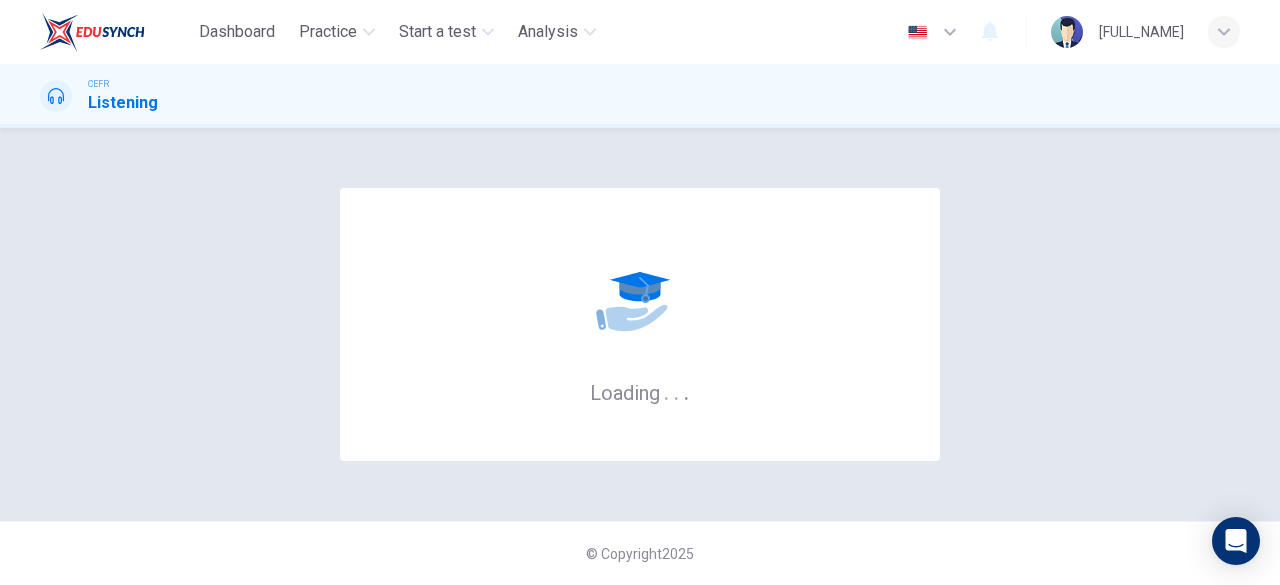 scroll, scrollTop: 0, scrollLeft: 0, axis: both 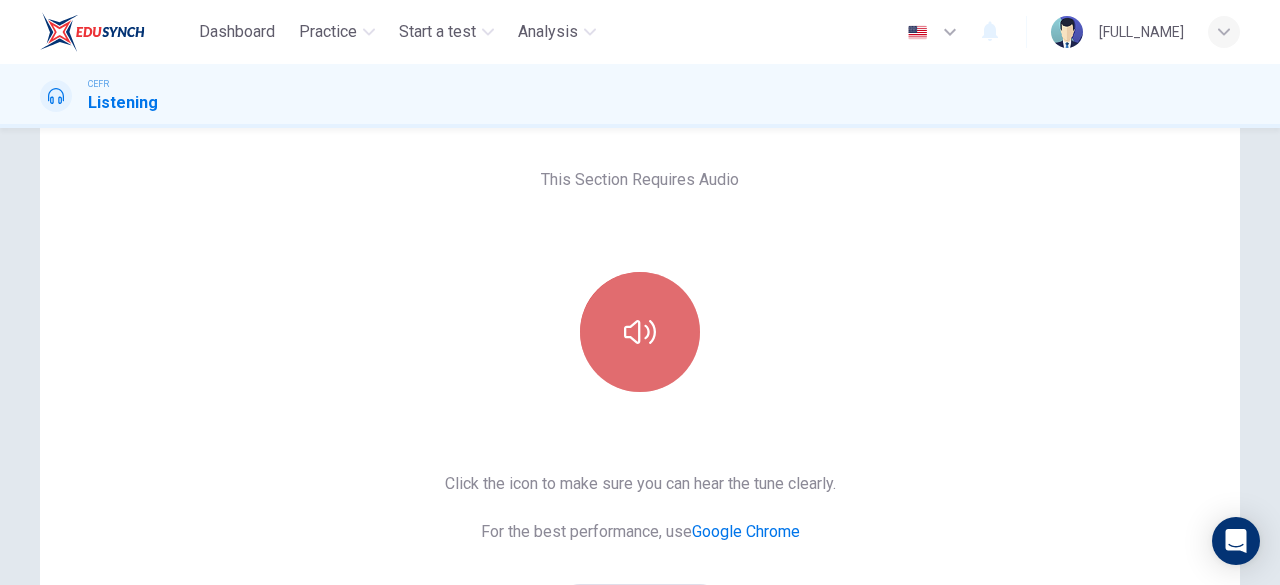 click at bounding box center [640, 332] 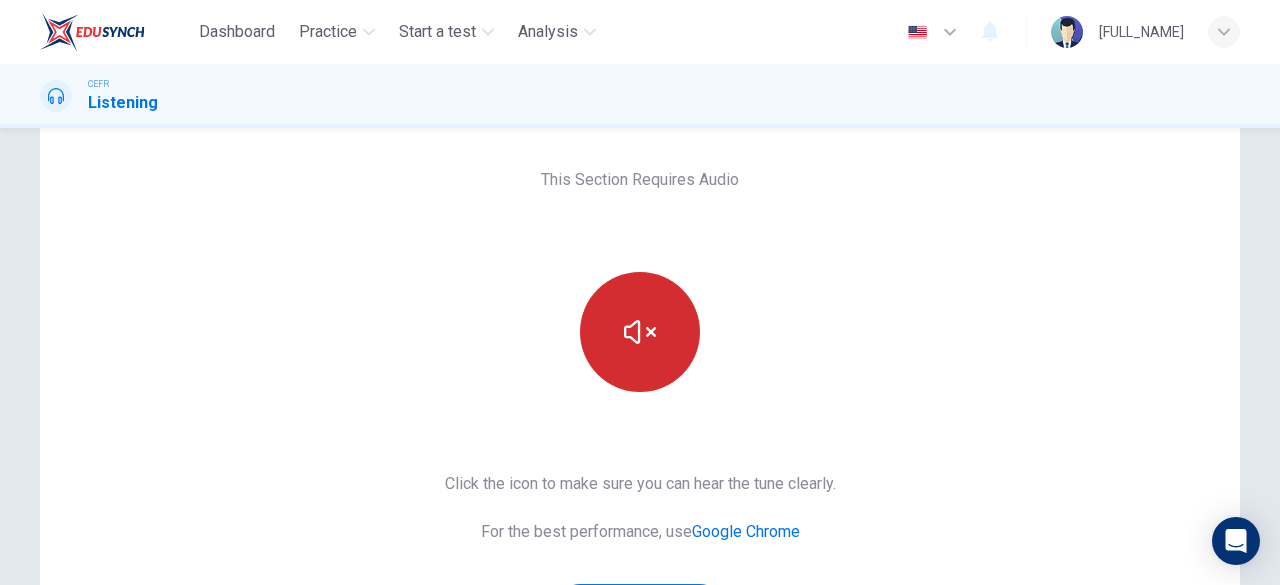 type 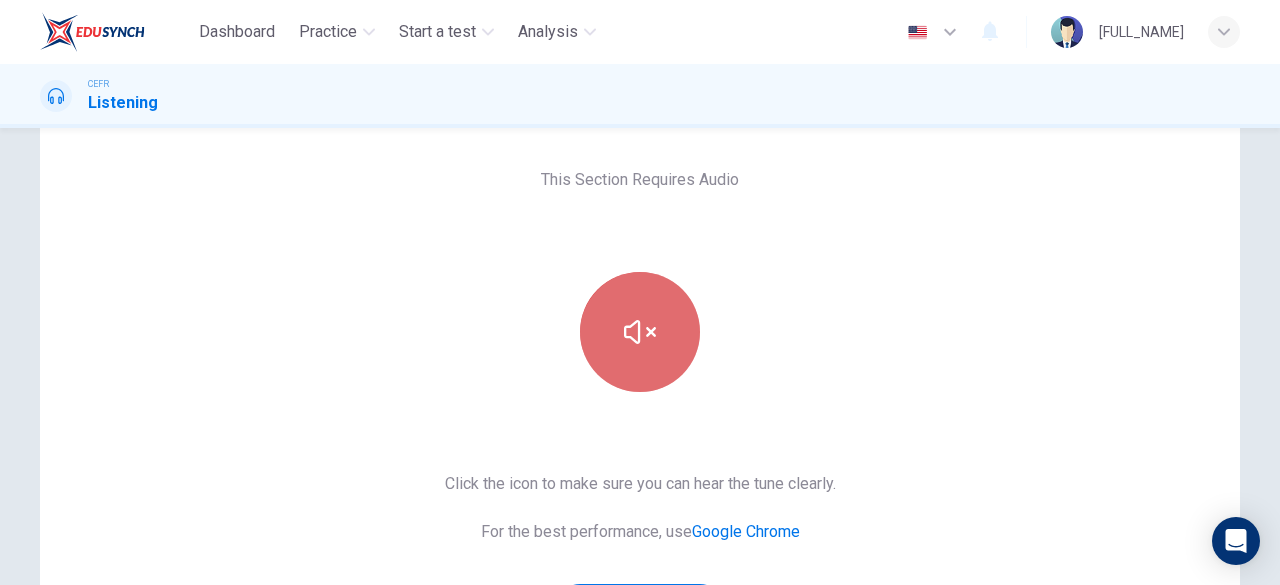 click at bounding box center [640, 332] 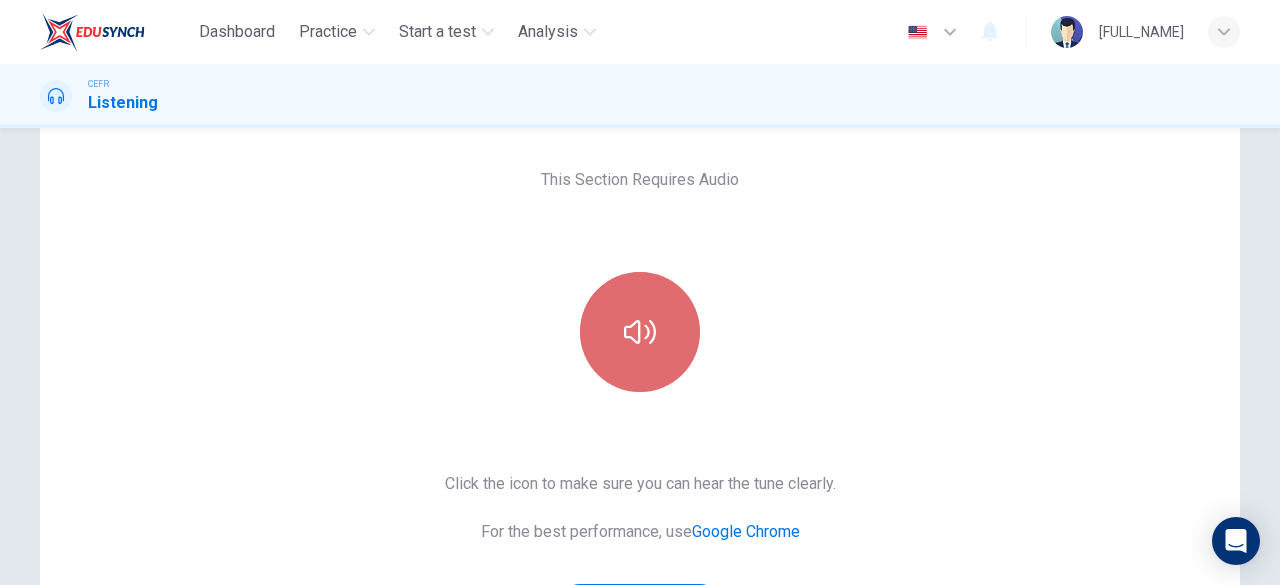 click at bounding box center [640, 332] 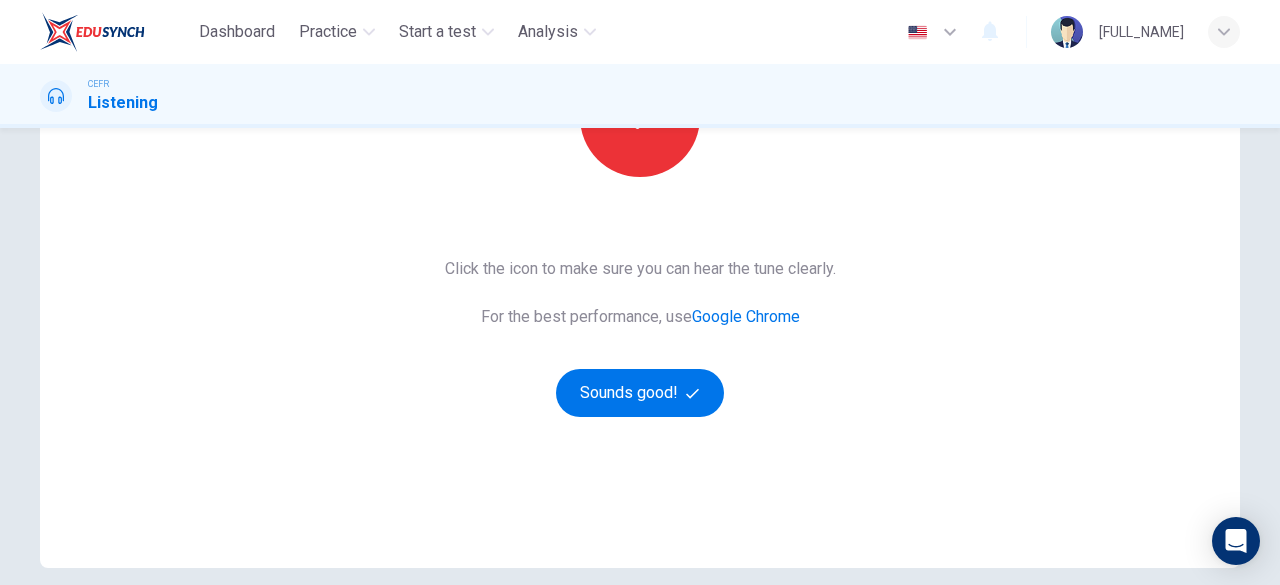 scroll, scrollTop: 296, scrollLeft: 0, axis: vertical 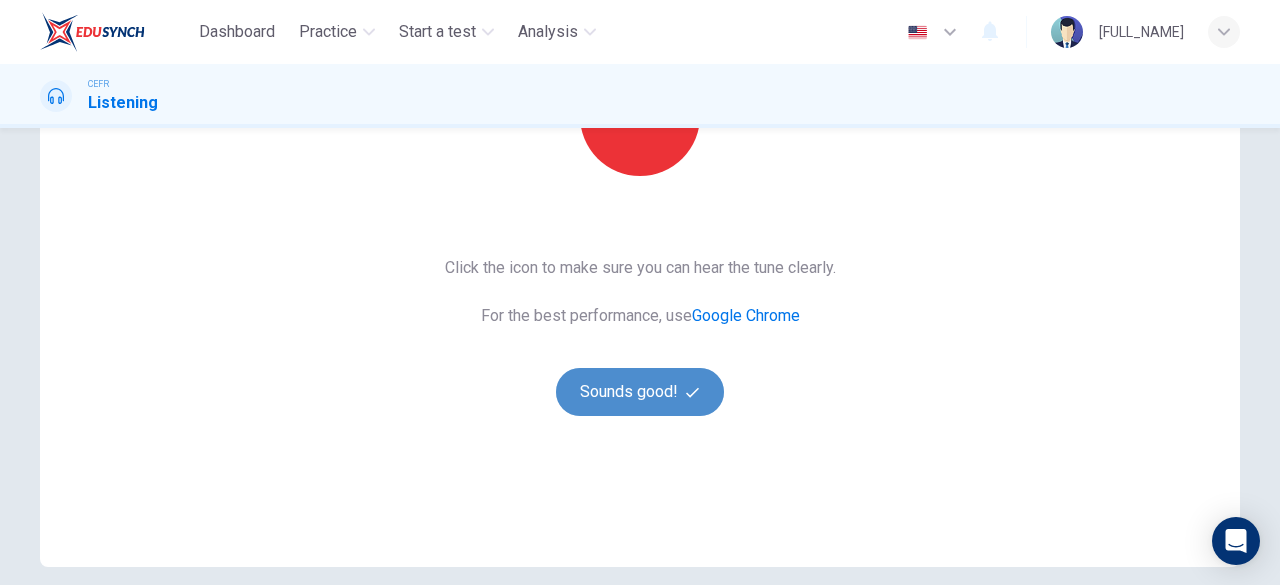 click at bounding box center [692, 392] 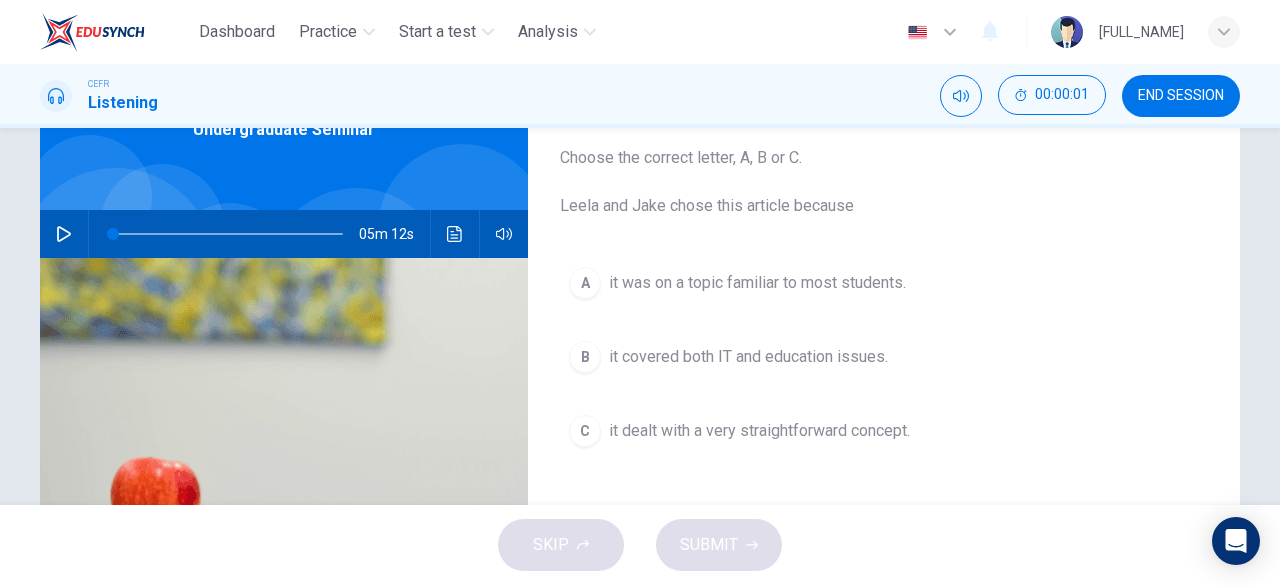 scroll, scrollTop: 0, scrollLeft: 0, axis: both 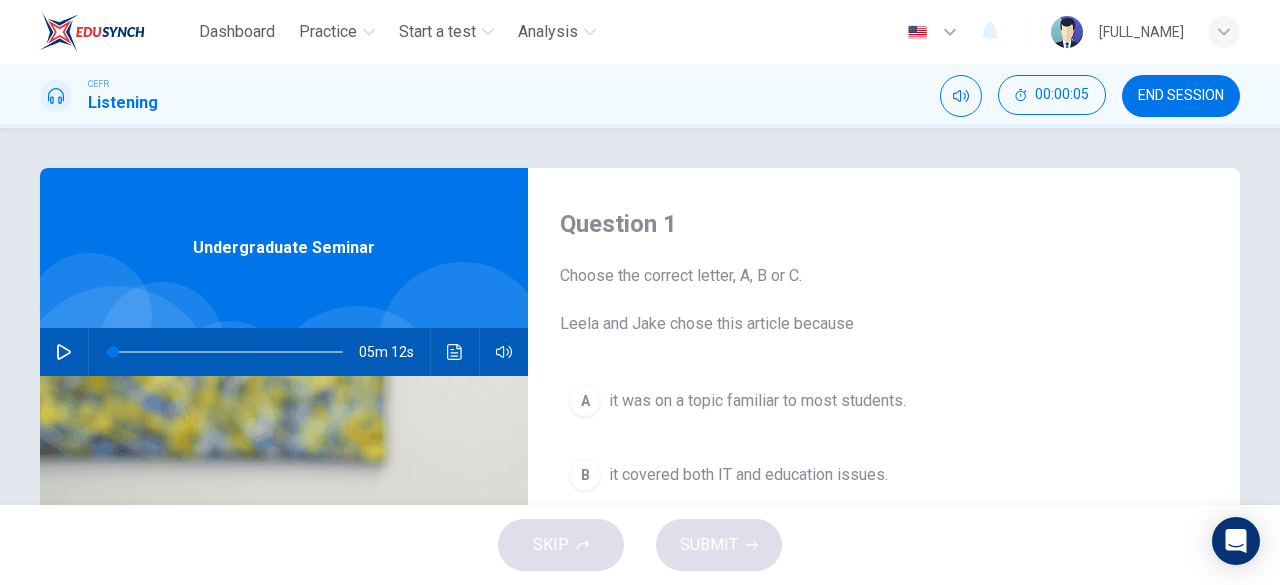 click at bounding box center [64, 352] 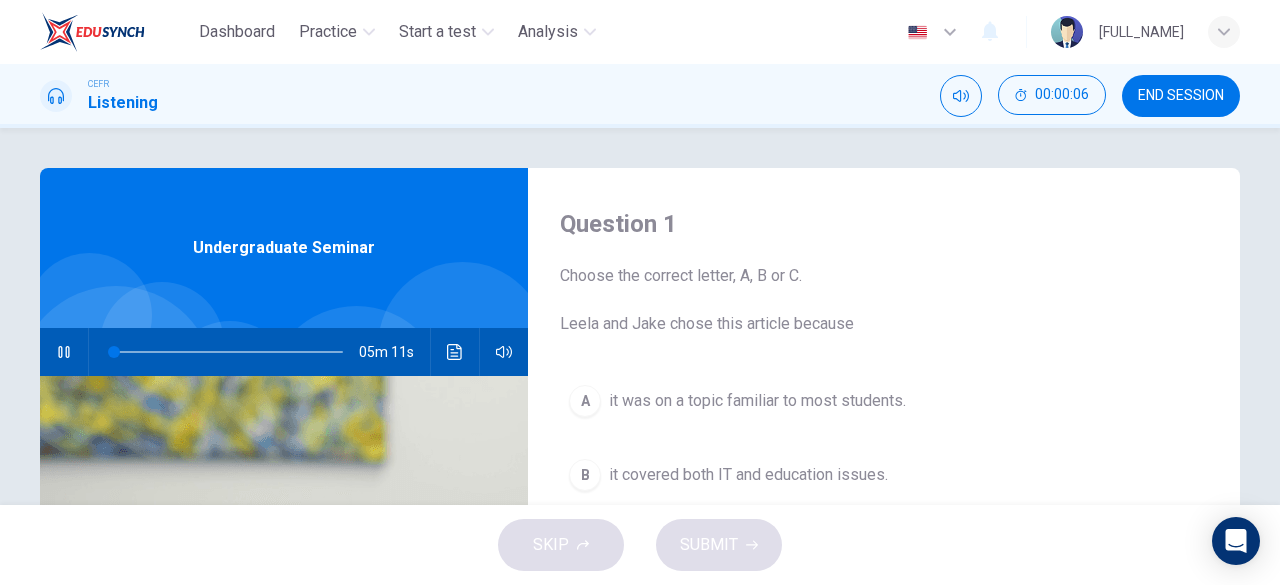 type 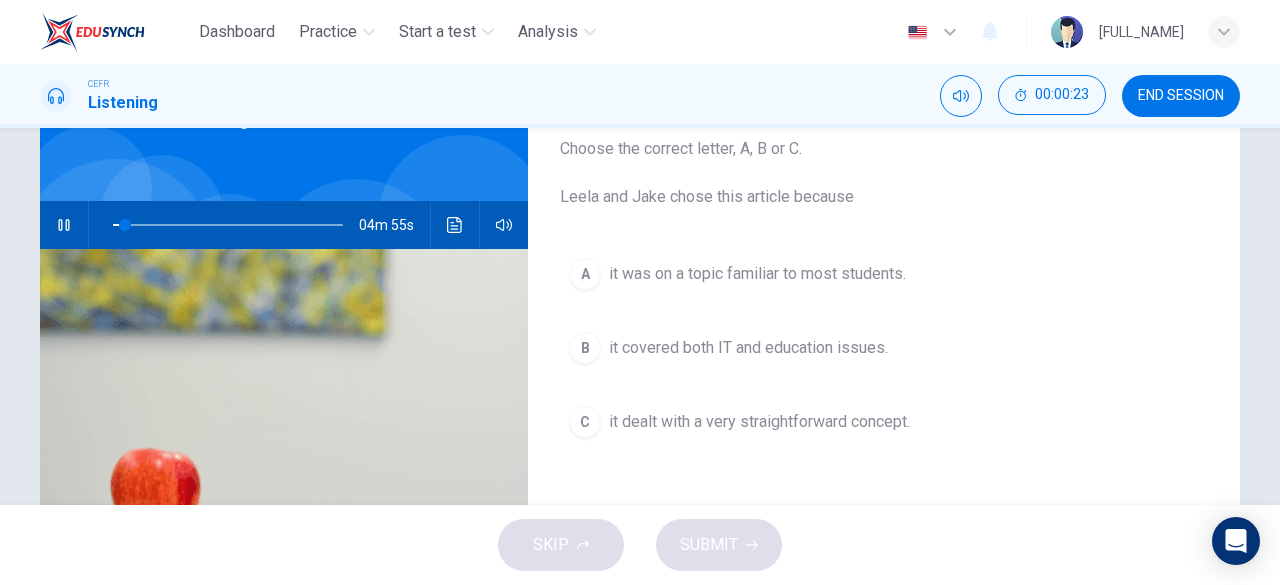 scroll, scrollTop: 128, scrollLeft: 0, axis: vertical 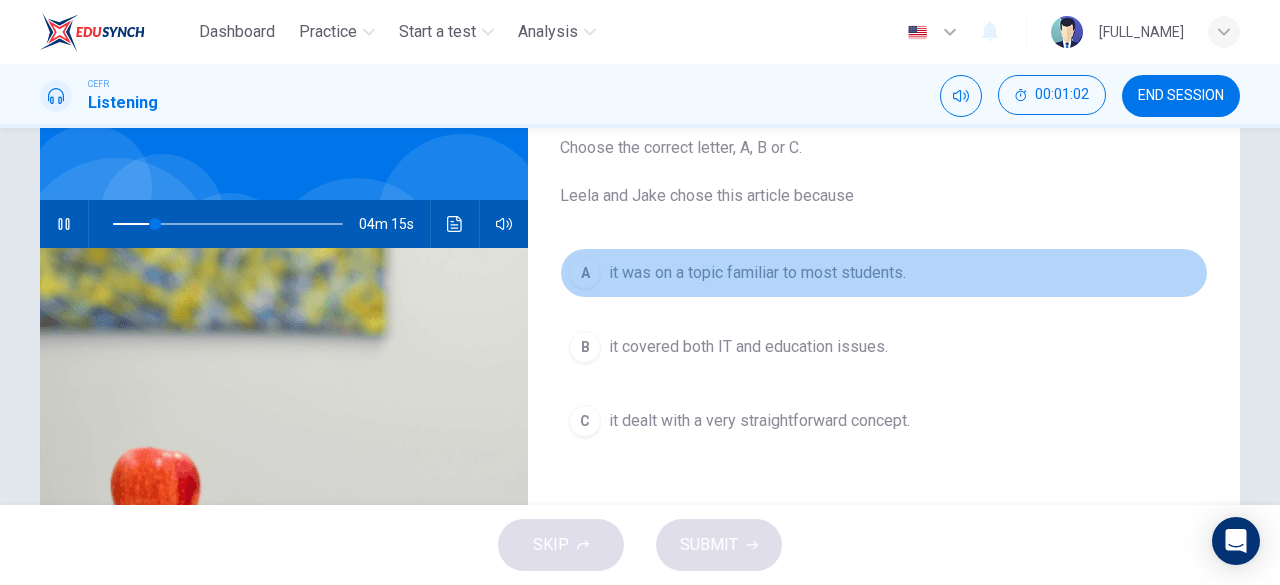 click on "it was on a topic familiar to most students." at bounding box center (757, 273) 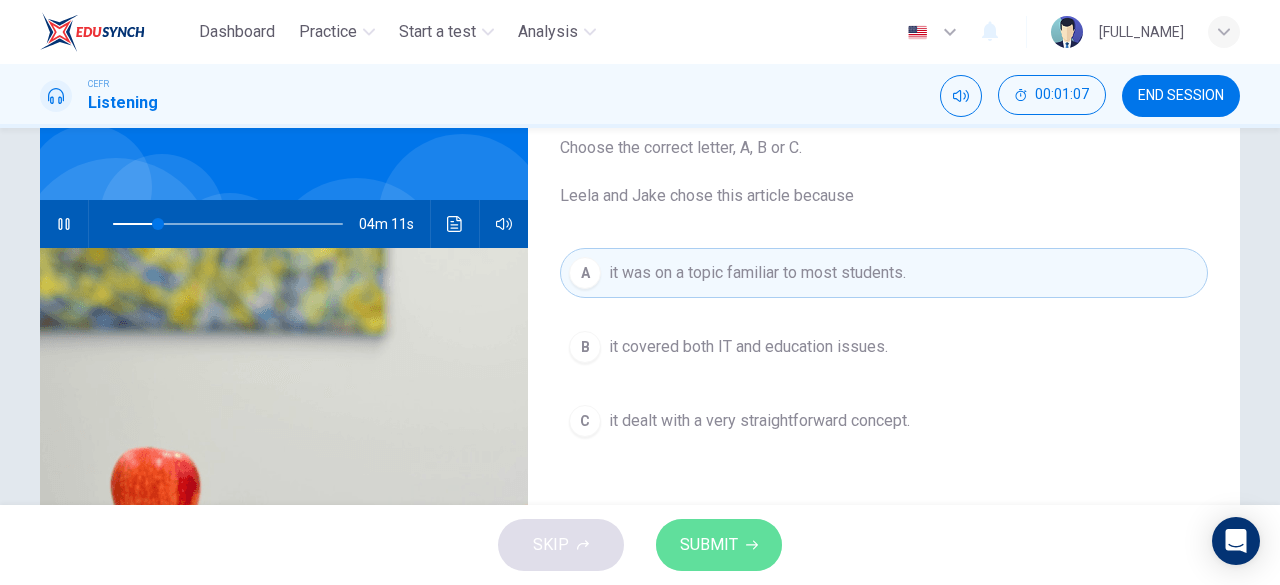 click on "SUBMIT" at bounding box center (709, 545) 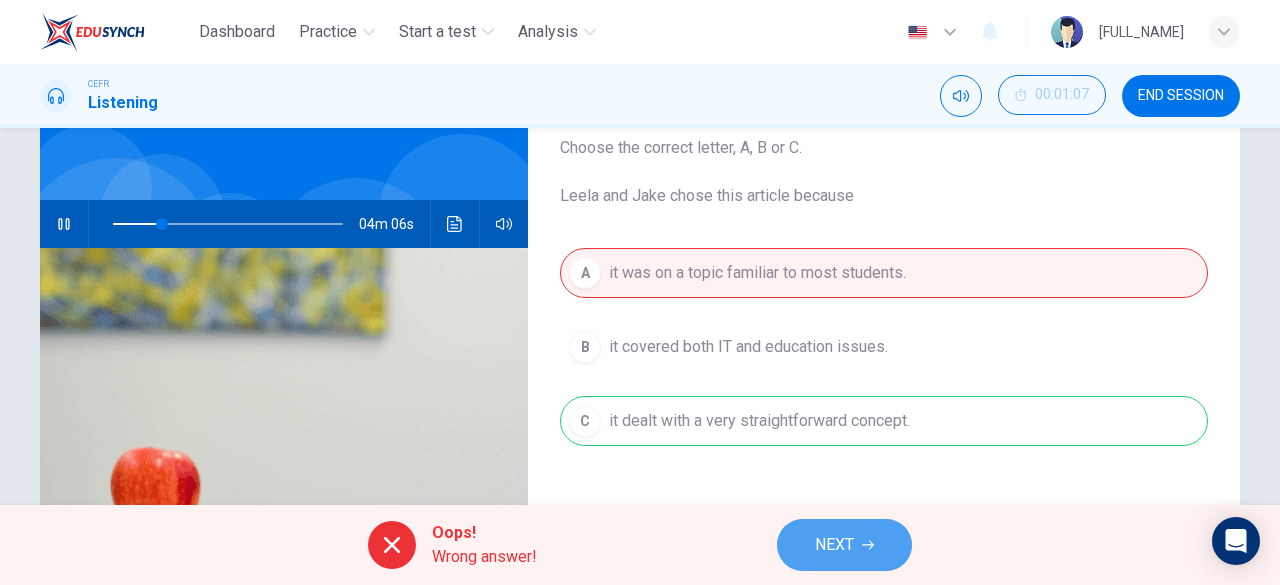 click on "NEXT" at bounding box center (844, 545) 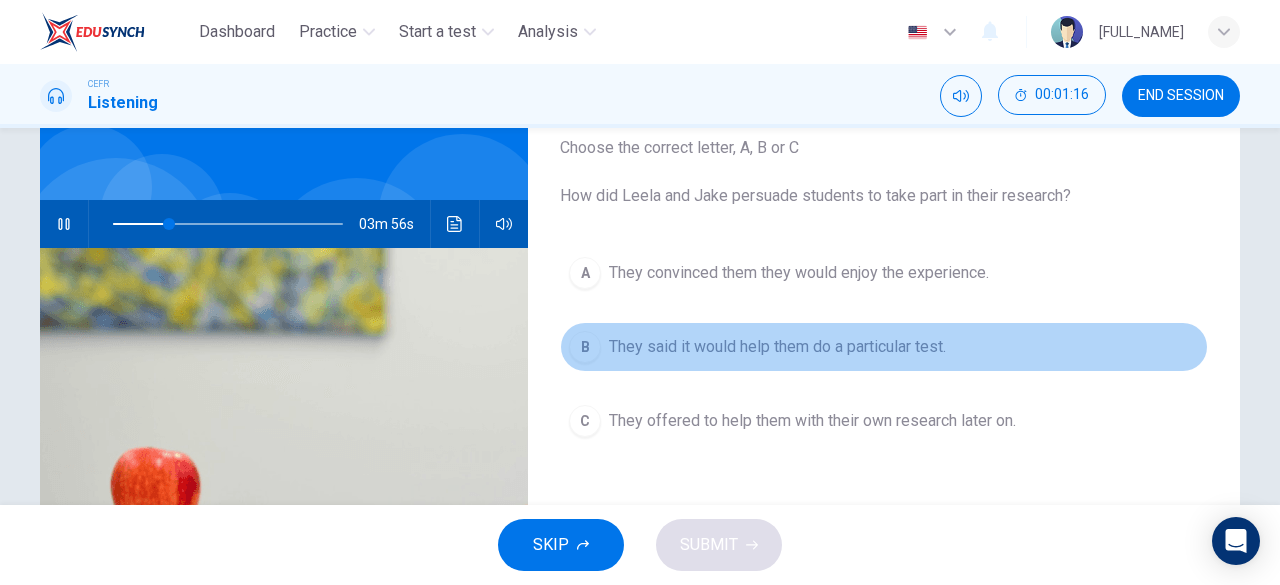 click on "They said it would help them do a particular test." at bounding box center [799, 273] 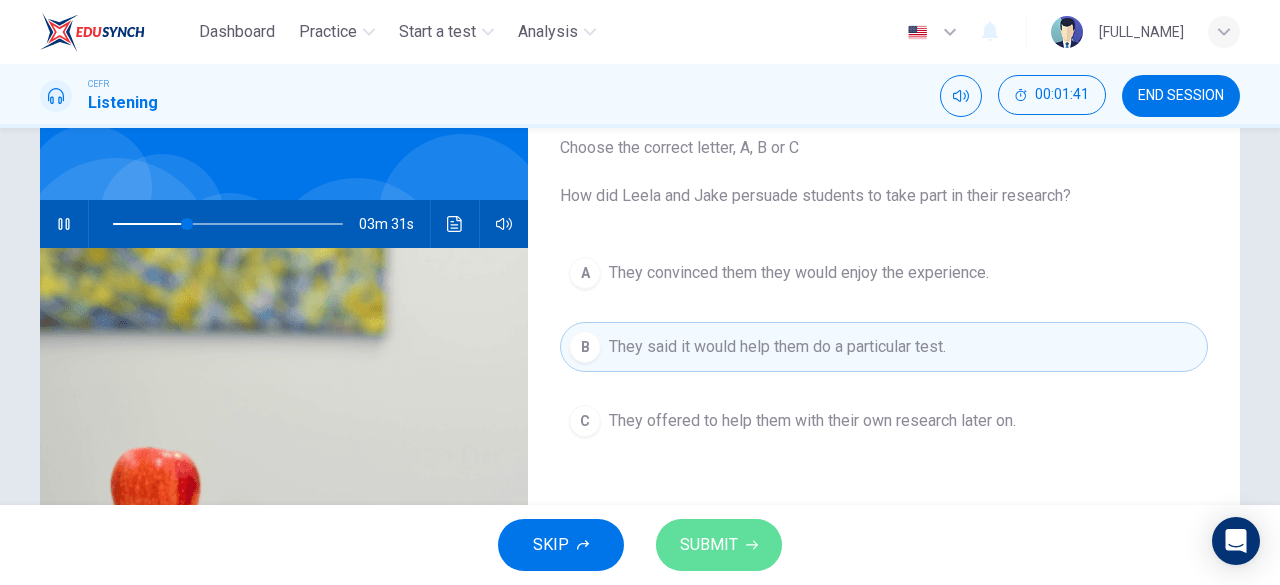 click on "SUBMIT" at bounding box center [719, 545] 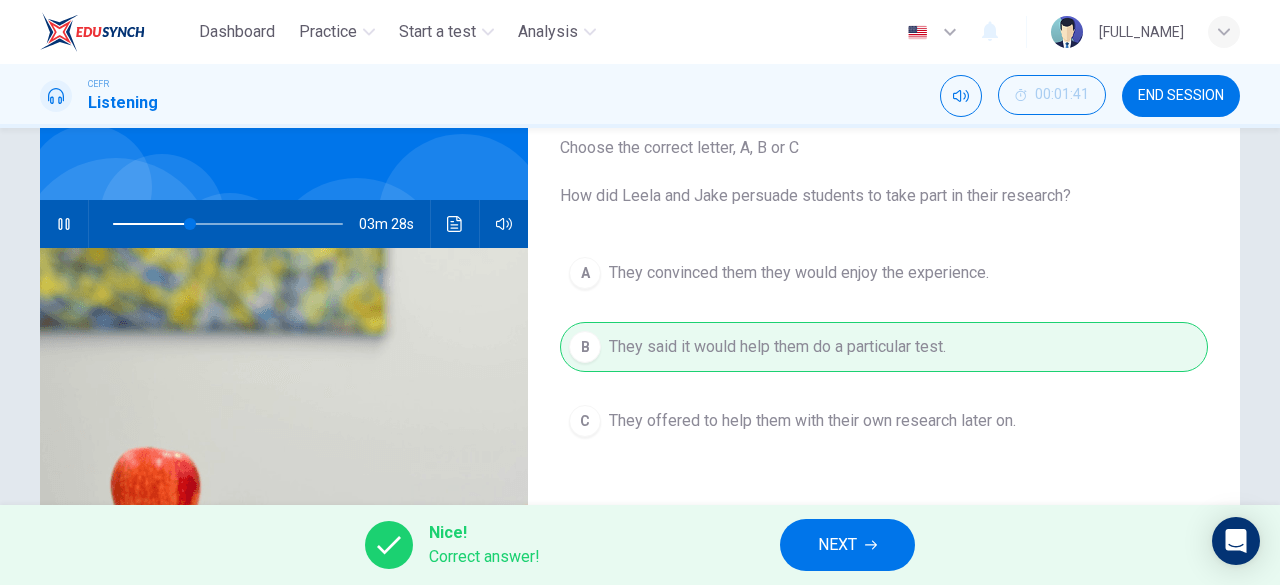 drag, startPoint x: 854, startPoint y: 578, endPoint x: 835, endPoint y: 550, distance: 33.83785 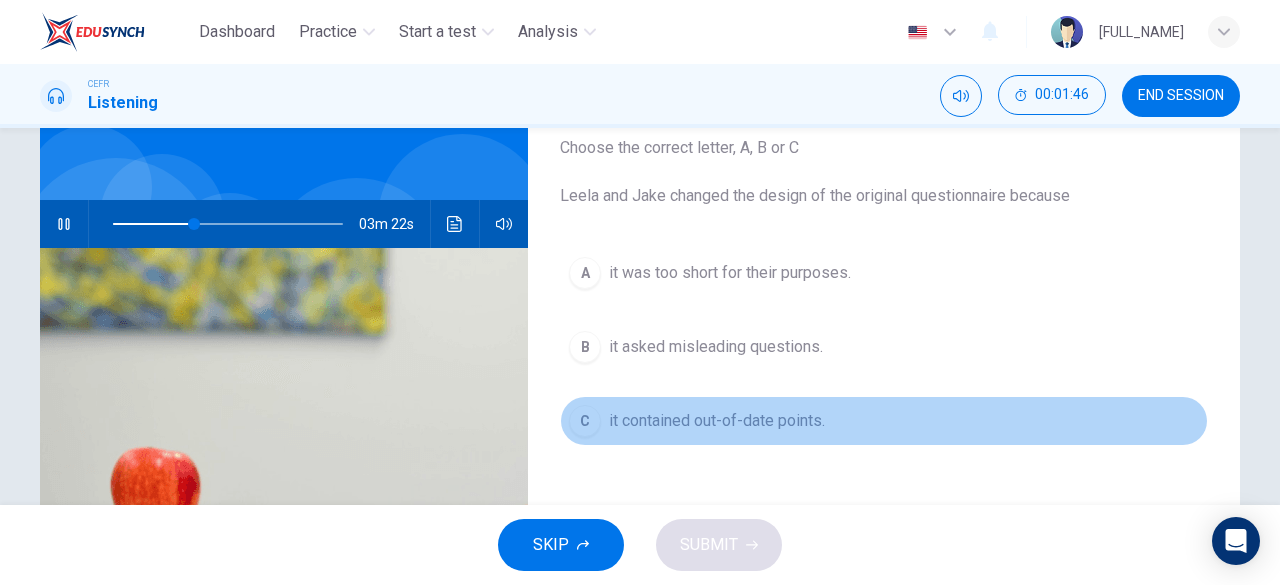 click on "it contained out-of-date points." at bounding box center (730, 273) 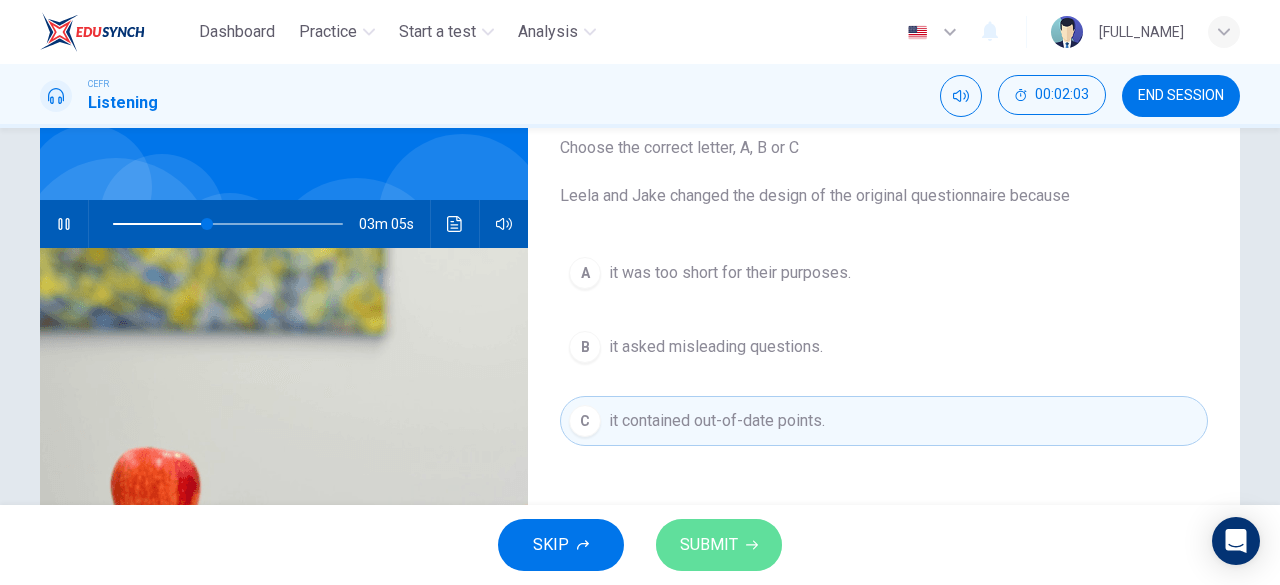 click on "SUBMIT" at bounding box center [709, 545] 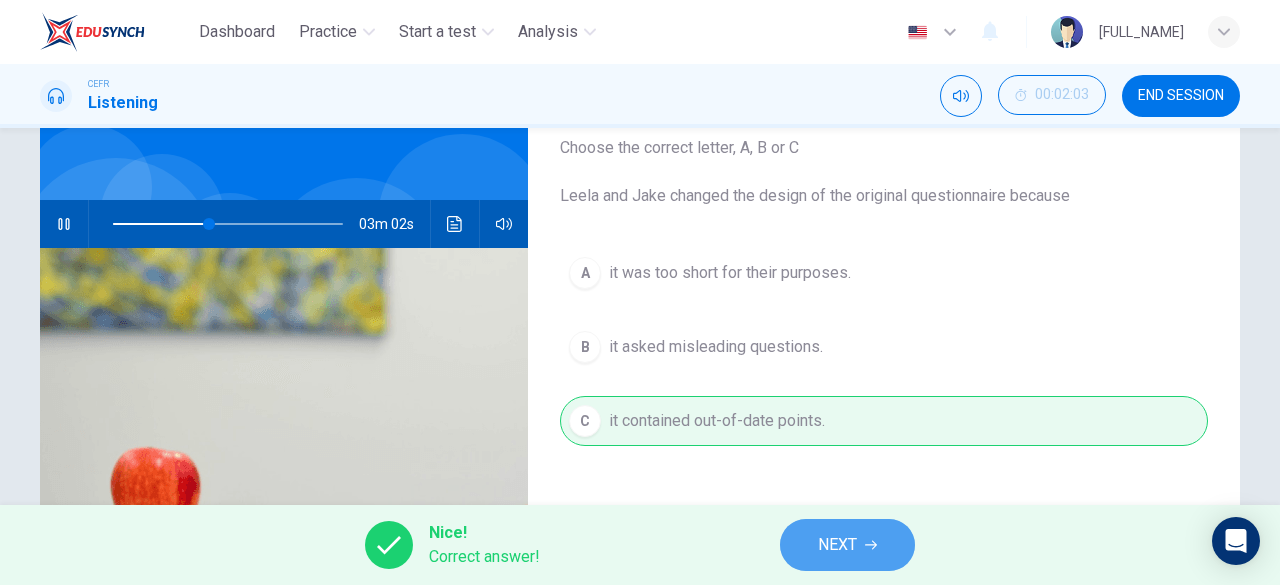 click on "NEXT" at bounding box center (837, 545) 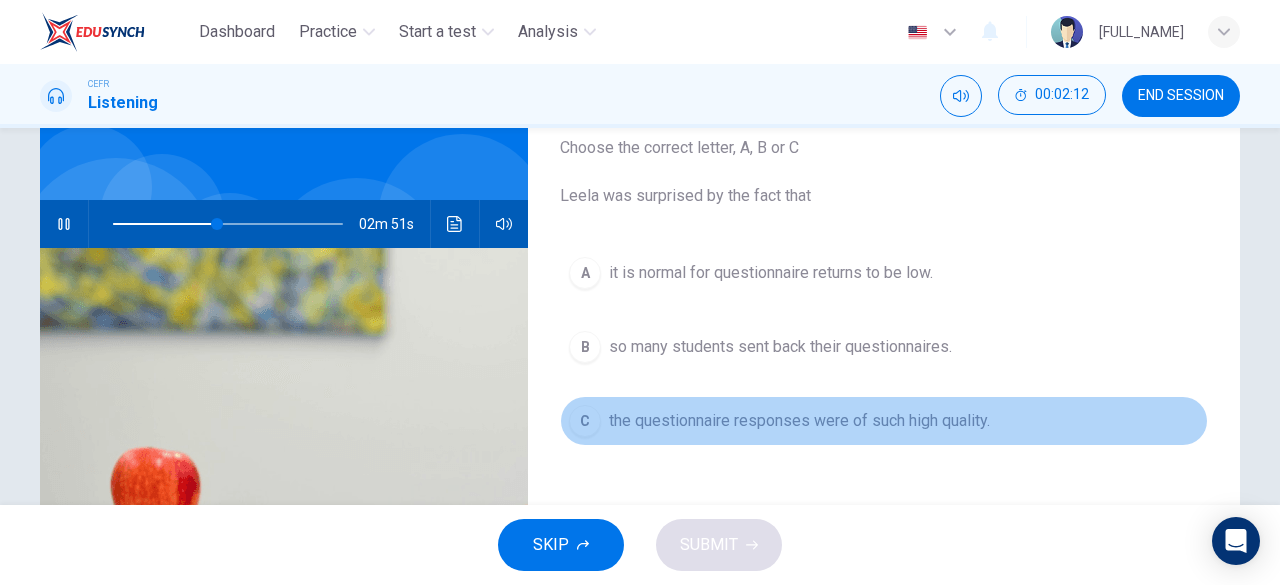 click on "the questionnaire responses were of such high quality." at bounding box center [771, 273] 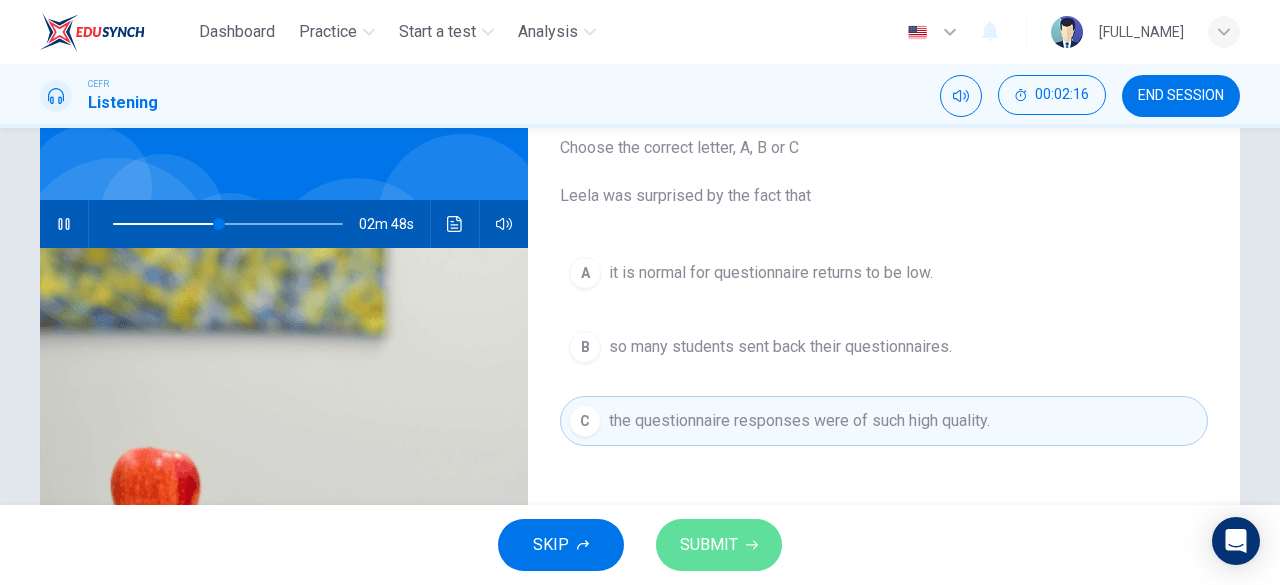 click on "SUBMIT" at bounding box center [719, 545] 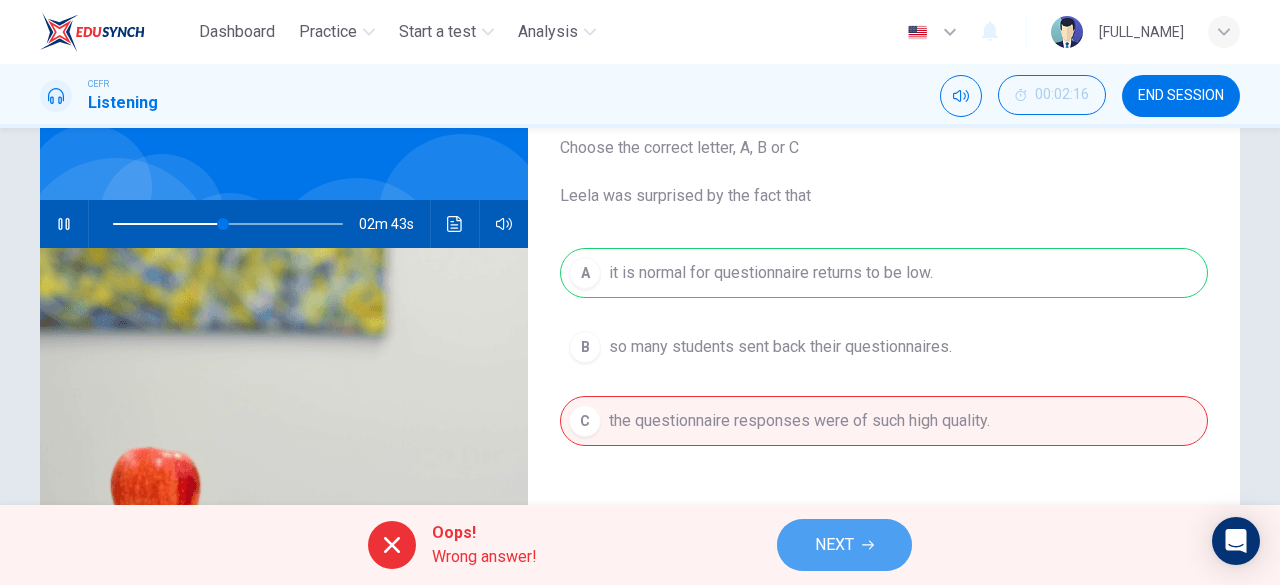 click on "NEXT" at bounding box center (834, 545) 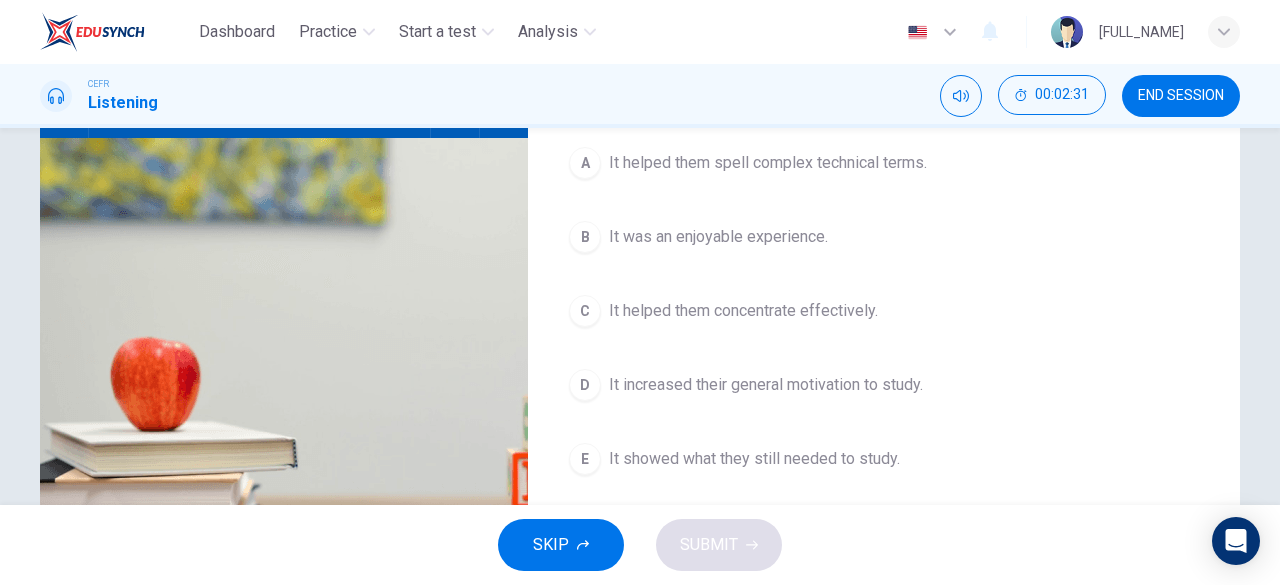 scroll, scrollTop: 234, scrollLeft: 0, axis: vertical 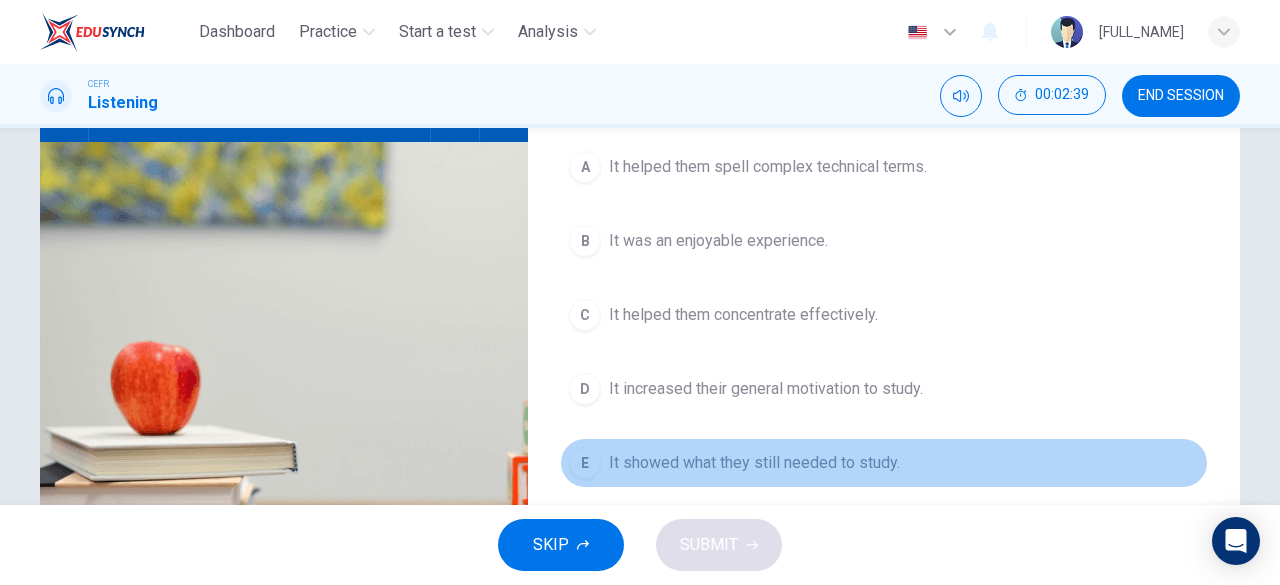 click on "E It showed what they still needed to study." at bounding box center [884, 463] 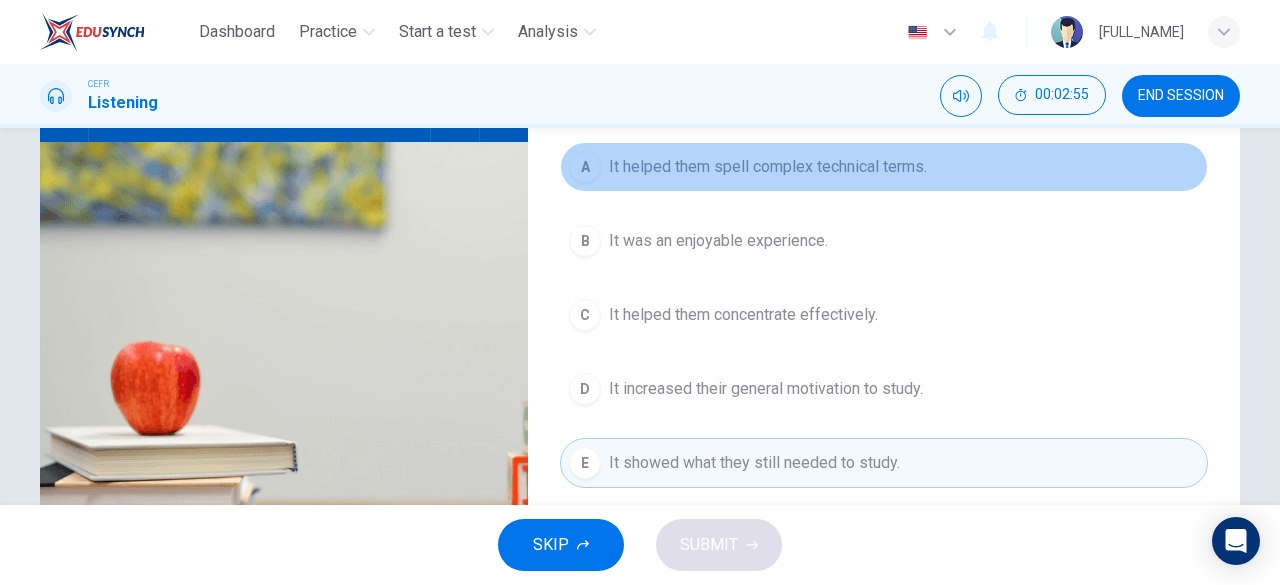 click on "It helped them spell complex technical terms." at bounding box center (768, 167) 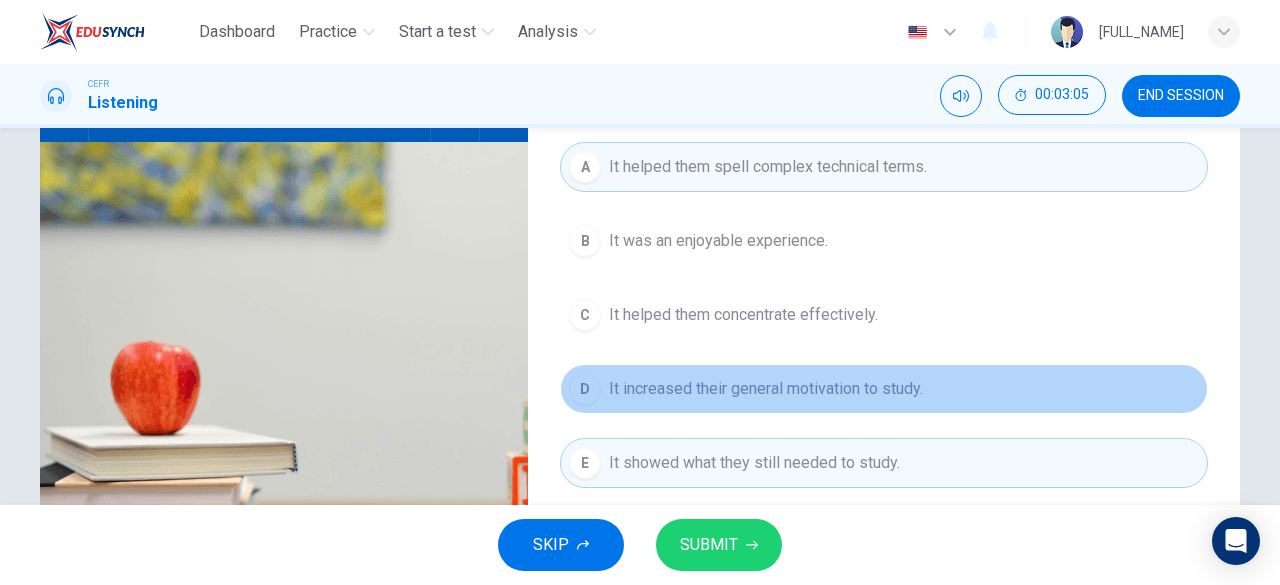 click on "It increased their general motivation to study." at bounding box center (718, 241) 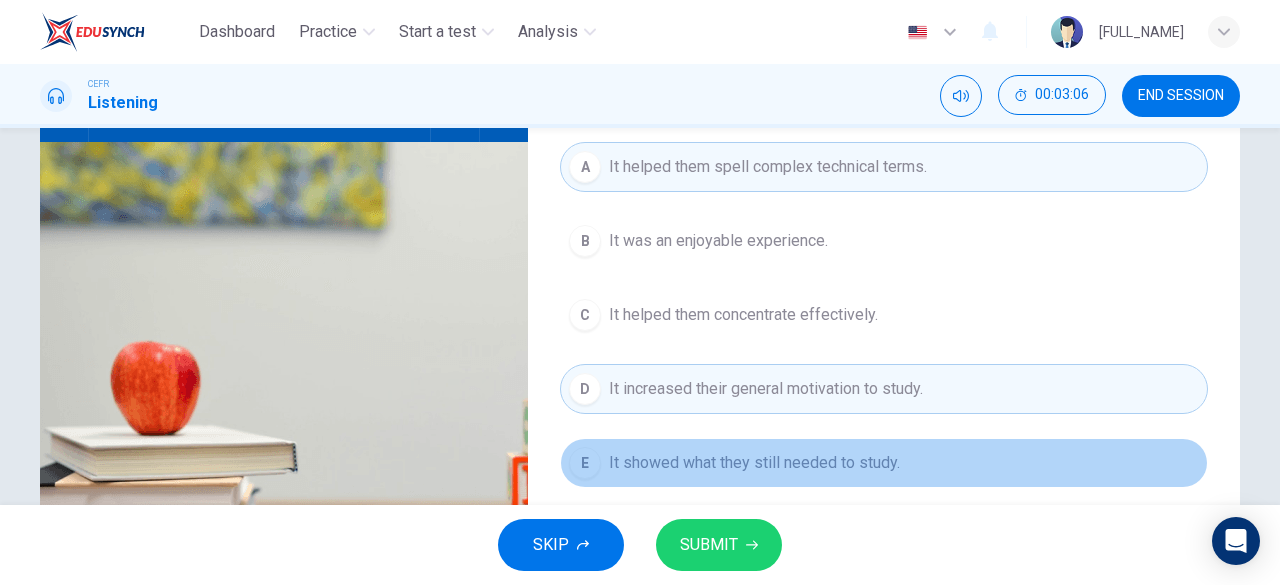 click on "It showed what they still needed to study." at bounding box center [718, 241] 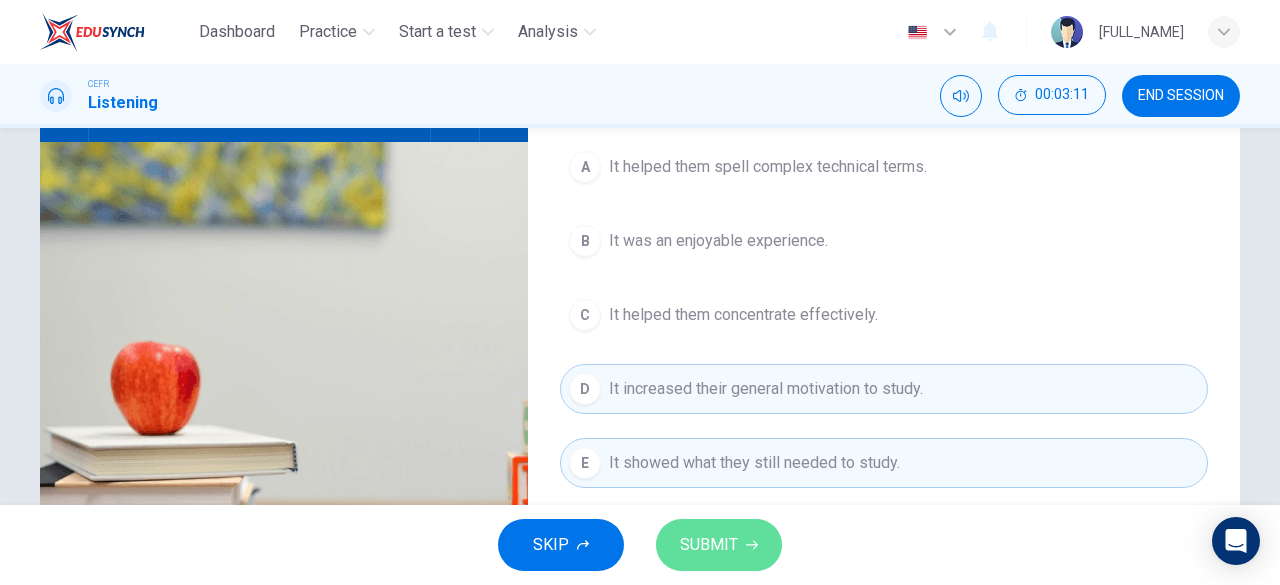 click on "SUBMIT" at bounding box center (709, 545) 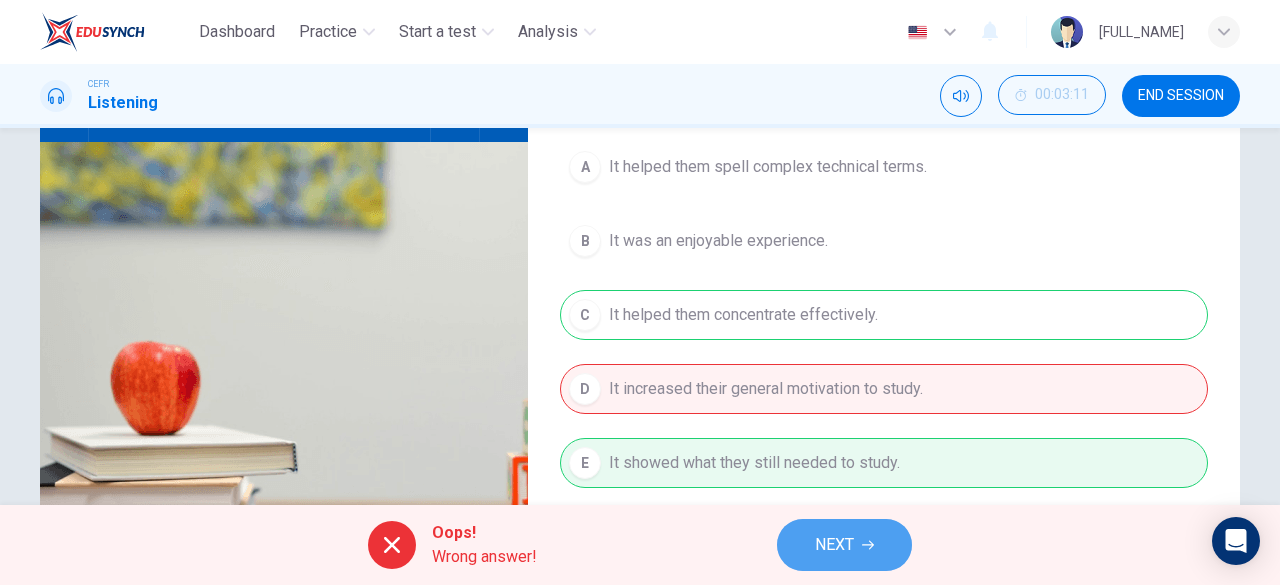 click on "NEXT" at bounding box center (834, 545) 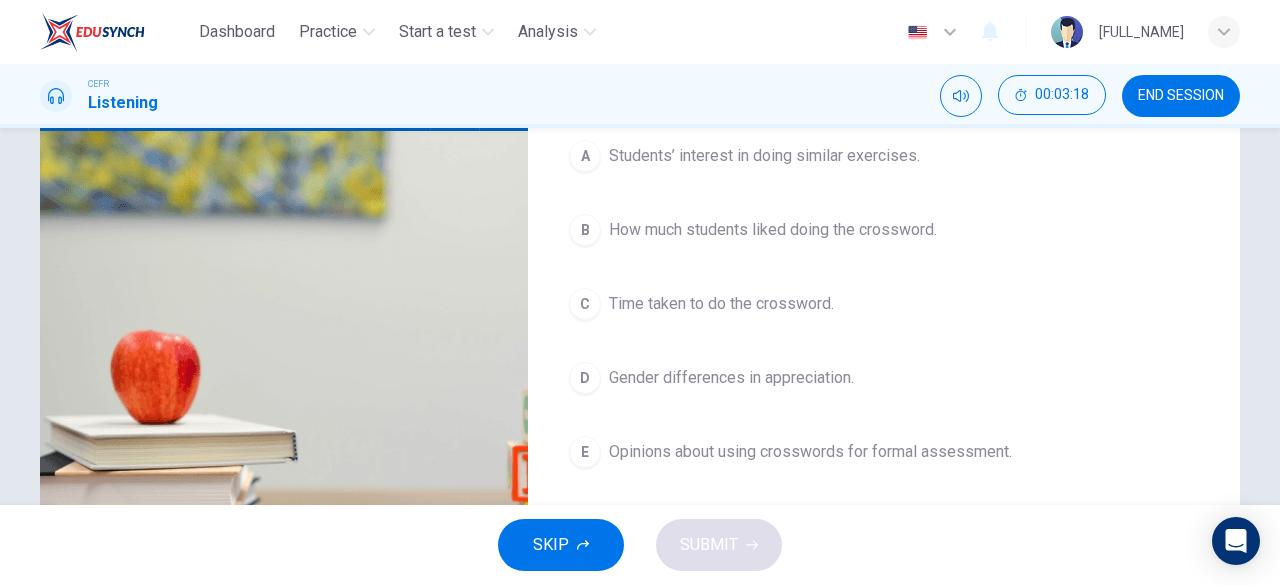 scroll, scrollTop: 244, scrollLeft: 0, axis: vertical 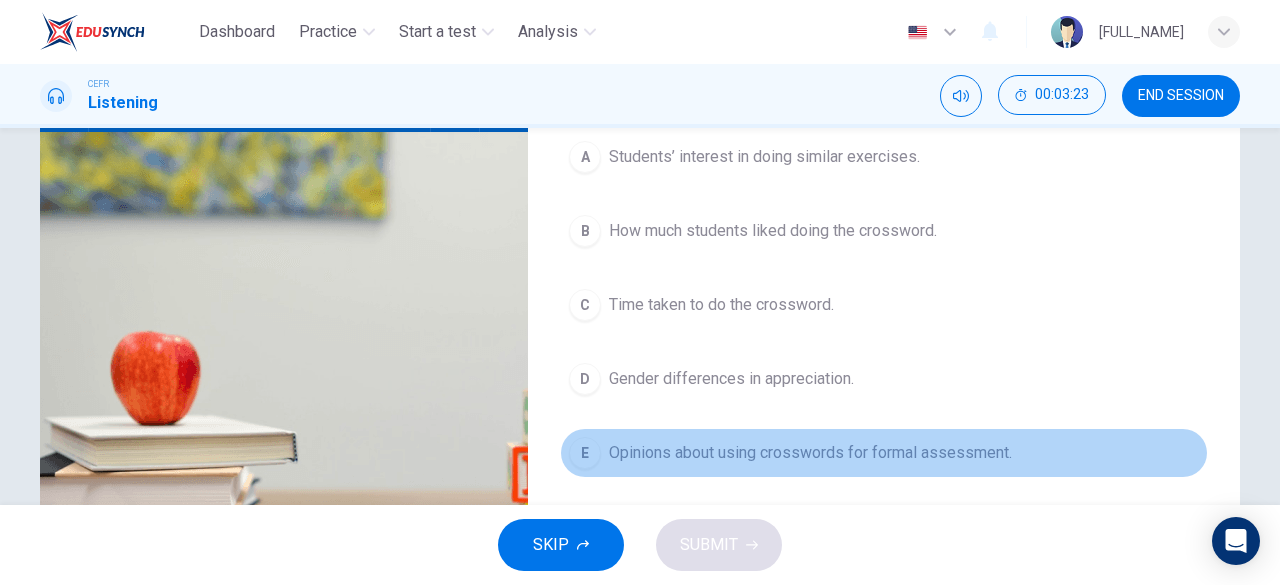 click on "Opinions about using crosswords for formal assessment." at bounding box center [764, 157] 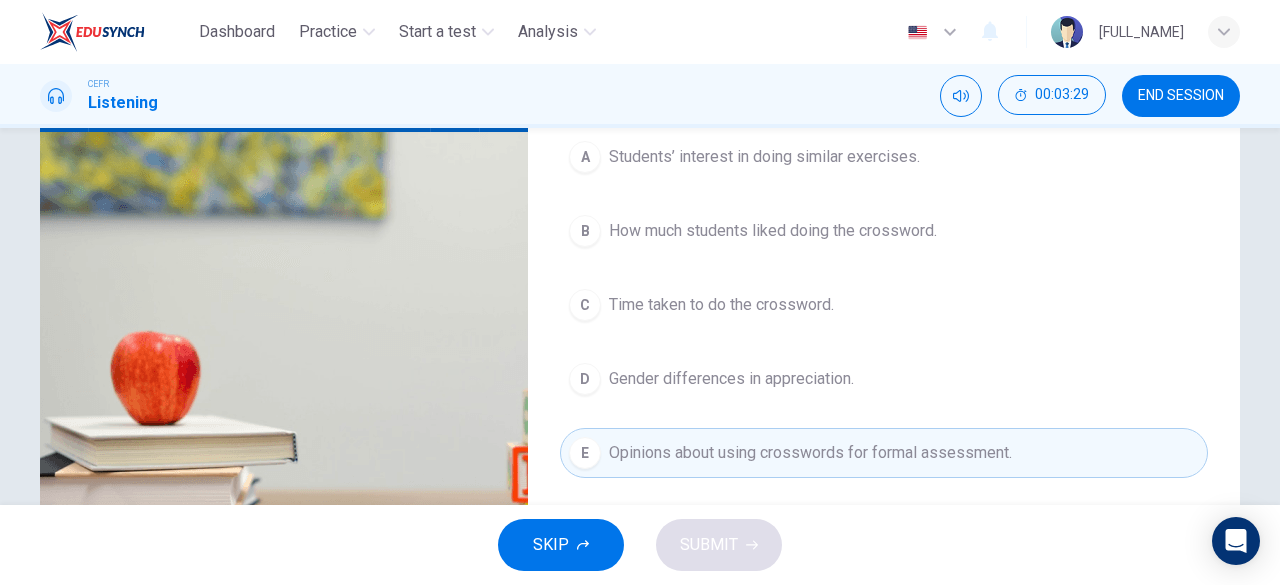 click on "Gender differences in appreciation." at bounding box center [764, 157] 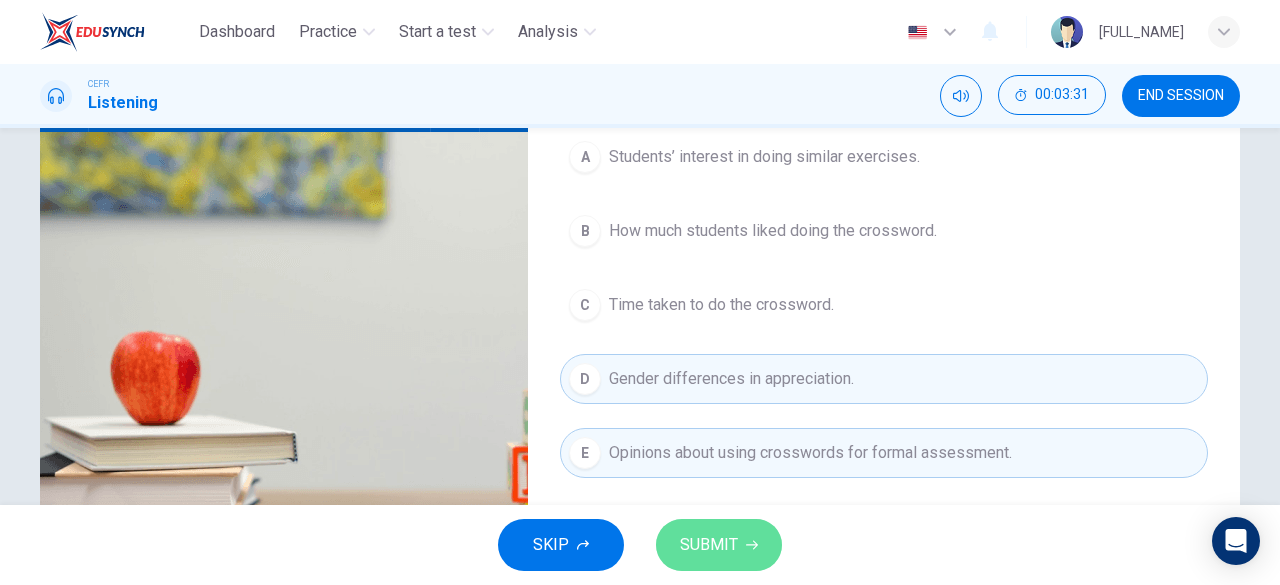 click on "SUBMIT" at bounding box center [709, 545] 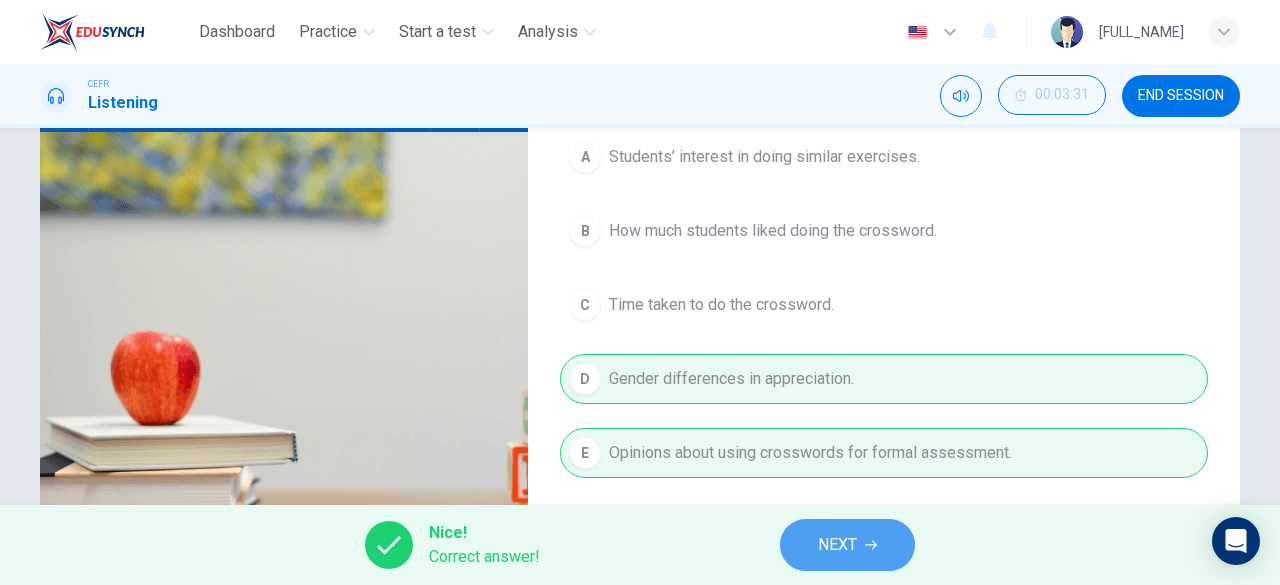 click on "NEXT" at bounding box center [837, 545] 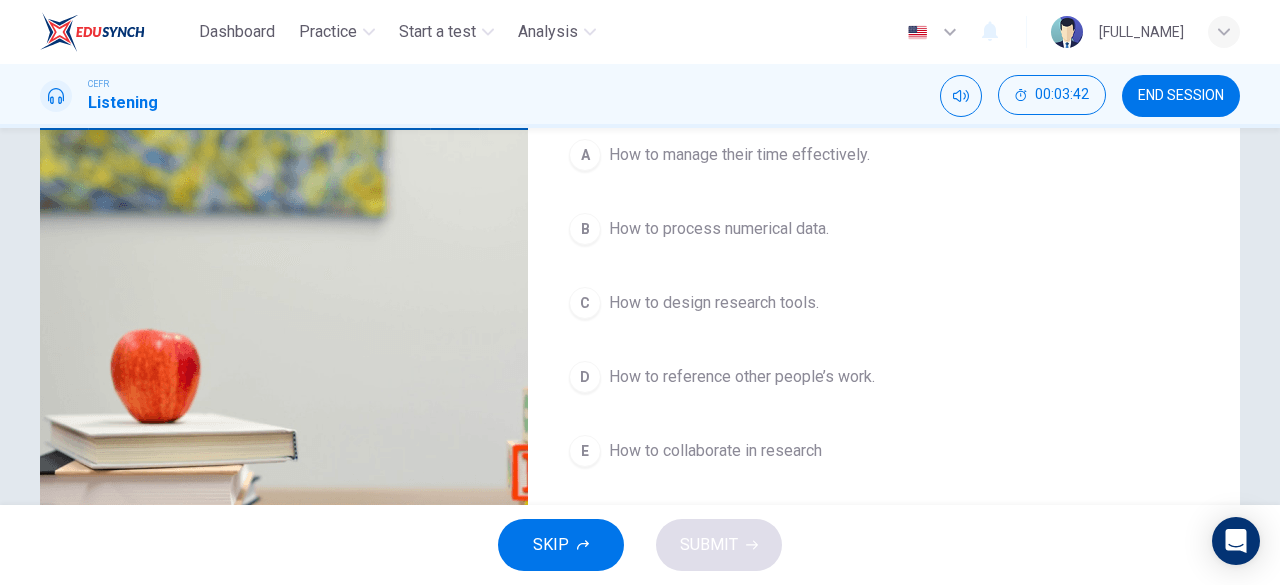scroll, scrollTop: 248, scrollLeft: 0, axis: vertical 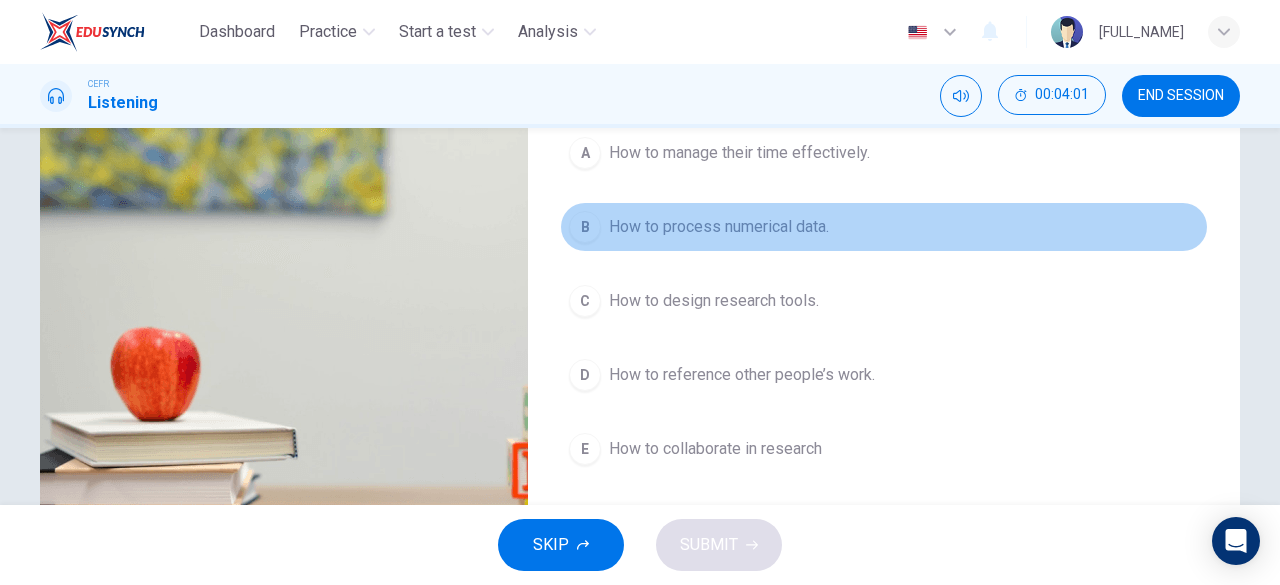click on "B How to process numerical data." at bounding box center [884, 227] 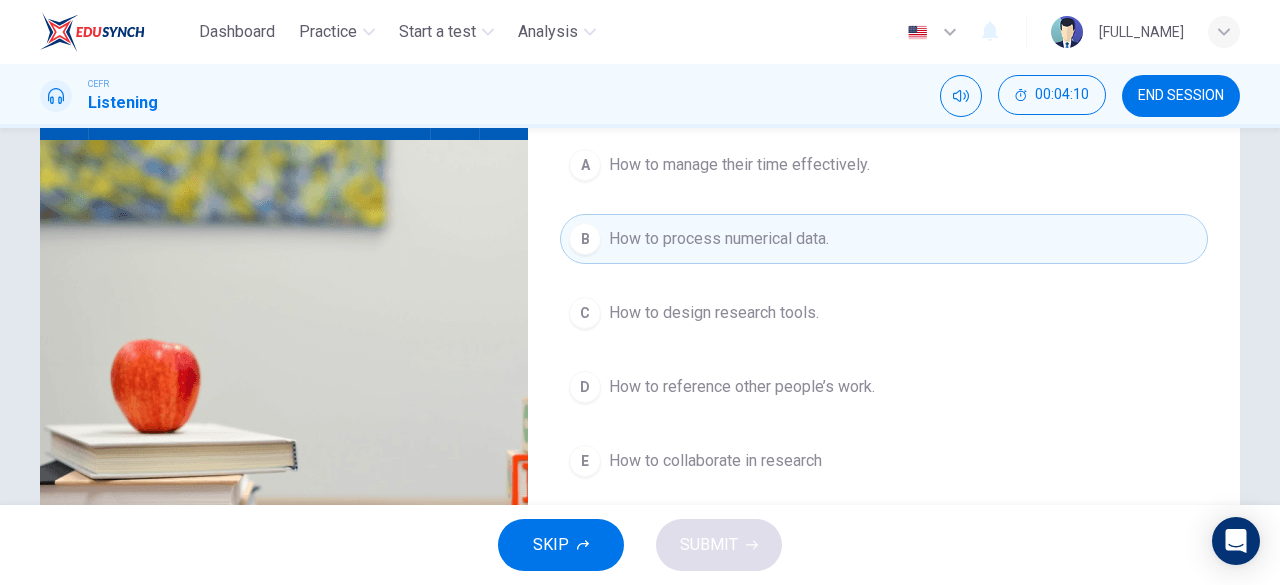 scroll, scrollTop: 234, scrollLeft: 0, axis: vertical 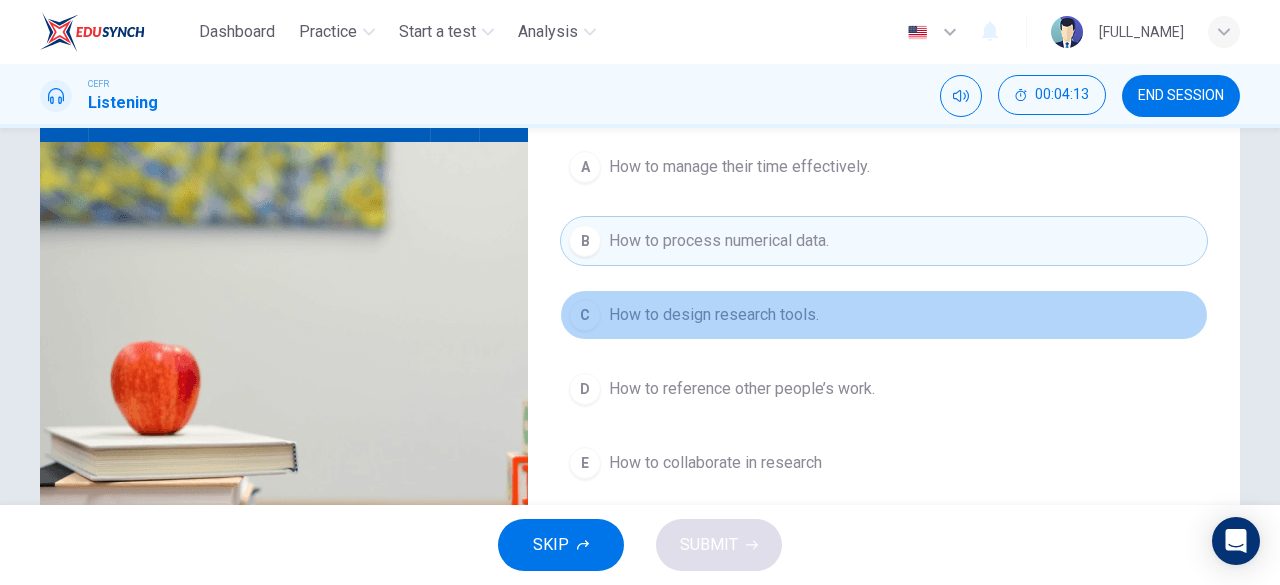 click on "C How to design research tools." at bounding box center [884, 315] 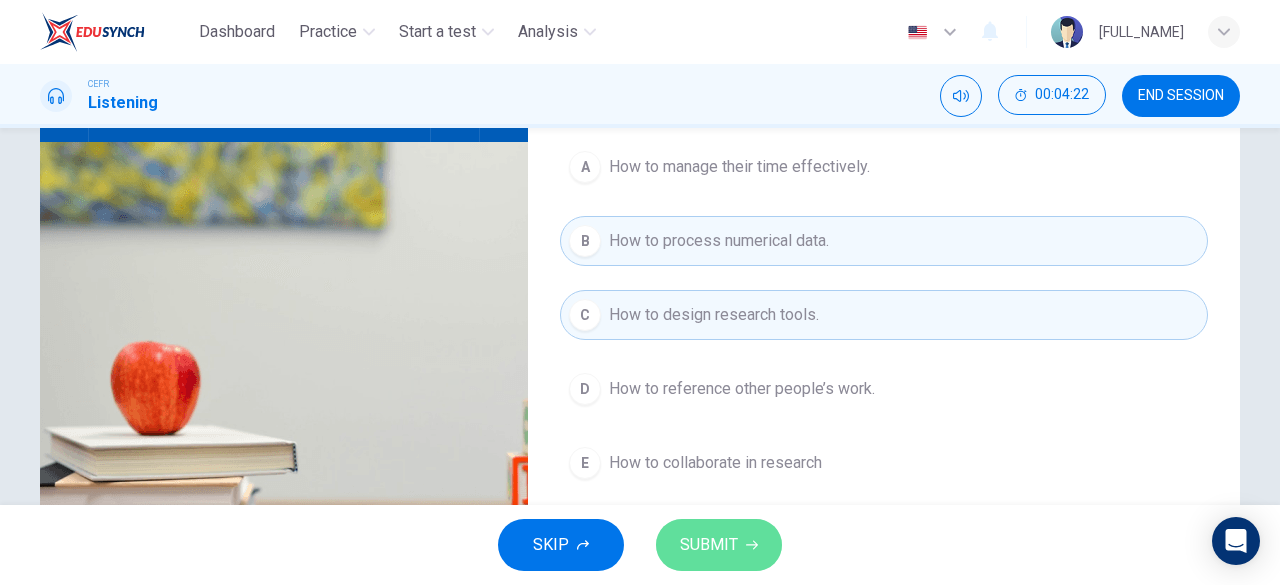 click on "SUBMIT" at bounding box center [719, 545] 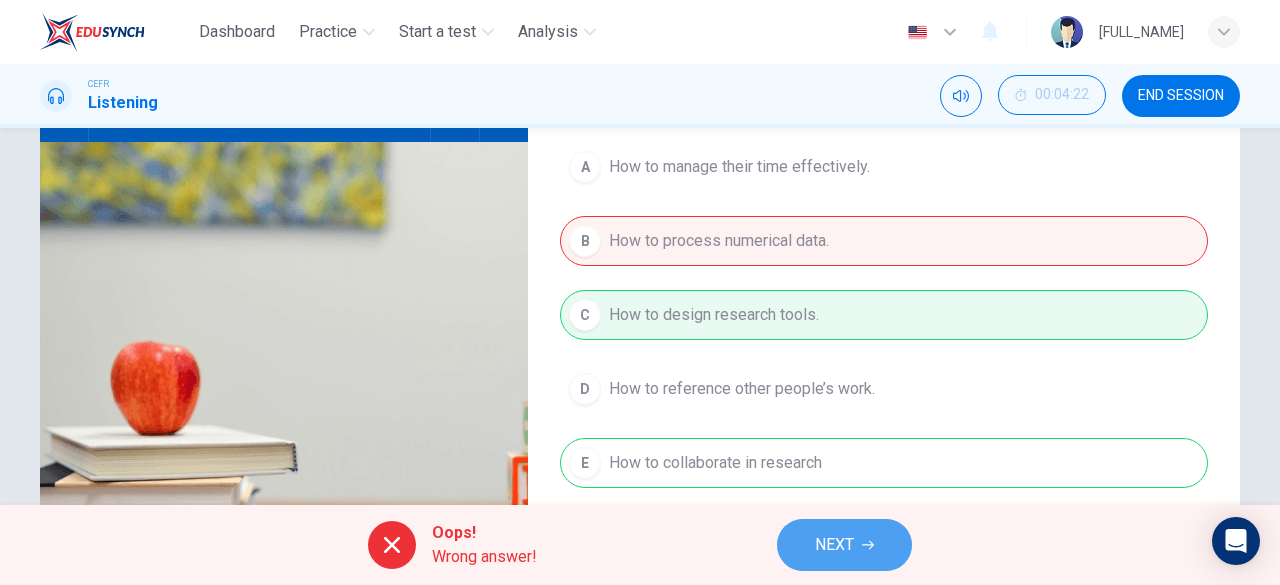 click on "NEXT" at bounding box center [844, 545] 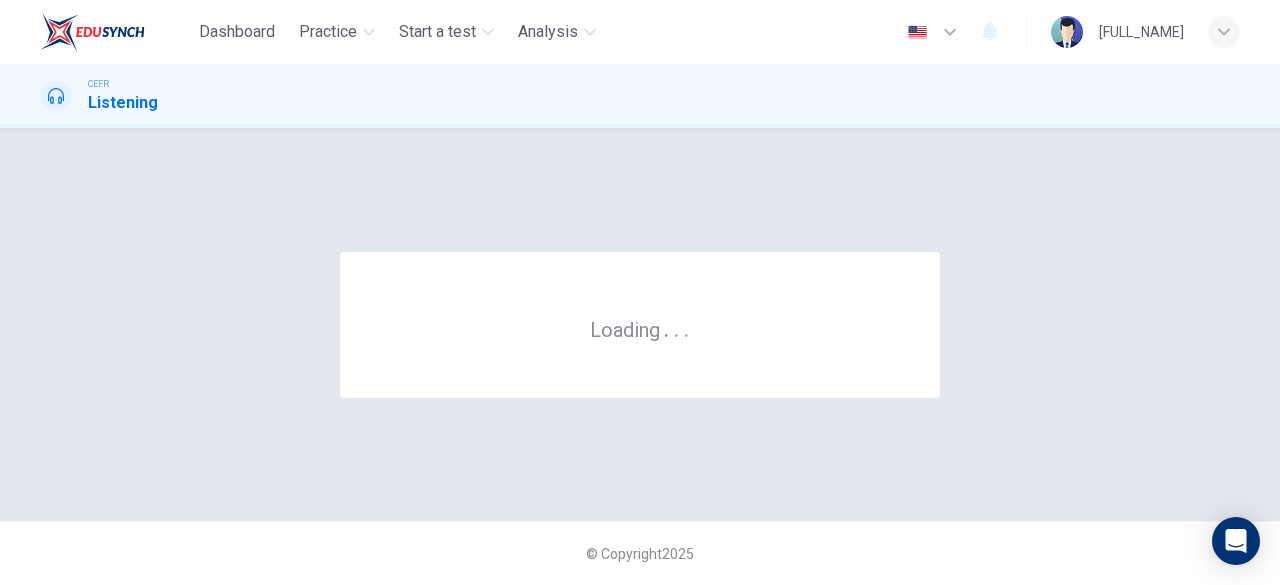 scroll, scrollTop: 0, scrollLeft: 0, axis: both 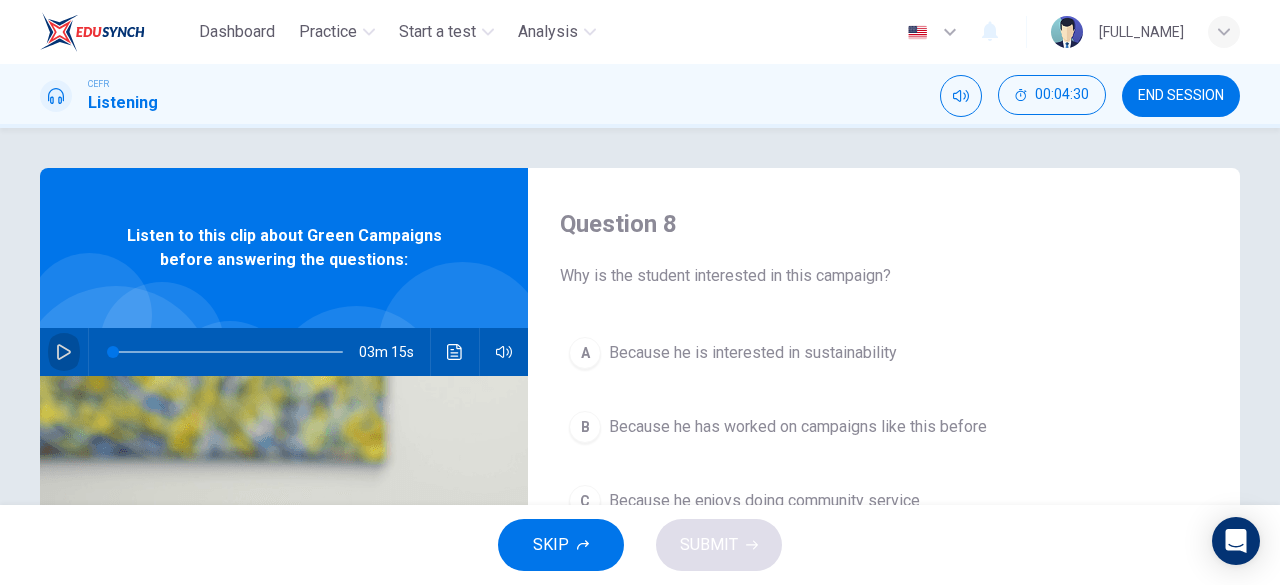 click at bounding box center [64, 352] 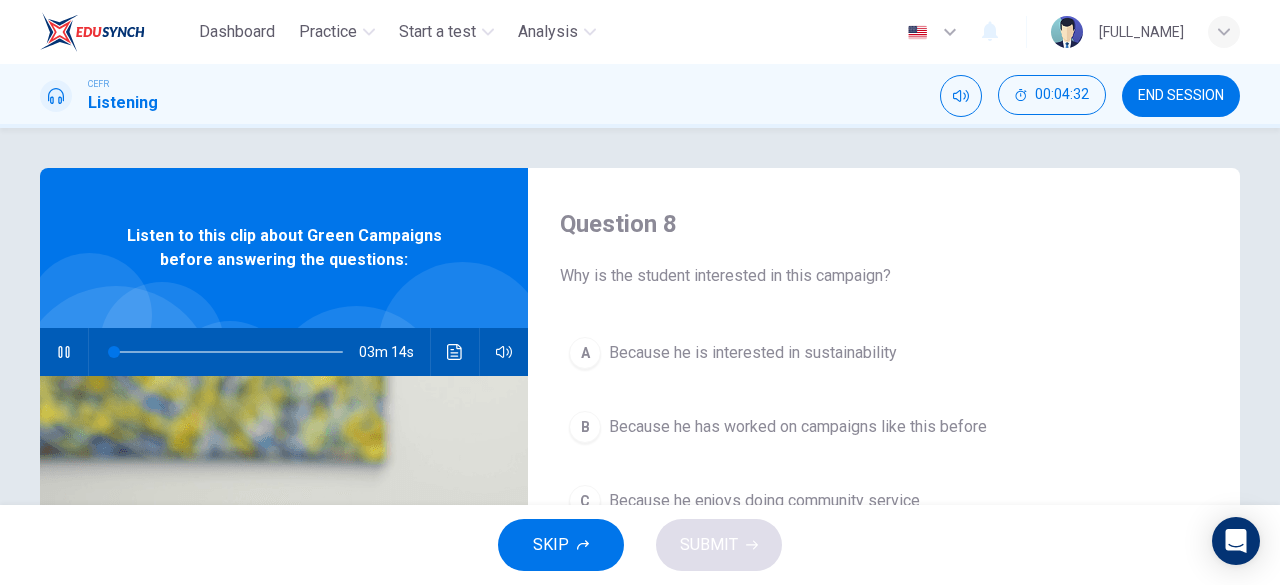 type 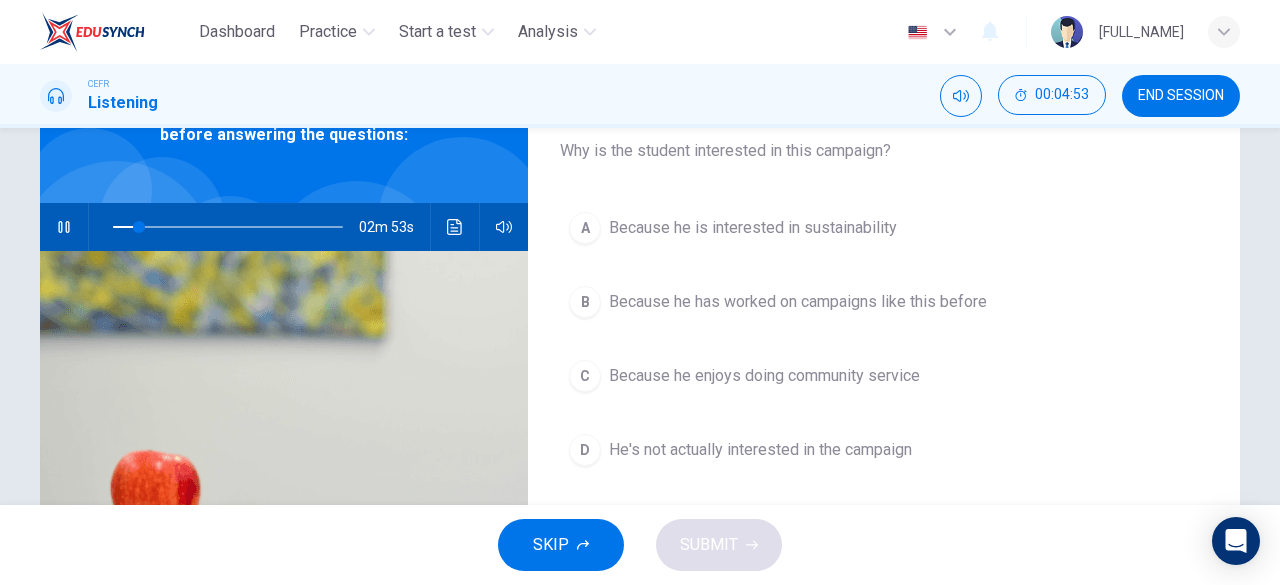 scroll, scrollTop: 128, scrollLeft: 0, axis: vertical 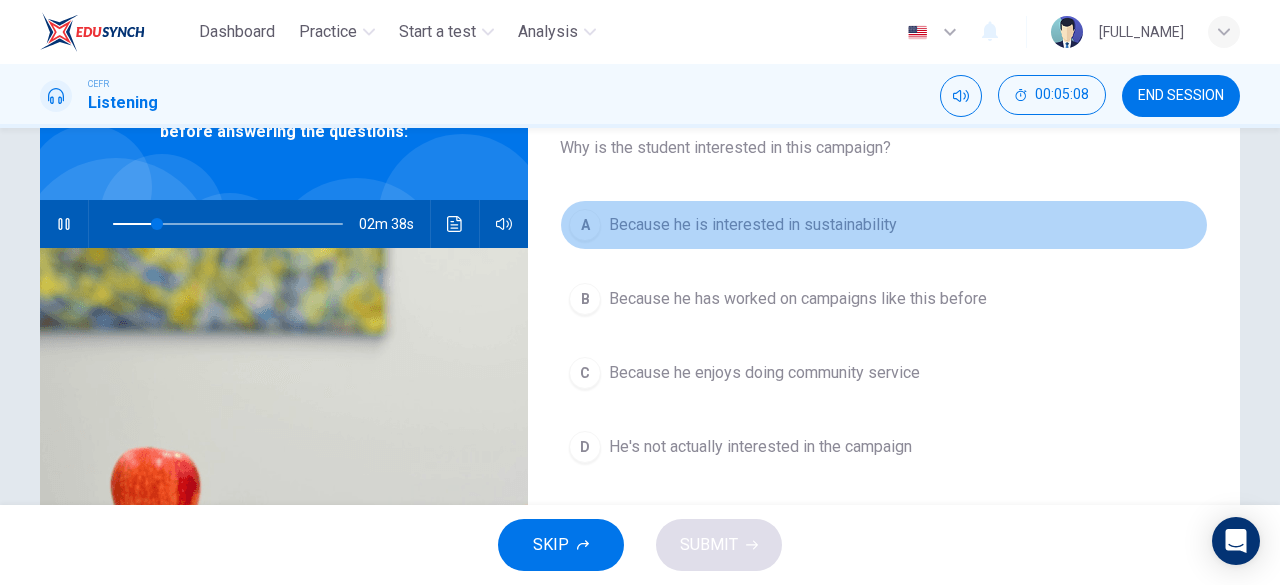 click on "A Because he is interested in sustainability" at bounding box center (884, 225) 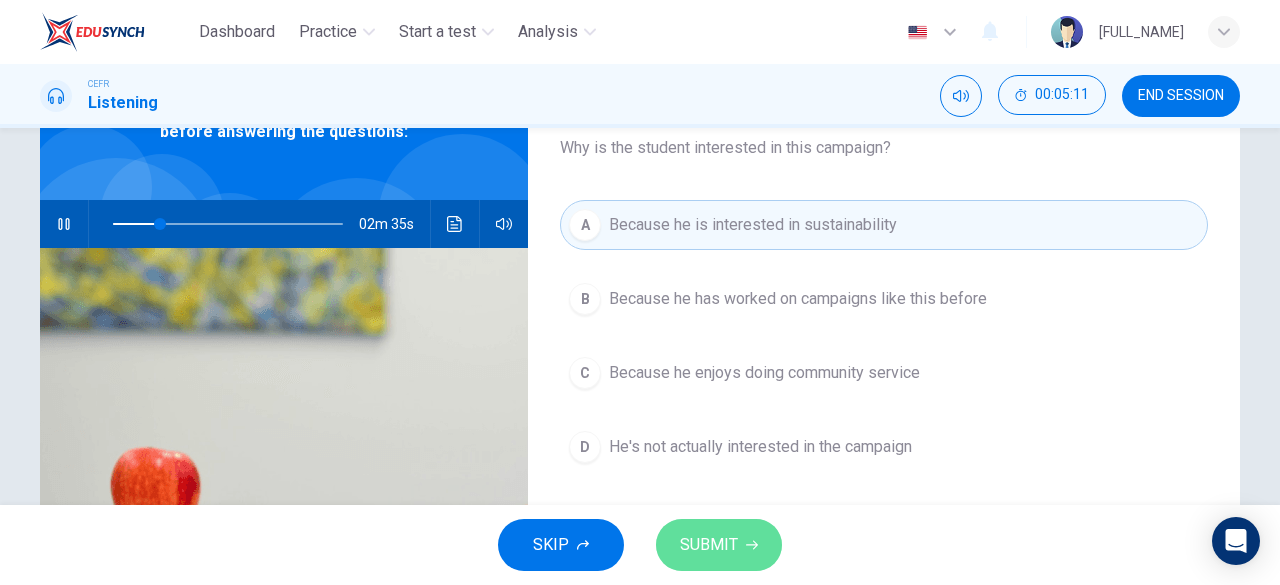 click on "SUBMIT" at bounding box center (719, 545) 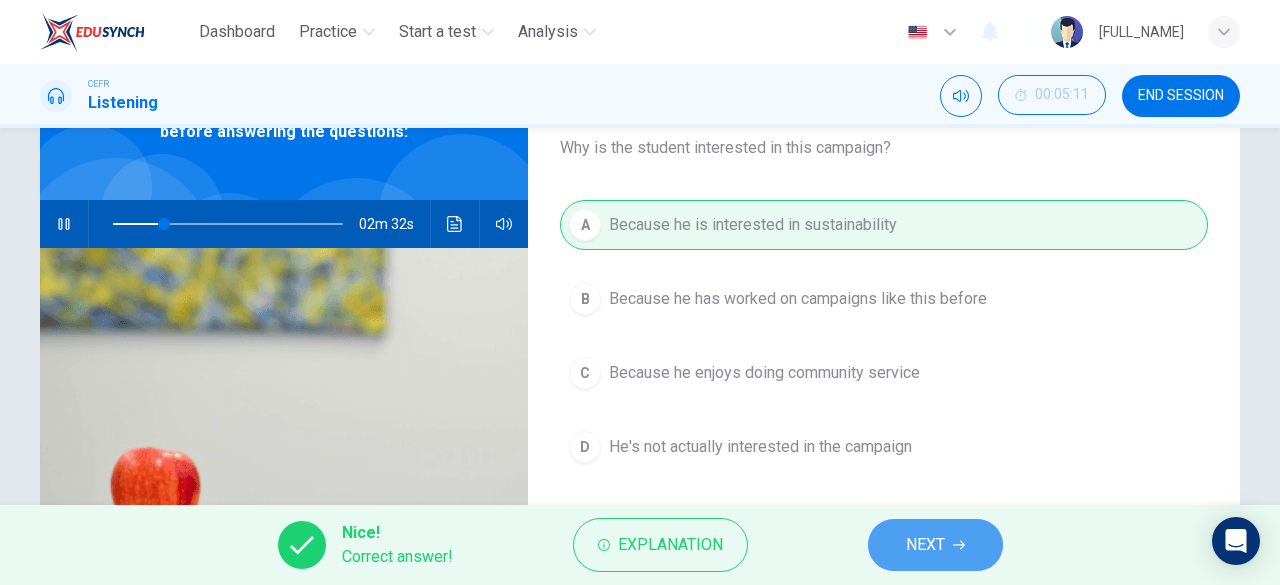 click on "NEXT" at bounding box center (925, 545) 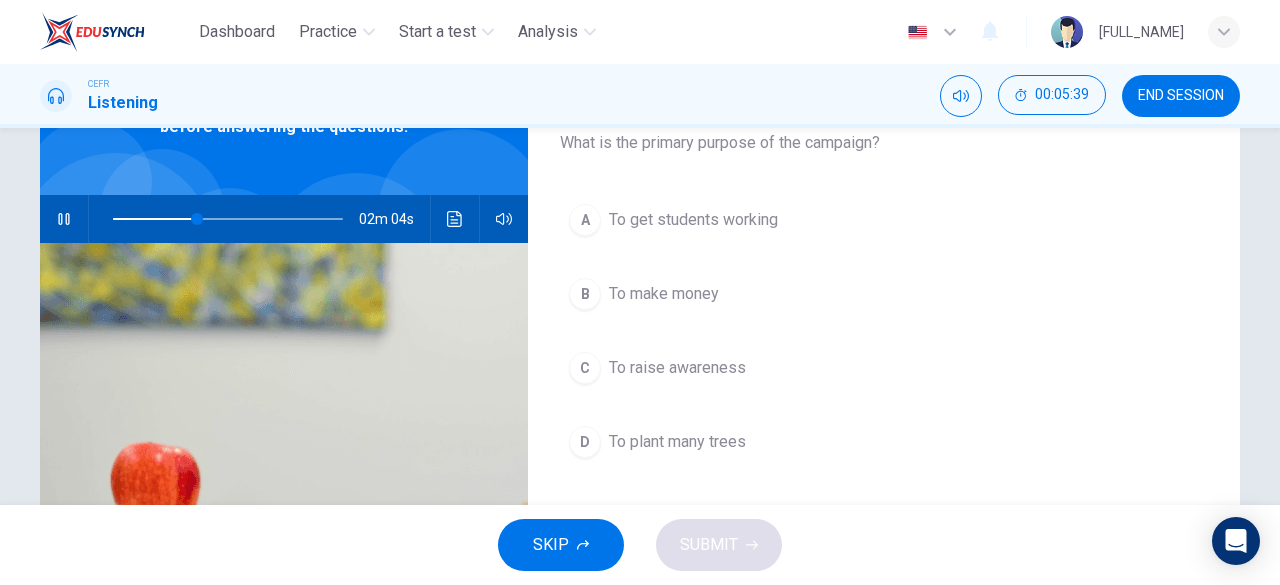 scroll, scrollTop: 132, scrollLeft: 0, axis: vertical 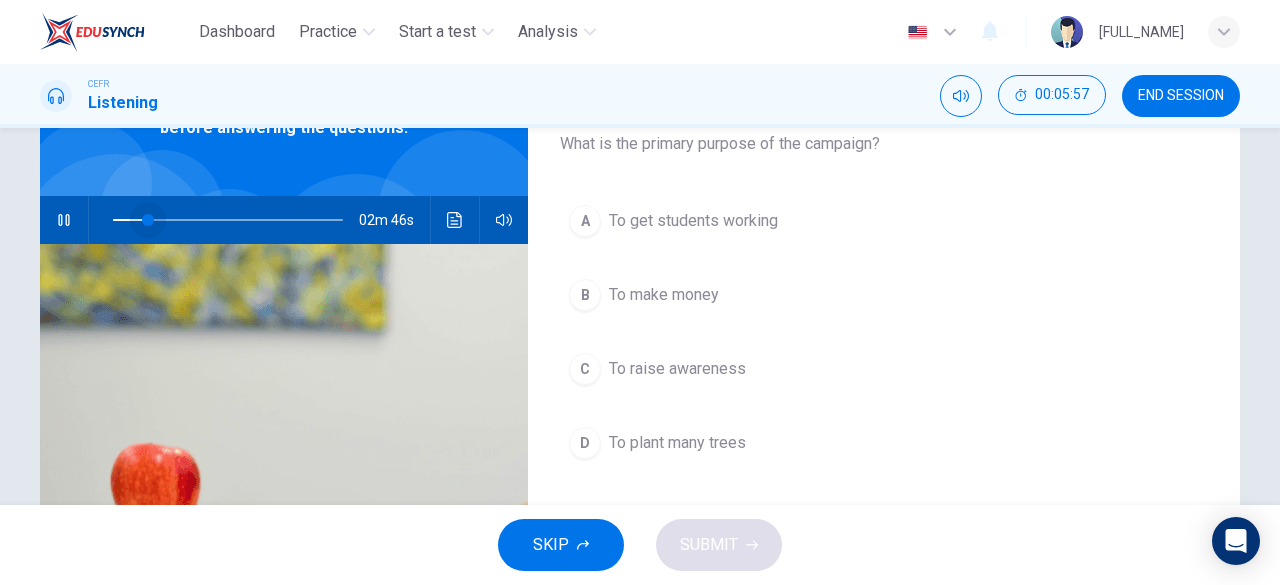 click at bounding box center (228, 220) 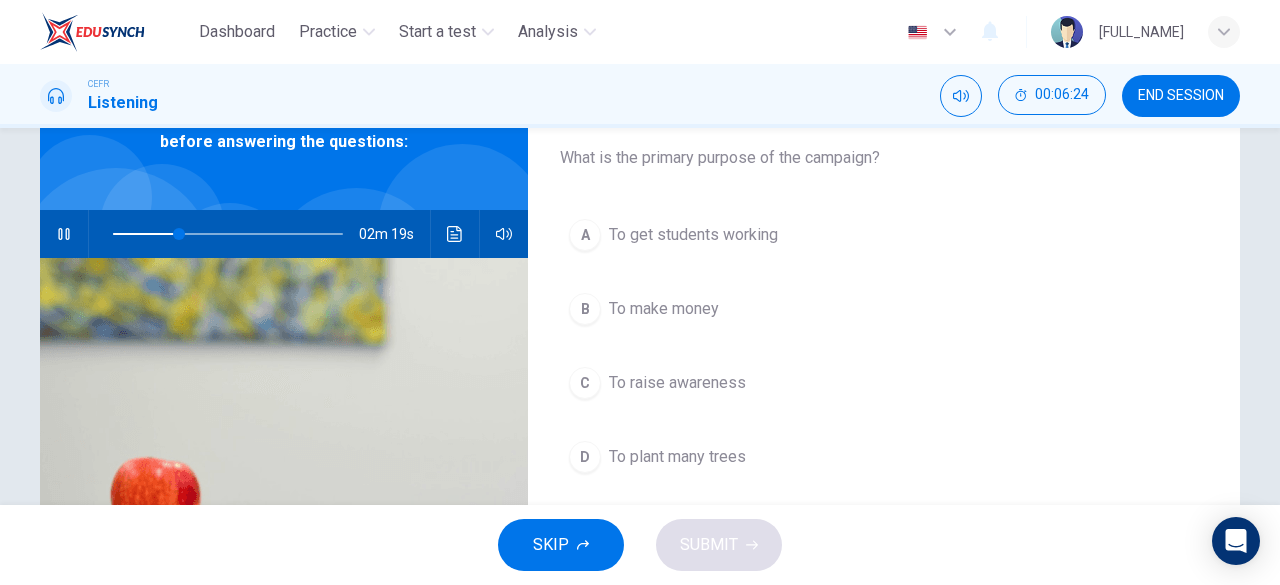 scroll, scrollTop: 121, scrollLeft: 0, axis: vertical 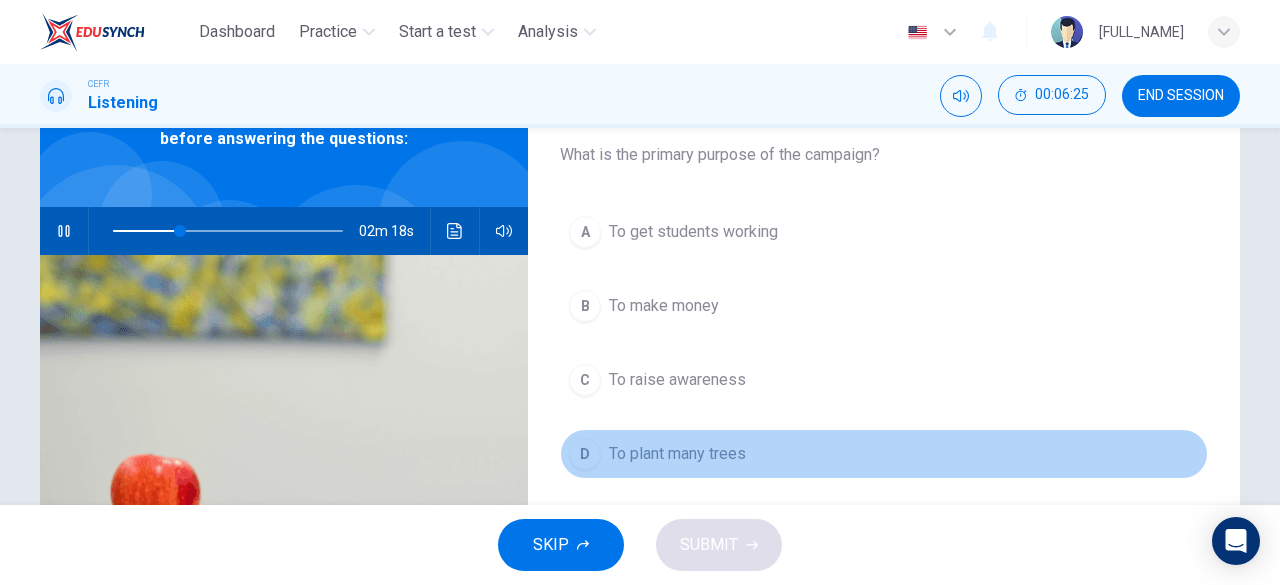 click on "To plant many trees" at bounding box center (693, 232) 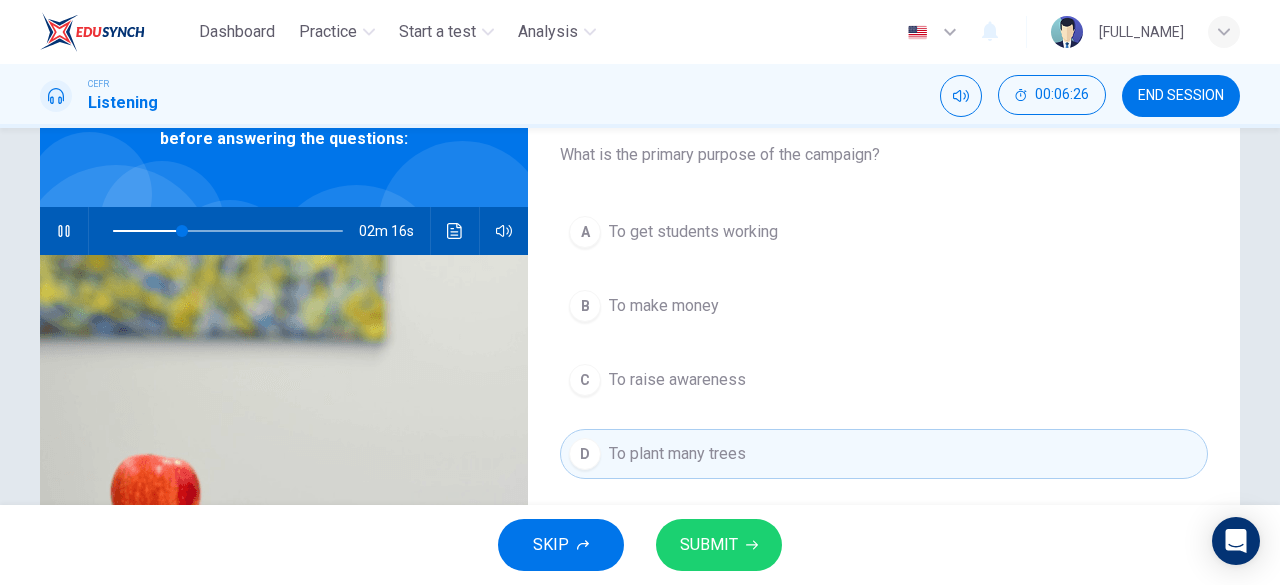 click on "SUBMIT" at bounding box center (709, 545) 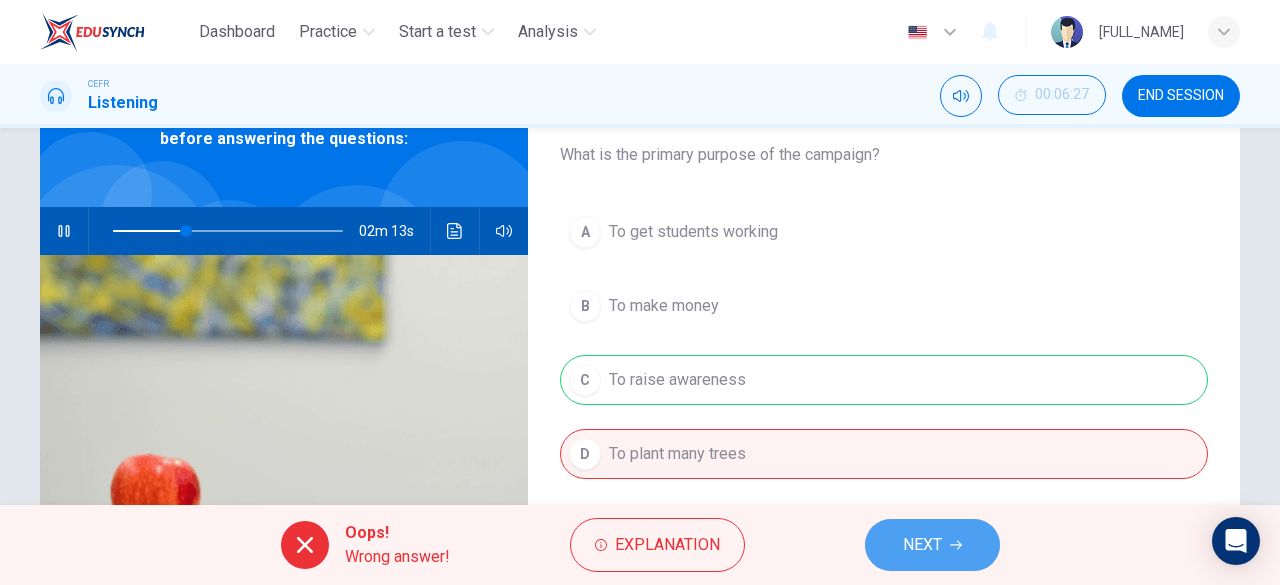 click on "NEXT" at bounding box center [932, 545] 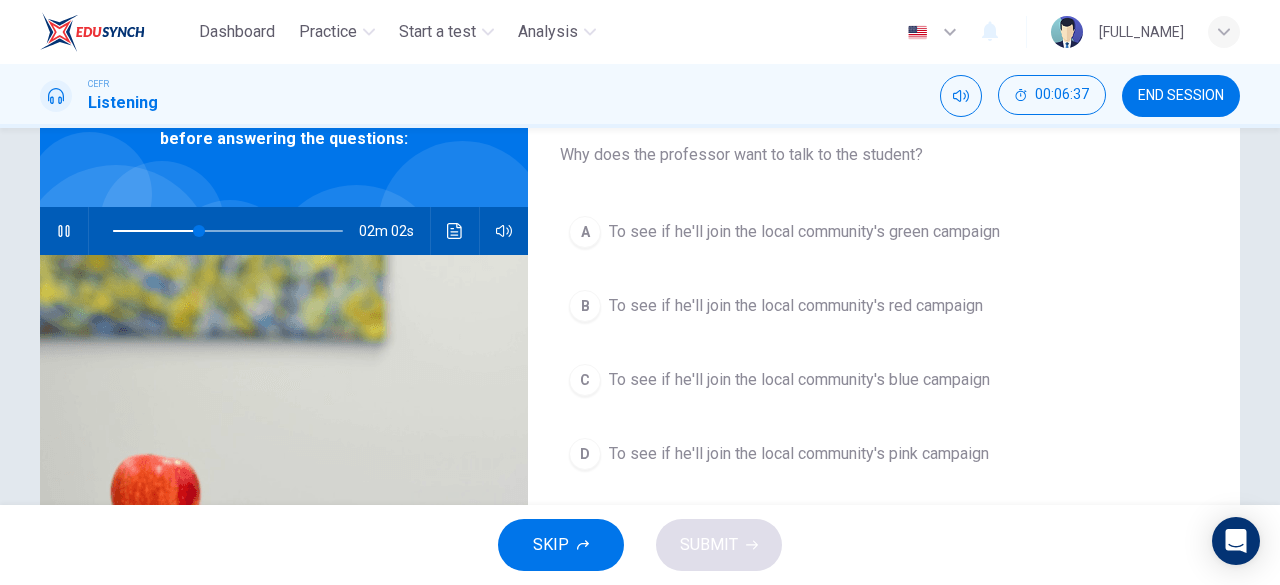 click on "A To see if he'll join the local community's green campaign" at bounding box center [884, 232] 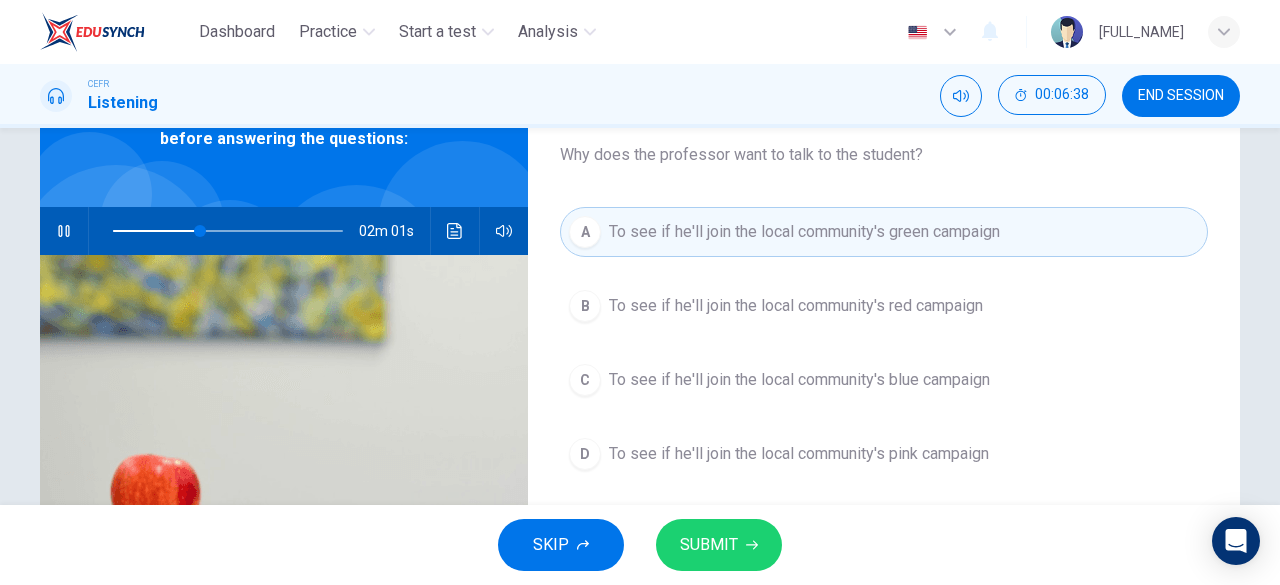 click on "SUBMIT" at bounding box center (709, 545) 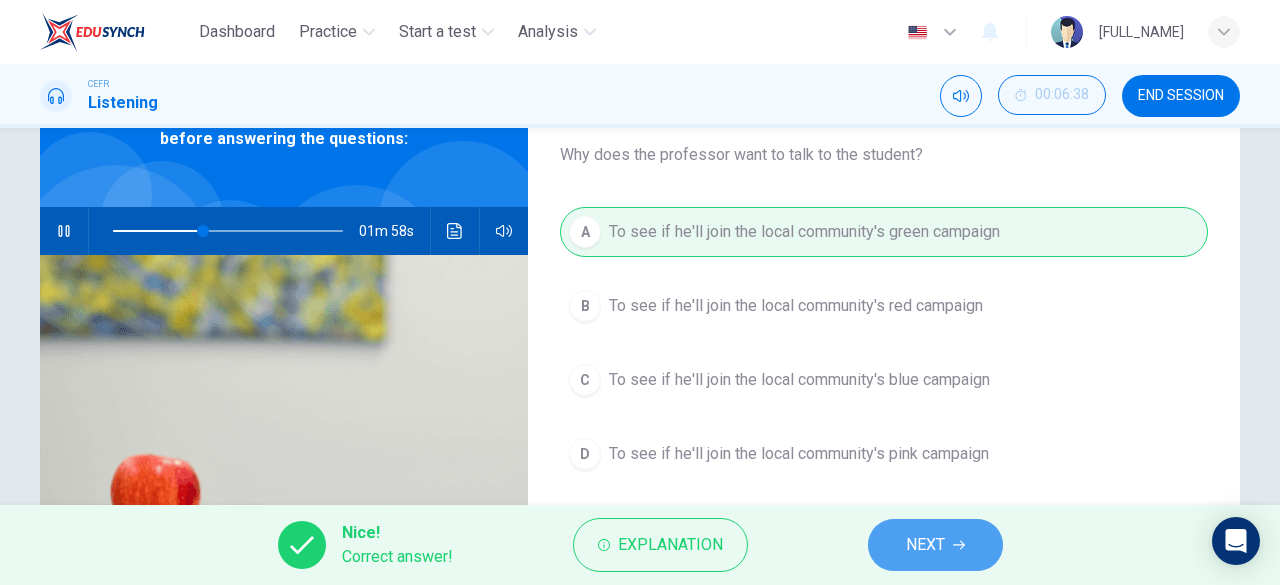 click on "NEXT" at bounding box center (935, 545) 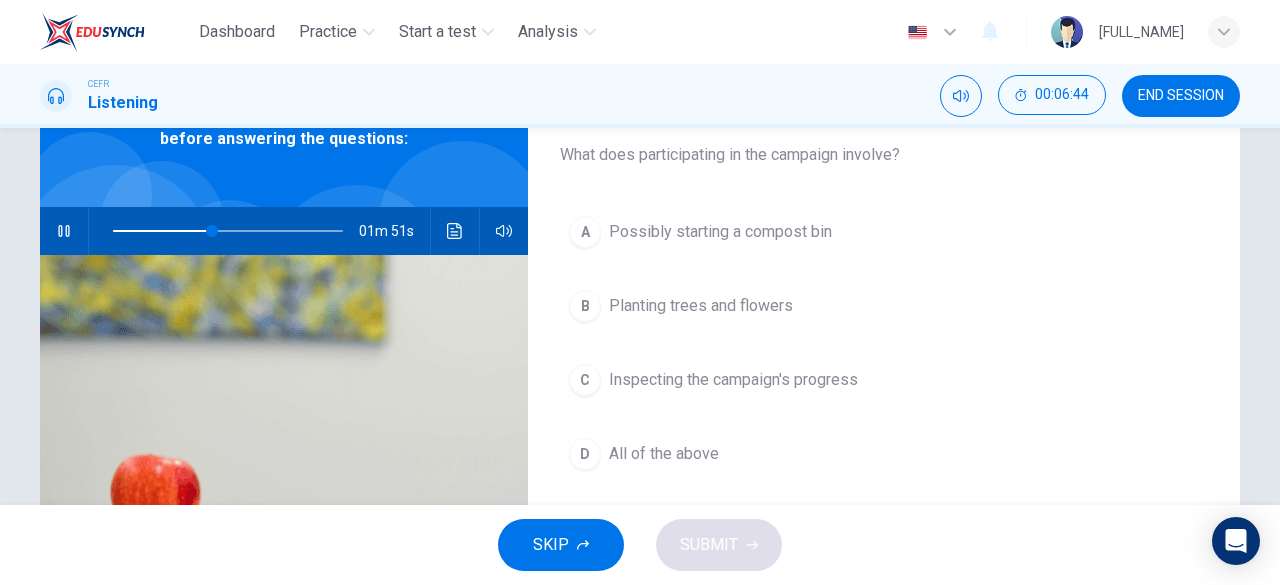 click on "Planting trees and flowers" at bounding box center (720, 232) 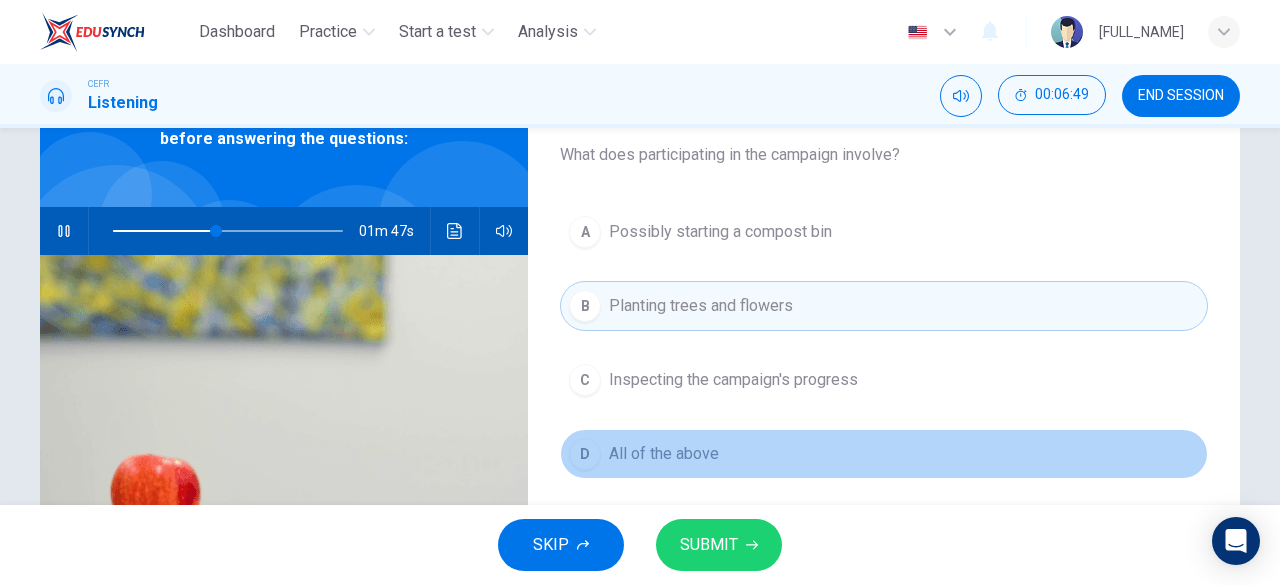 click on "All of the above" at bounding box center (720, 232) 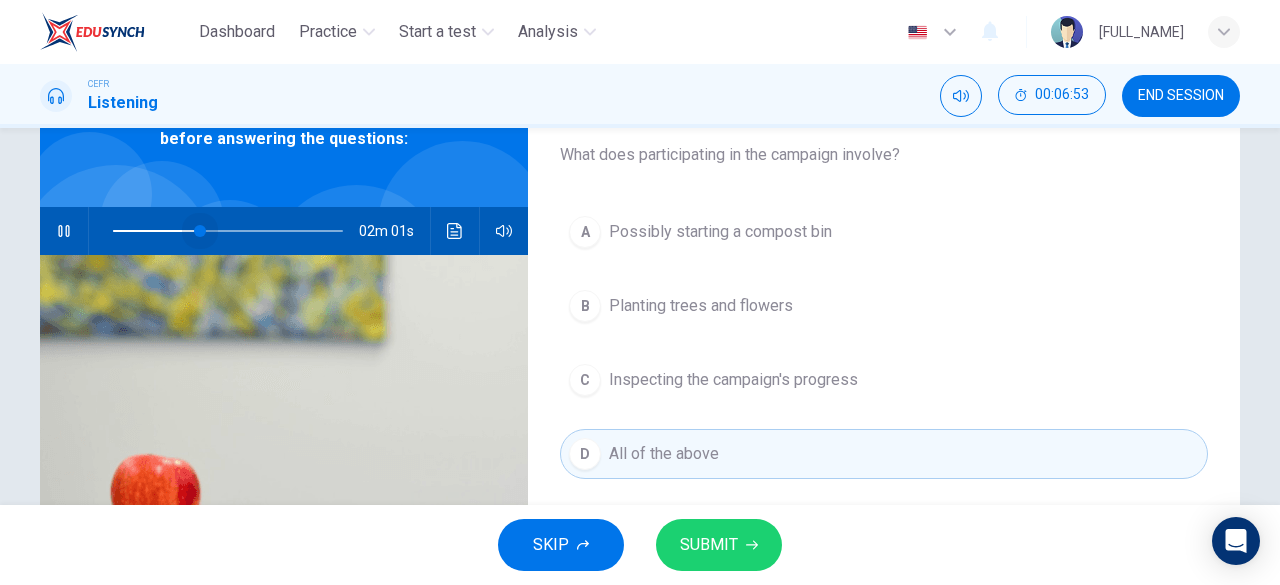click at bounding box center [228, 231] 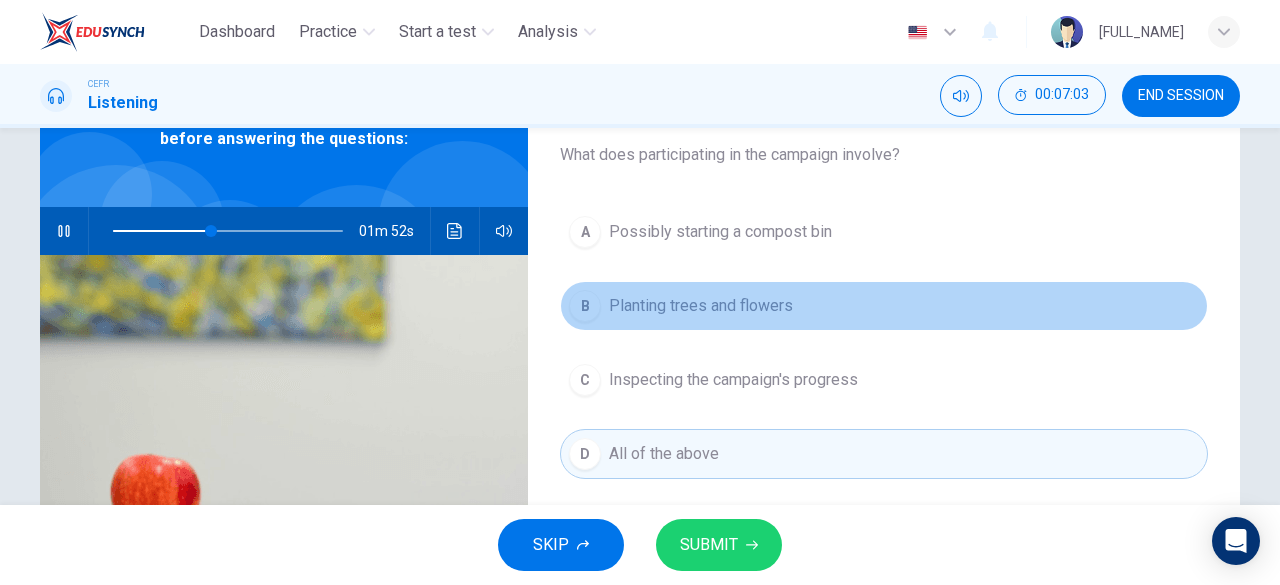 click on "B Planting trees and flowers" at bounding box center (884, 306) 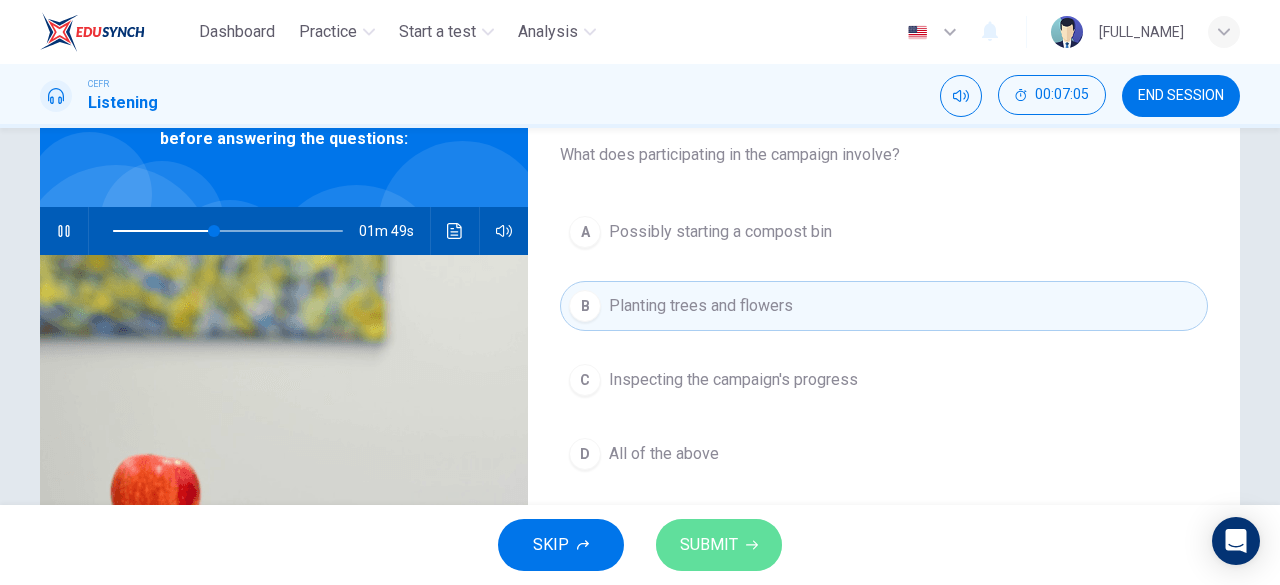 click on "SUBMIT" at bounding box center (719, 545) 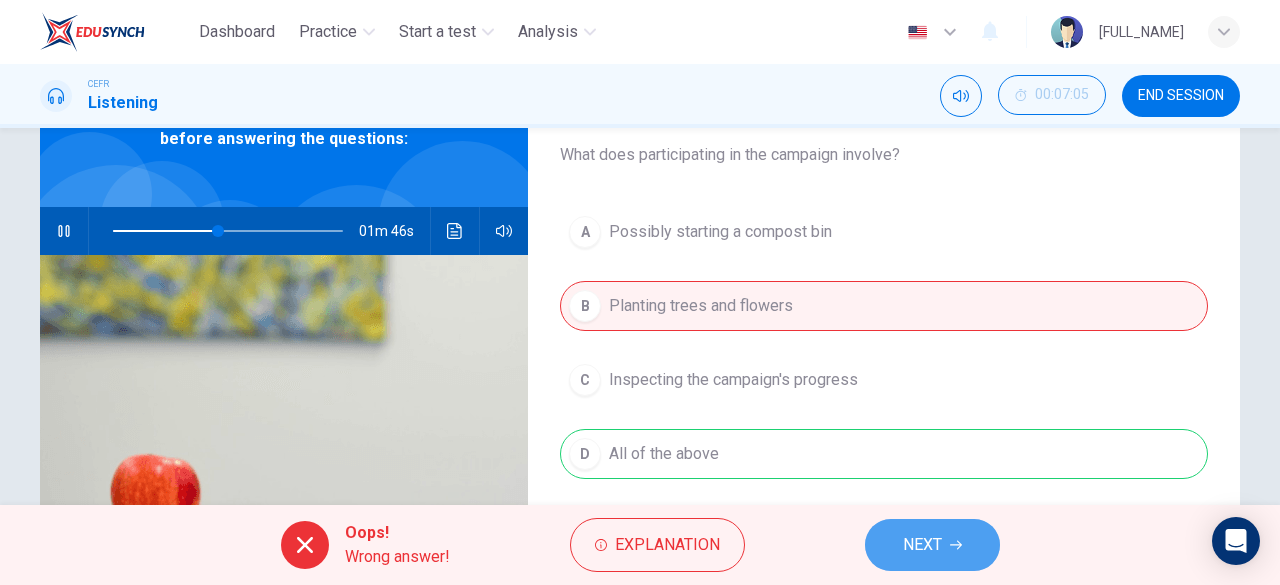 click on "NEXT" at bounding box center [922, 545] 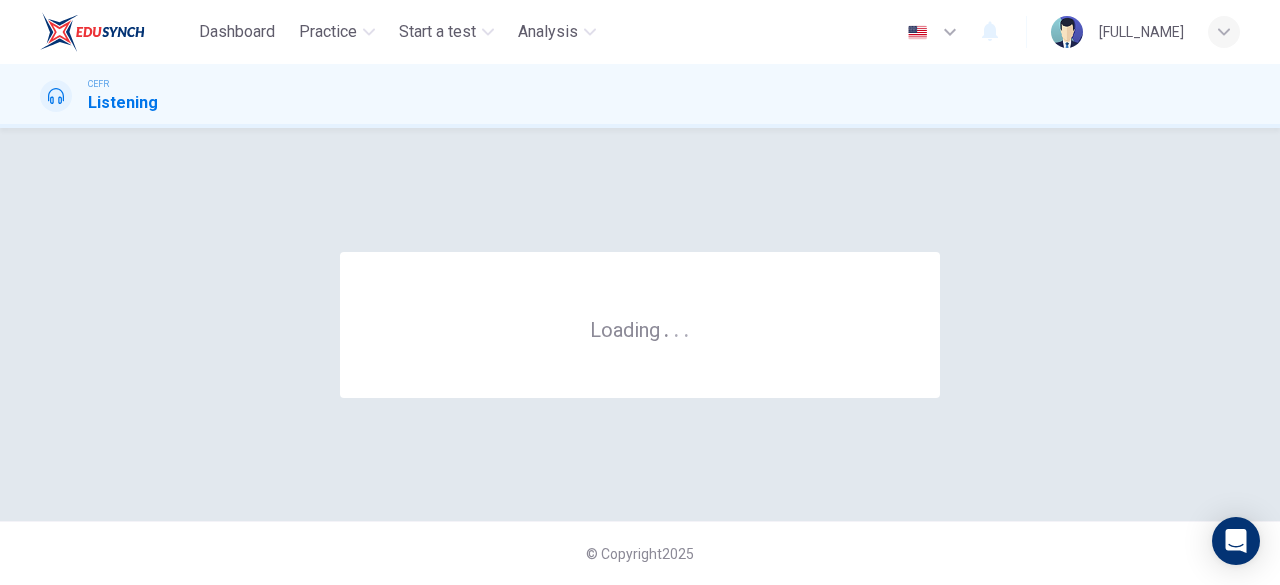 scroll, scrollTop: 0, scrollLeft: 0, axis: both 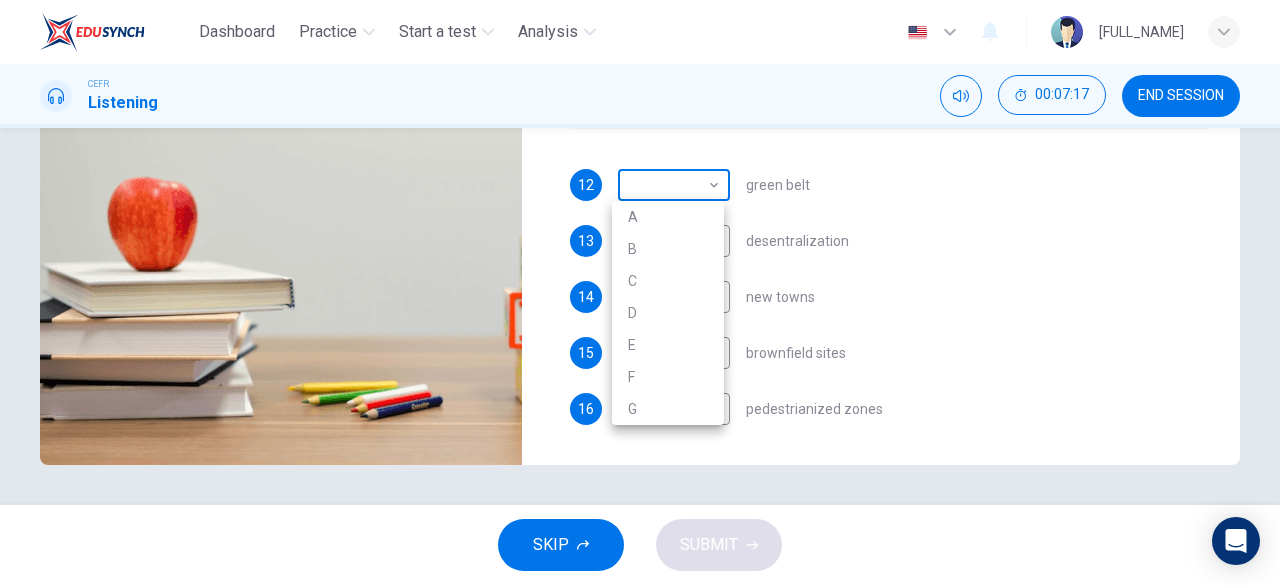 click on "Dashboard Practice Start a test Analysis English en ​ [FULL_NAME] CEFR Listening 00:07:17 END SESSION Questions 12 - 16 How do the speakers describe the green urban planning options? Choose  FIVE  descriptions from the box and select the correct letter next to the questions. Descriptions A. Dangerous B. Too expensive C. Oversimplified  D. Disruptive E. Unpractical F. Successful G. Unsuccessful 12 ​ ​ green belt 13 ​ ​ desentralization 14 ​ ​ new towns 15 ​ ​ brownfield sites 16 ​ ​ pedestrianized zones Case Study 06m 03s SKIP SUBMIT EduSynch - Online Language Proficiency Testing
Dashboard Practice Start a test Analysis Notifications © Copyright  2025 A B C D E F G" at bounding box center (640, 292) 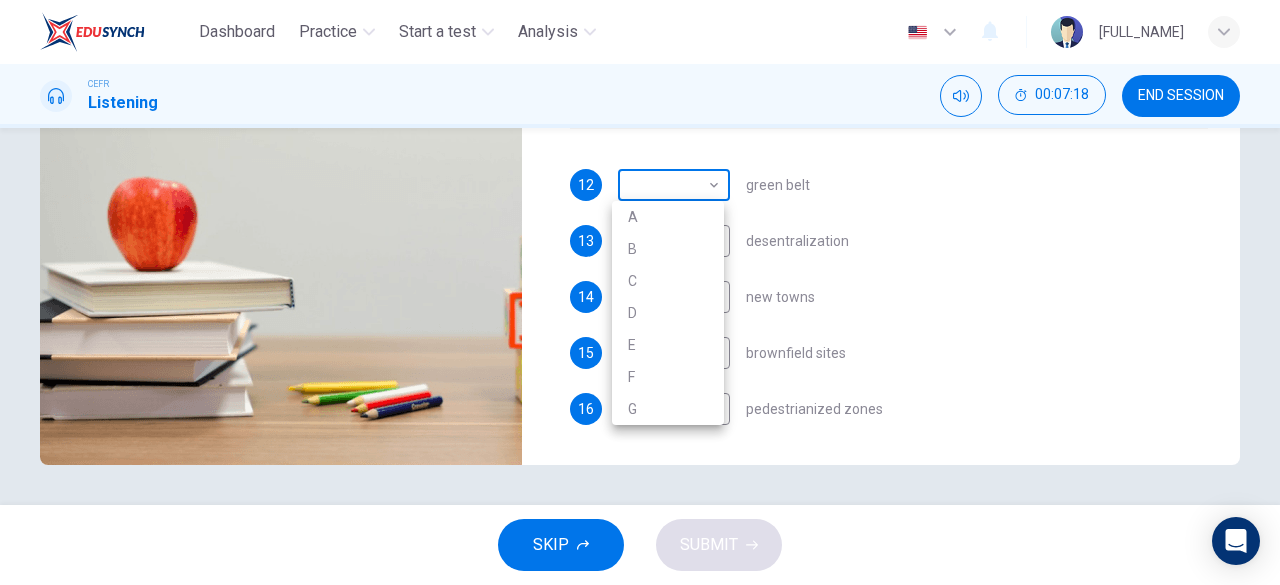 click at bounding box center (640, 292) 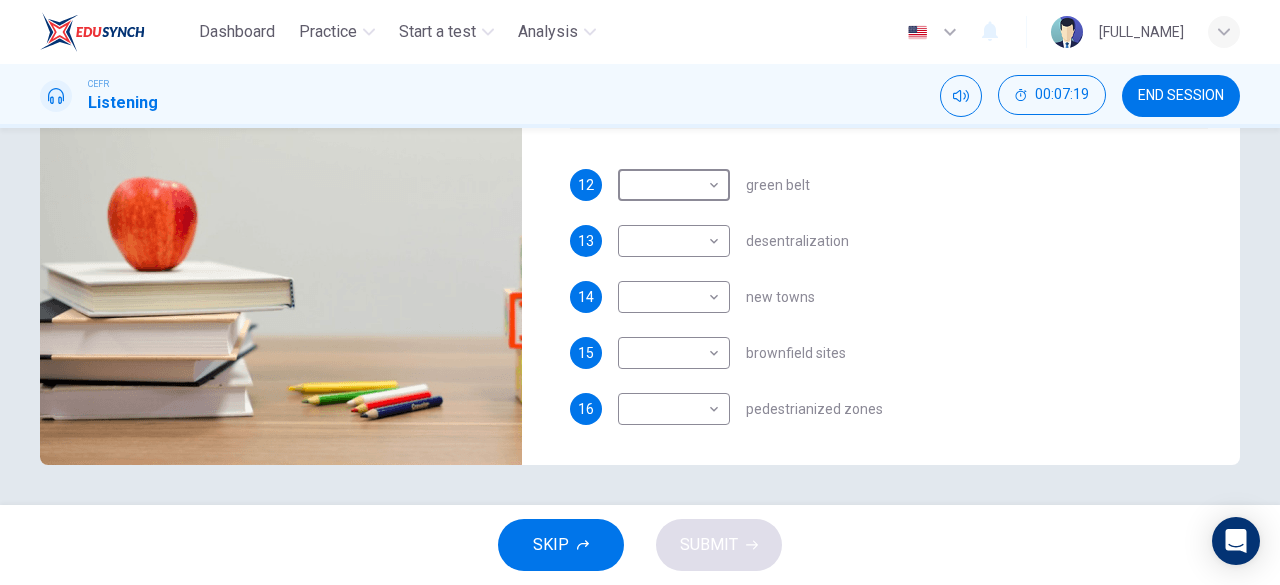 scroll, scrollTop: 0, scrollLeft: 0, axis: both 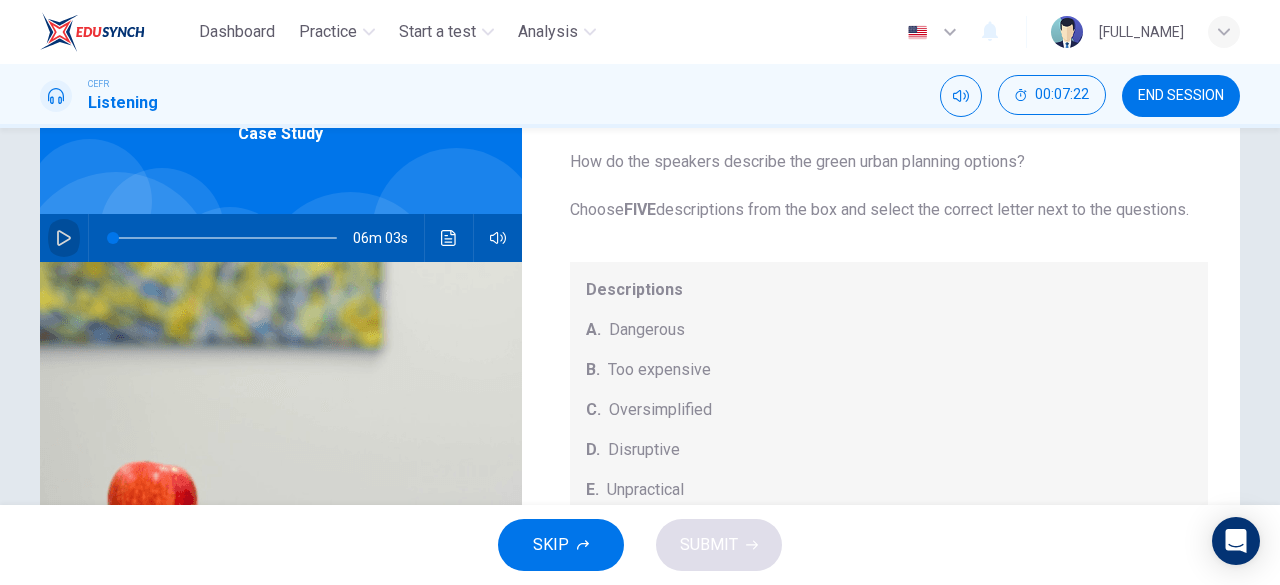 click at bounding box center [64, 238] 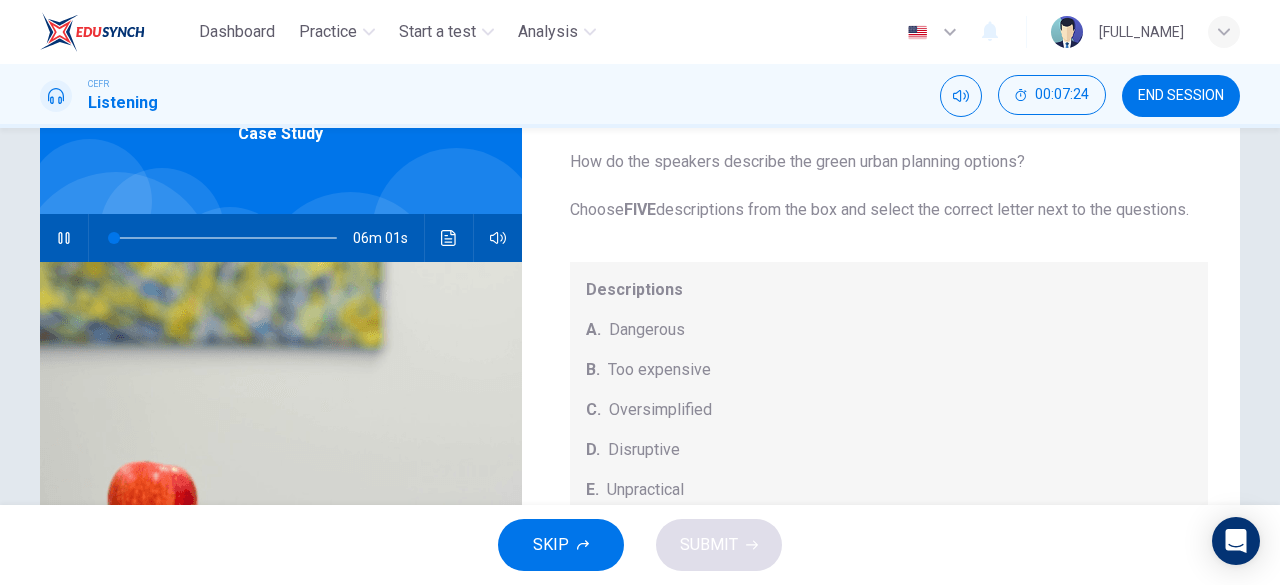 type 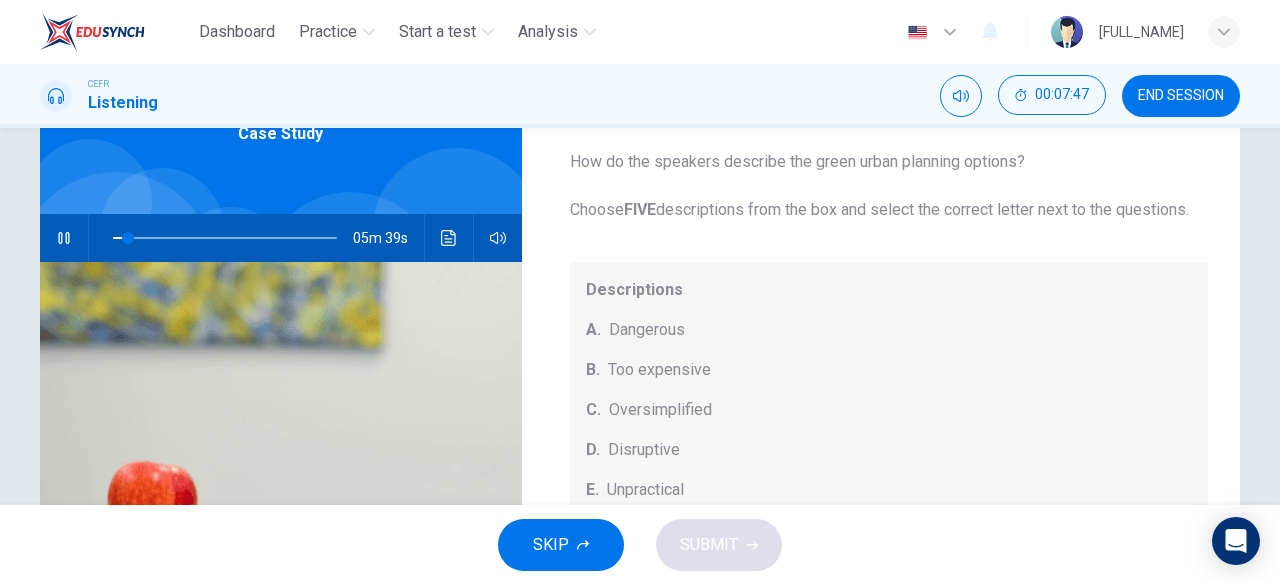 scroll, scrollTop: 208, scrollLeft: 0, axis: vertical 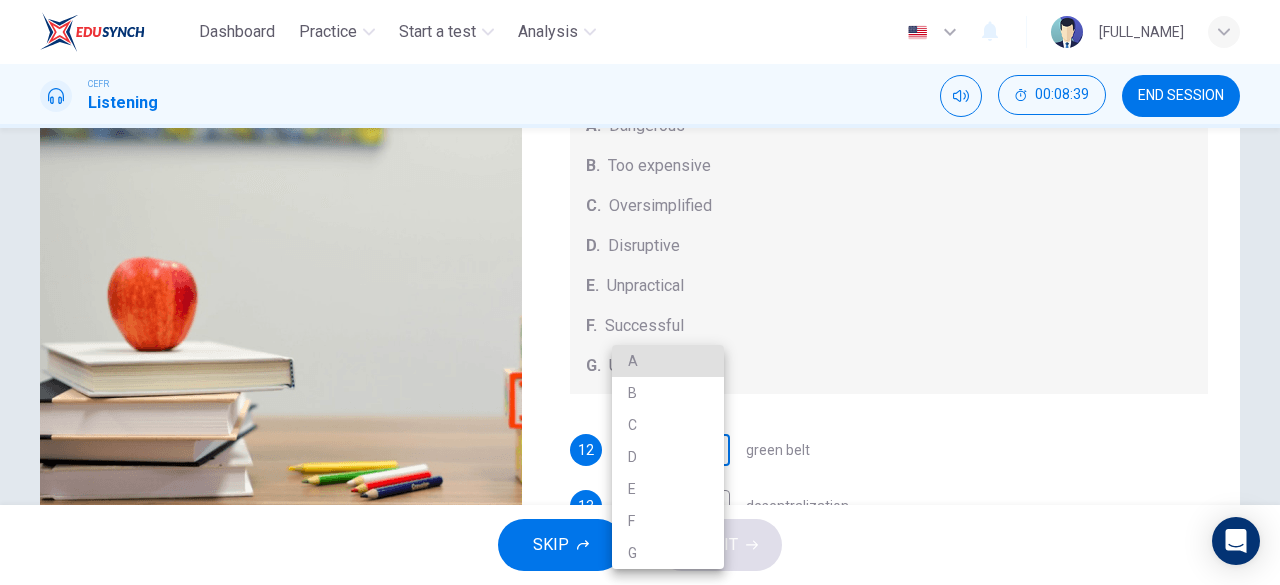 click on "Dashboard Practice Start a test Analysis English en ​ [FULL_NAME] CEFR Listening 00:08:39 END SESSION Questions 12 - 16 How do the speakers describe the green urban planning options? Choose  FIVE  descriptions from the box and select the correct letter next to the questions. Descriptions A. Dangerous B. Too expensive C. Oversimplified  D. Disruptive E. Unpractical F. Successful G. Unsuccessful 12 ​ ​ green belt 13 ​ ​ desentralization 14 ​ ​ new towns 15 ​ ​ brownfield sites 16 ​ ​ pedestrianized zones Case Study 04m 47s SKIP SUBMIT EduSynch - Online Language Proficiency Testing
Dashboard Practice Start a test Analysis Notifications © Copyright  2025 A B C D E F G" at bounding box center [640, 292] 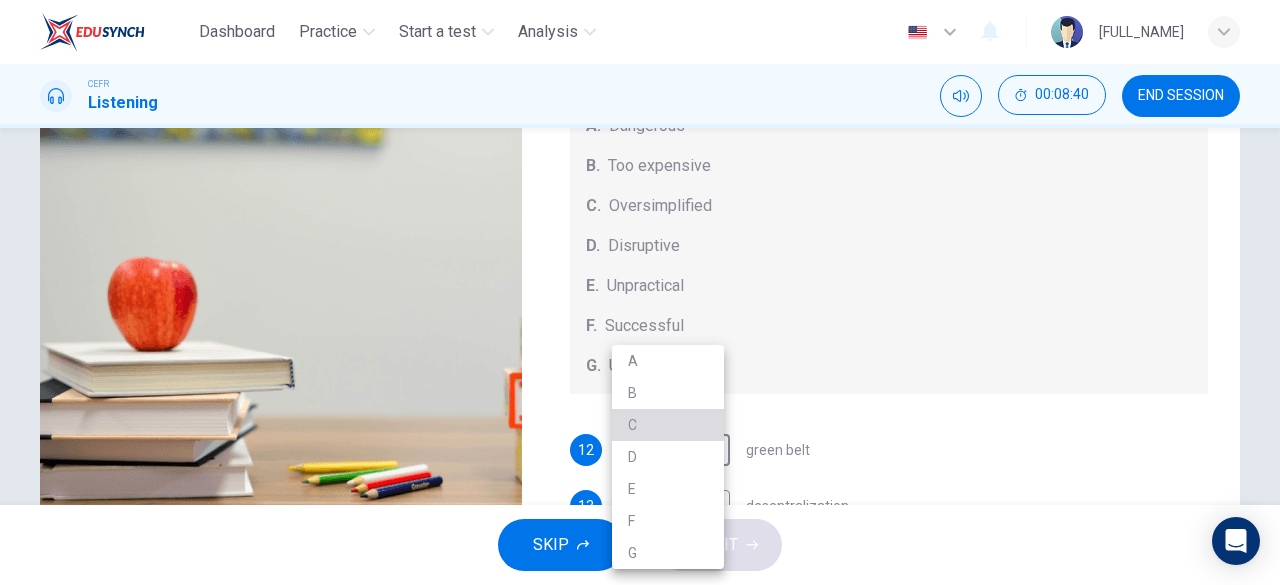 click on "C" at bounding box center (668, 425) 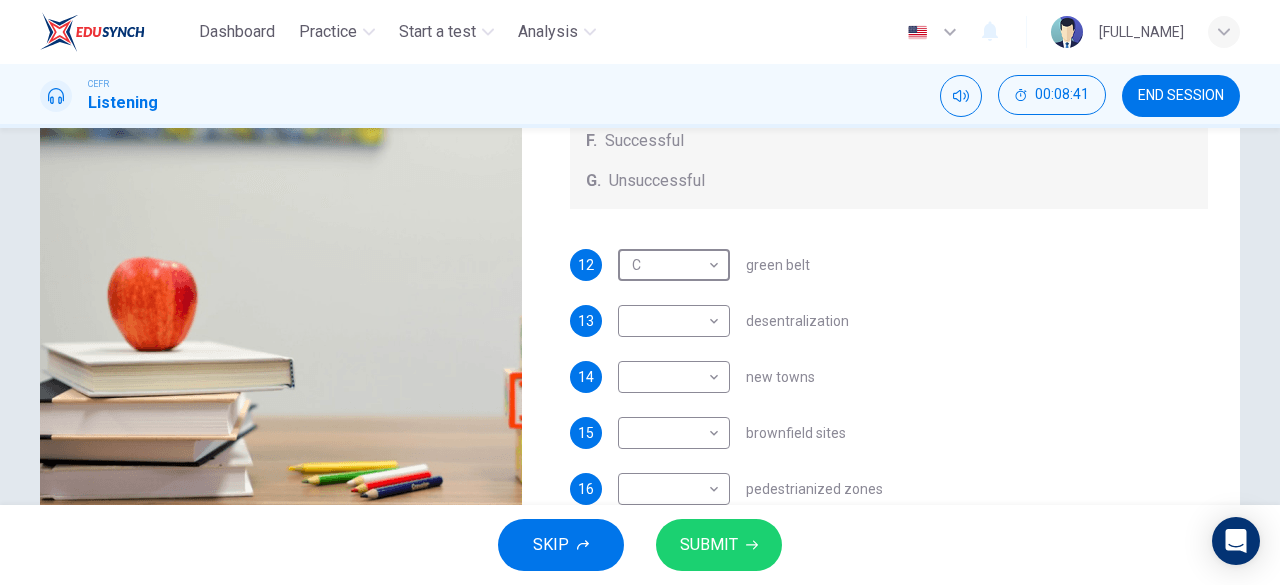 scroll, scrollTop: 208, scrollLeft: 0, axis: vertical 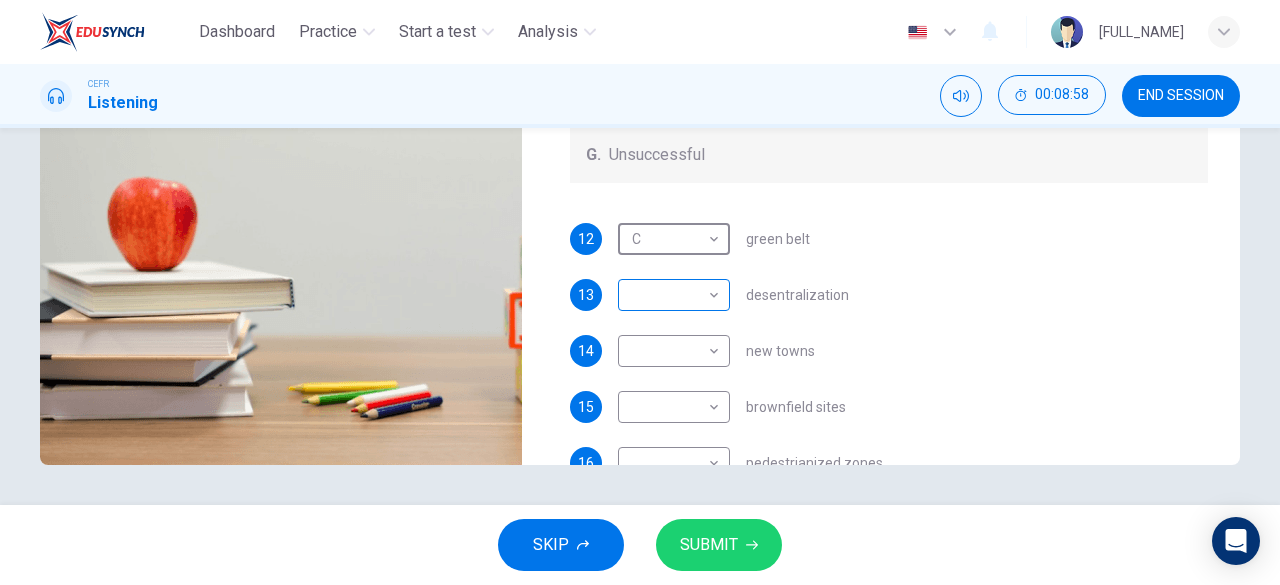 click on "Dashboard Practice Start a test Analysis English en ​ [FULL_NAME] CEFR Listening 00:08:58 END SESSION Questions 12 - 16 How do the speakers describe the green urban planning options? Choose  FIVE  descriptions from the box and select the correct letter next to the questions. Descriptions A. Dangerous B. Too expensive C. Oversimplified  D. Disruptive E. Unpractical F. Successful G. Unsuccessful 12 C C ​ green belt 13 ​ ​ desentralization 14 ​ ​ new towns 15 ​ ​ brownfield sites 16 ​ ​ pedestrianized zones Case Study 04m 27s SKIP SUBMIT EduSynch - Online Language Proficiency Testing
Dashboard Practice Start a test Analysis Notifications © Copyright  2025" at bounding box center [640, 292] 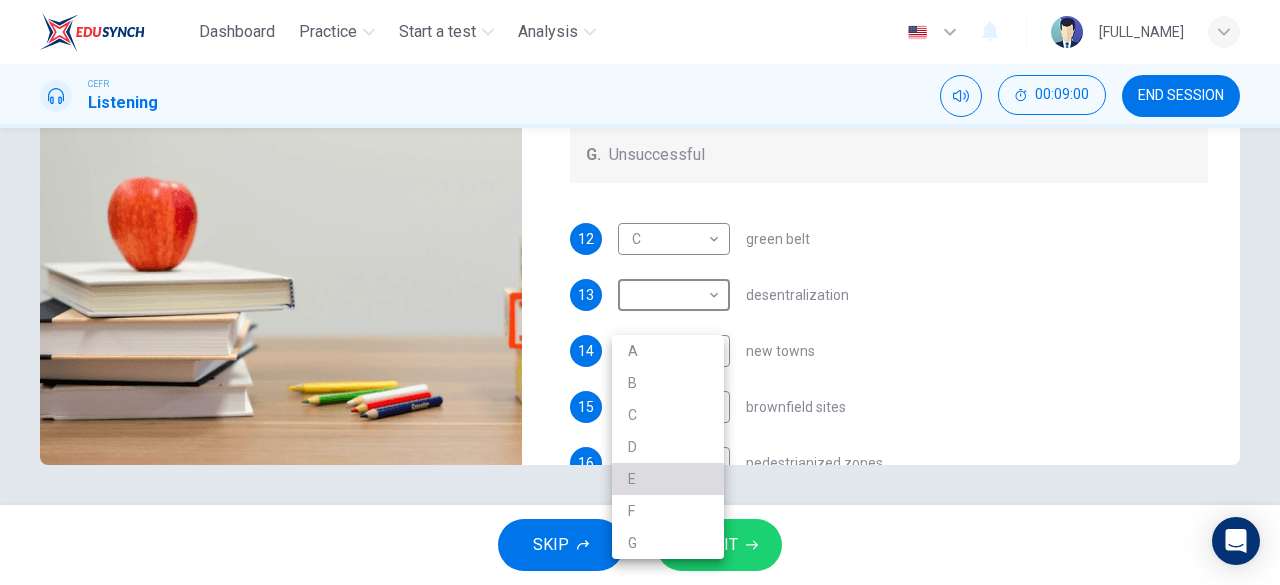 click on "E" at bounding box center (668, 479) 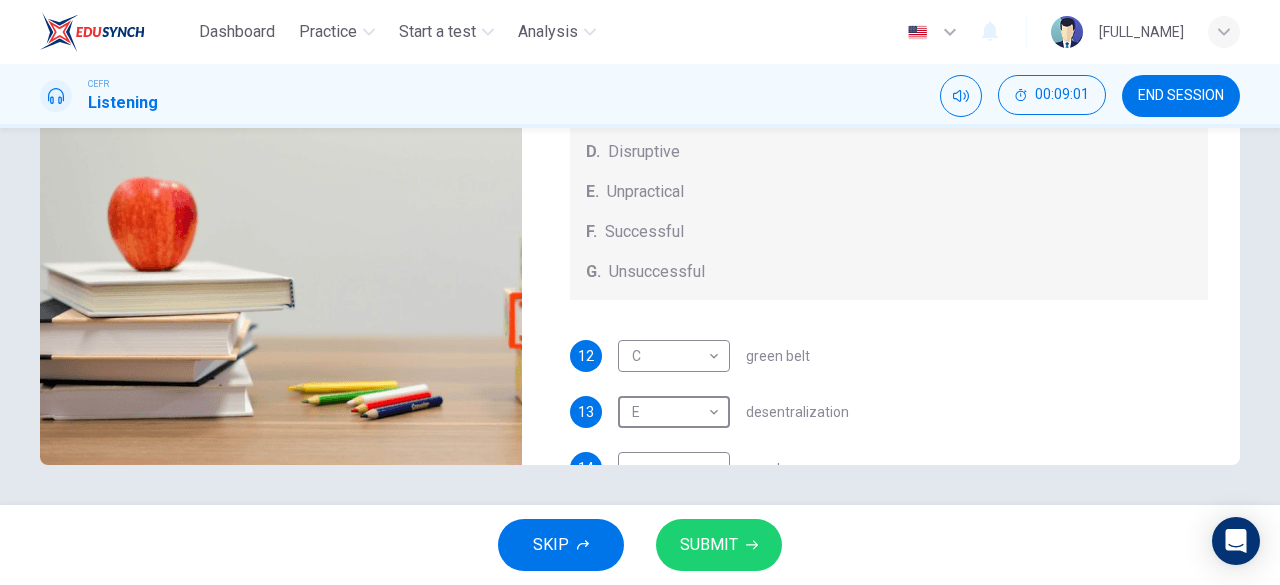 scroll, scrollTop: 0, scrollLeft: 0, axis: both 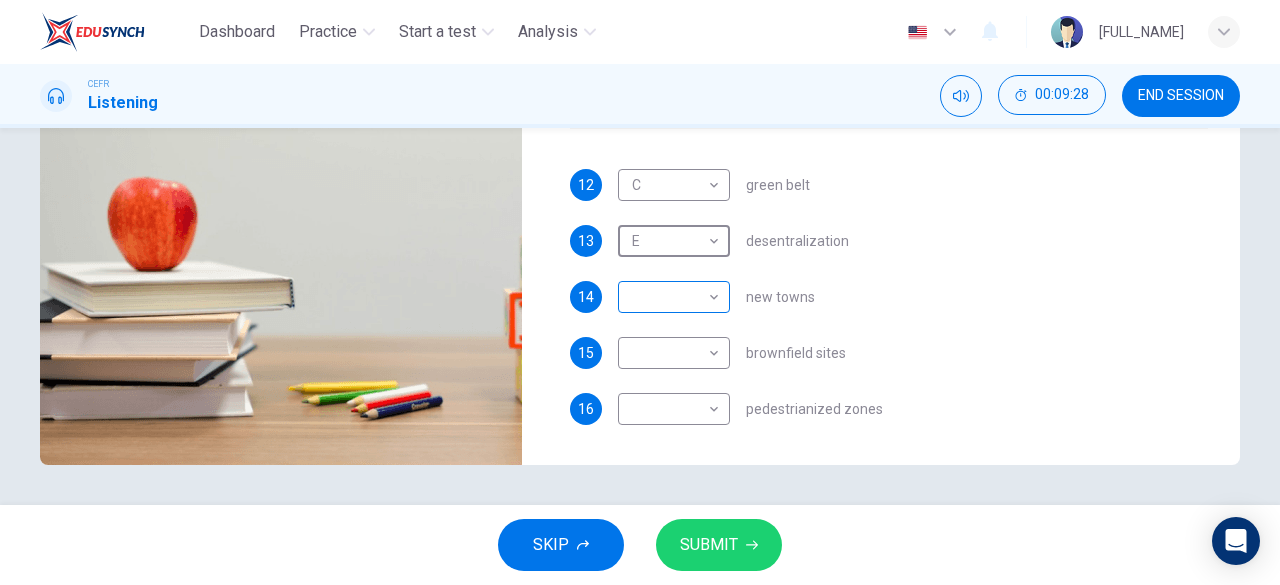 click on "Dashboard Practice Start a test Analysis English en ​ [FULL_NAME] CEFR Listening 00:09:28 END SESSION Questions 12 - 16 How do the speakers describe the green urban planning options? Choose  FIVE  descriptions from the box and select the correct letter next to the questions. Descriptions A. Dangerous B. Too expensive C. Oversimplified  D. Disruptive E. Unpractical F. Successful G. Unsuccessful 12 C C ​ green belt 13 E E ​ desentralization 14 ​ ​ new towns 15 ​ ​ brownfield sites 16 ​ ​ pedestrianized zones Case Study 03m 58s SKIP SUBMIT EduSynch - Online Language Proficiency Testing
Dashboard Practice Start a test Analysis Notifications © Copyright  2025" at bounding box center (640, 292) 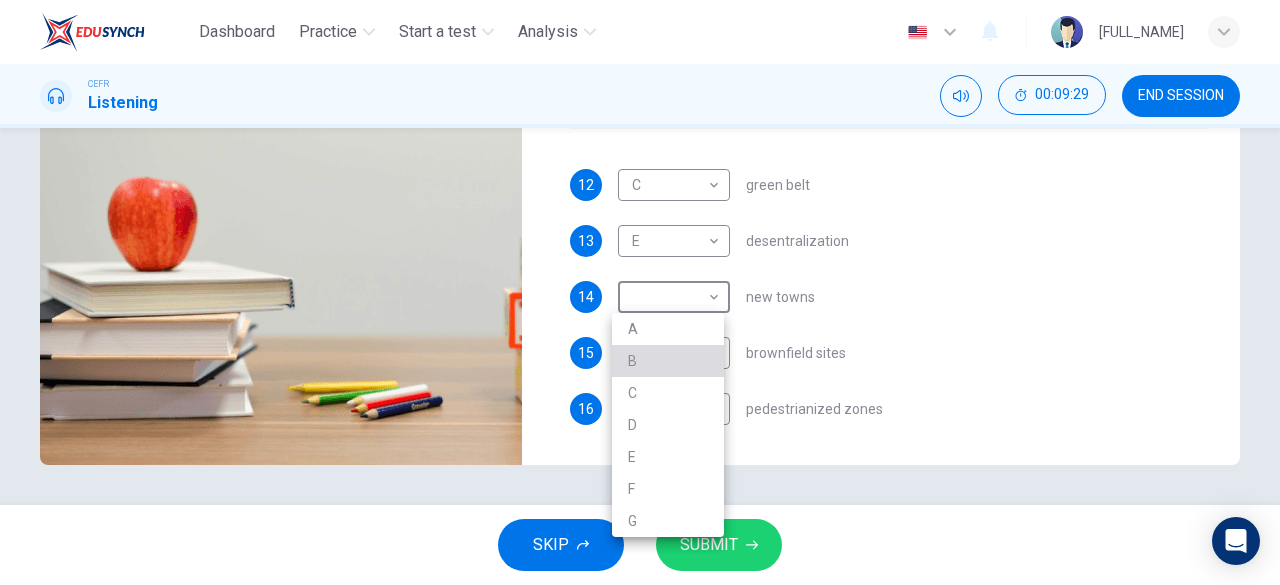 click on "B" at bounding box center (668, 361) 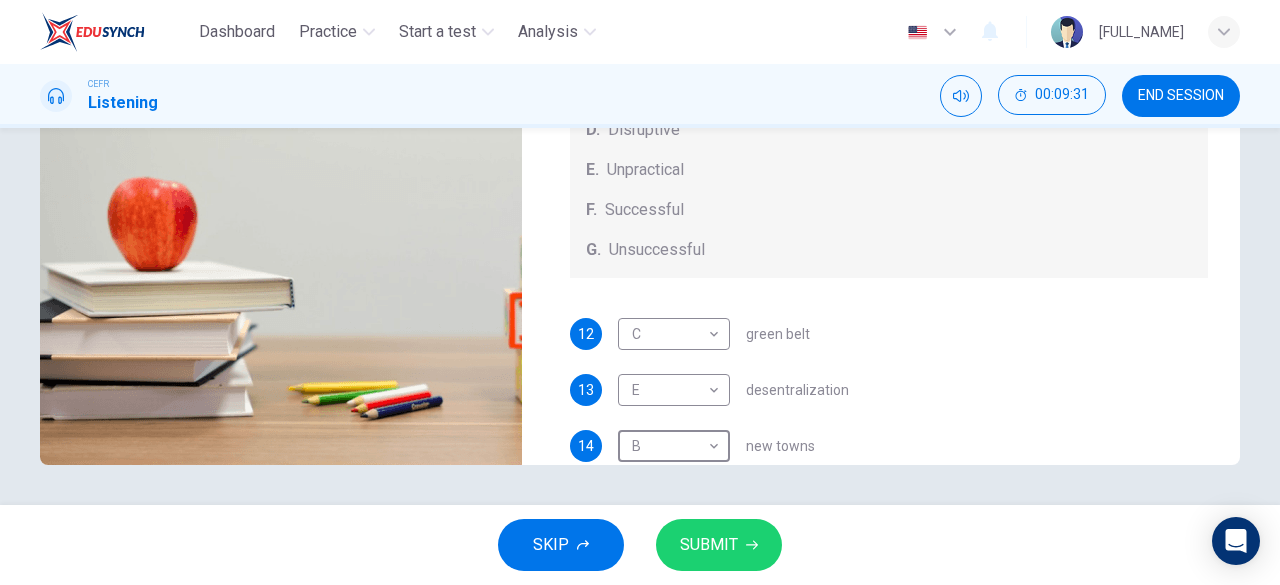 scroll, scrollTop: 0, scrollLeft: 0, axis: both 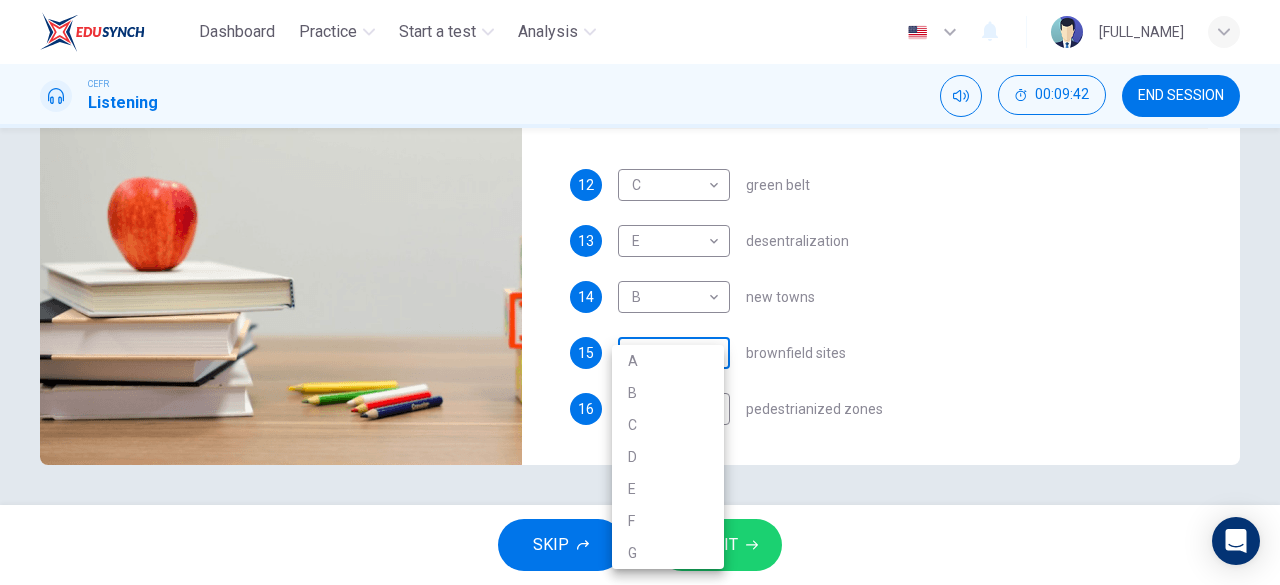 click on "Dashboard Practice Start a test Analysis English en ​ [FULL_NAME] CEFR Listening 00:09:42 END SESSION Questions 12 - 16 How do the speakers describe the green urban planning options? Choose  FIVE  descriptions from the box and select the correct letter next to the questions. Descriptions A. Dangerous B. Too expensive C. Oversimplified  D. Disruptive E. Unpractical F. Successful G. Unsuccessful 12 C C ​ green belt 13 E E ​ desentralization 14 B B ​ new towns 15 ​ ​ brownfield sites 16 ​ ​ pedestrianized zones Case Study 03m 44s SKIP SUBMIT EduSynch - Online Language Proficiency Testing
Dashboard Practice Start a test Analysis Notifications © Copyright  2025 A B C D E F G" at bounding box center (640, 292) 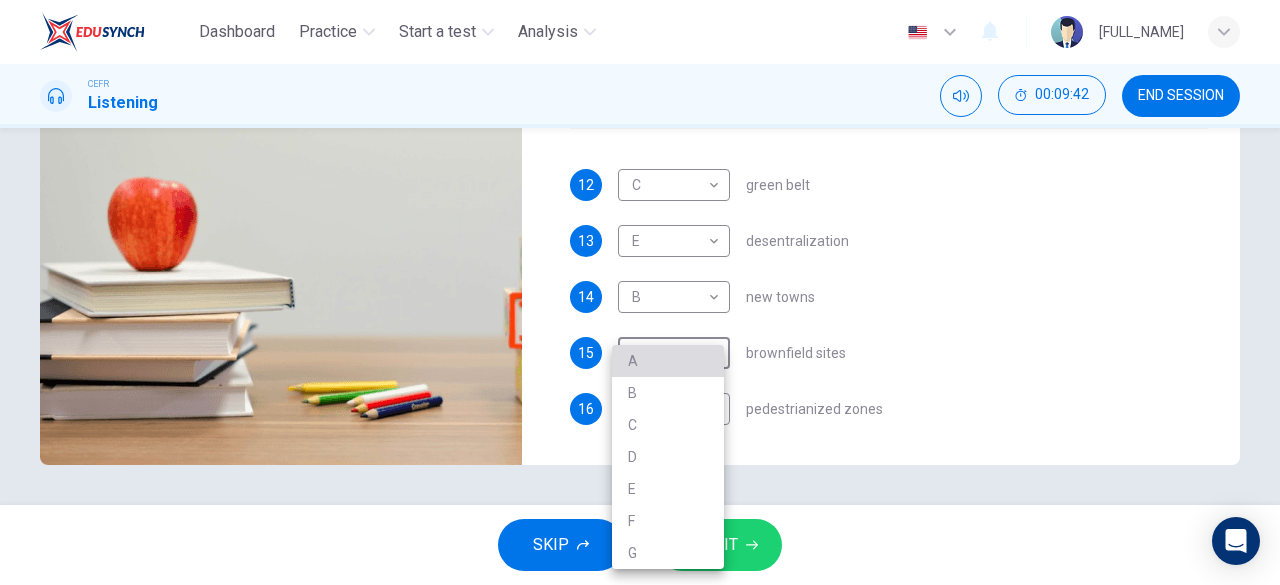 click on "A" at bounding box center (668, 361) 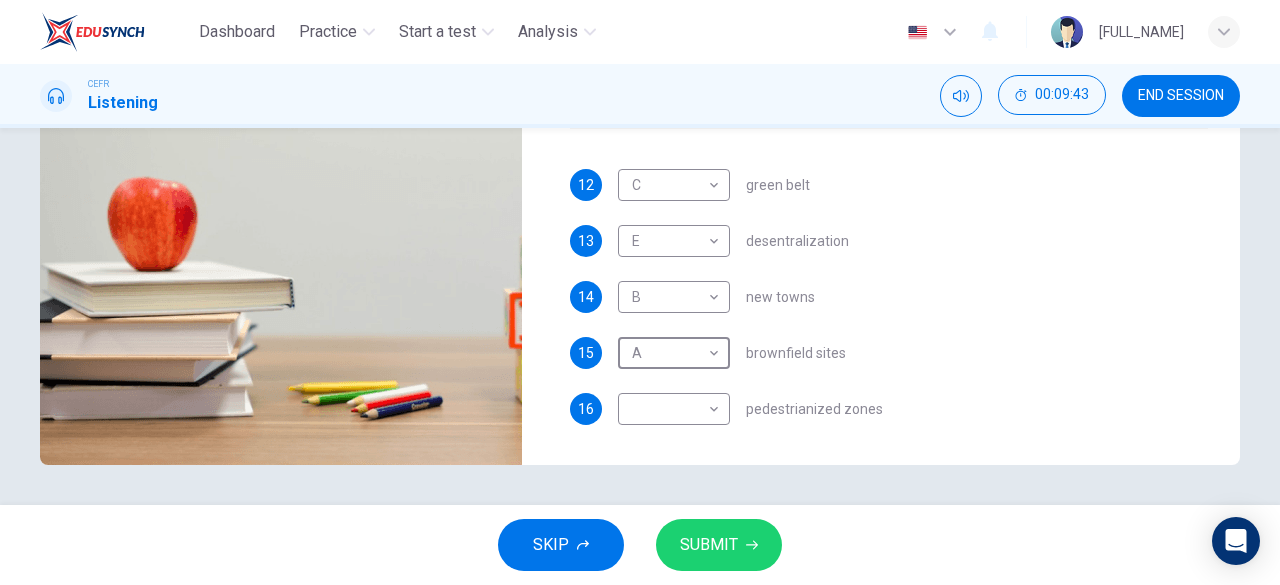 scroll, scrollTop: 0, scrollLeft: 0, axis: both 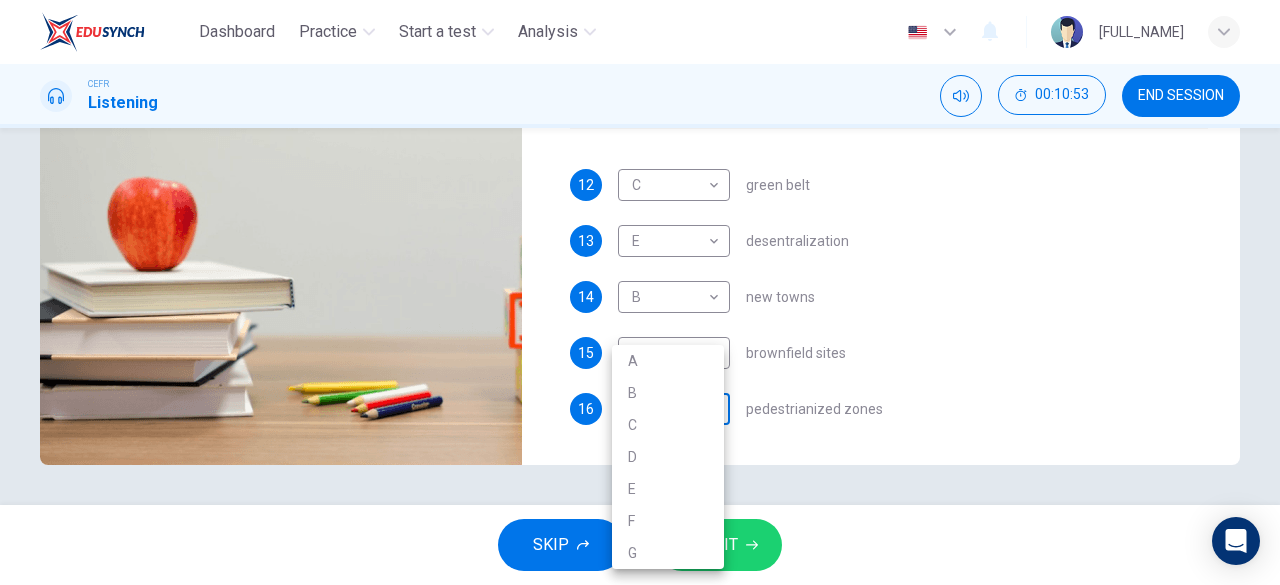 click on "Dashboard Practice Start a test Analysis English en ​ [FULL_NAME] CEFR Listening 00:10:53 END SESSION Questions 12 - 16 How do the speakers describe the green urban planning options? Choose  FIVE  descriptions from the box and select the correct letter next to the questions. Descriptions A. Dangerous B. Too expensive C. Oversimplified  D. Disruptive E. Unpractical F. Successful G. Unsuccessful 12 C C ​ green belt 13 E E ​ desentralization 14 B B ​ new towns 15 A A ​ brownfield sites 16 ​ ​ pedestrianized zones Case Study 02m 33s SKIP SUBMIT EduSynch - Online Language Proficiency Testing
Dashboard Practice Start a test Analysis Notifications © Copyright  2025 A B C D E F G" at bounding box center (640, 292) 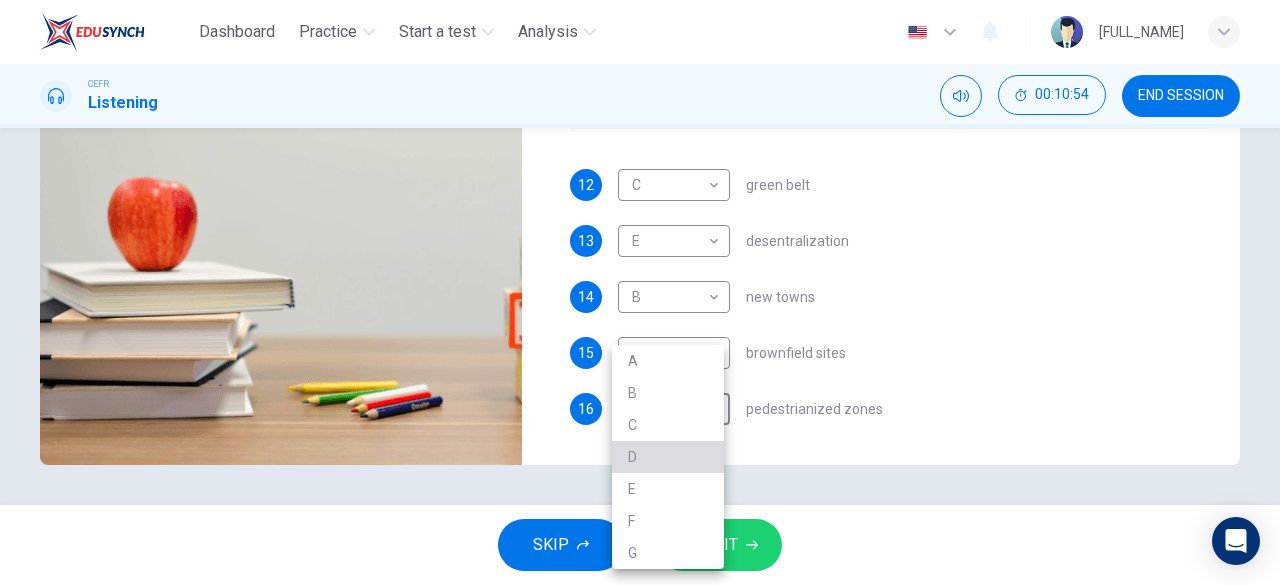 click on "D" at bounding box center (668, 457) 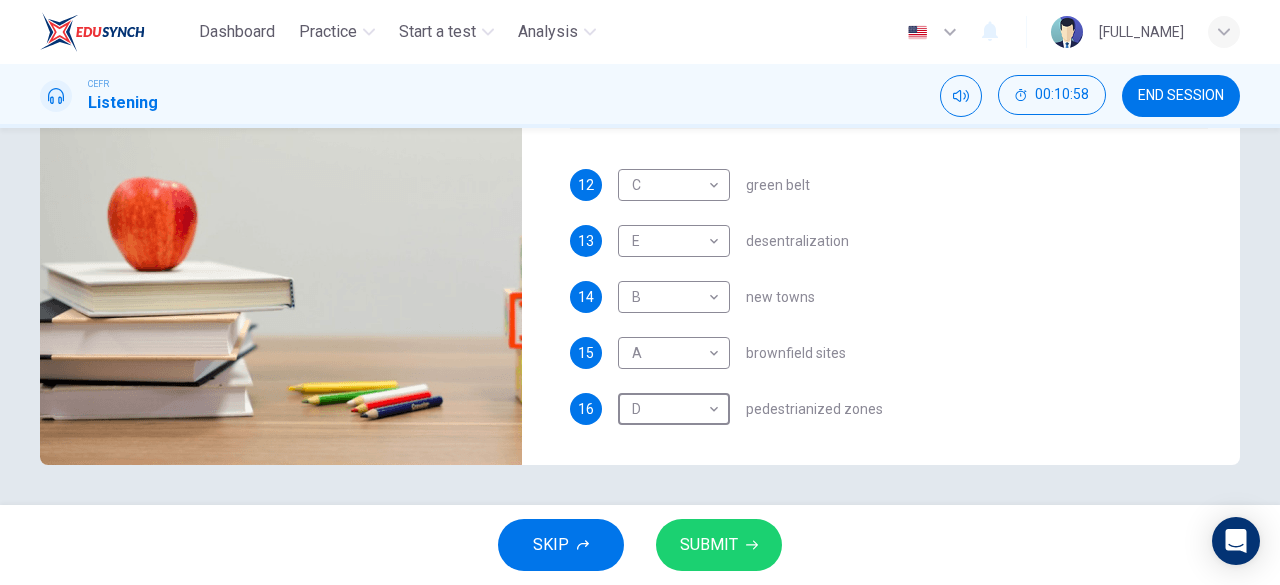 click on "SUBMIT" at bounding box center (709, 545) 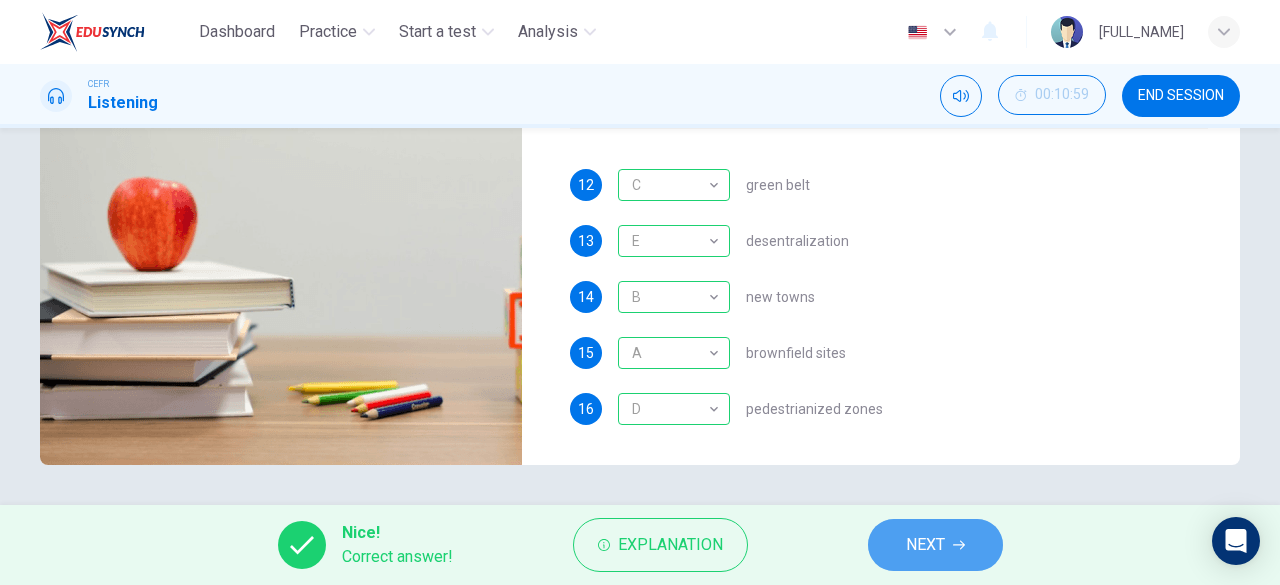 click on "NEXT" at bounding box center [935, 545] 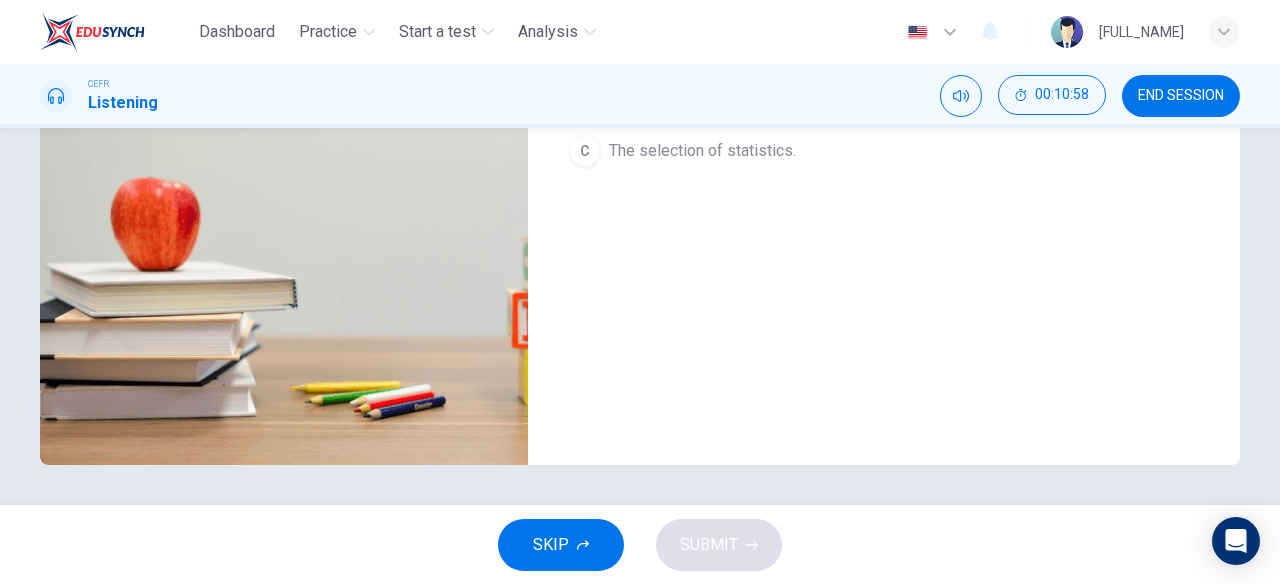 scroll, scrollTop: 0, scrollLeft: 0, axis: both 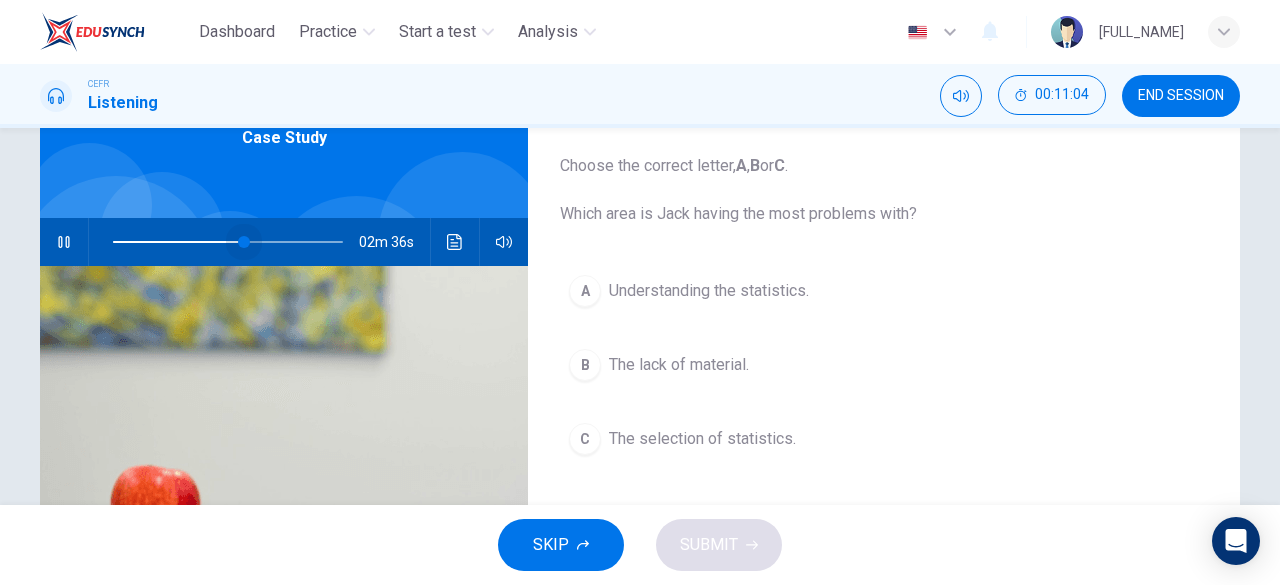 click at bounding box center (244, 242) 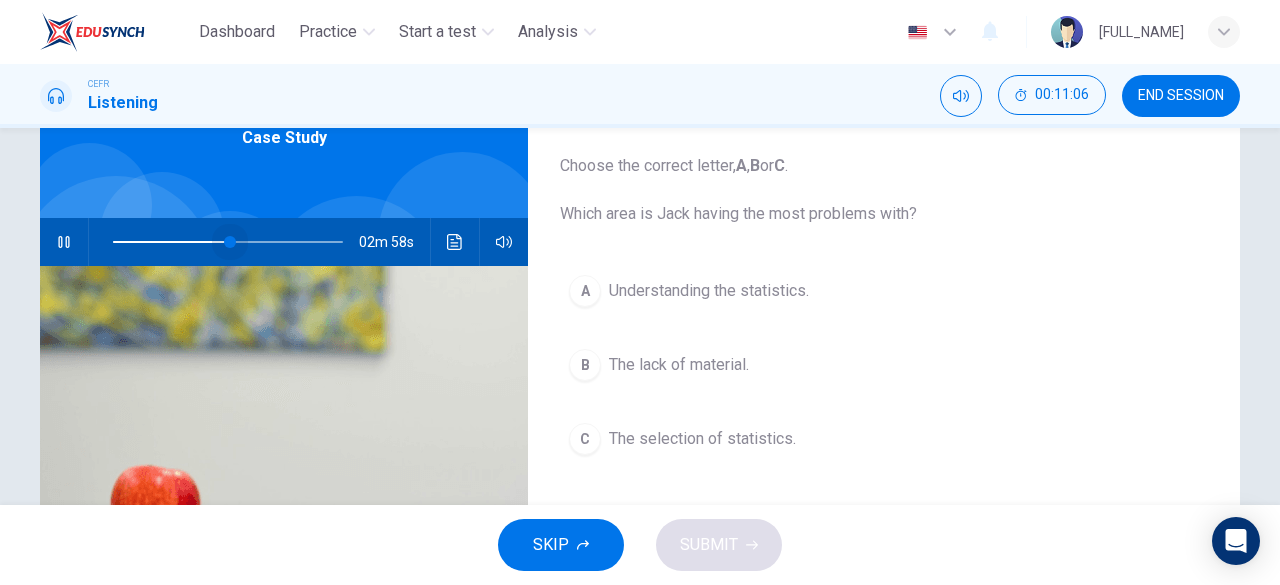 click at bounding box center [230, 242] 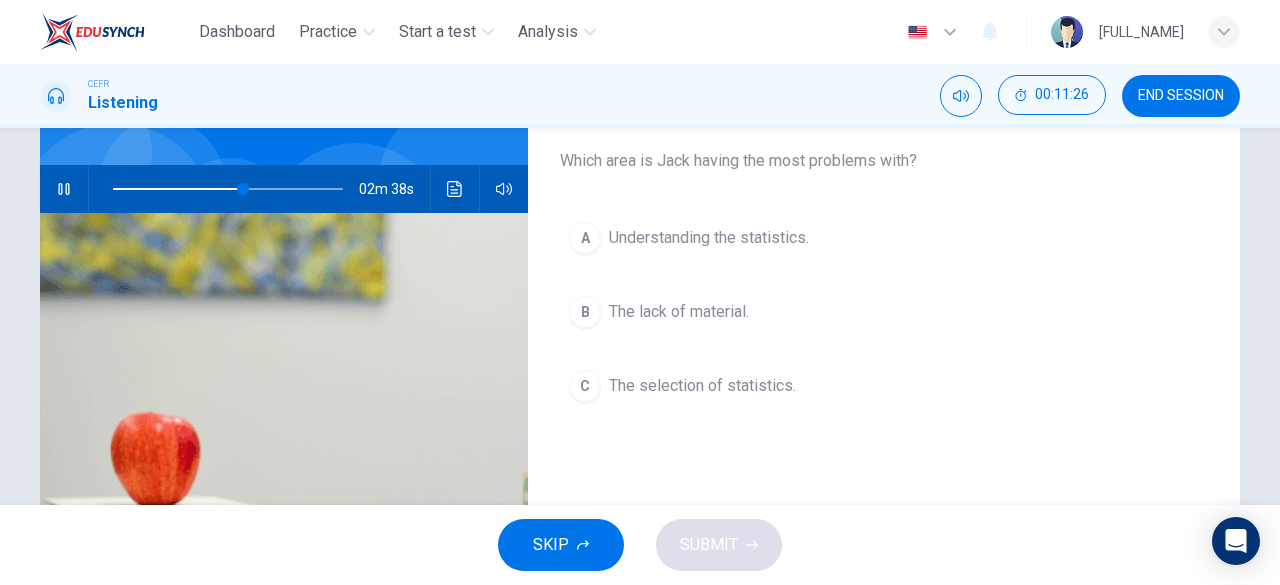 scroll, scrollTop: 164, scrollLeft: 0, axis: vertical 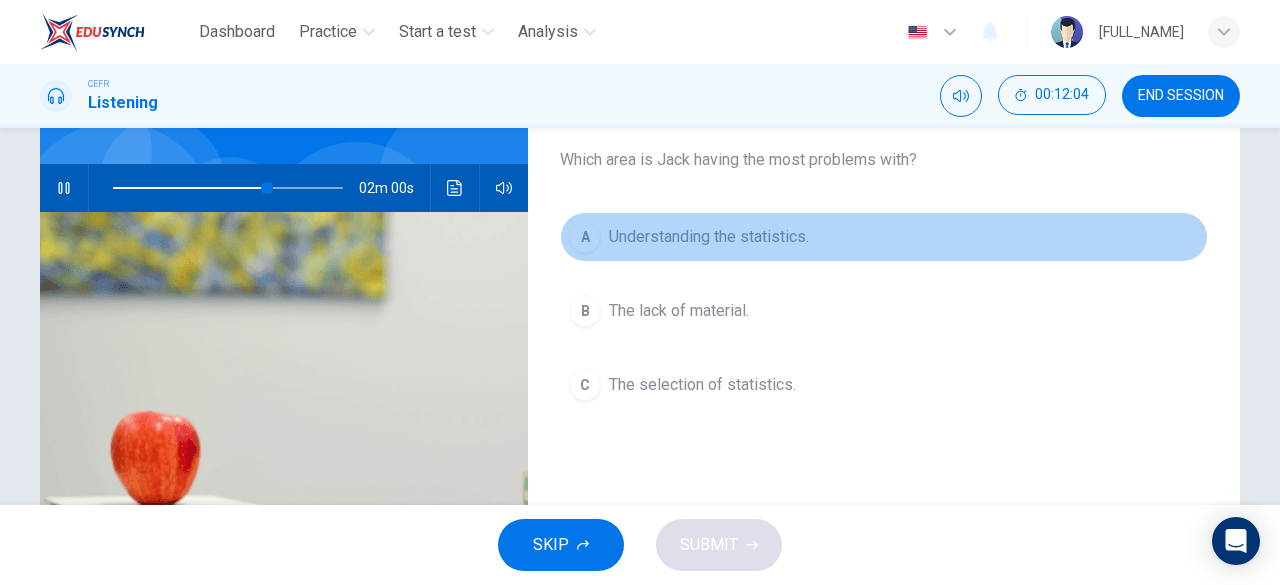 click on "A Understanding the statistics." at bounding box center [884, 237] 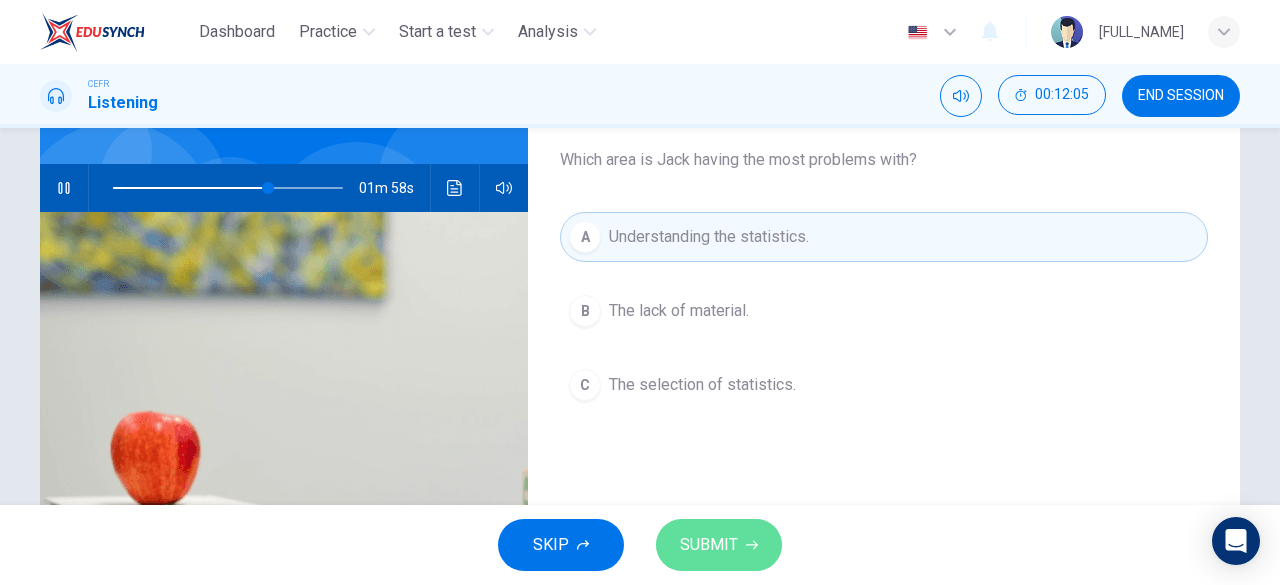 click on "SUBMIT" at bounding box center [709, 545] 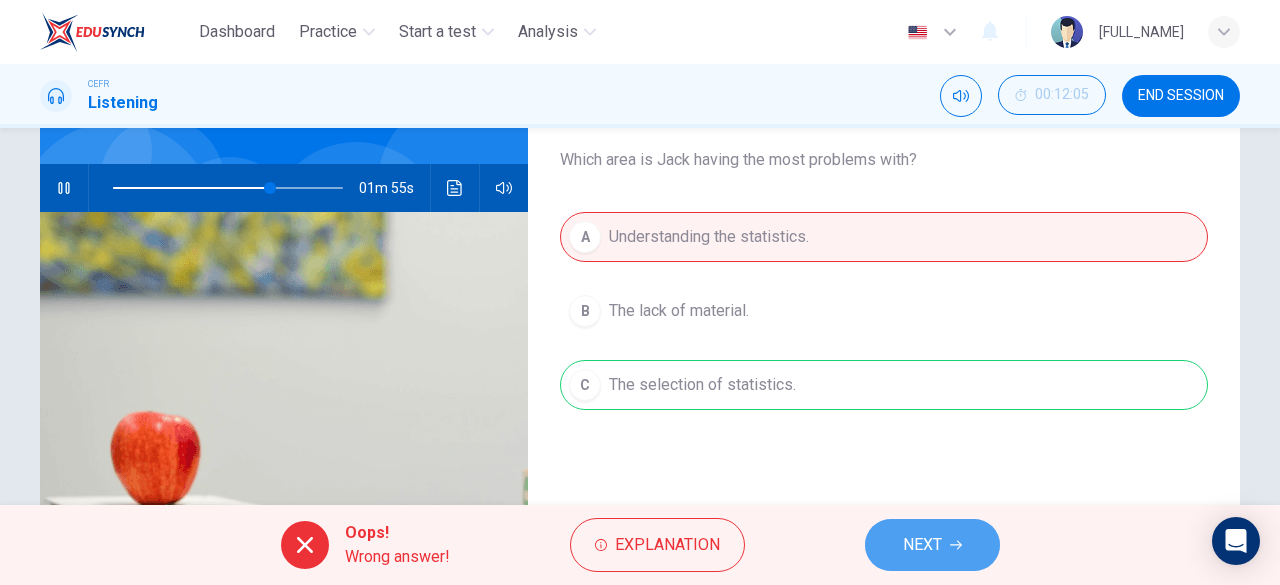 click on "NEXT" at bounding box center (932, 545) 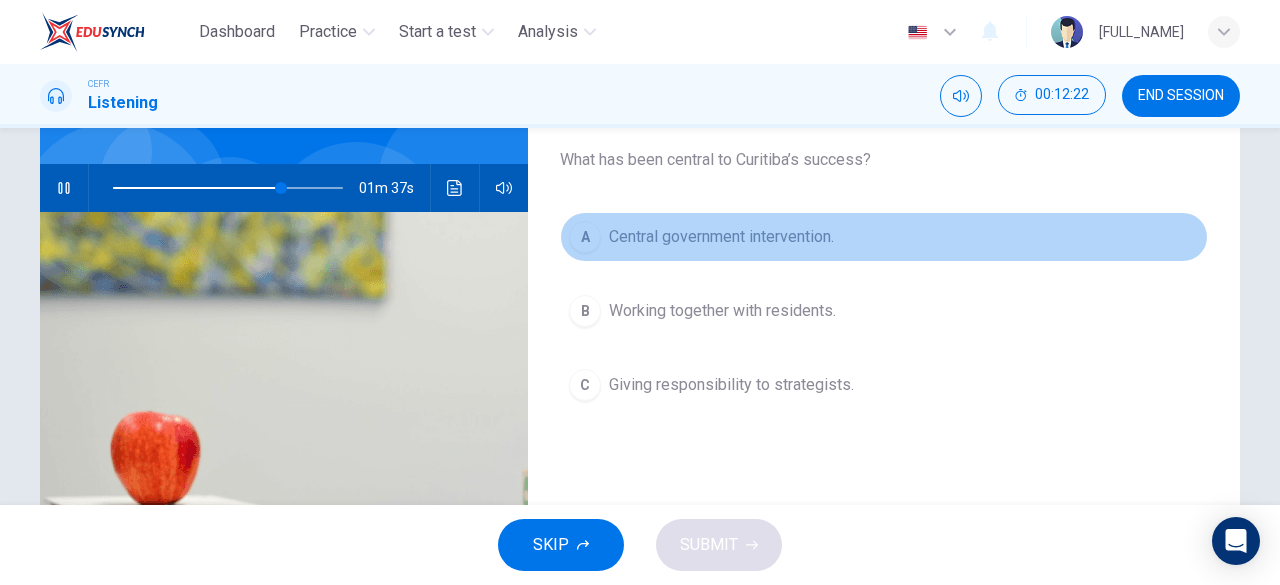 click on "Central government intervention." at bounding box center (721, 237) 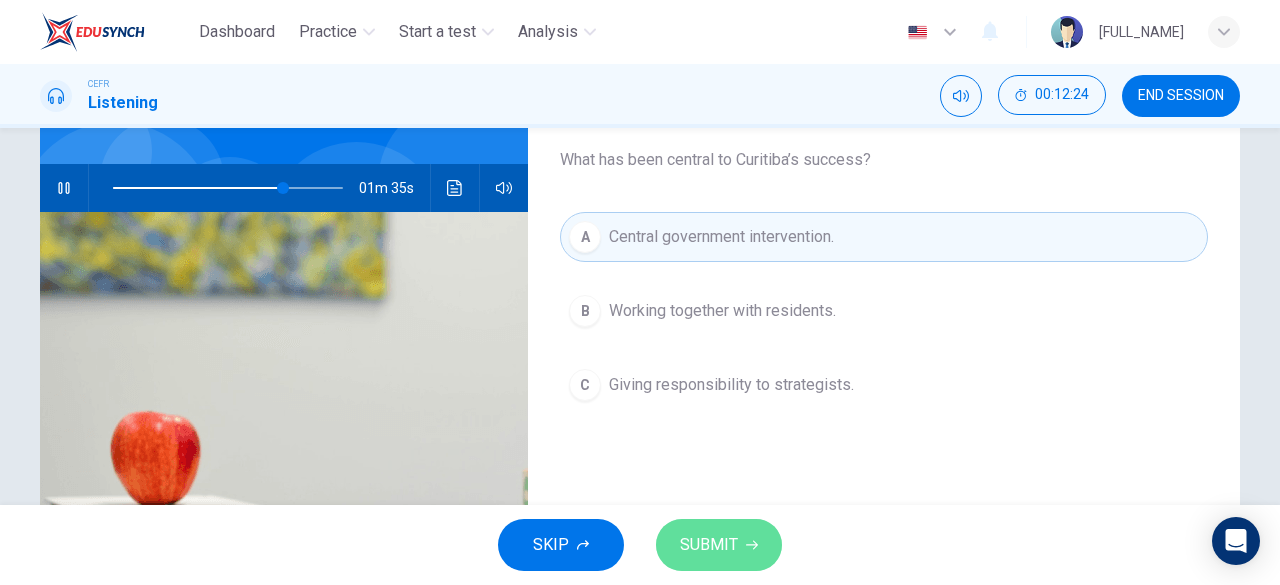 click on "SUBMIT" at bounding box center (709, 545) 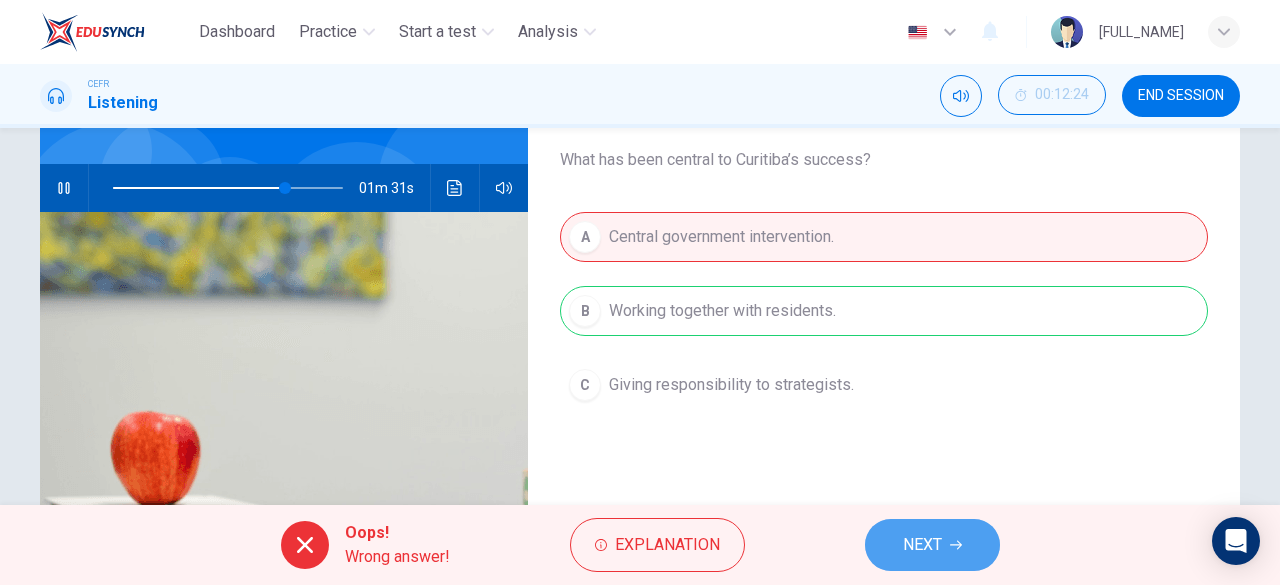 click on "NEXT" at bounding box center [932, 545] 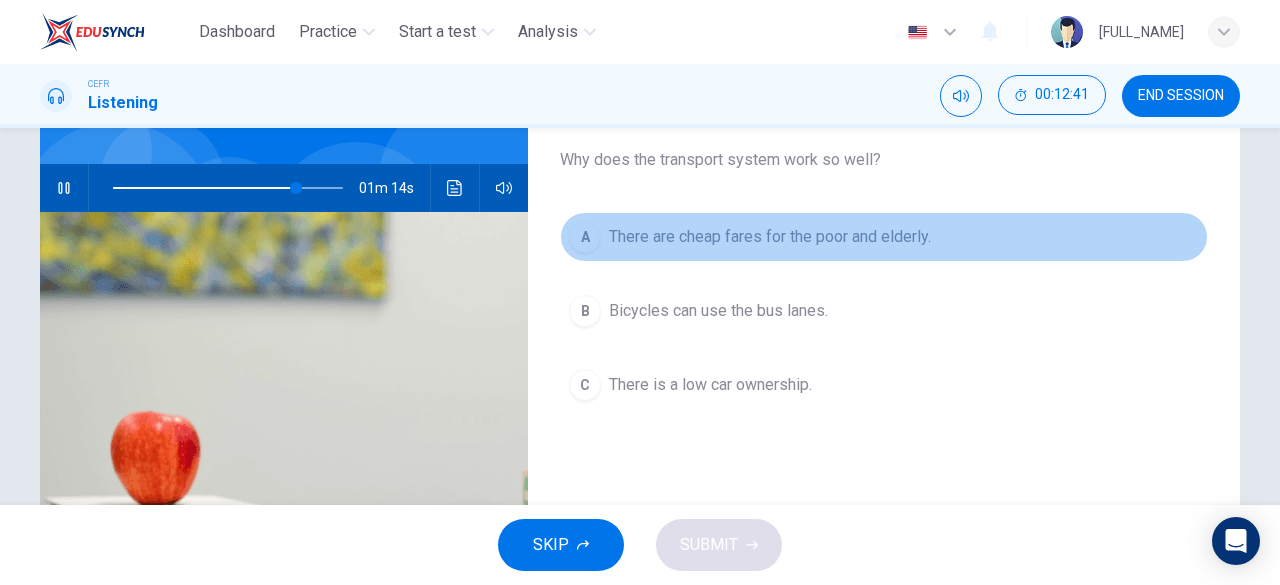click on "A There are cheap fares for the poor and elderly." at bounding box center (884, 237) 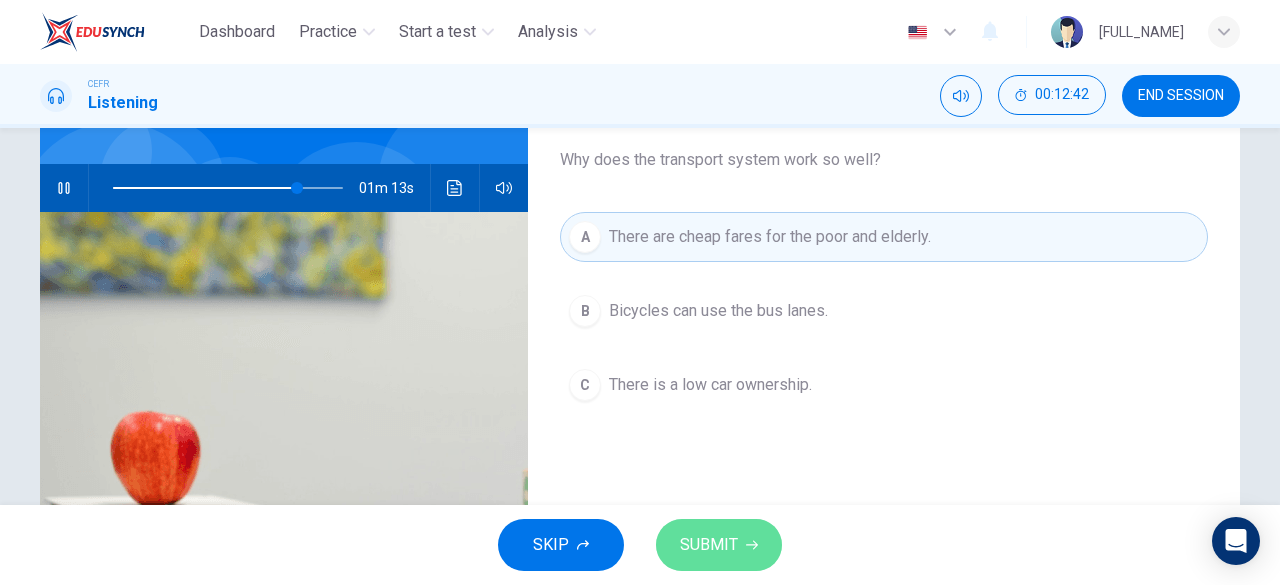 click on "SUBMIT" at bounding box center (719, 545) 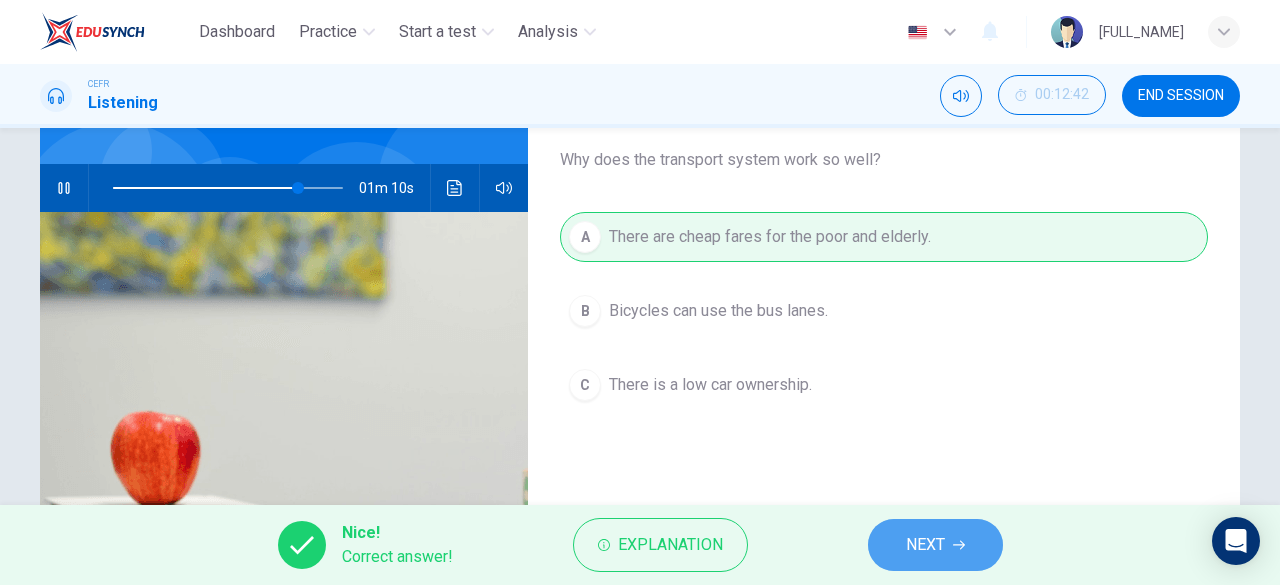 click on "NEXT" at bounding box center [925, 545] 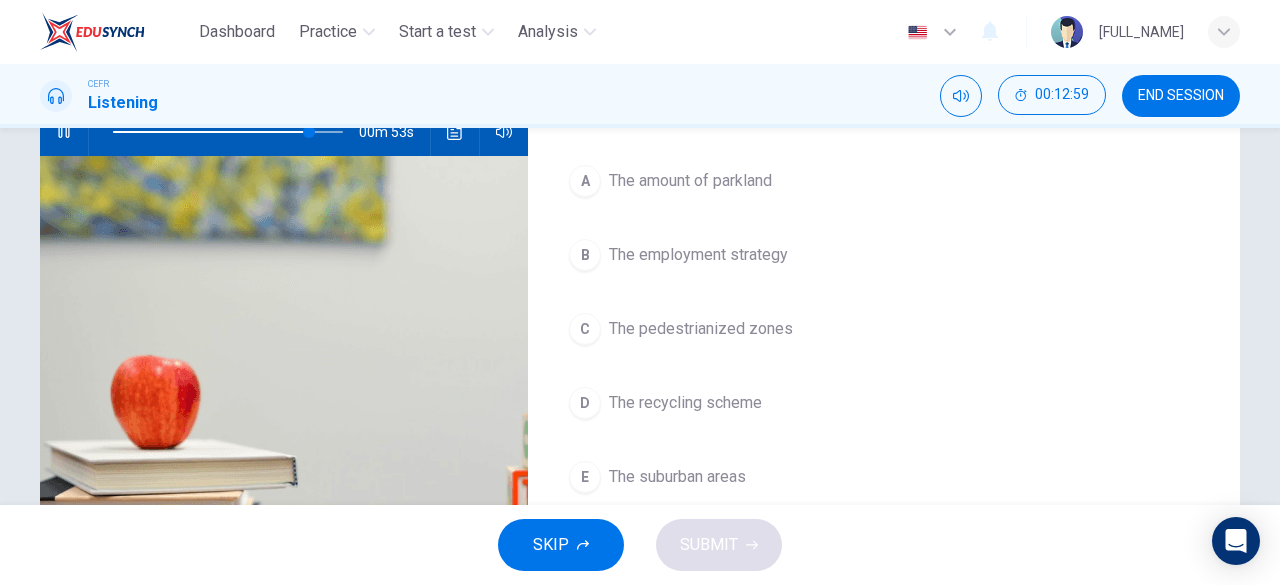 scroll, scrollTop: 235, scrollLeft: 0, axis: vertical 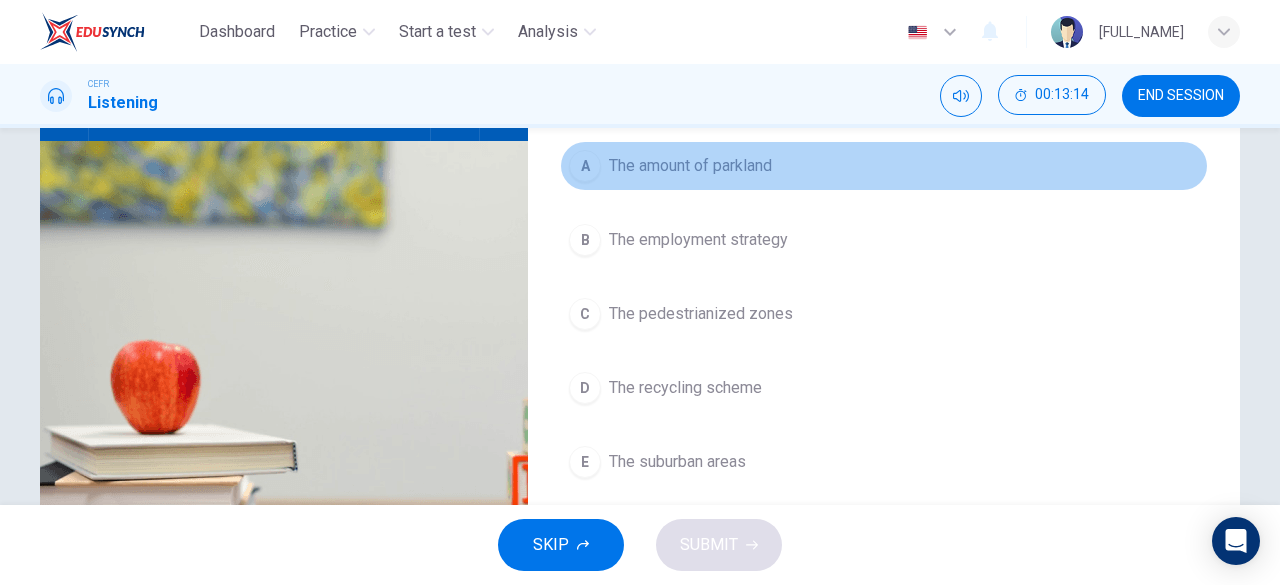 click on "The amount of parkland" at bounding box center (690, 166) 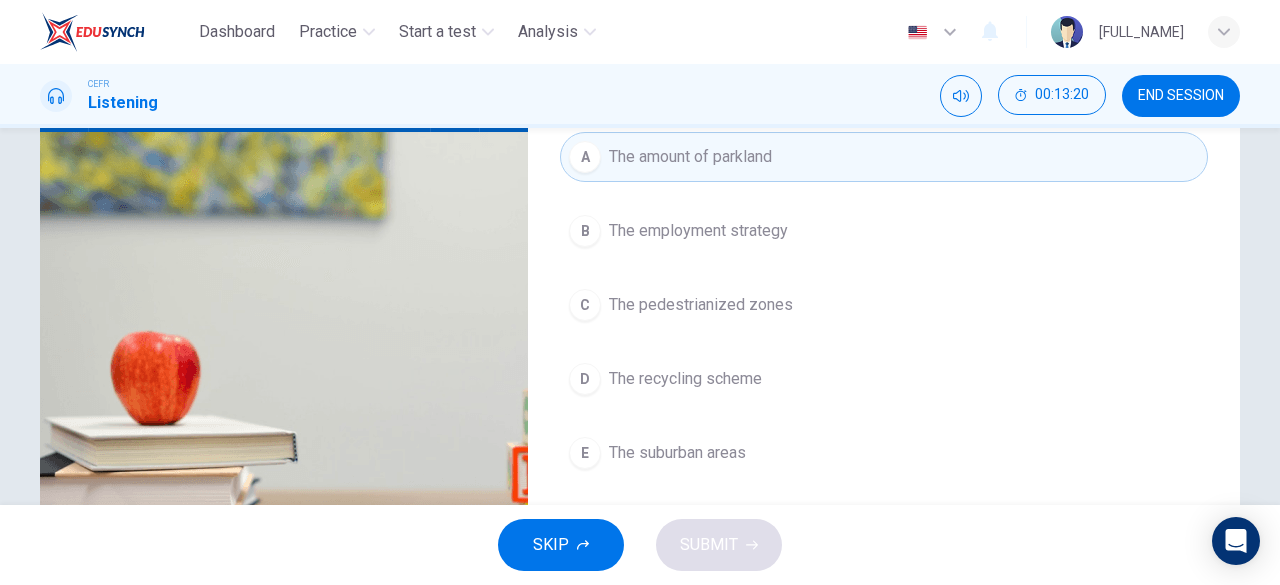 scroll, scrollTop: 237, scrollLeft: 0, axis: vertical 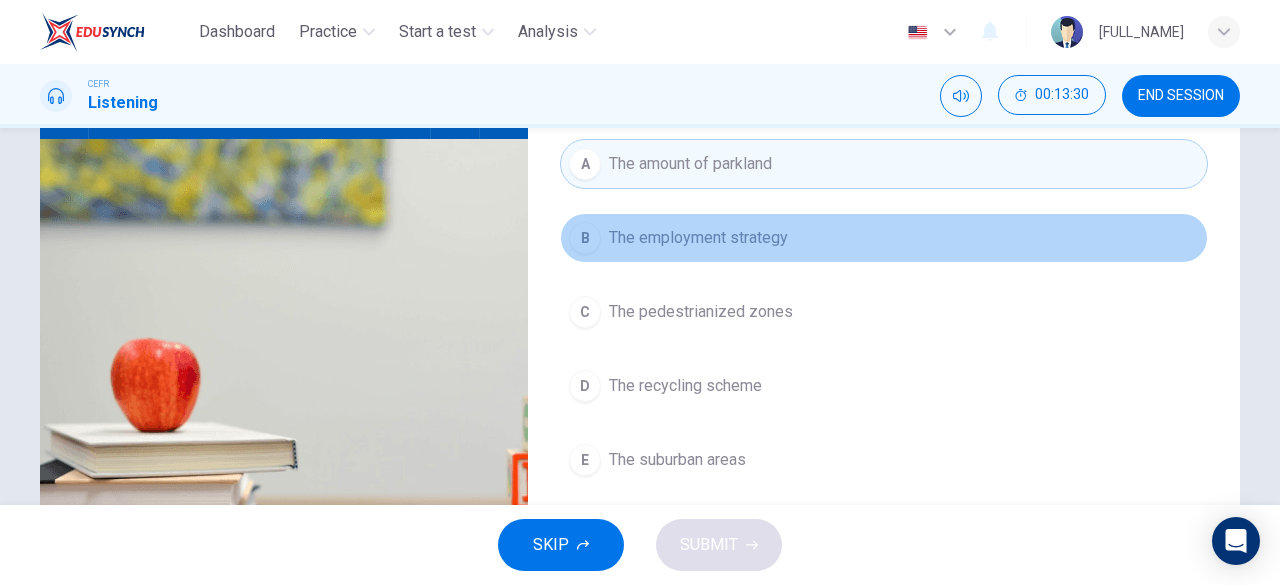 click on "B The employment strategy" at bounding box center [884, 238] 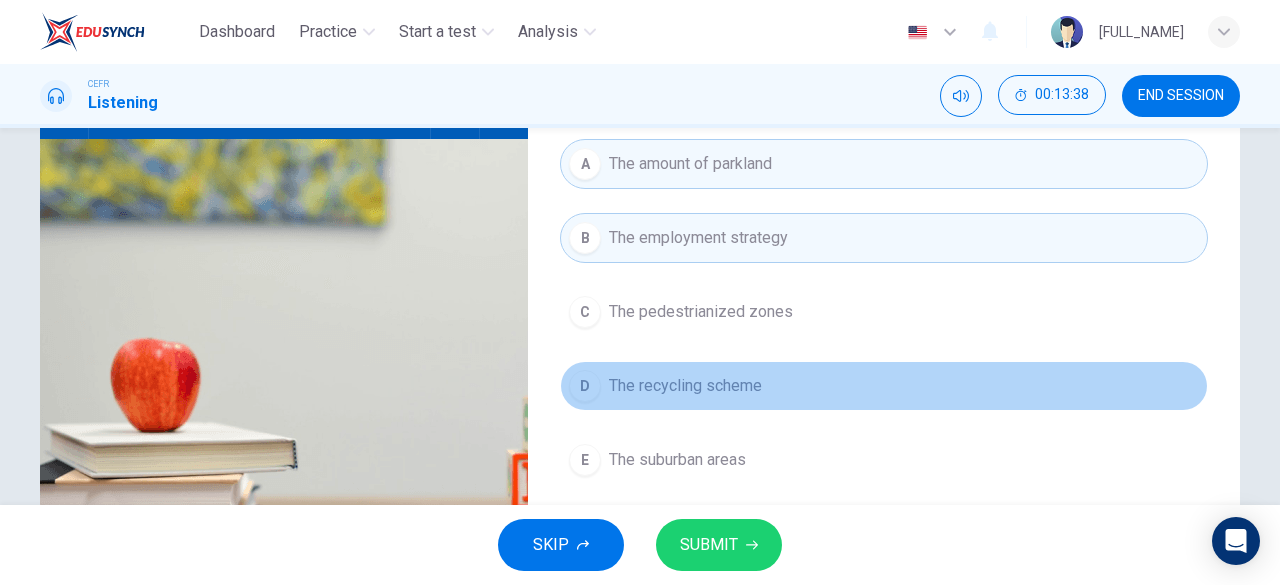 click on "The recycling scheme" at bounding box center [701, 312] 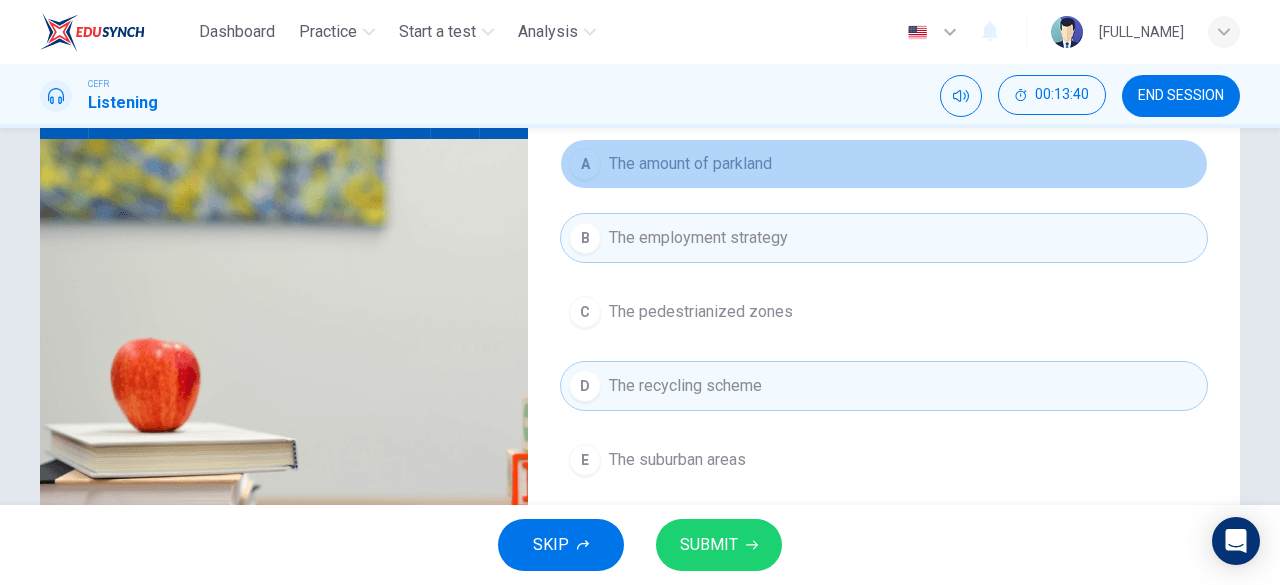 click on "A The amount of parkland" at bounding box center [884, 164] 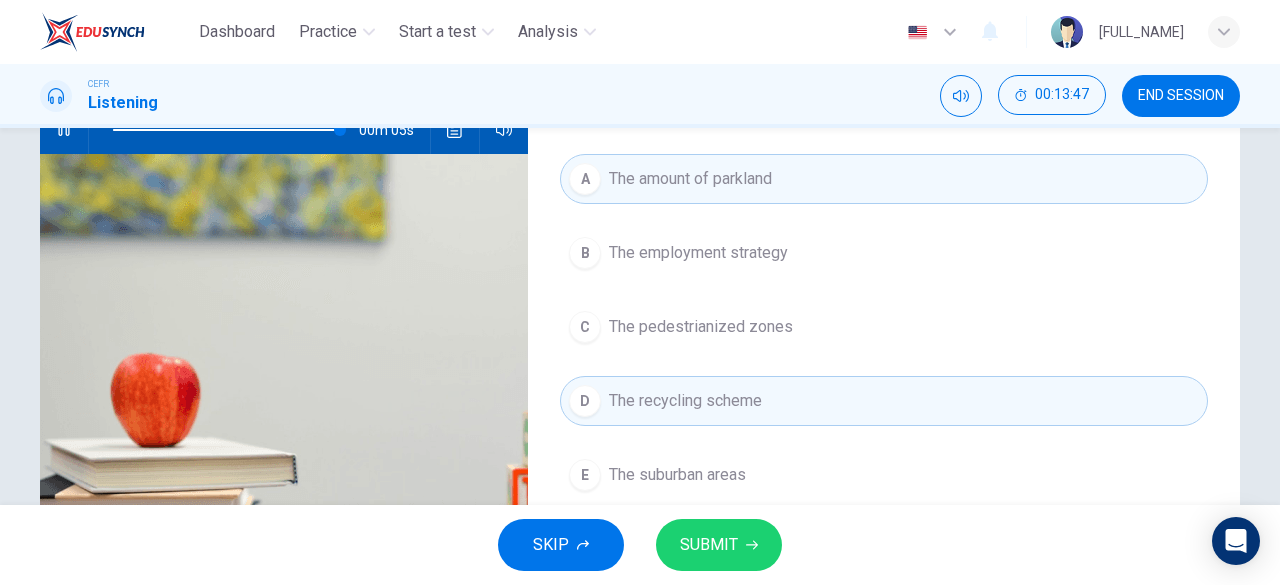 scroll, scrollTop: 223, scrollLeft: 0, axis: vertical 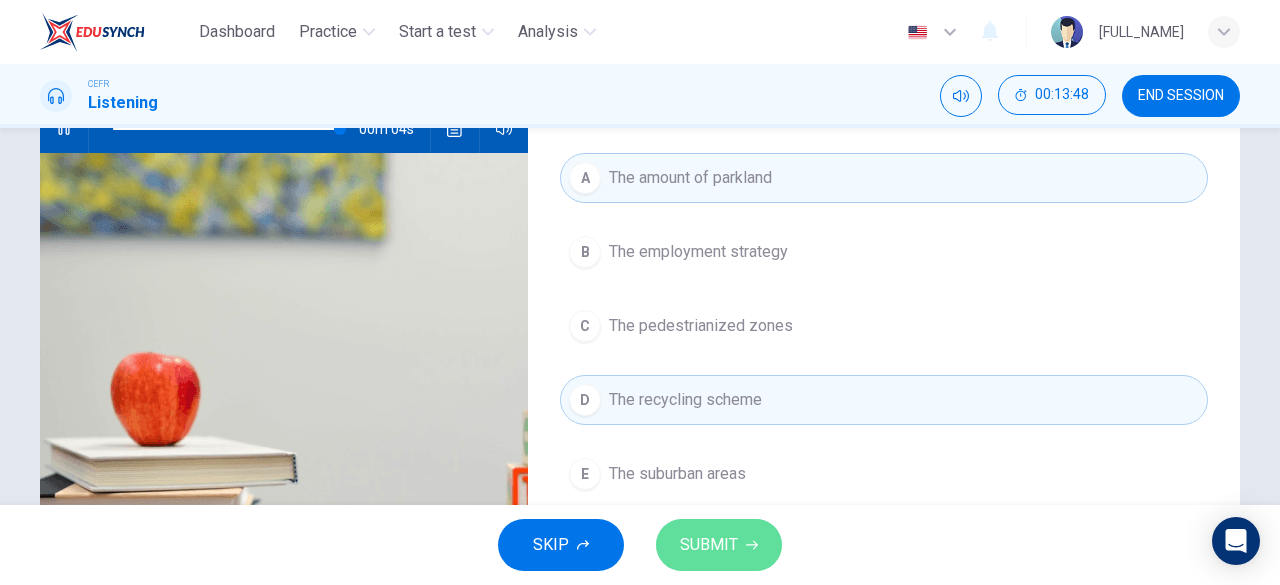 click on "SUBMIT" at bounding box center [719, 545] 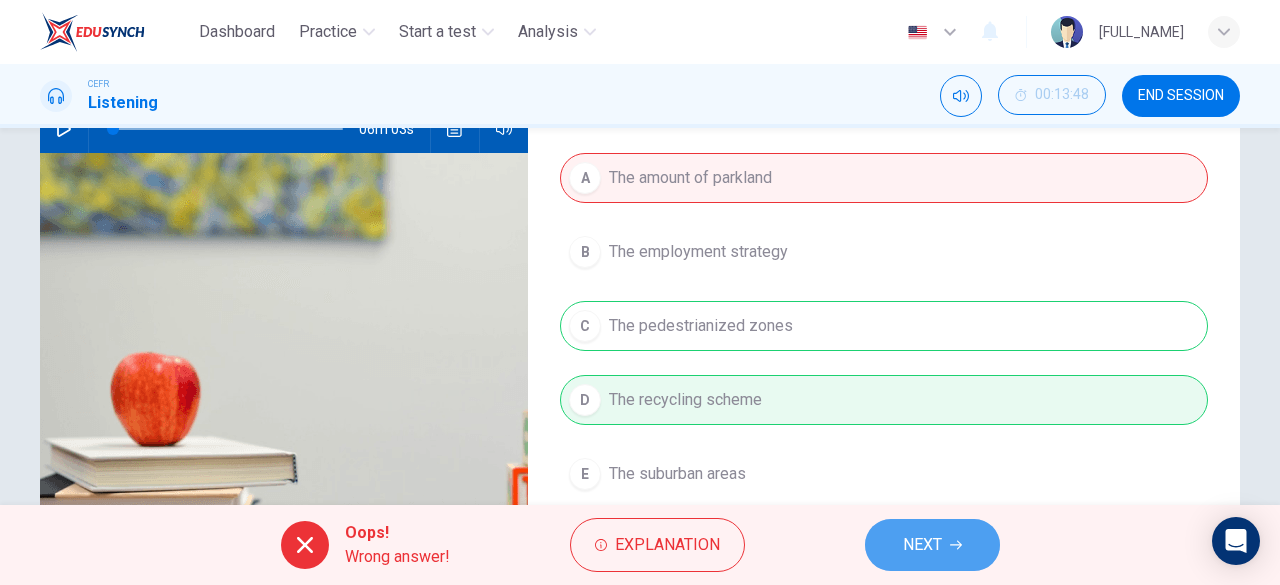 click on "NEXT" at bounding box center (932, 545) 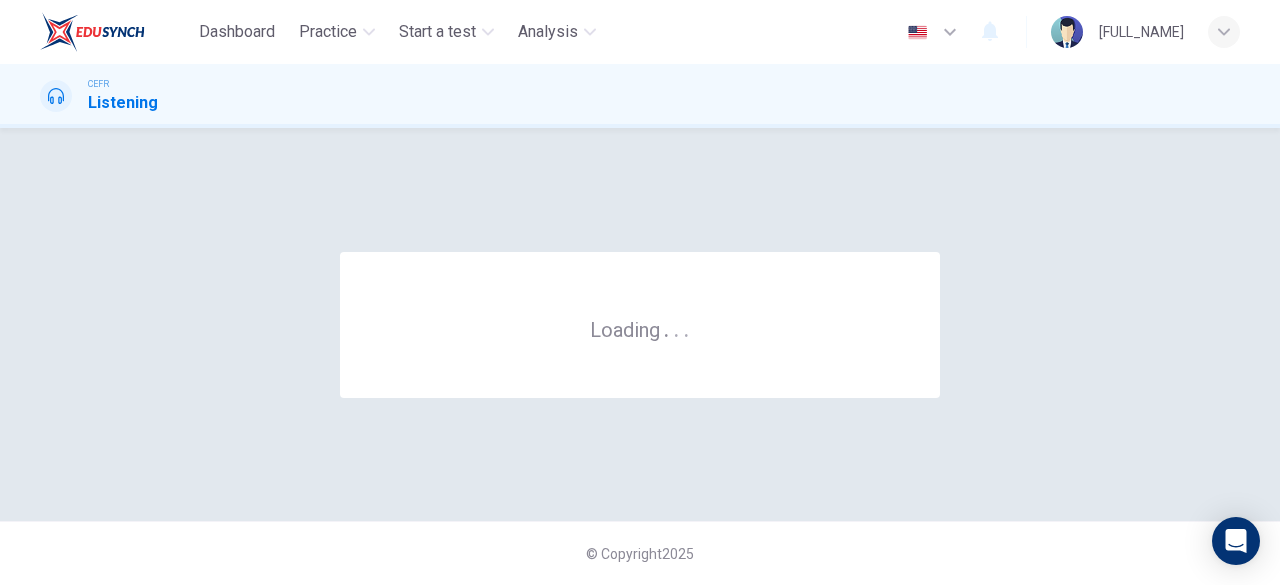scroll, scrollTop: 0, scrollLeft: 0, axis: both 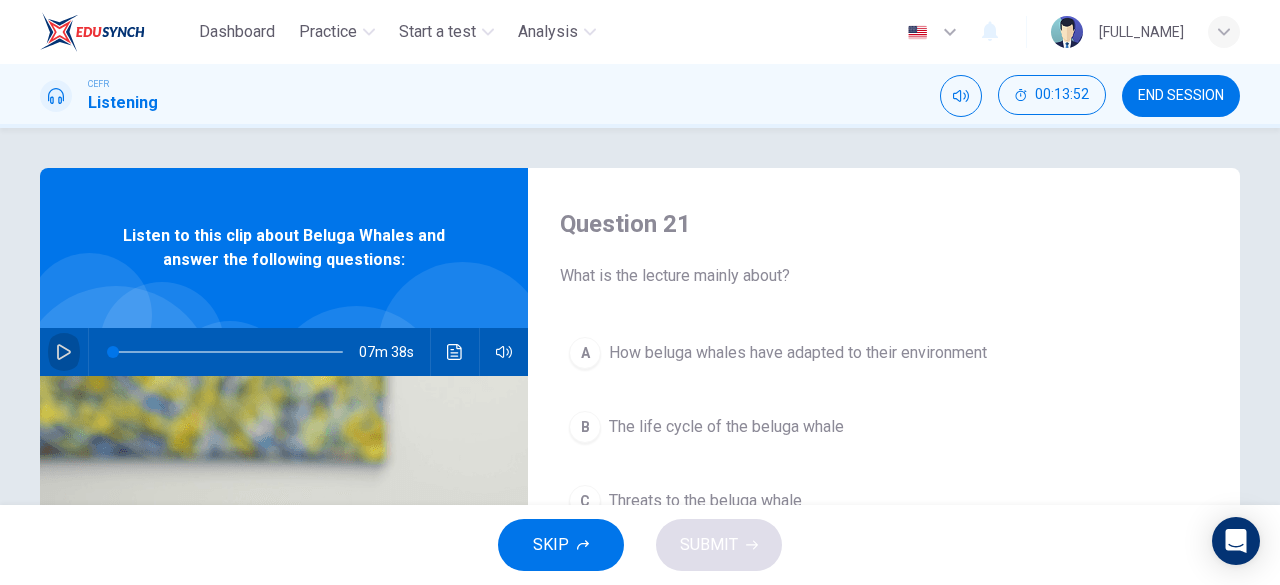 click at bounding box center (64, 352) 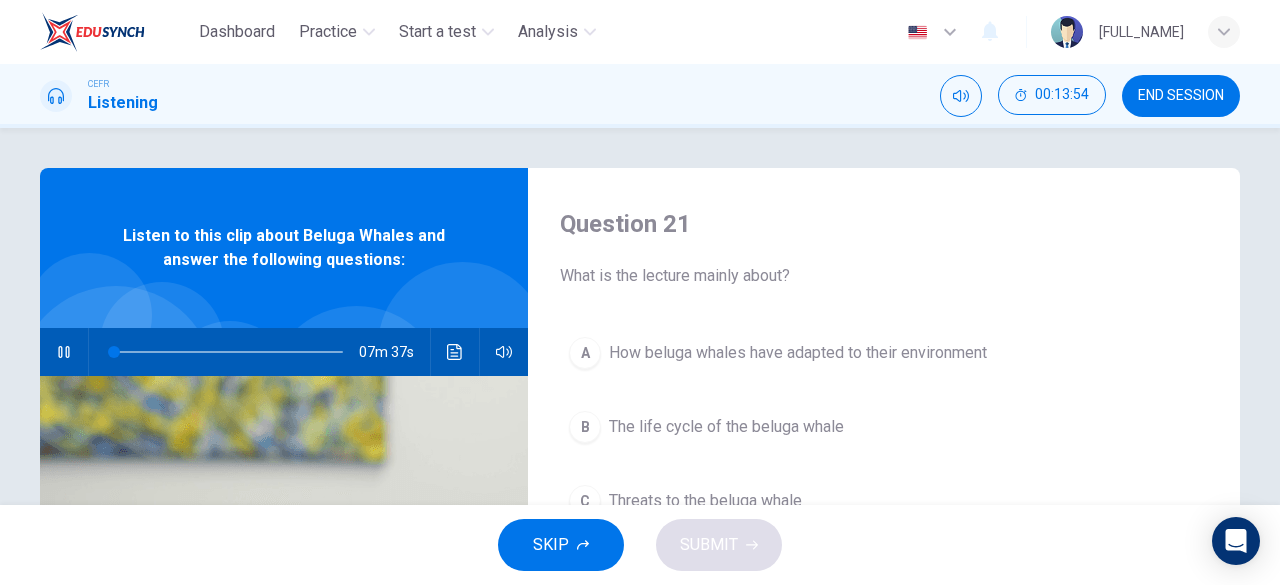 type 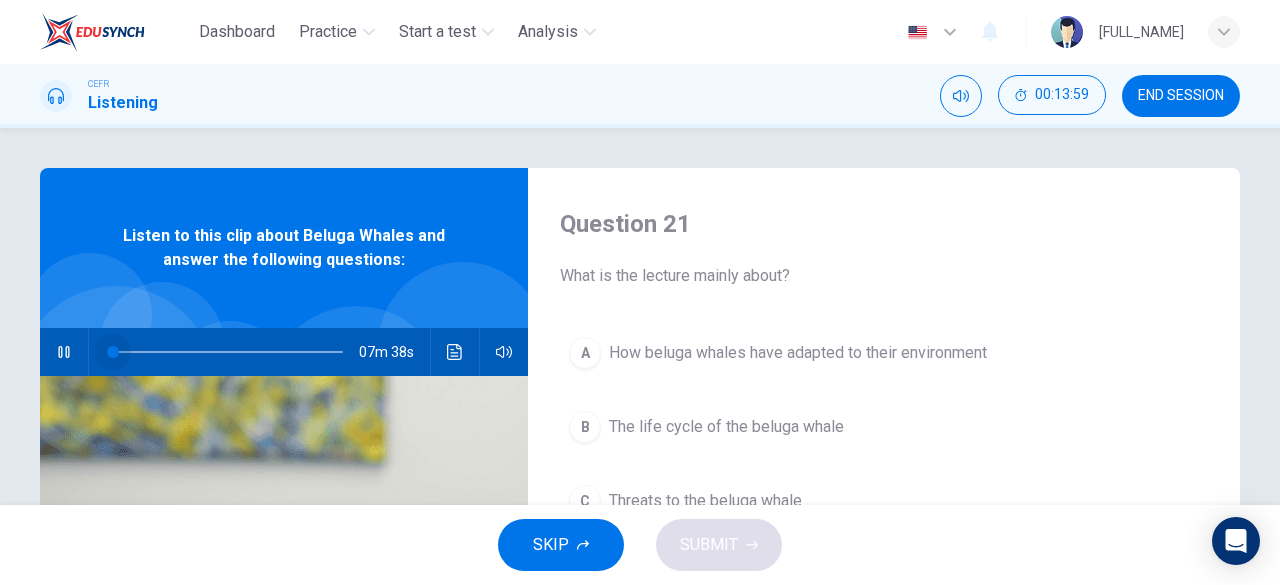 drag, startPoint x: 108, startPoint y: 353, endPoint x: 79, endPoint y: 353, distance: 29 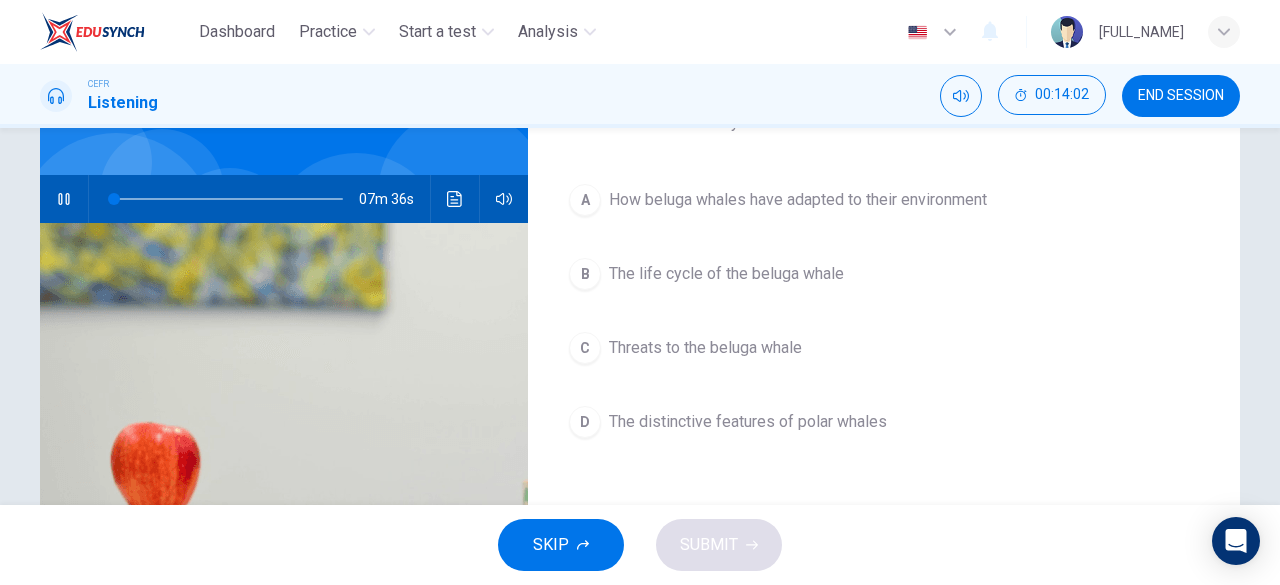 scroll, scrollTop: 154, scrollLeft: 0, axis: vertical 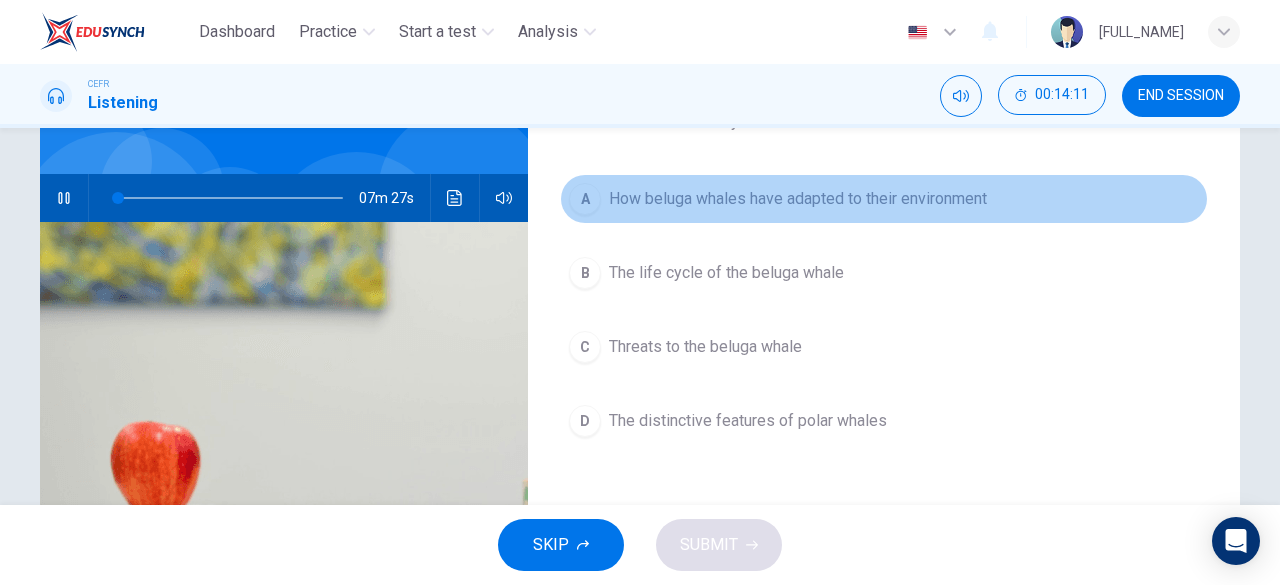 click on "How beluga whales have adapted to their environment" at bounding box center [798, 199] 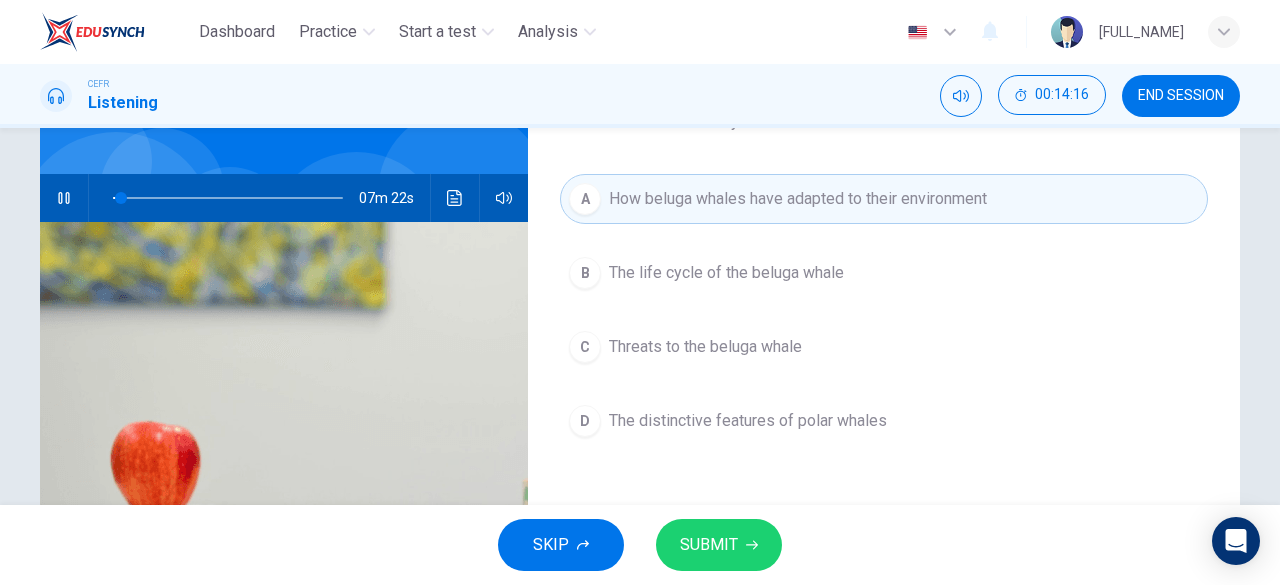 type 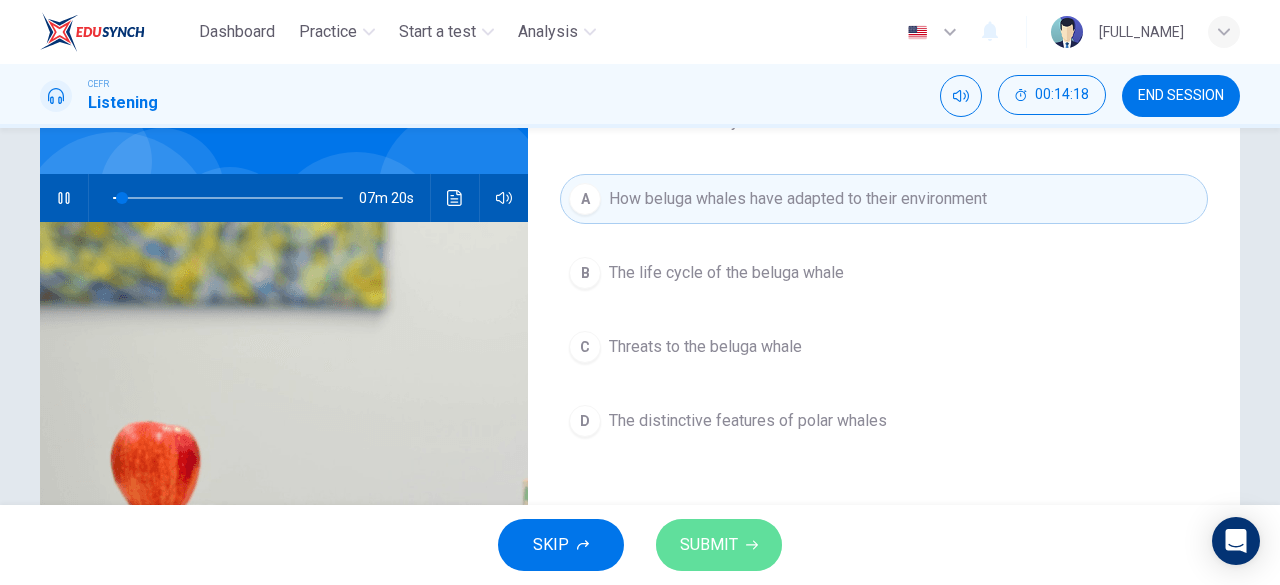 click on "SUBMIT" at bounding box center [719, 545] 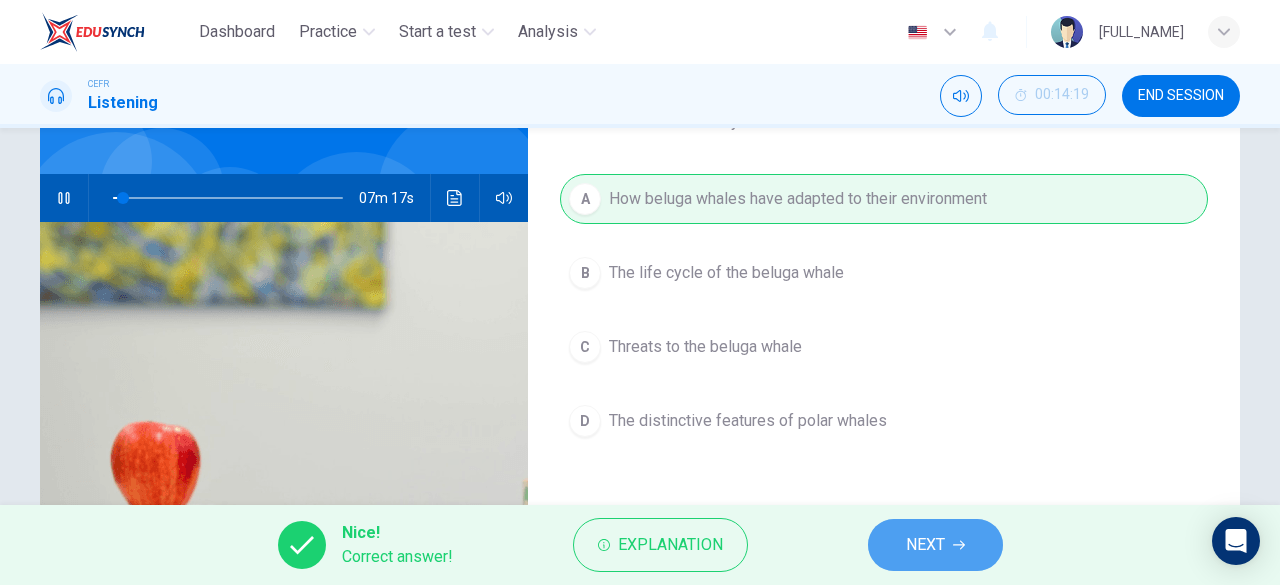 click on "NEXT" at bounding box center [925, 545] 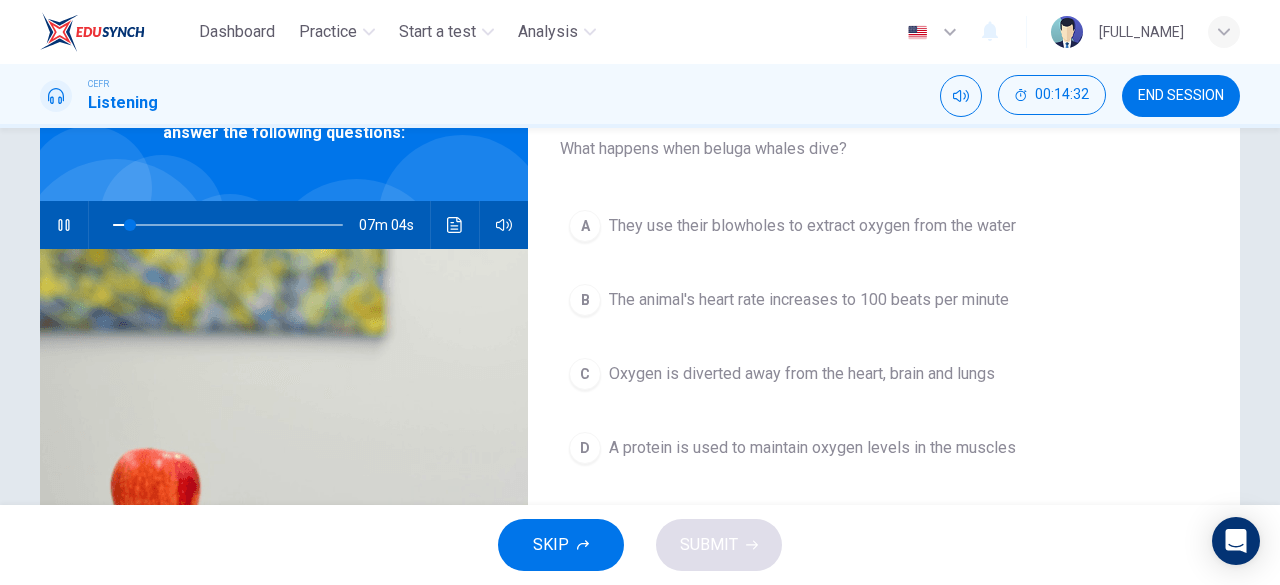 scroll, scrollTop: 128, scrollLeft: 0, axis: vertical 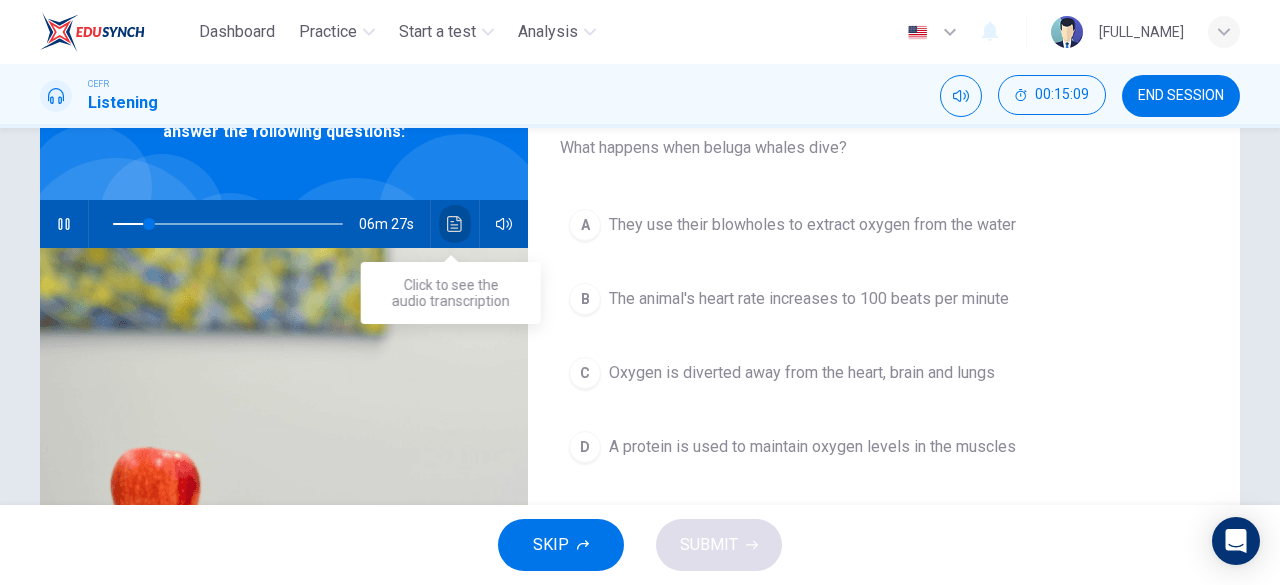 click at bounding box center (454, 224) 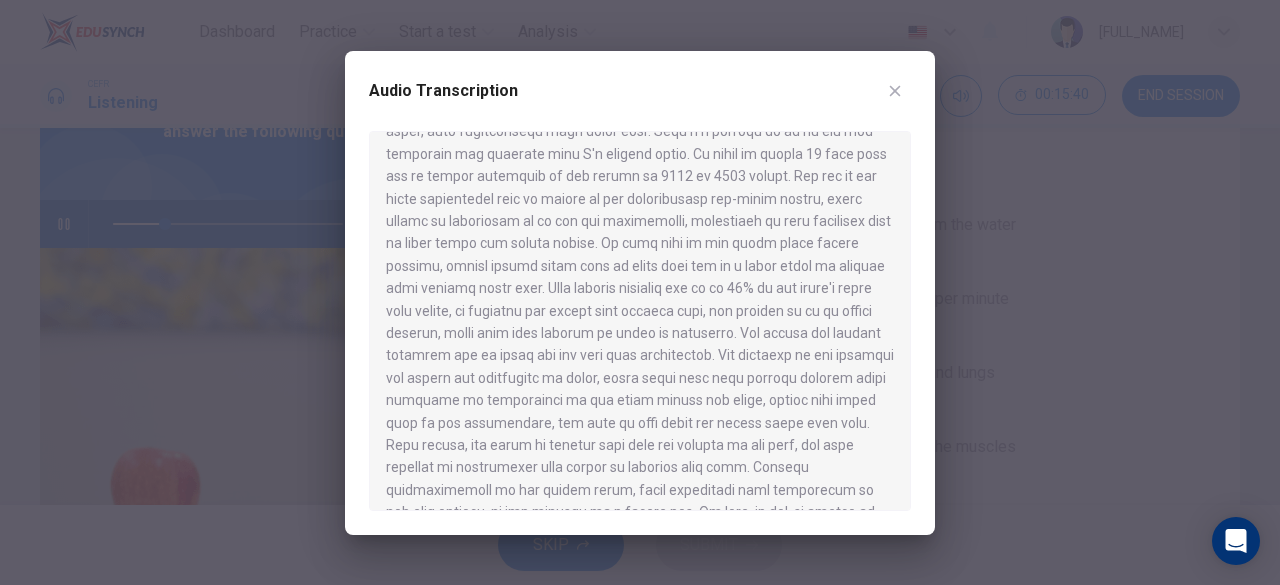scroll, scrollTop: 155, scrollLeft: 0, axis: vertical 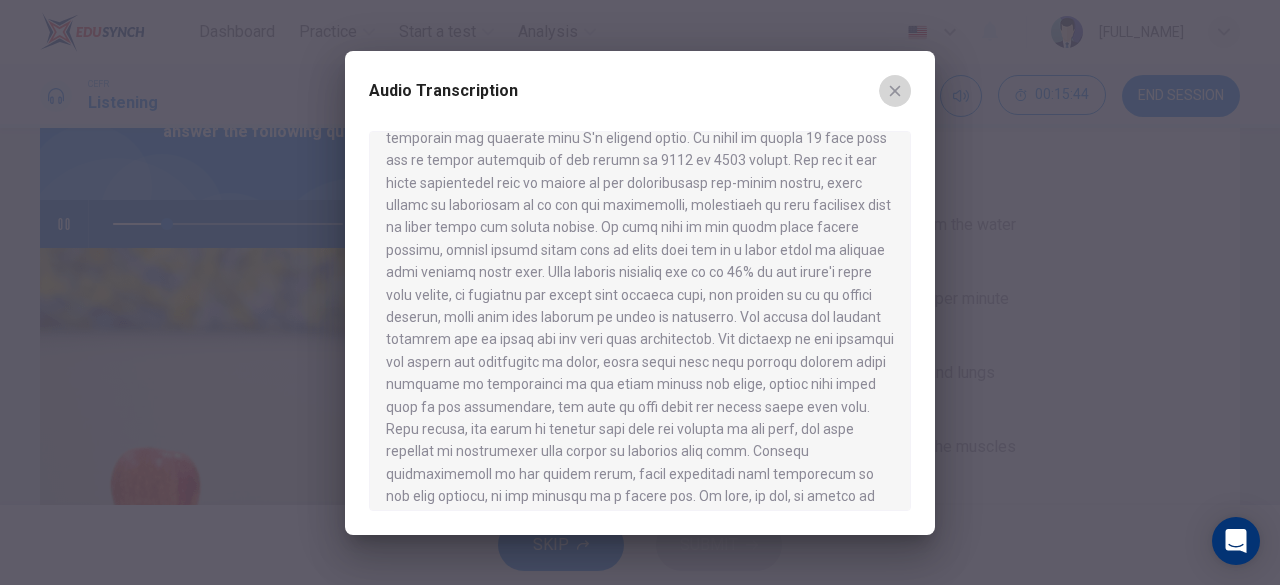 click at bounding box center [895, 91] 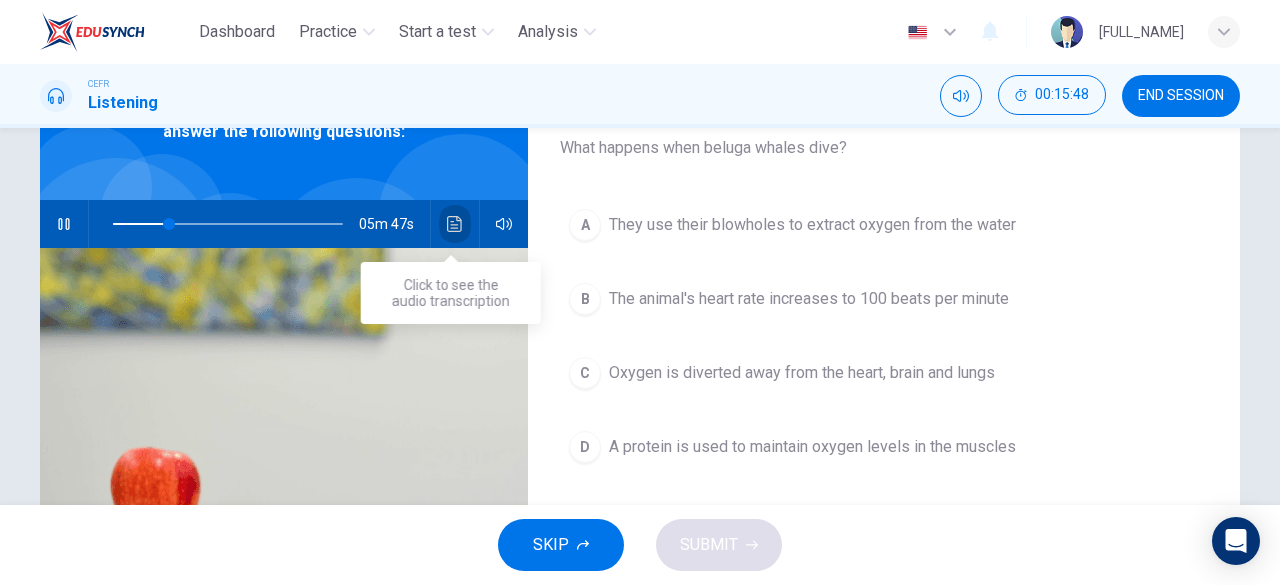 click at bounding box center (455, 224) 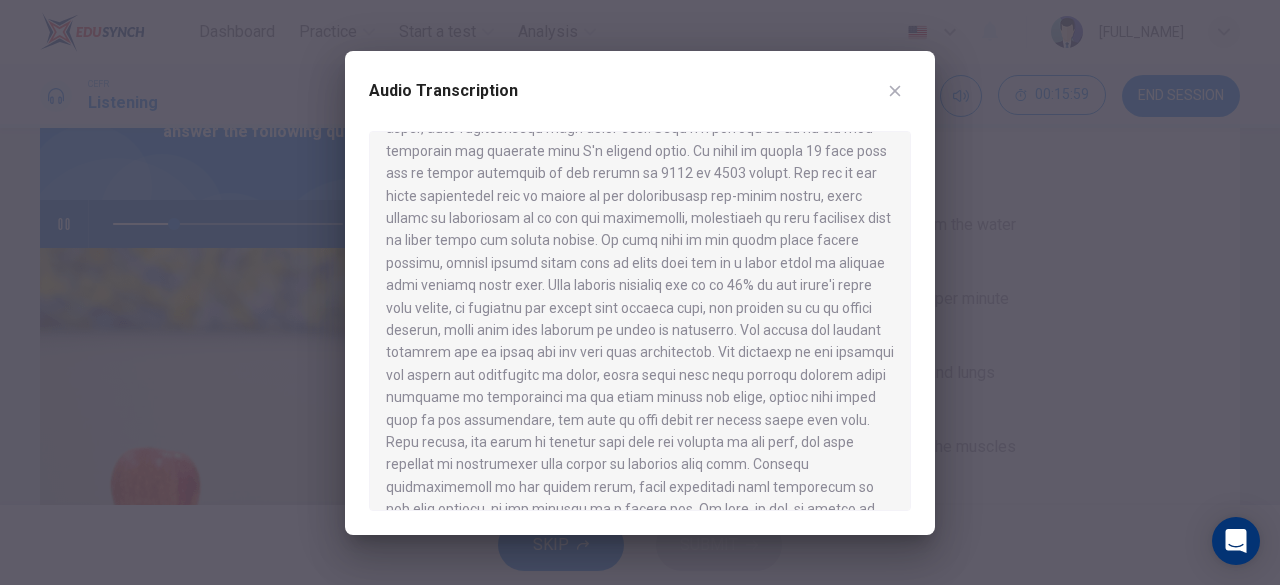 scroll, scrollTop: 143, scrollLeft: 0, axis: vertical 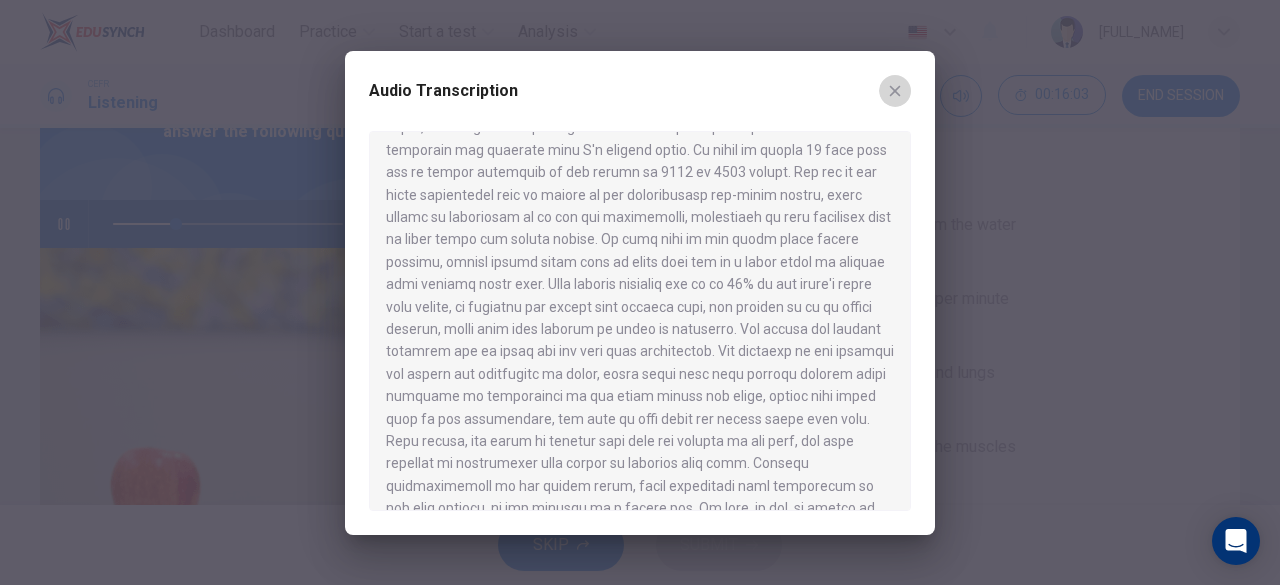 click at bounding box center (895, 90) 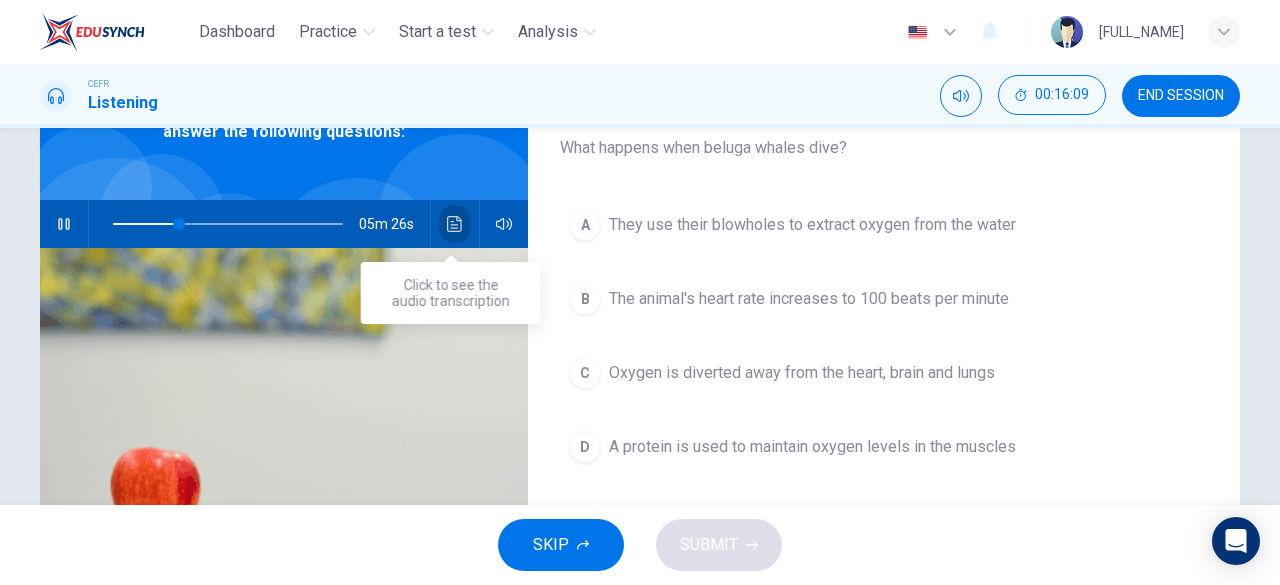 click at bounding box center [455, 224] 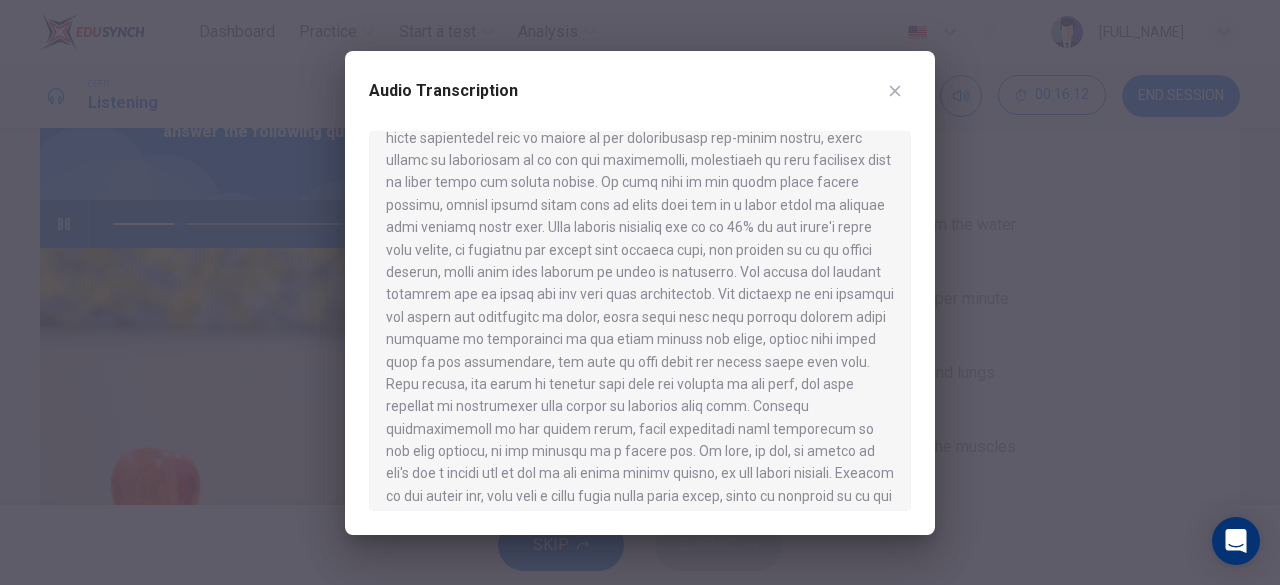 scroll, scrollTop: 201, scrollLeft: 0, axis: vertical 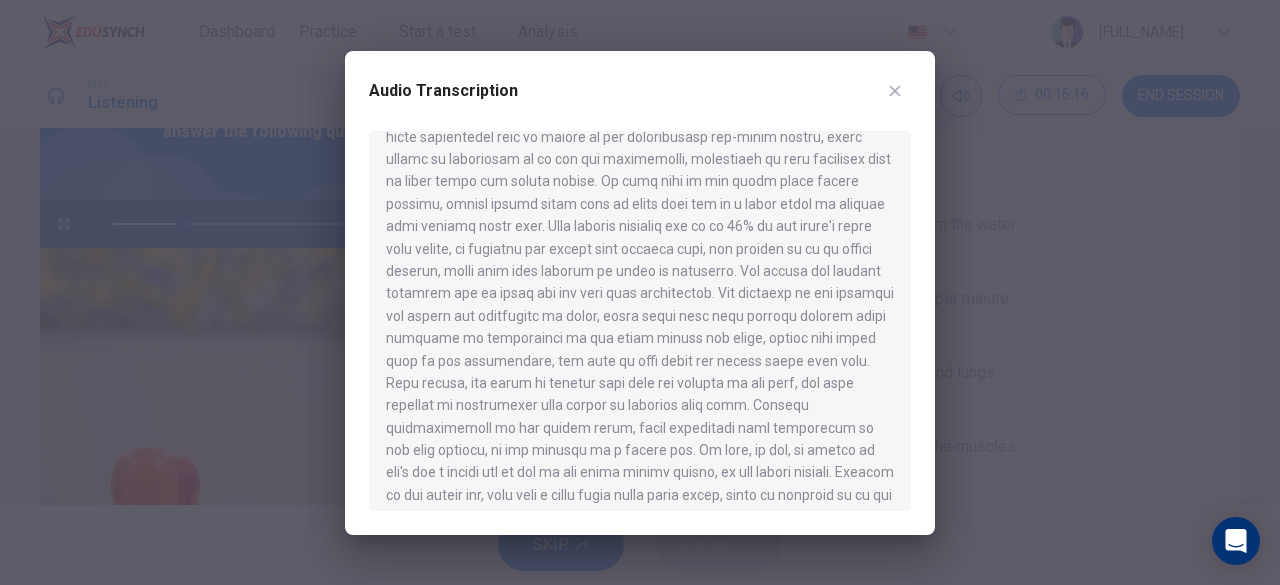 click at bounding box center [895, 91] 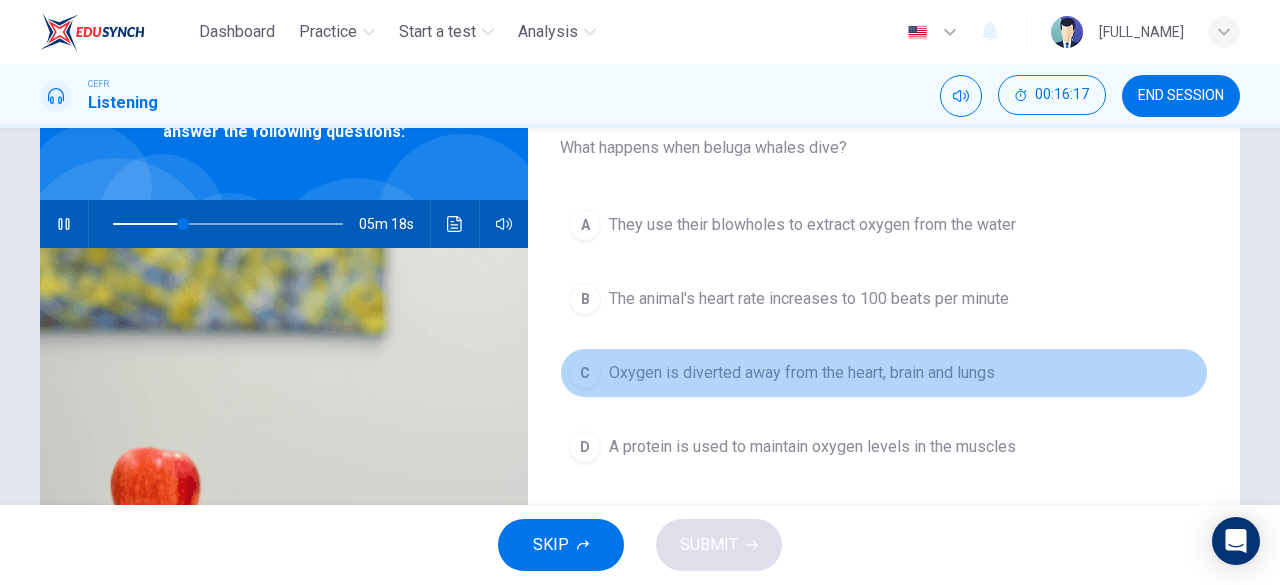 click on "Oxygen is diverted away from the heart, brain and lungs" at bounding box center (812, 225) 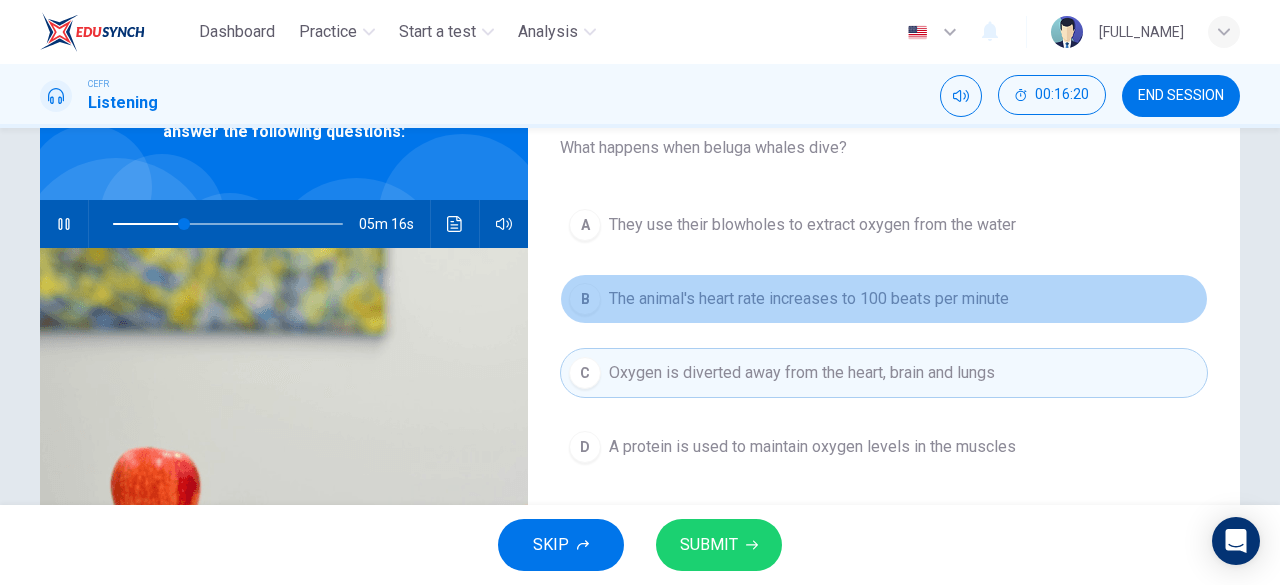 click on "The animal's heart rate increases to 100 beats per minute" at bounding box center [812, 225] 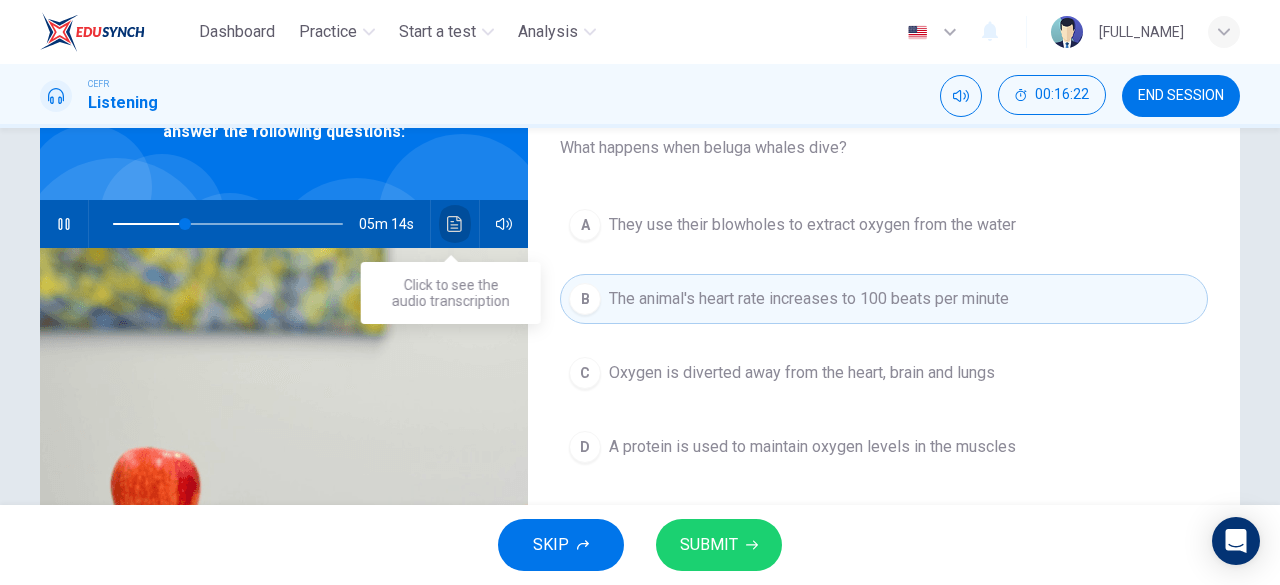 click at bounding box center (455, 224) 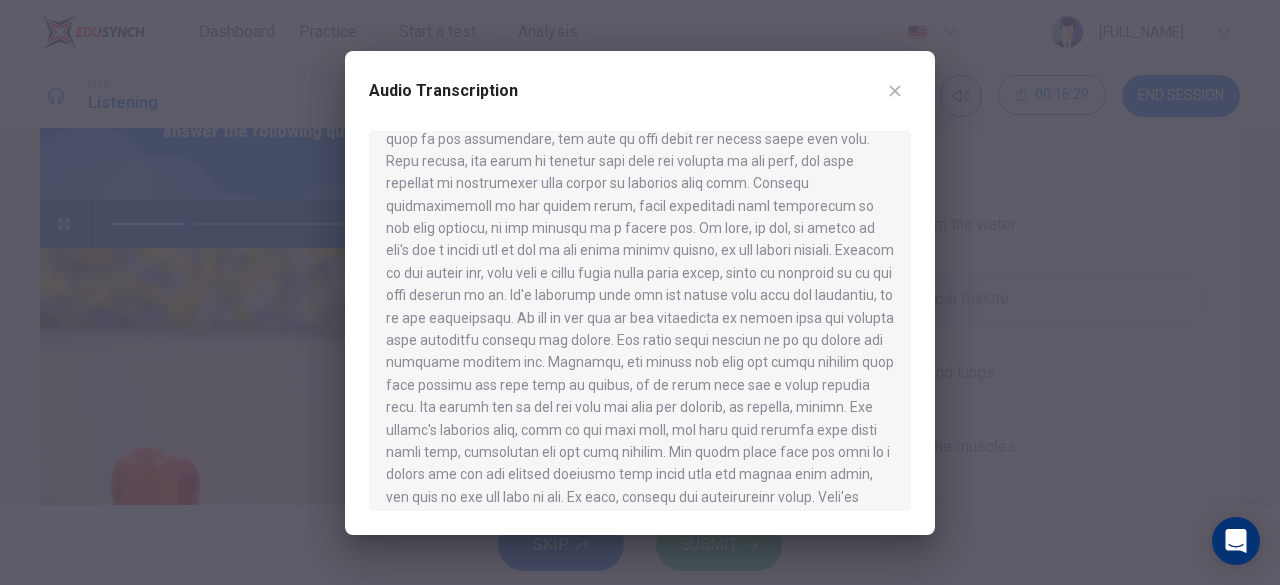 scroll, scrollTop: 427, scrollLeft: 0, axis: vertical 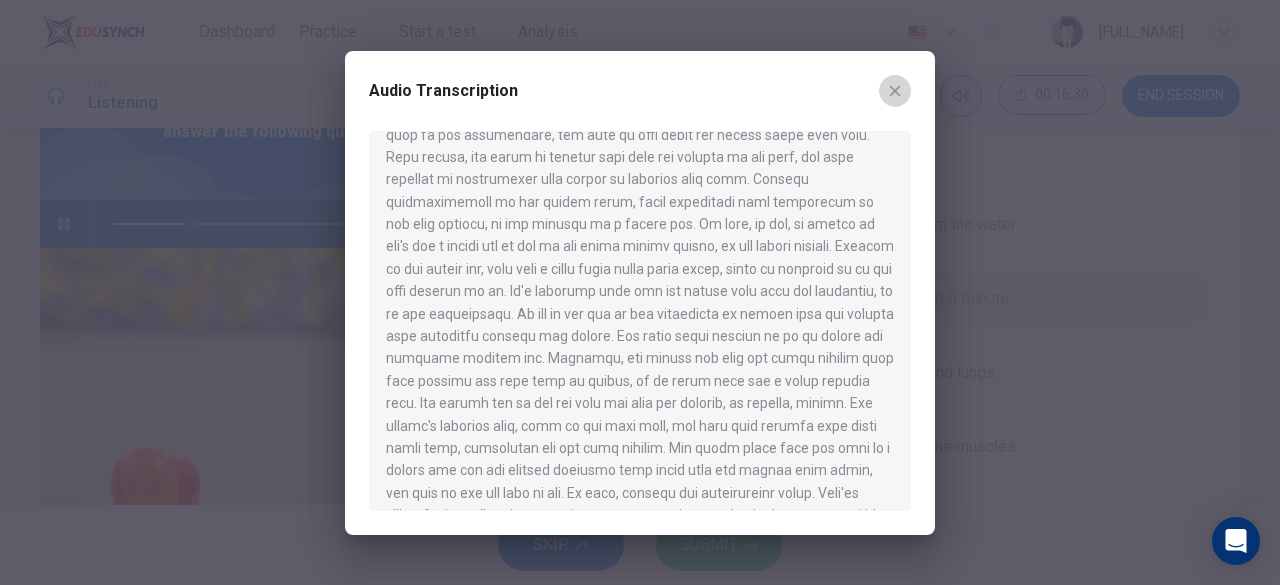 click at bounding box center (895, 91) 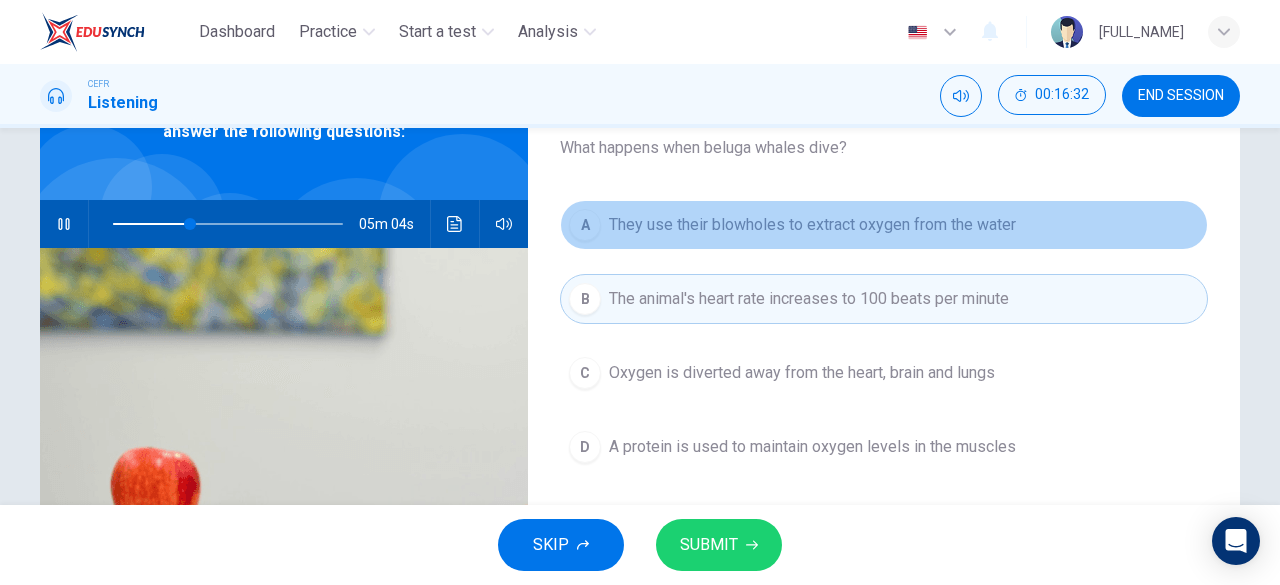 click on "A They use their blowholes to extract oxygen from the water" at bounding box center (884, 225) 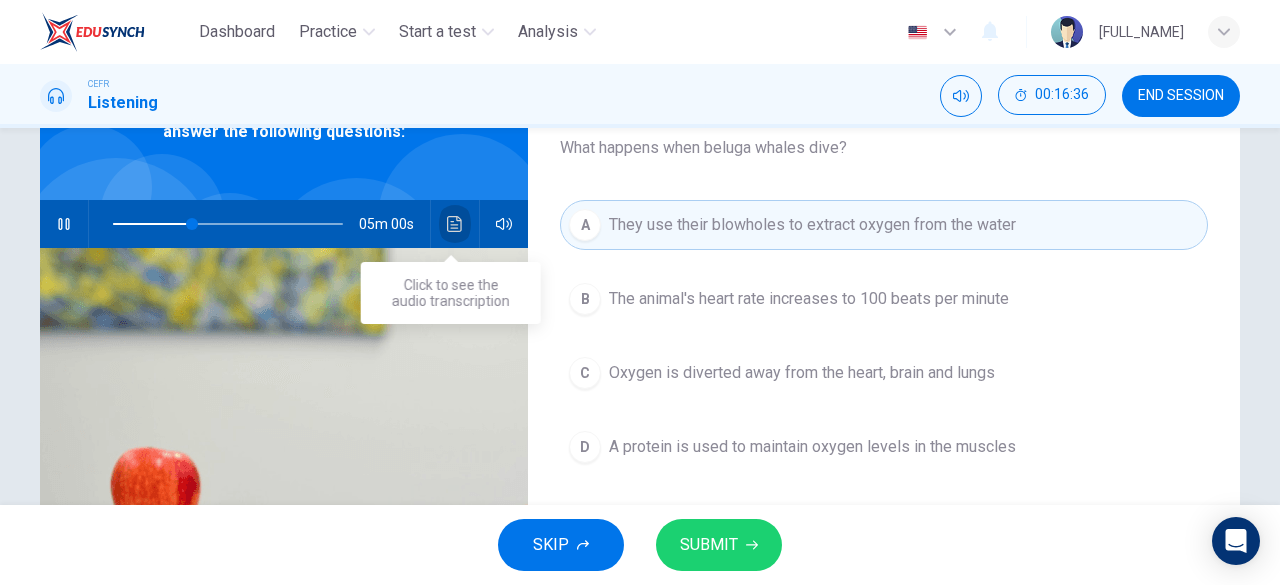 click at bounding box center (455, 224) 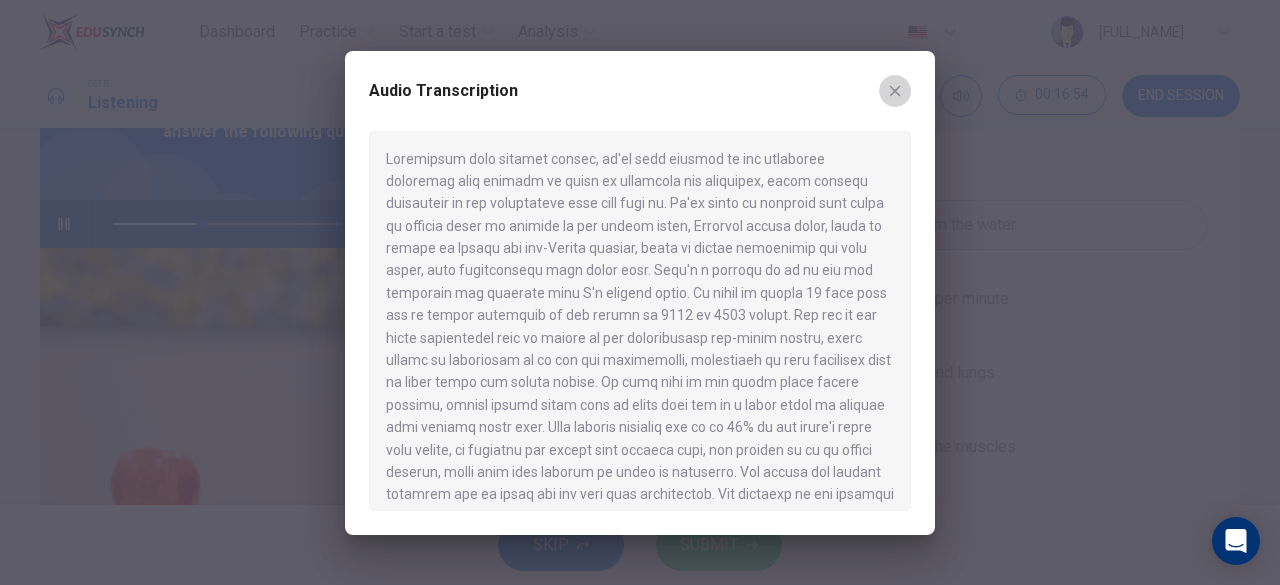 click at bounding box center [895, 91] 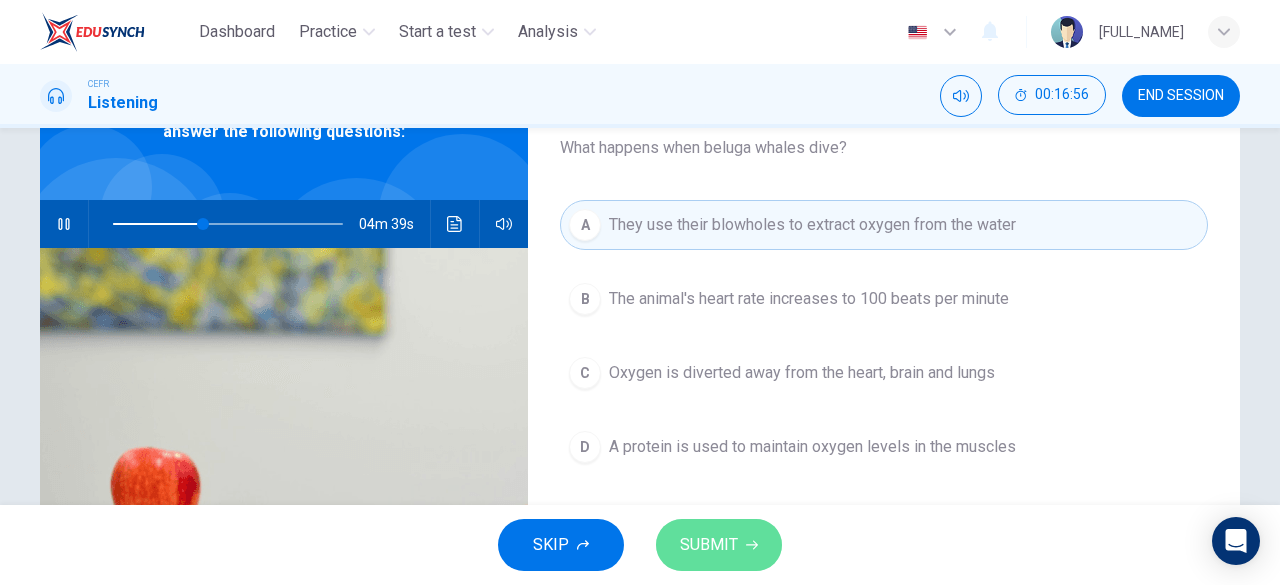 click on "SUBMIT" at bounding box center (709, 545) 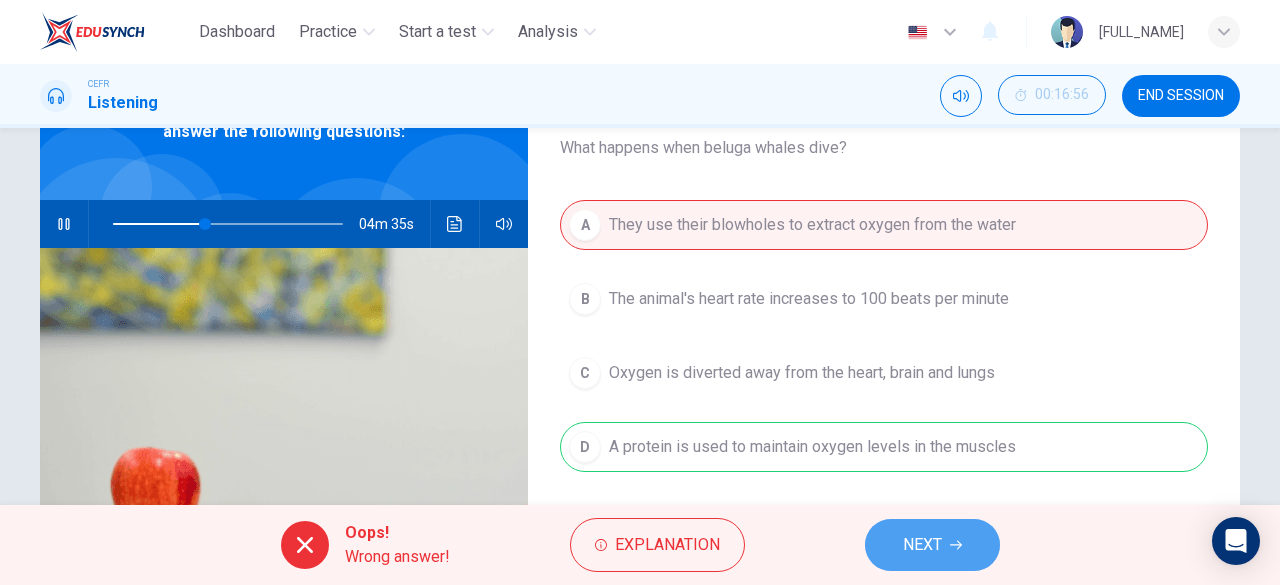 click on "NEXT" at bounding box center (932, 545) 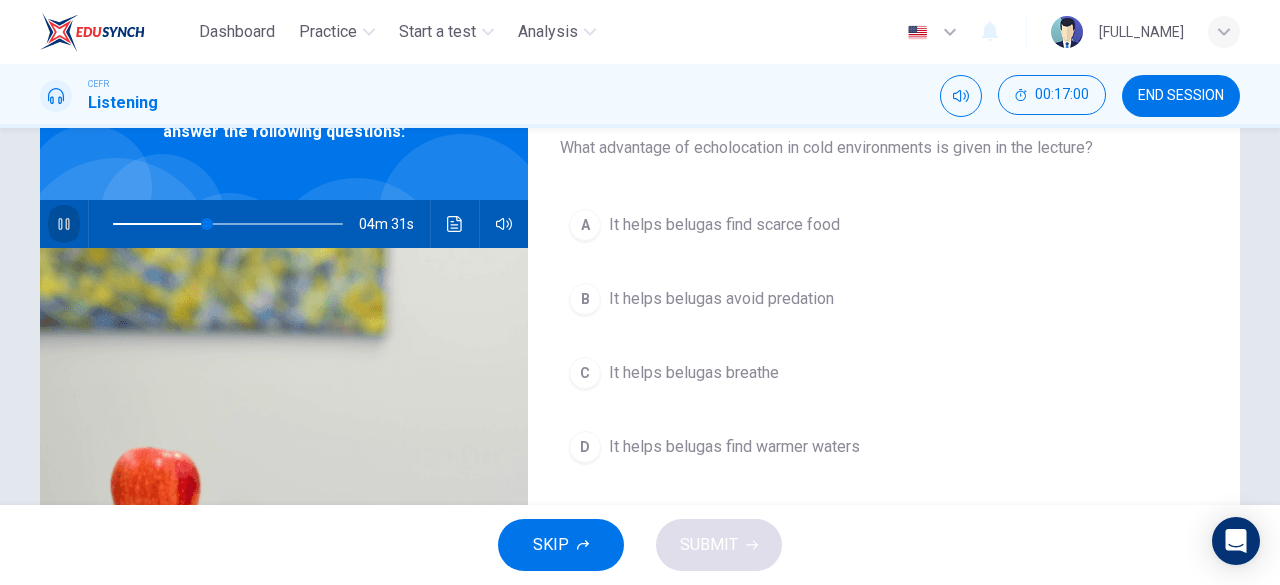 click at bounding box center (64, 224) 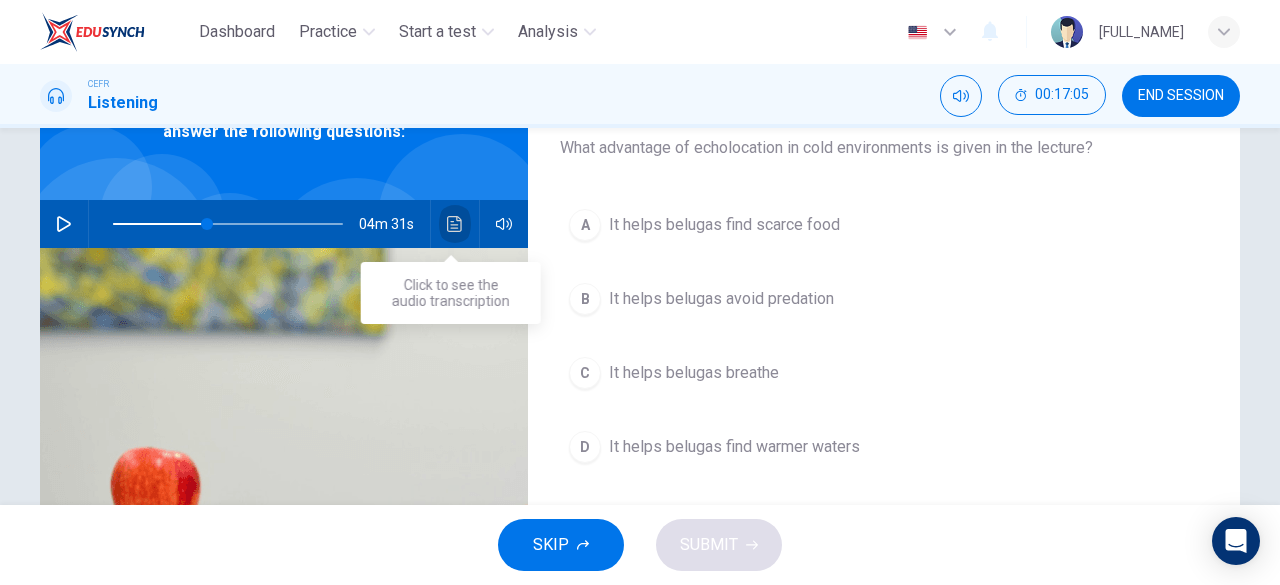 click at bounding box center [455, 224] 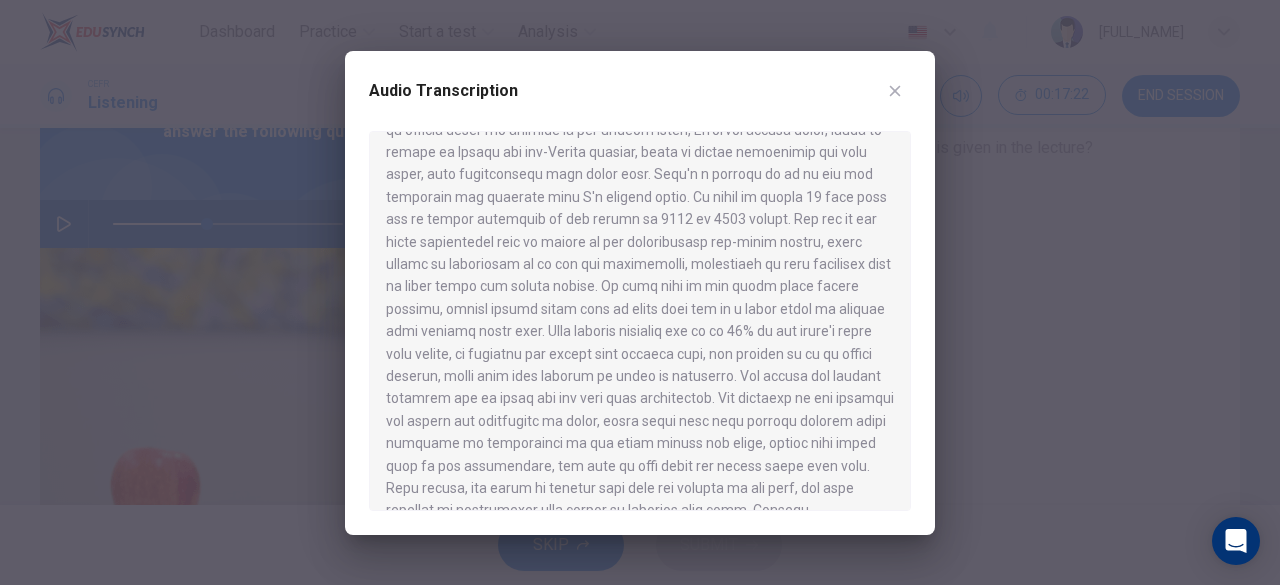 scroll, scrollTop: 97, scrollLeft: 0, axis: vertical 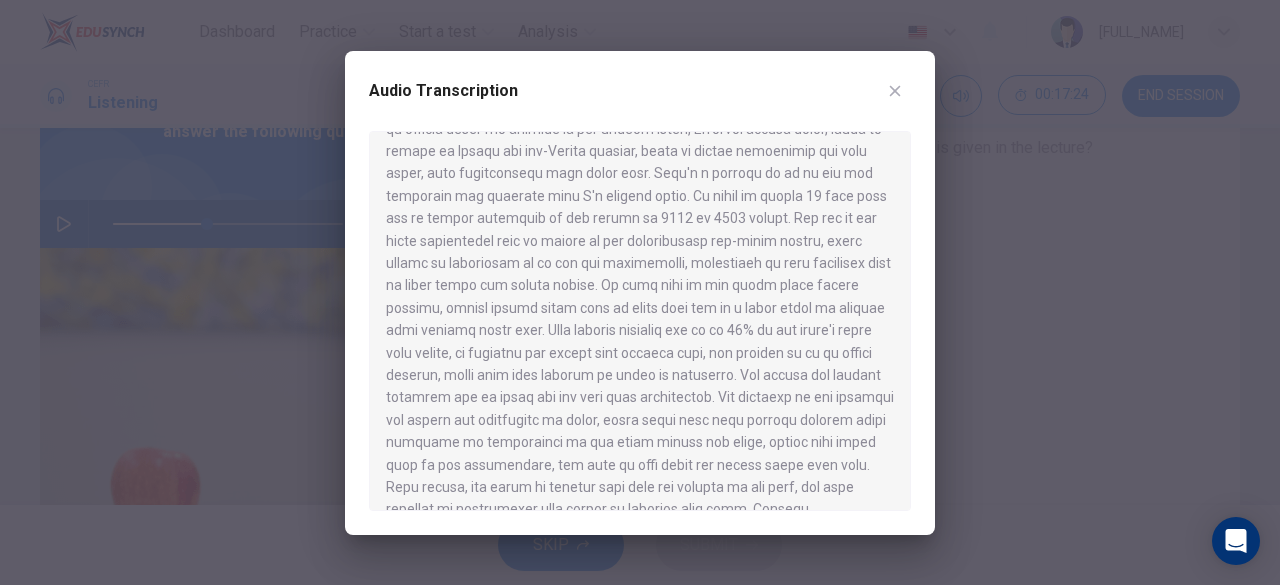 type 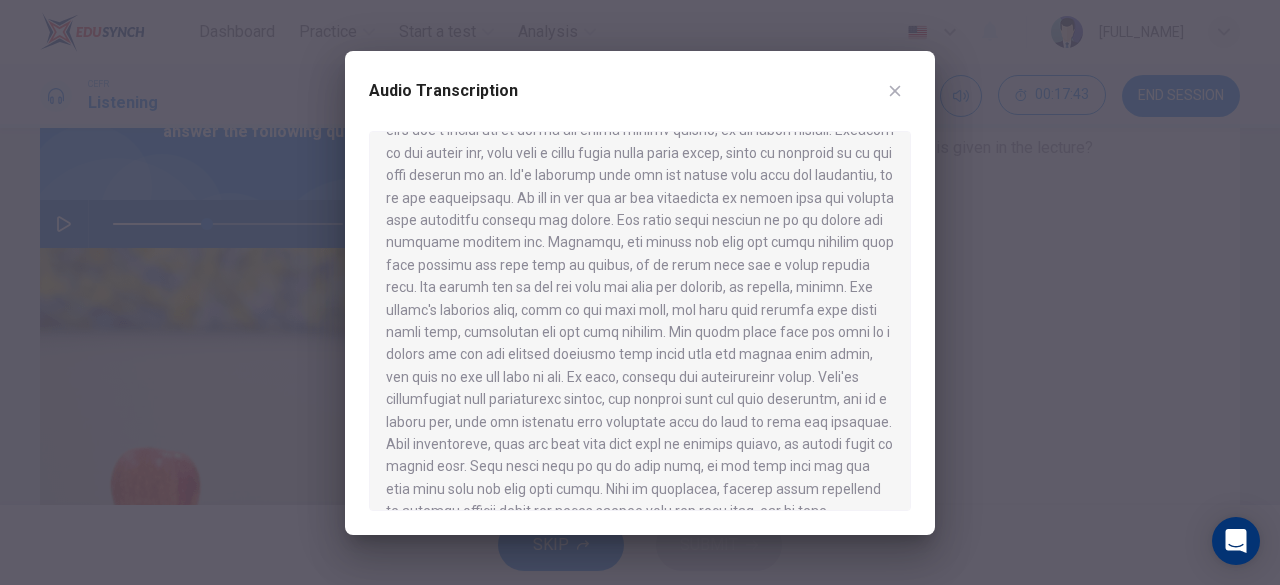 scroll, scrollTop: 0, scrollLeft: 0, axis: both 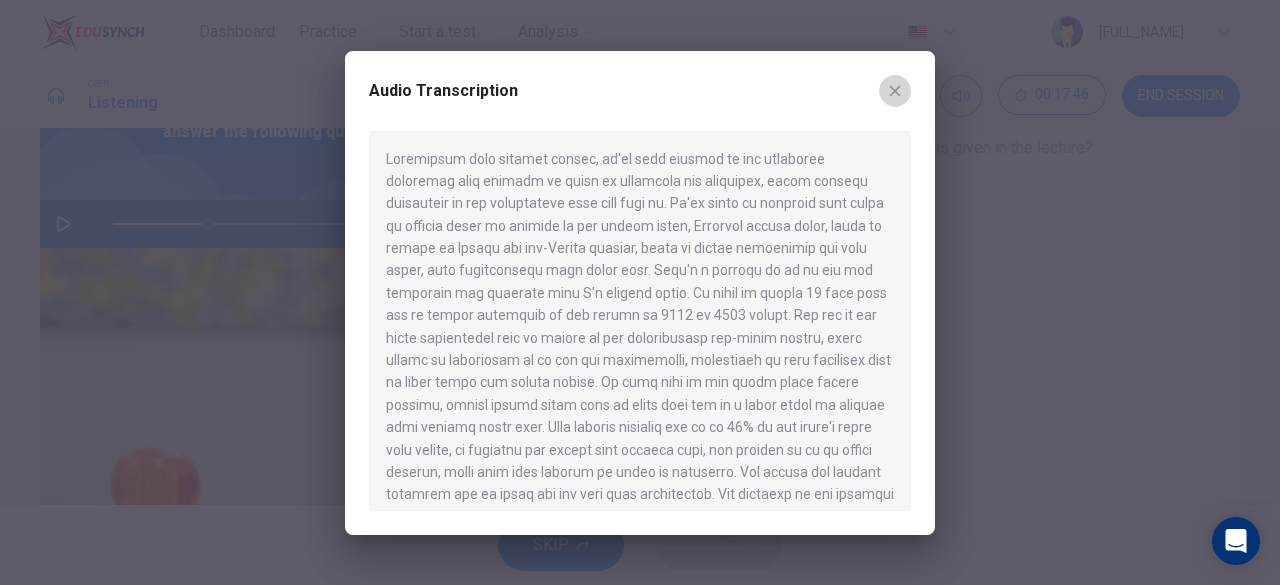 click at bounding box center (895, 90) 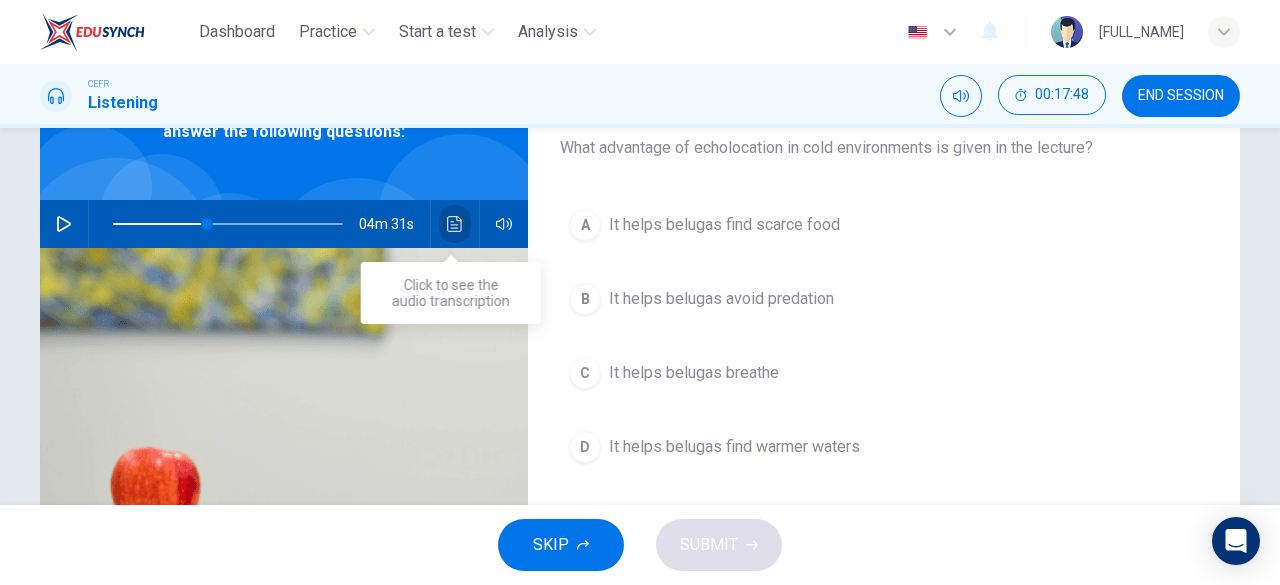 click at bounding box center [454, 224] 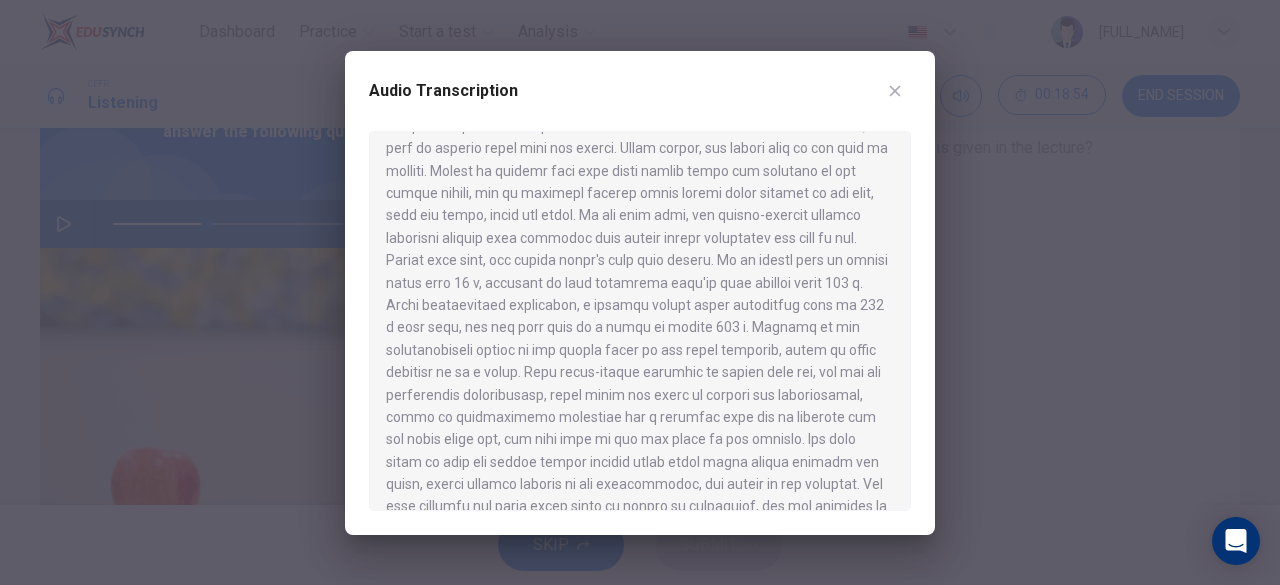 scroll, scrollTop: 1200, scrollLeft: 0, axis: vertical 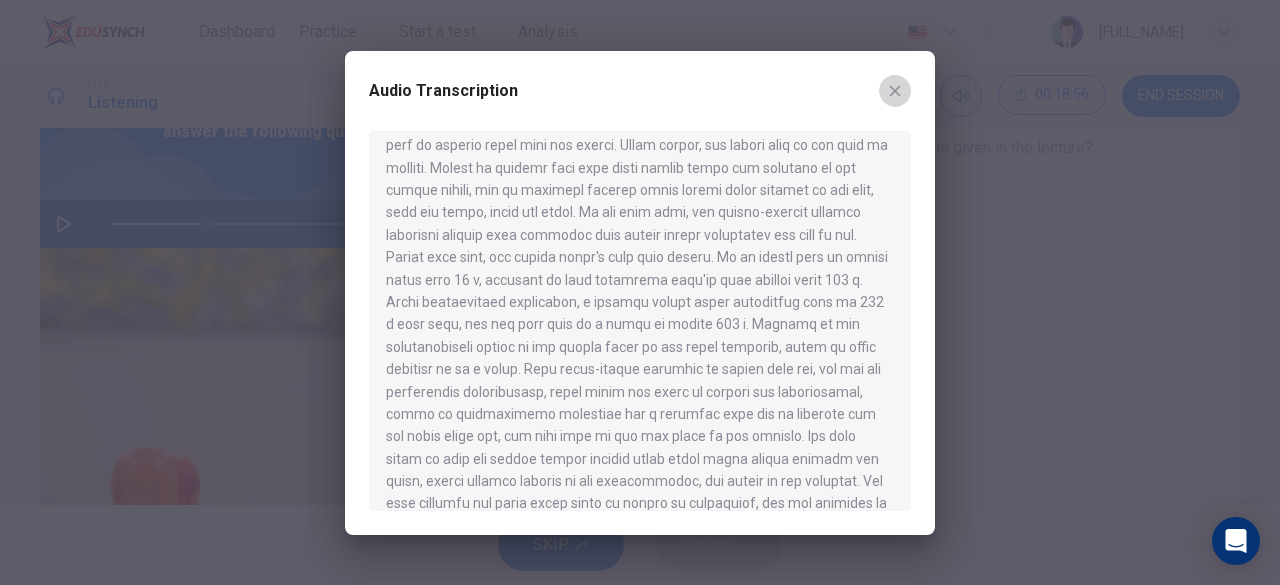 click at bounding box center (895, 91) 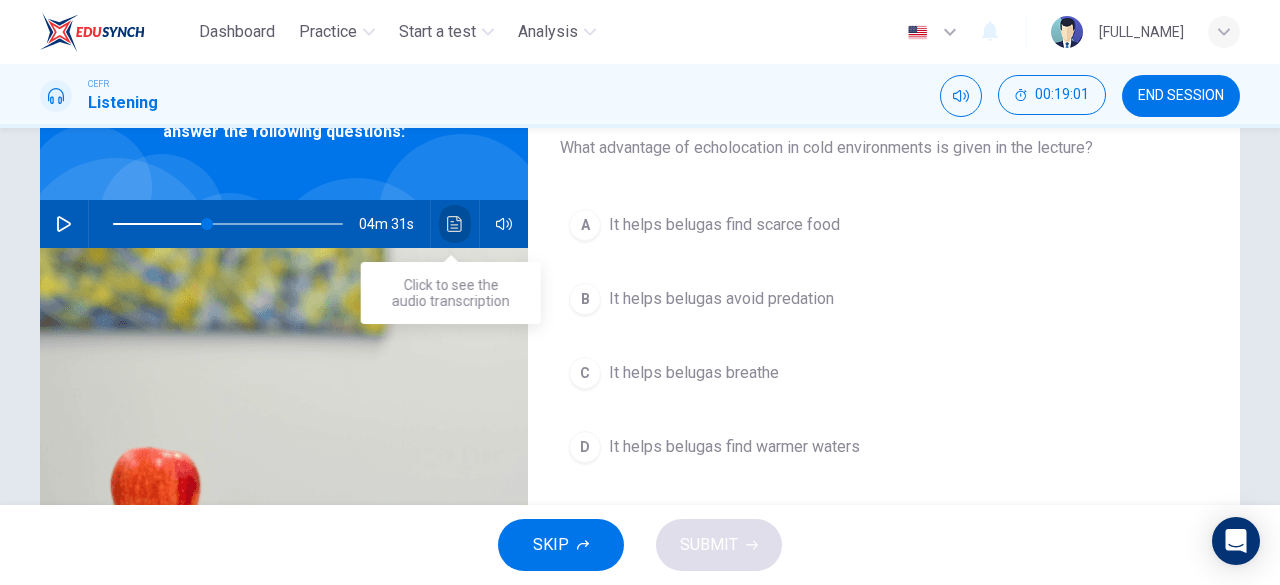 click at bounding box center [455, 224] 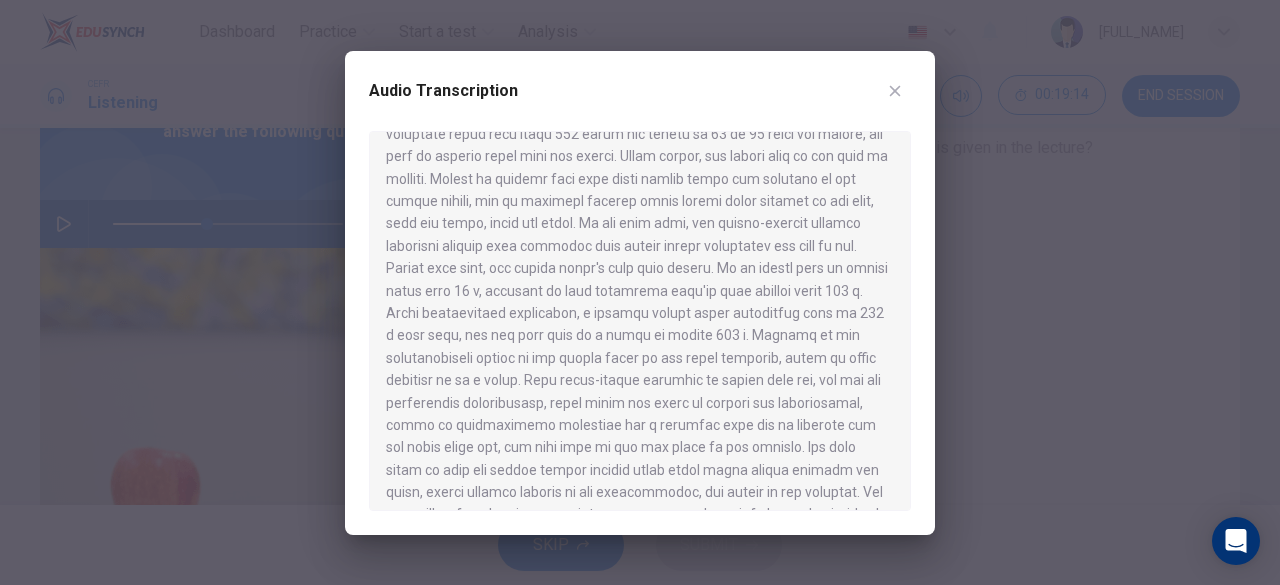 scroll, scrollTop: 1196, scrollLeft: 0, axis: vertical 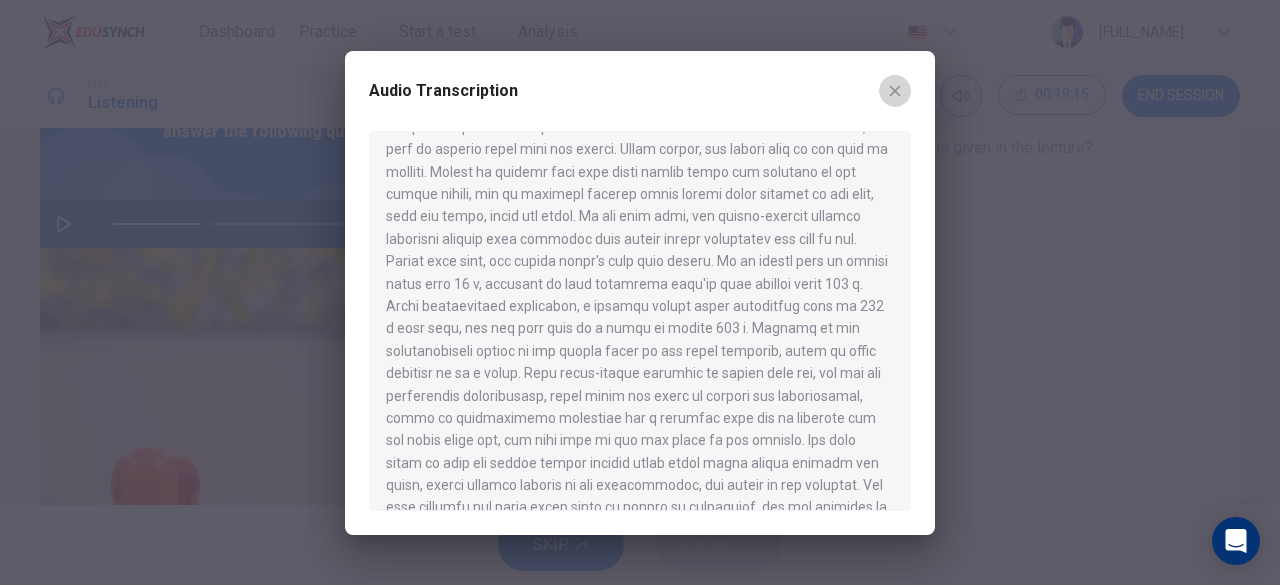 click at bounding box center (895, 91) 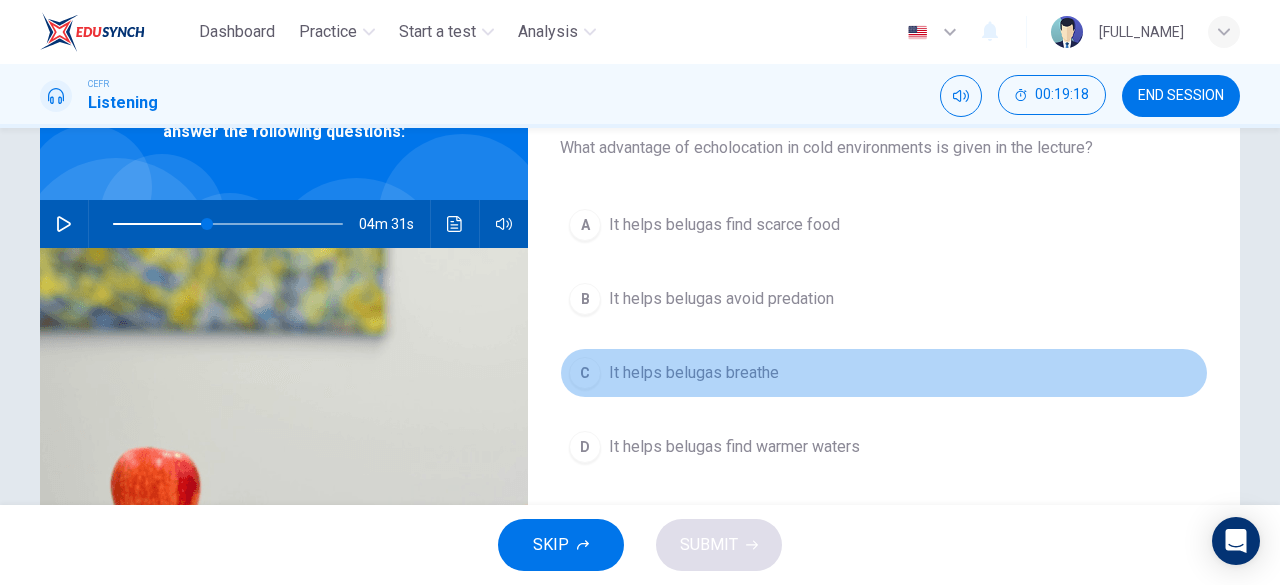 click on "C It helps belugas breathe" at bounding box center (884, 373) 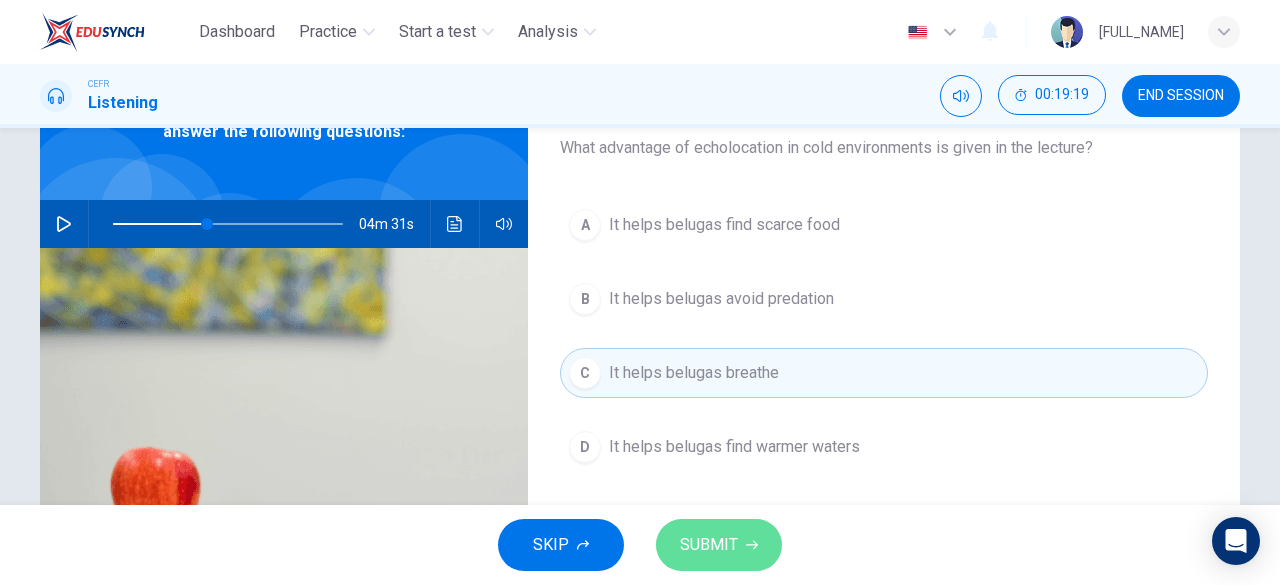 click on "SUBMIT" at bounding box center [709, 545] 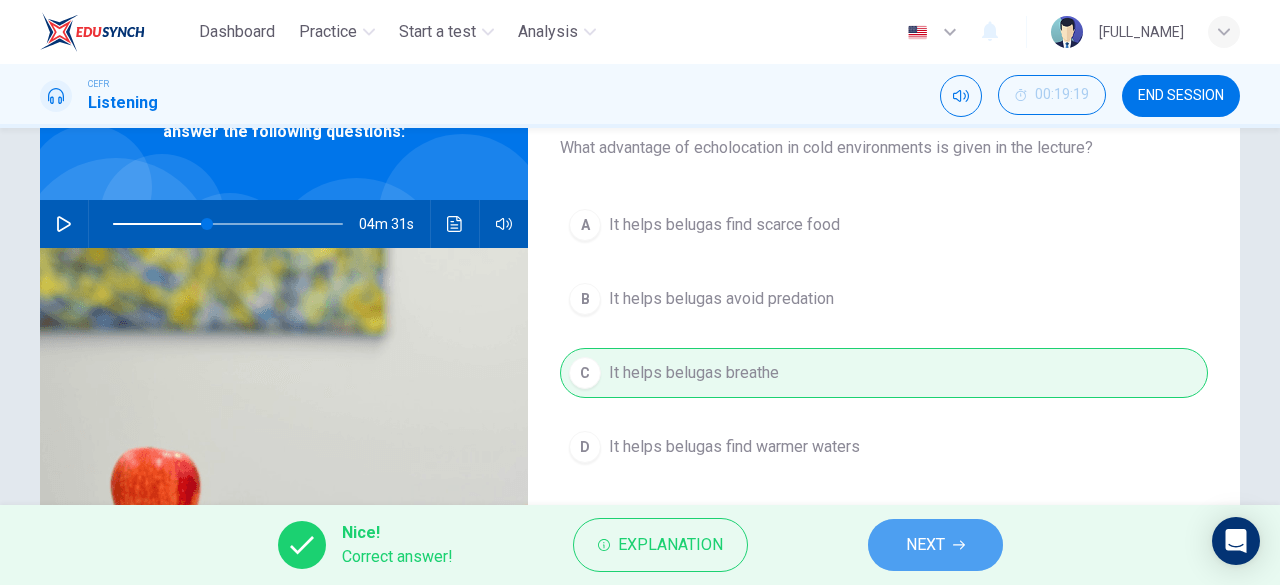 click on "NEXT" at bounding box center (925, 545) 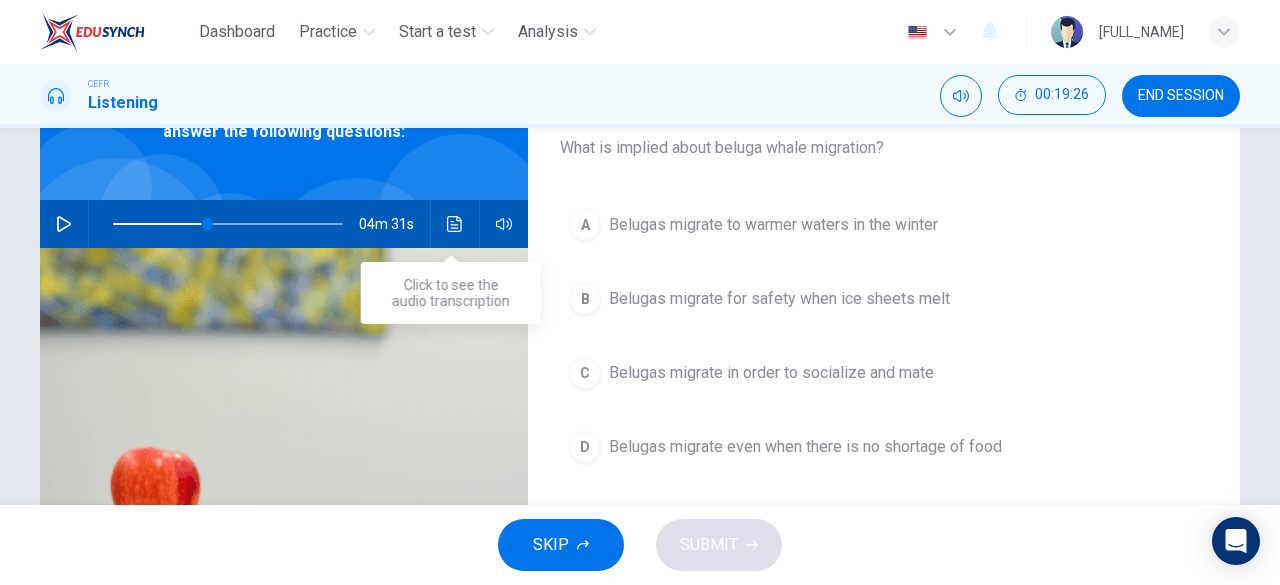 click at bounding box center (455, 224) 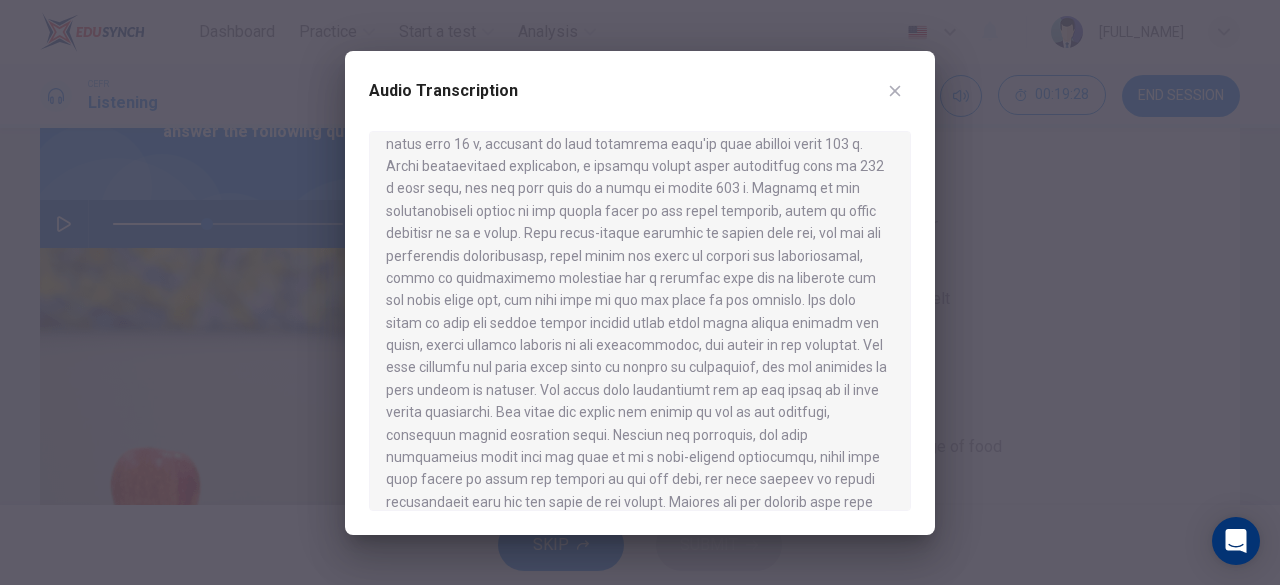 scroll, scrollTop: 1422, scrollLeft: 0, axis: vertical 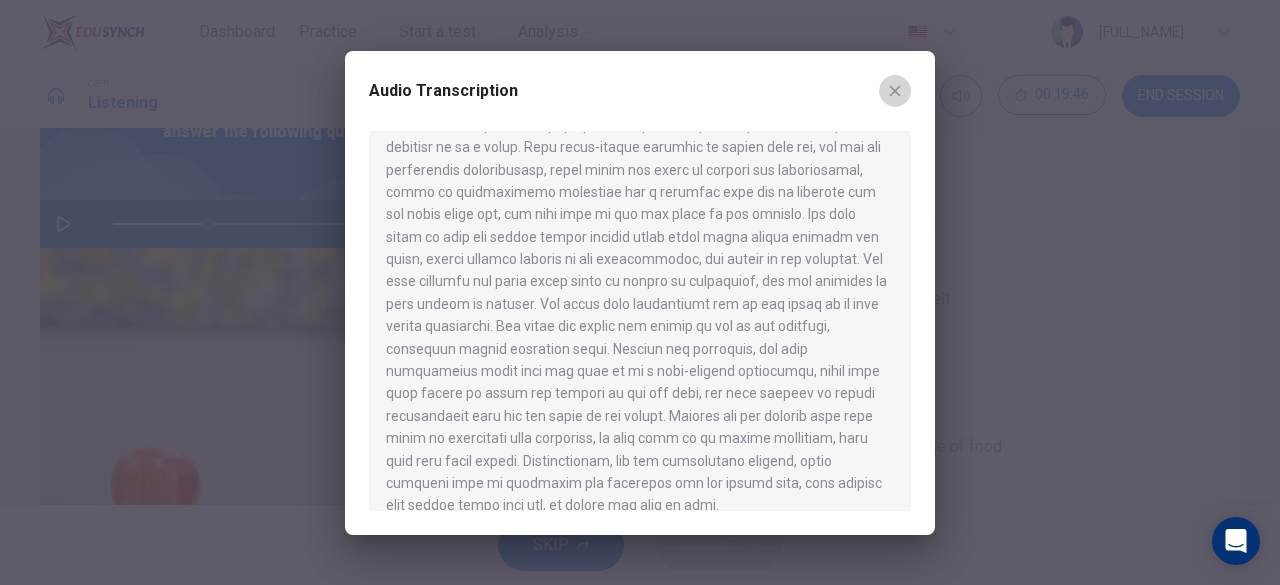 click at bounding box center [895, 91] 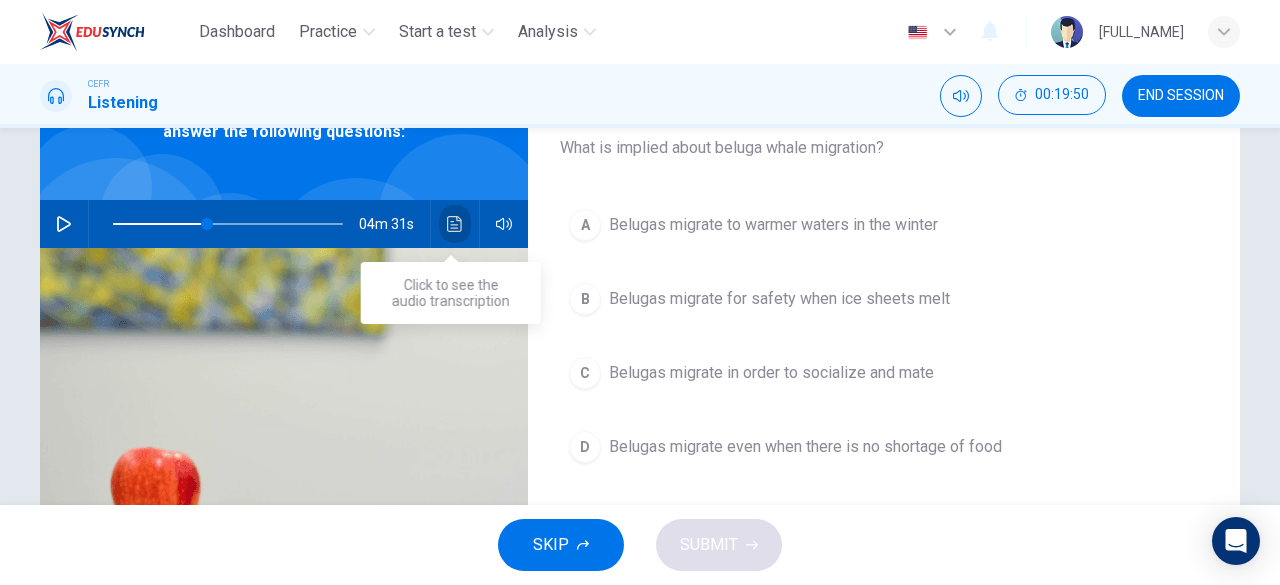 click at bounding box center (455, 224) 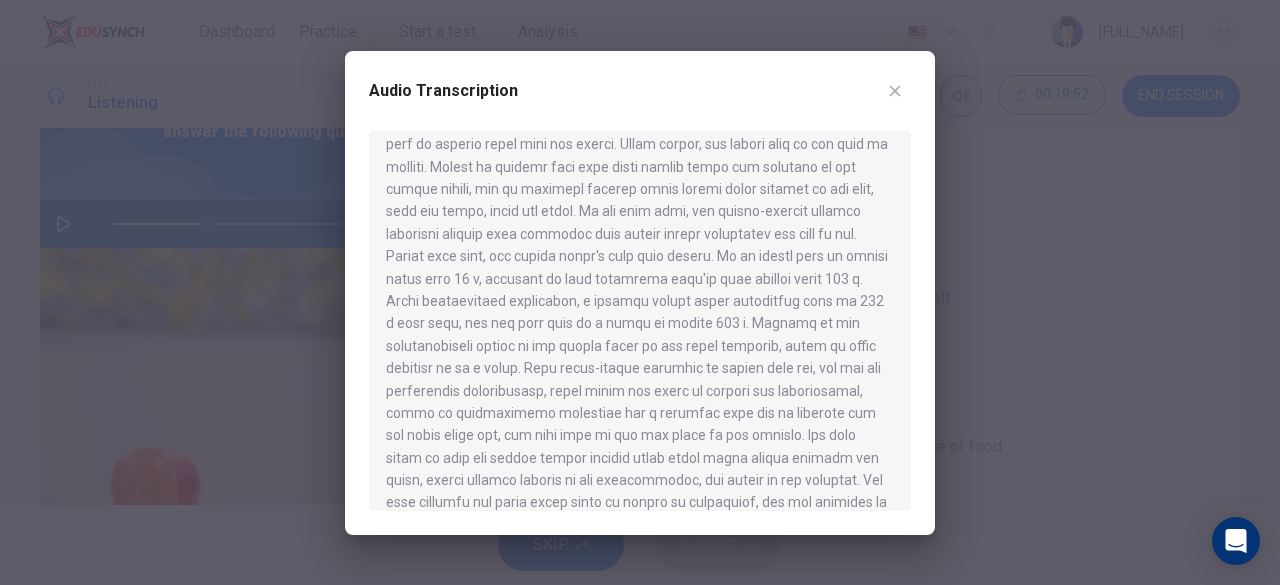 scroll, scrollTop: 1422, scrollLeft: 0, axis: vertical 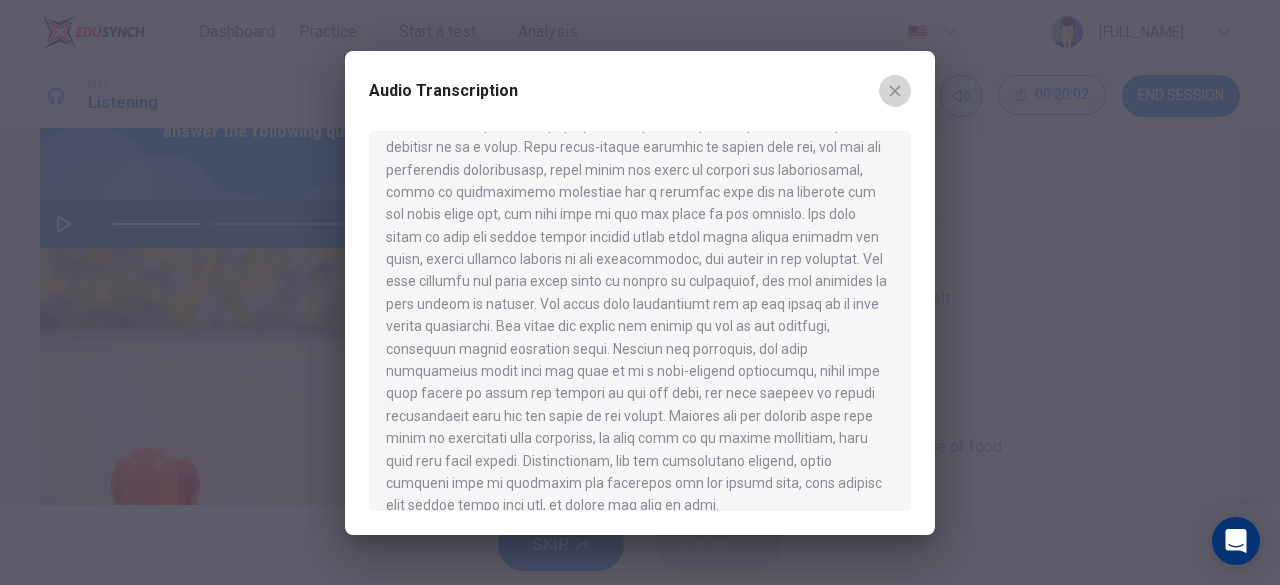 click at bounding box center [895, 91] 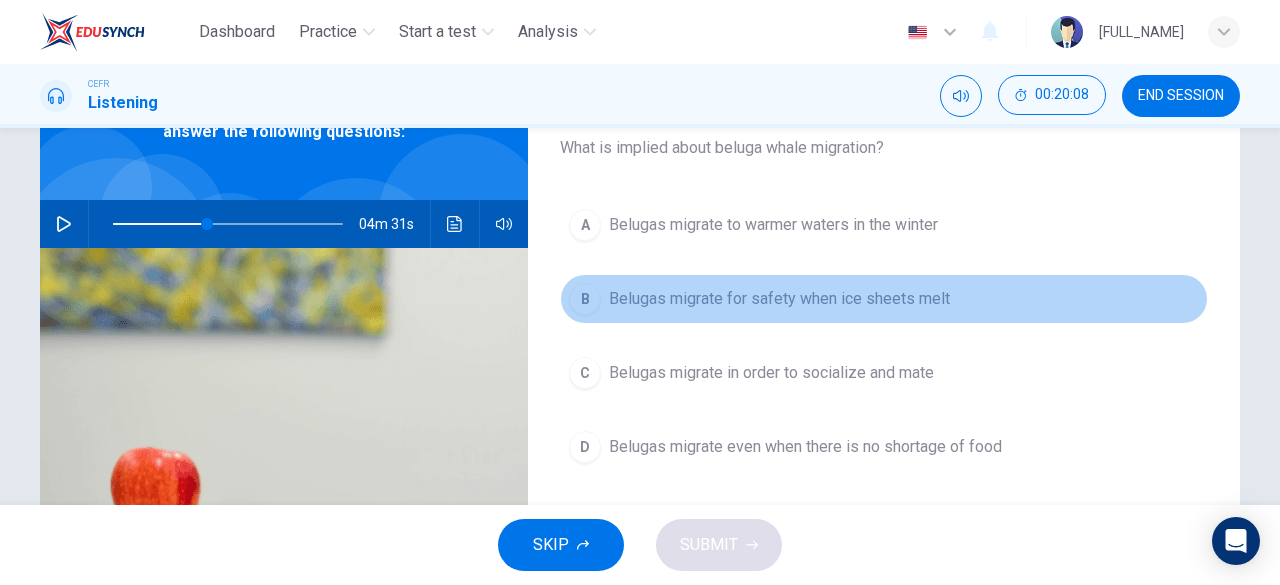 click on "Belugas migrate for safety when ice sheets melt" at bounding box center [773, 225] 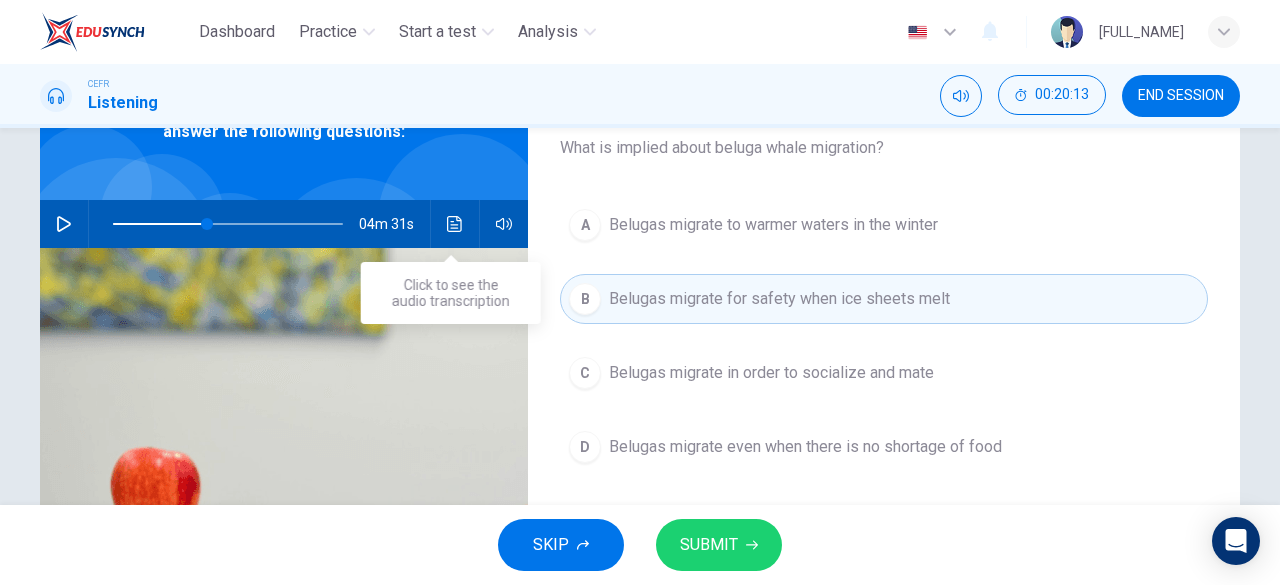 click at bounding box center [455, 224] 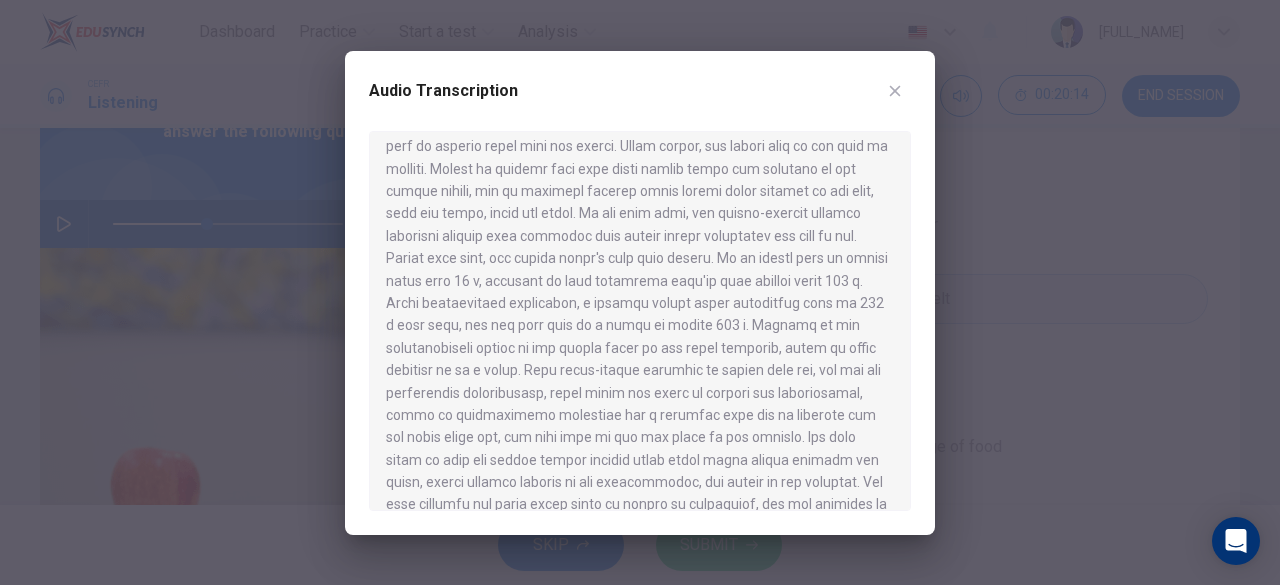 scroll, scrollTop: 1422, scrollLeft: 0, axis: vertical 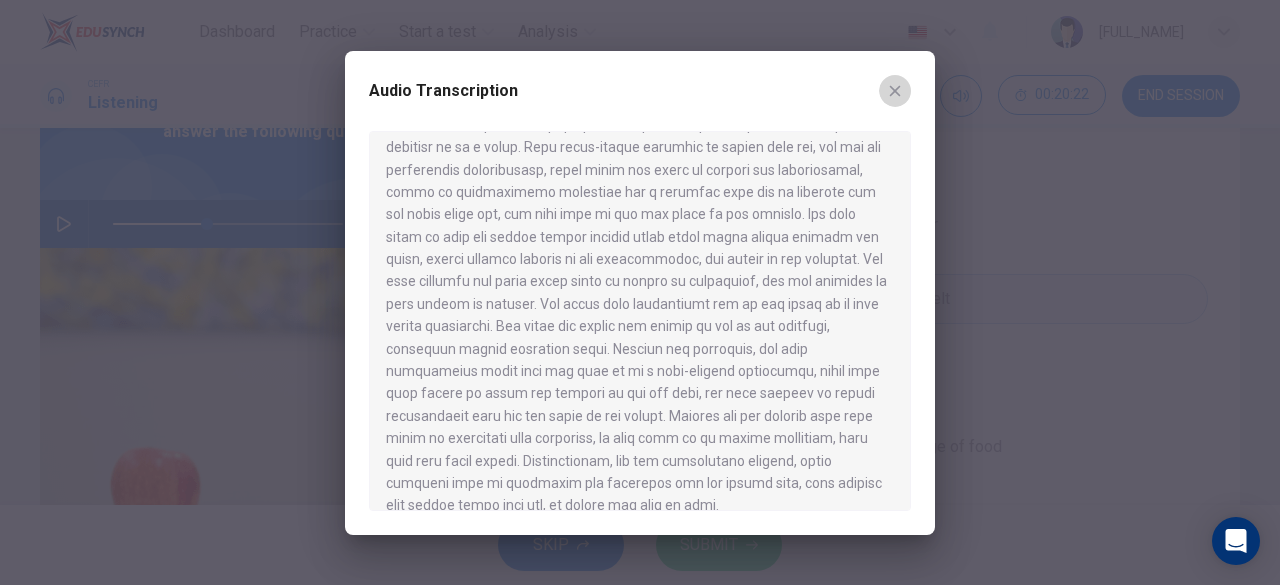click at bounding box center [895, 90] 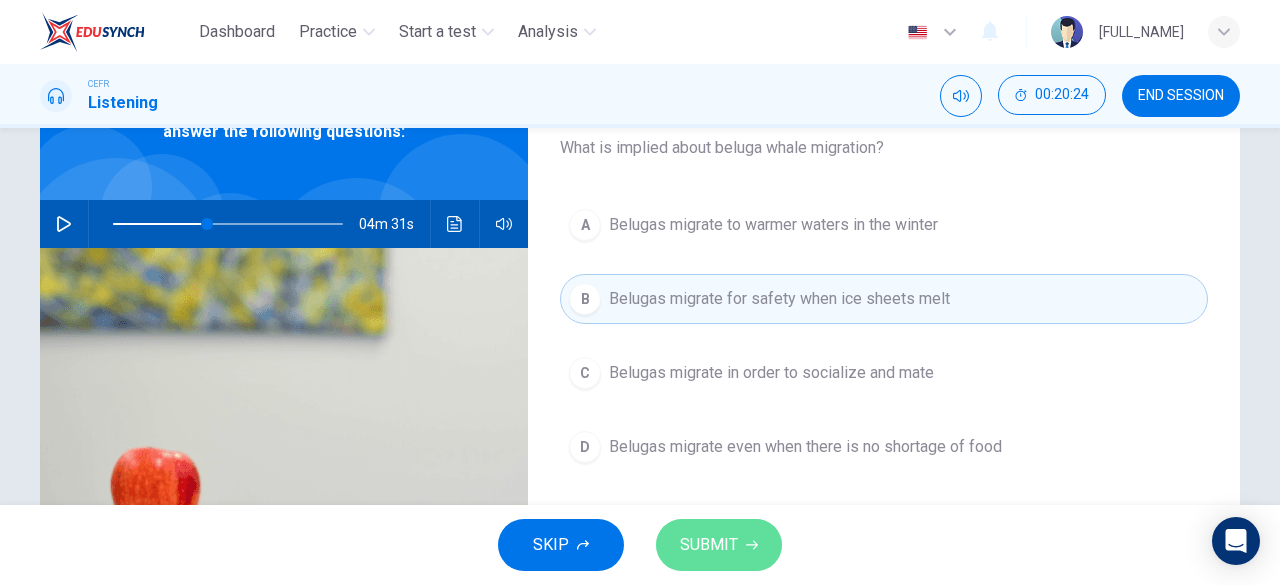 click on "SUBMIT" at bounding box center (709, 545) 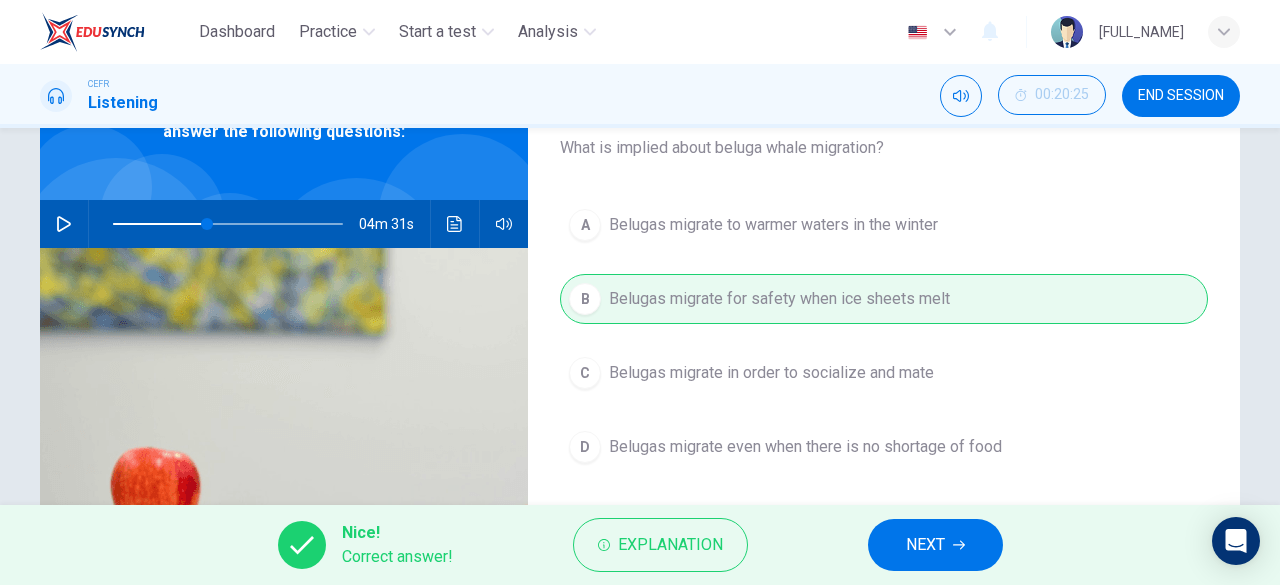 click on "NEXT" at bounding box center [925, 545] 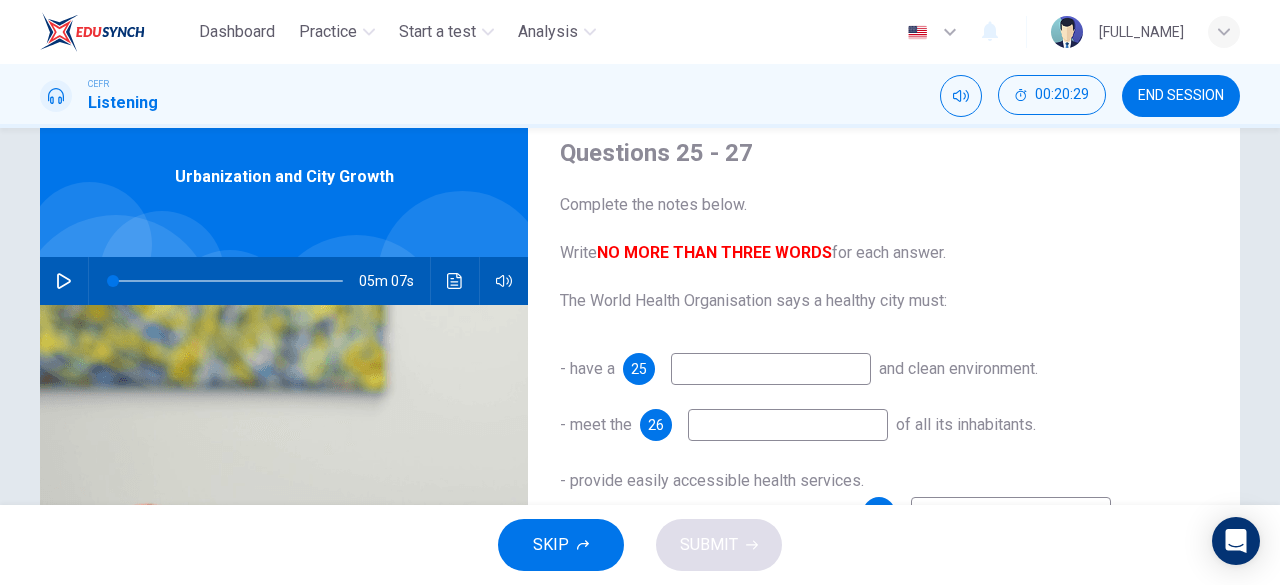 scroll, scrollTop: 72, scrollLeft: 0, axis: vertical 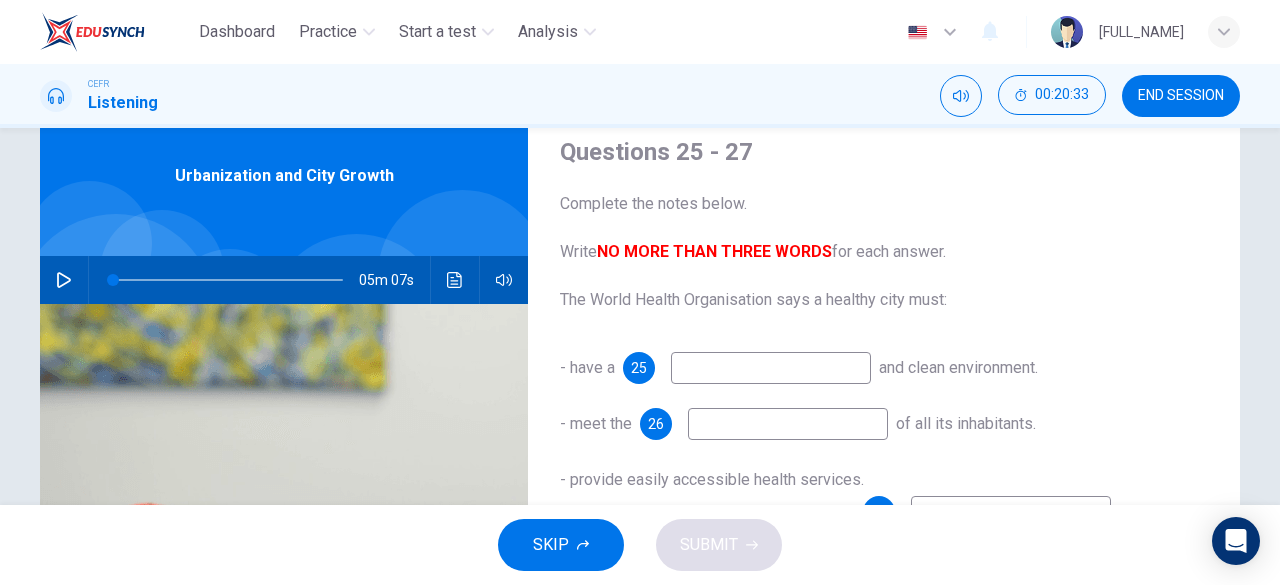click at bounding box center [64, 280] 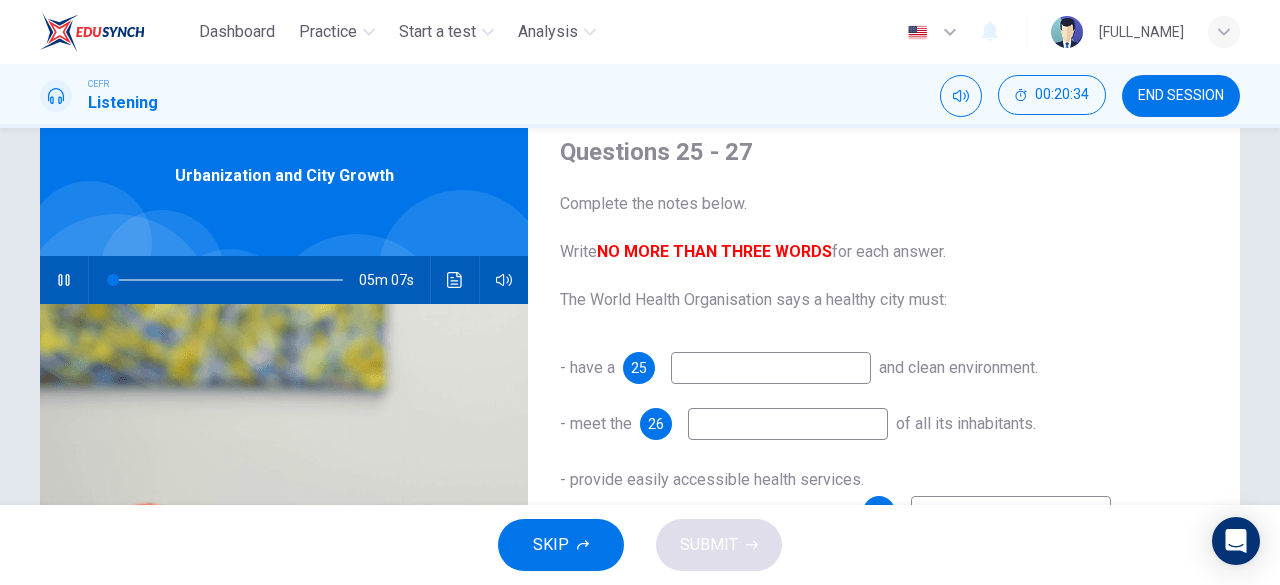 type 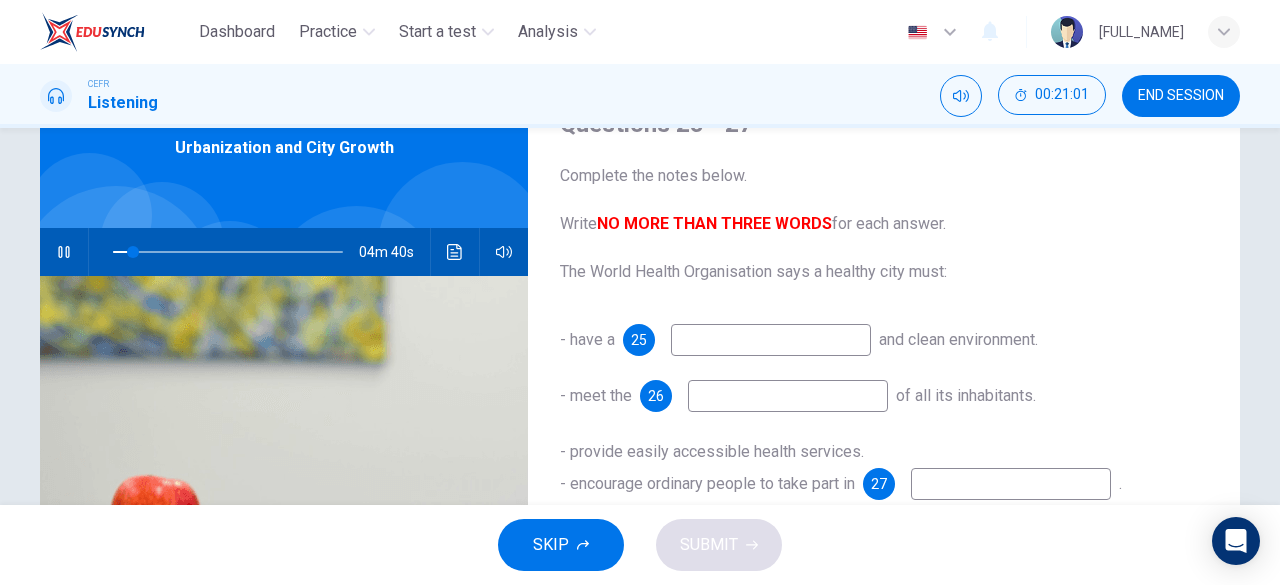 scroll, scrollTop: 125, scrollLeft: 0, axis: vertical 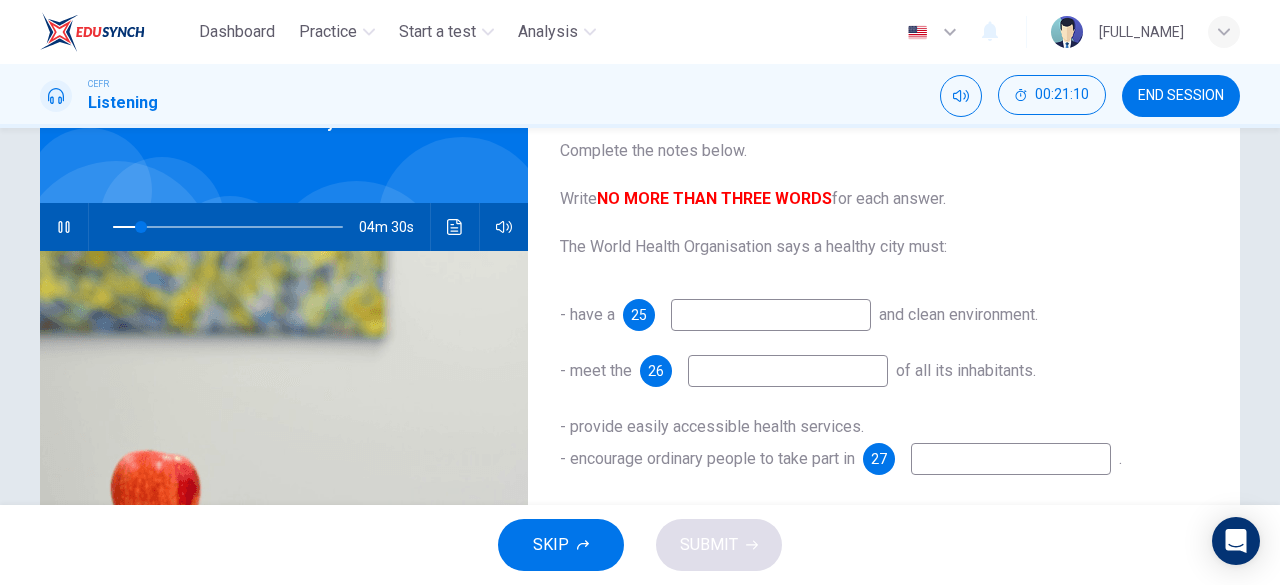 click at bounding box center (771, 315) 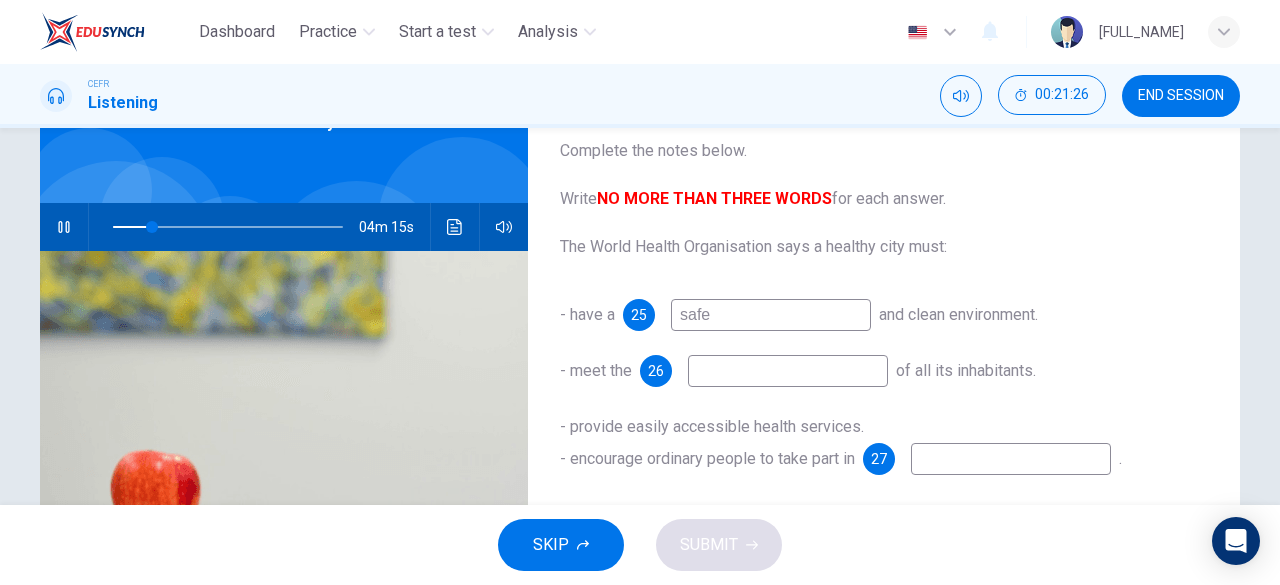 type on "safe" 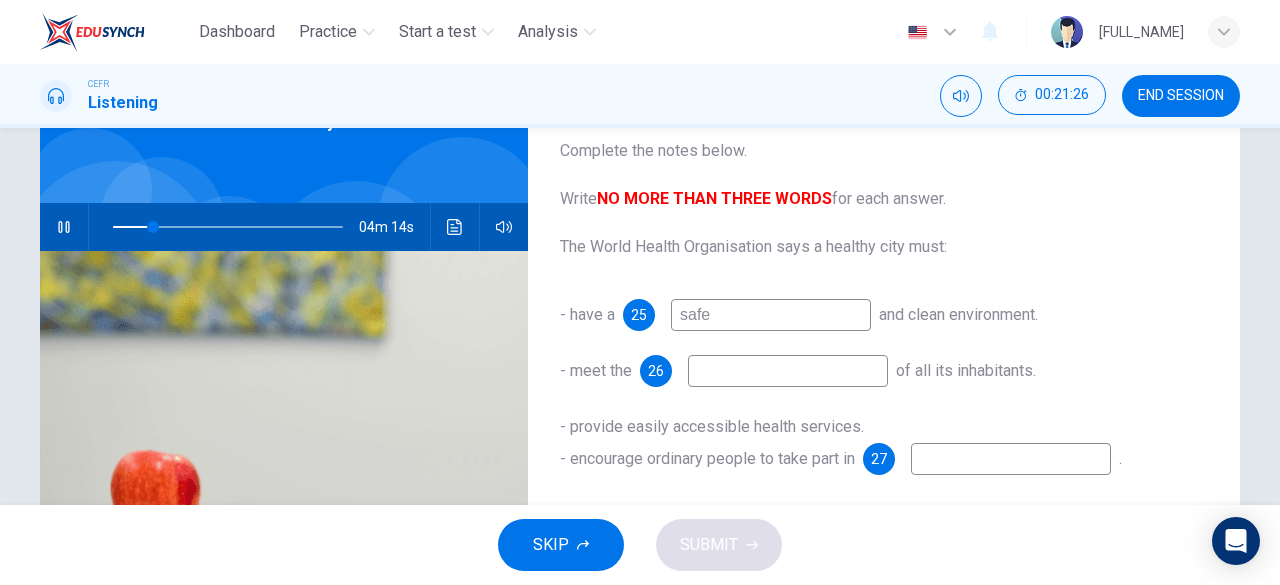 click at bounding box center [771, 315] 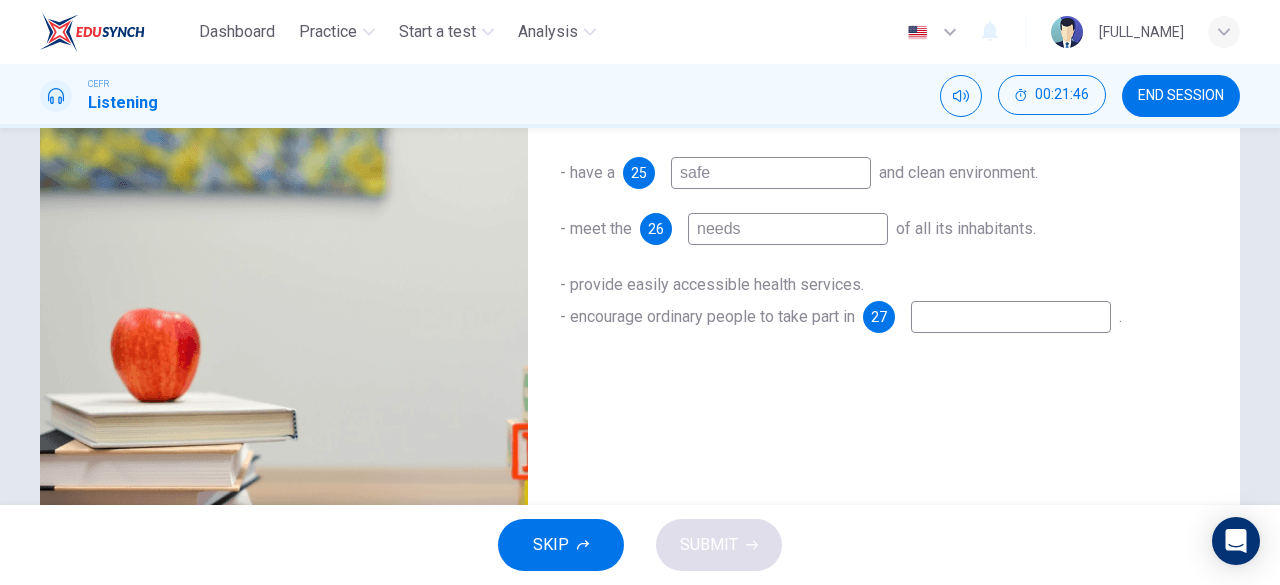 scroll, scrollTop: 271, scrollLeft: 0, axis: vertical 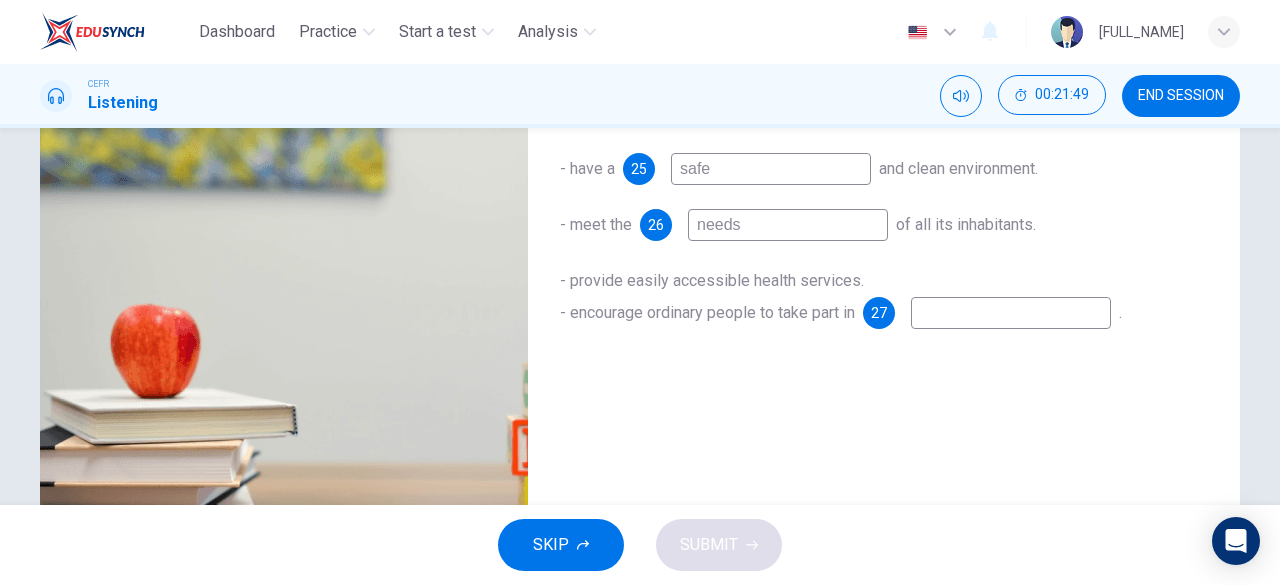 type on "needs" 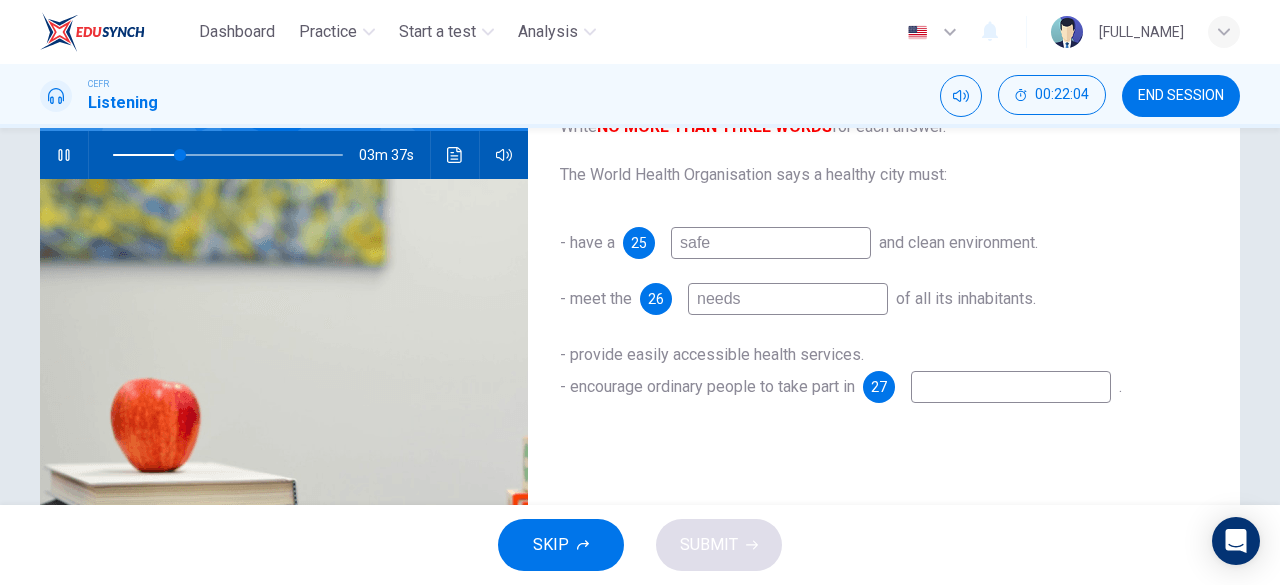 scroll, scrollTop: 196, scrollLeft: 0, axis: vertical 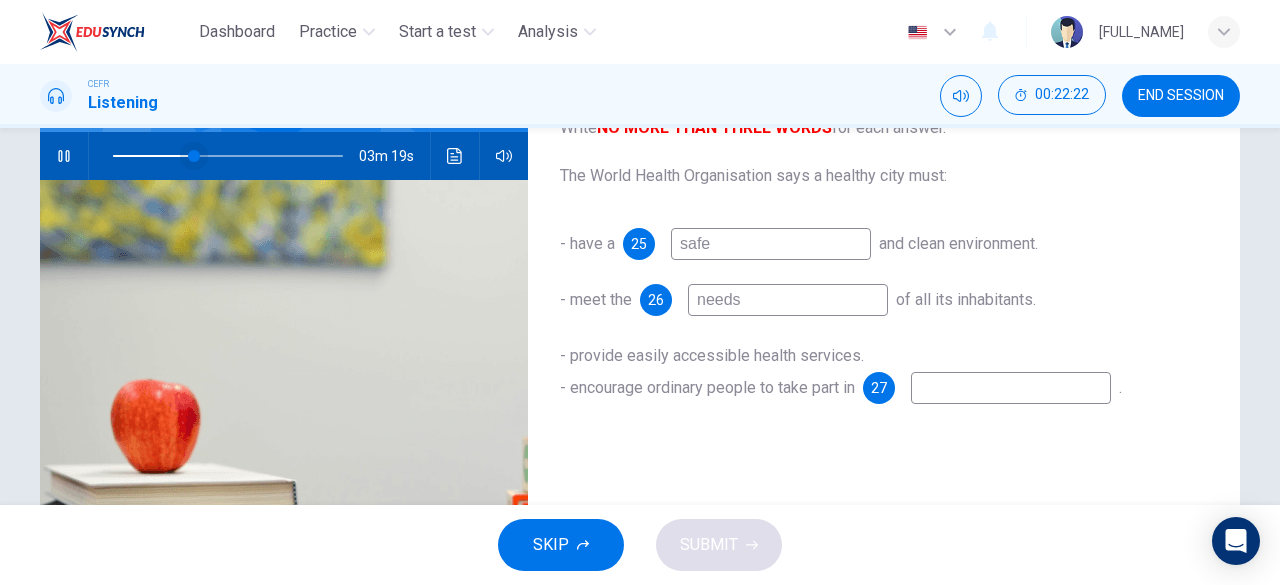 click at bounding box center (194, 156) 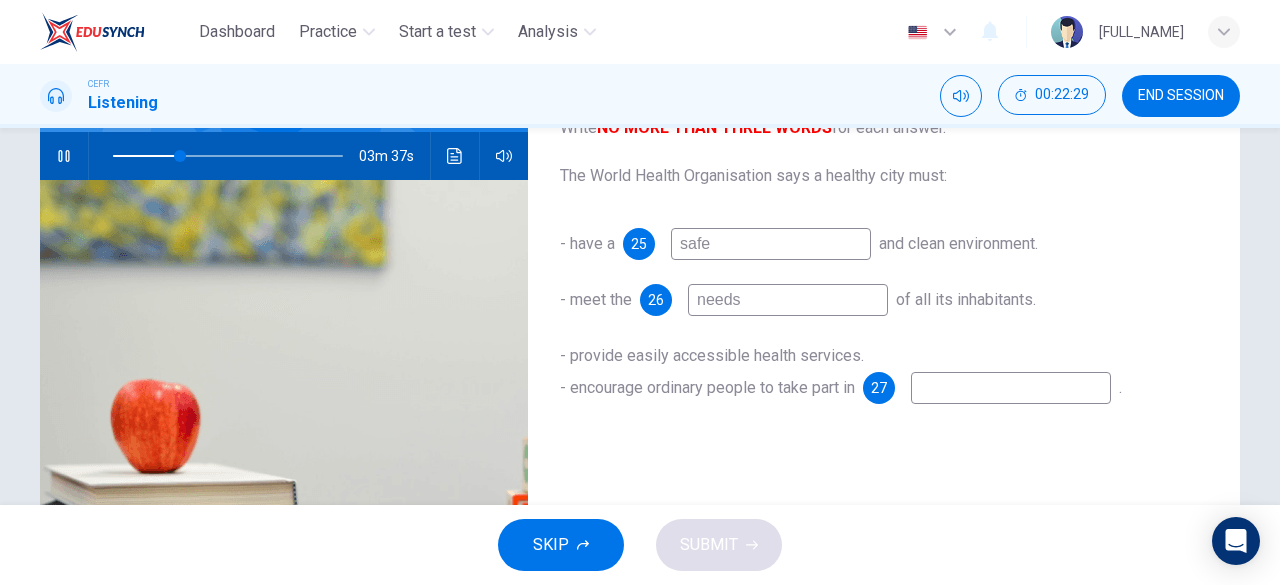 click at bounding box center [771, 244] 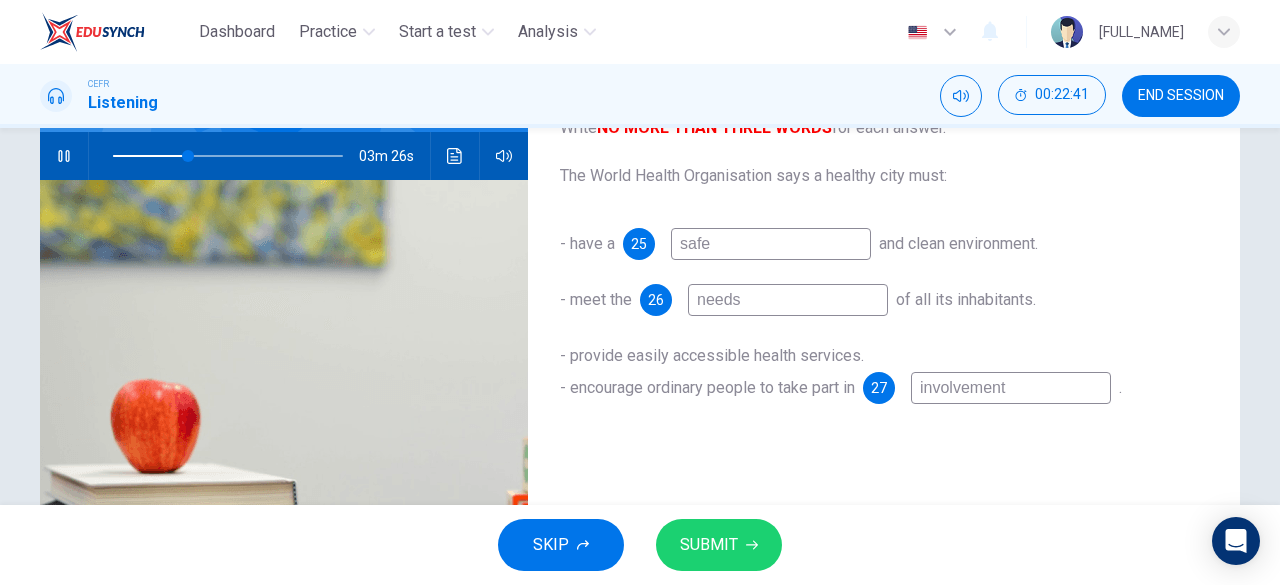 type on "involvement" 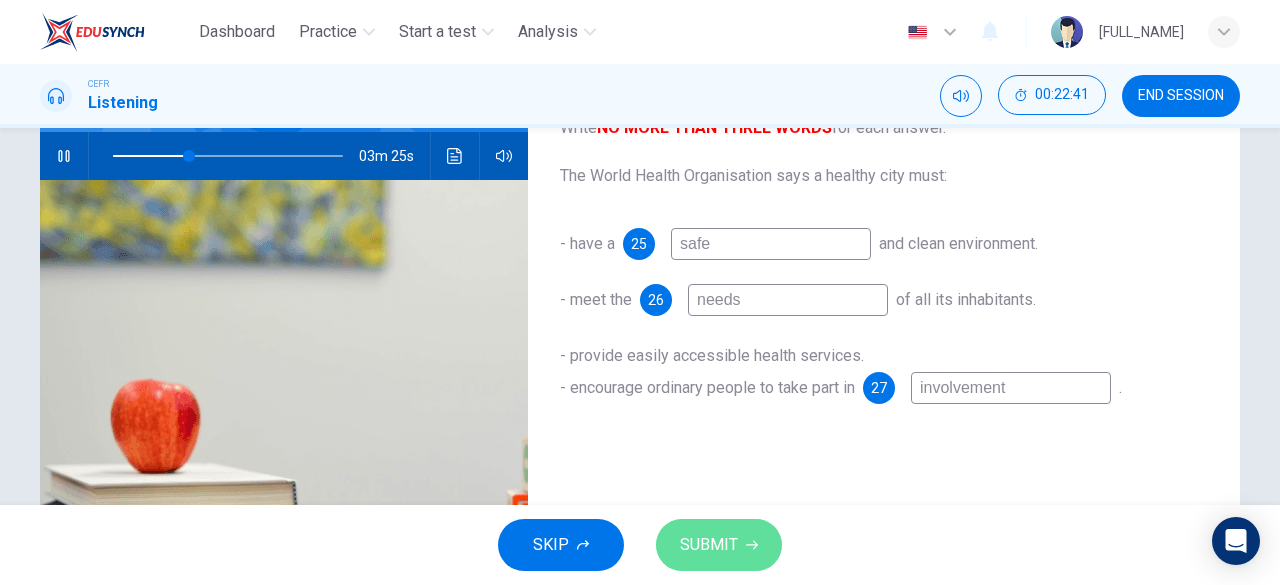 click on "SUBMIT" at bounding box center (709, 545) 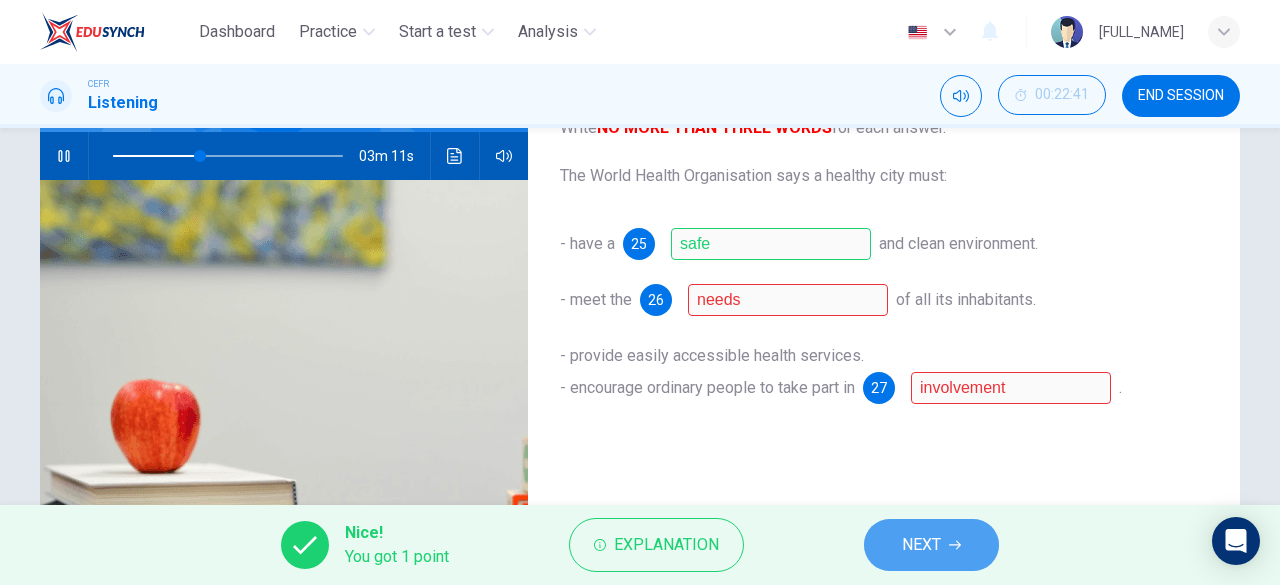 click on "NEXT" at bounding box center [931, 545] 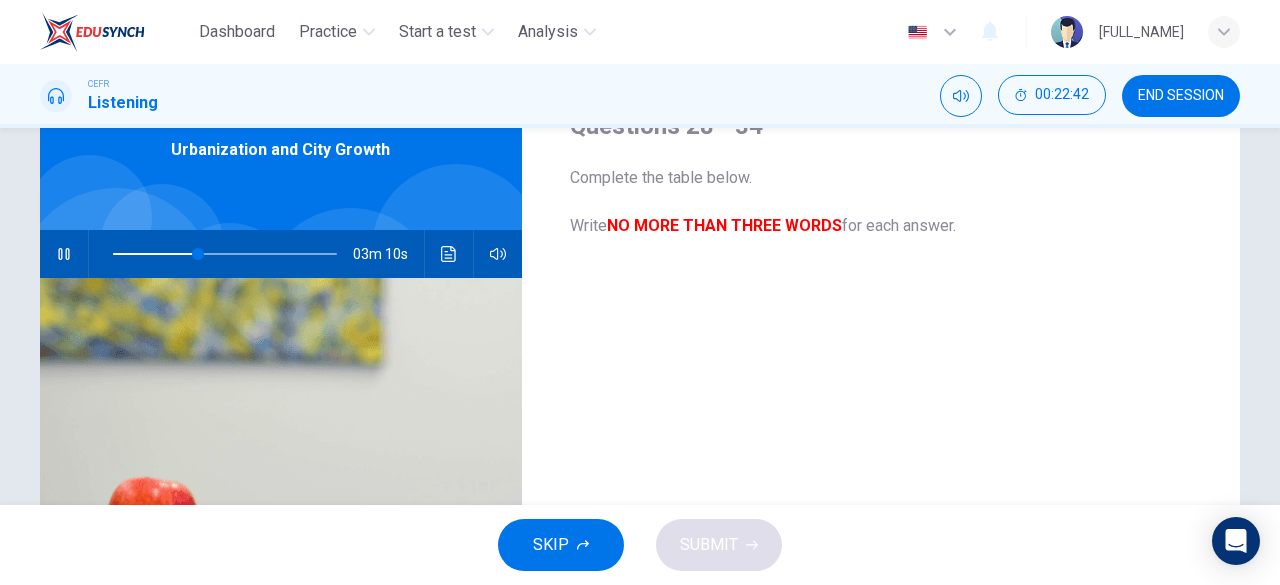 scroll, scrollTop: 31, scrollLeft: 0, axis: vertical 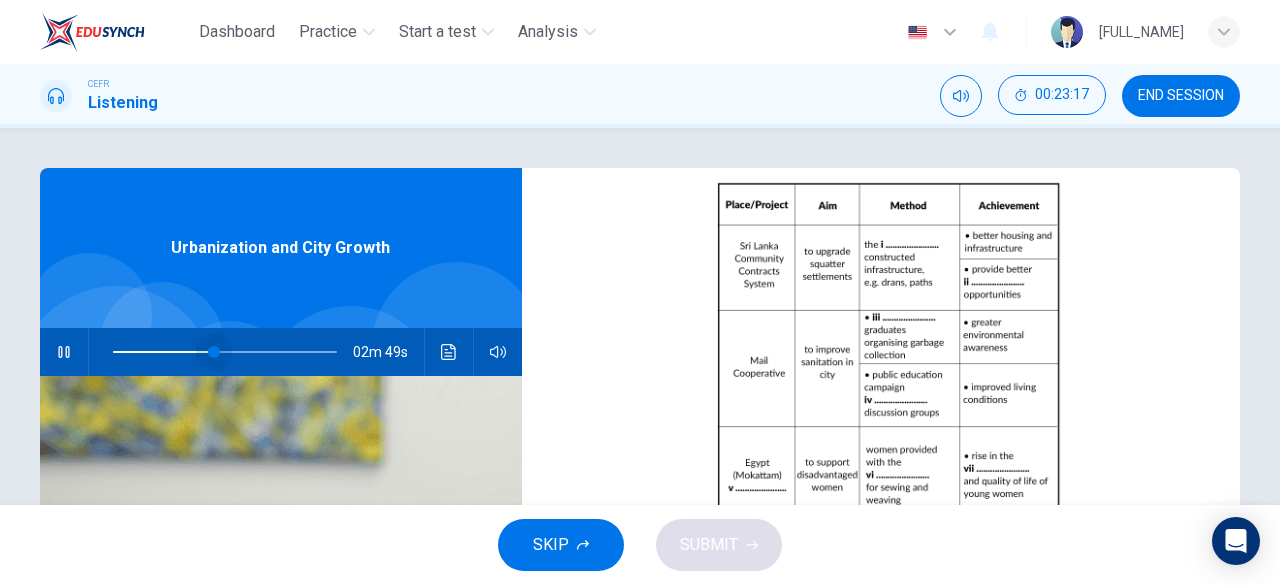click at bounding box center [214, 352] 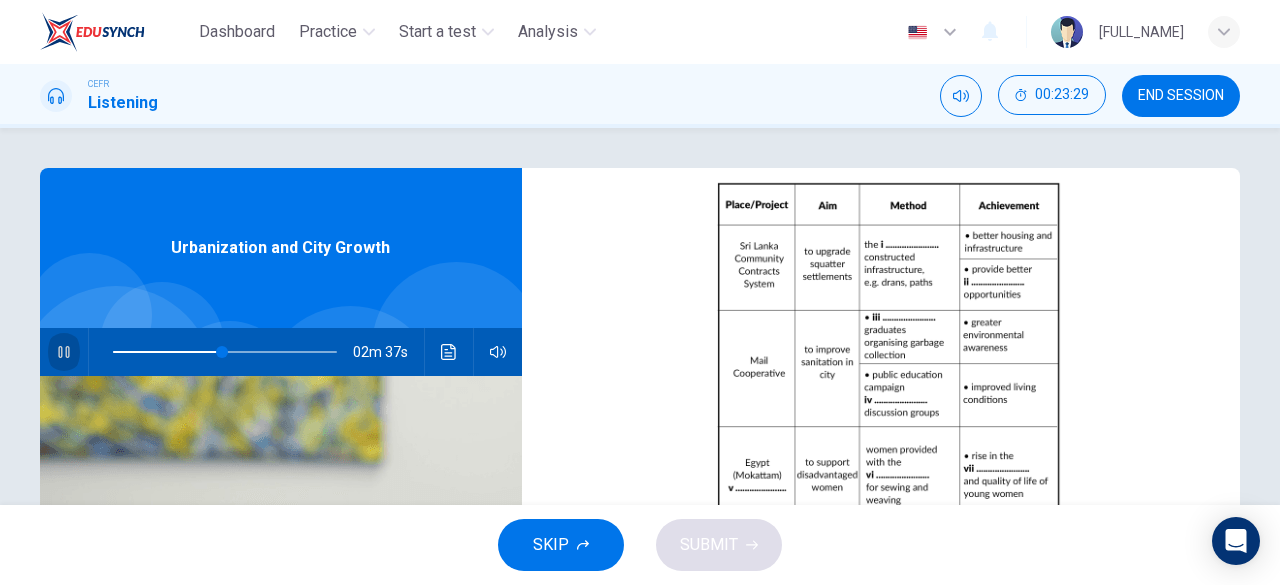 click at bounding box center [64, 352] 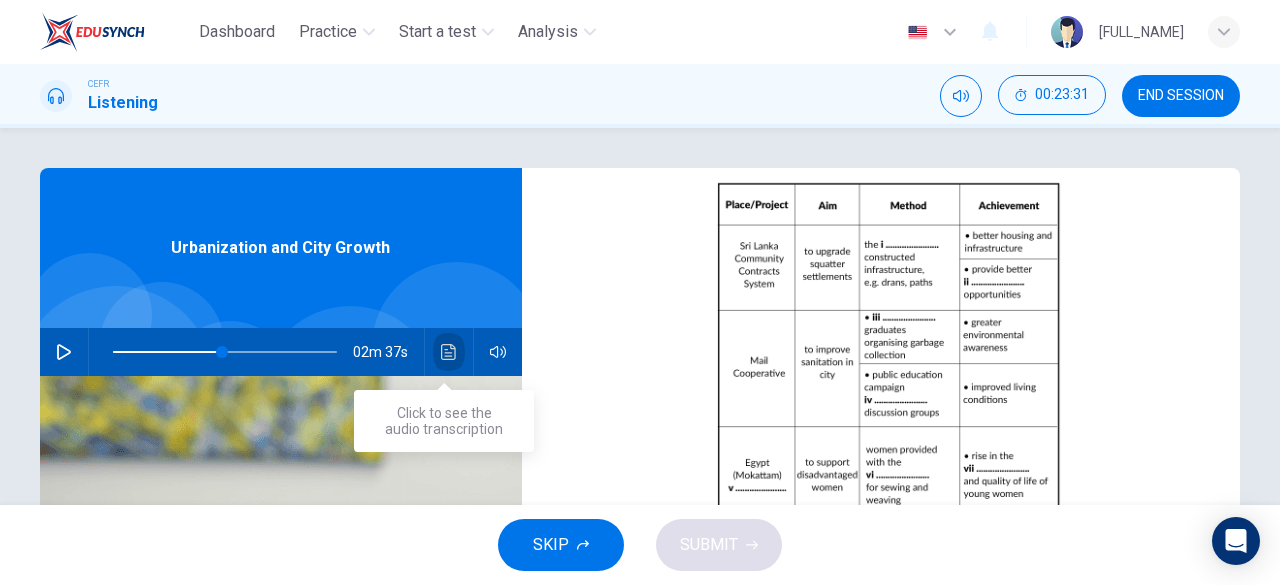 click at bounding box center [449, 352] 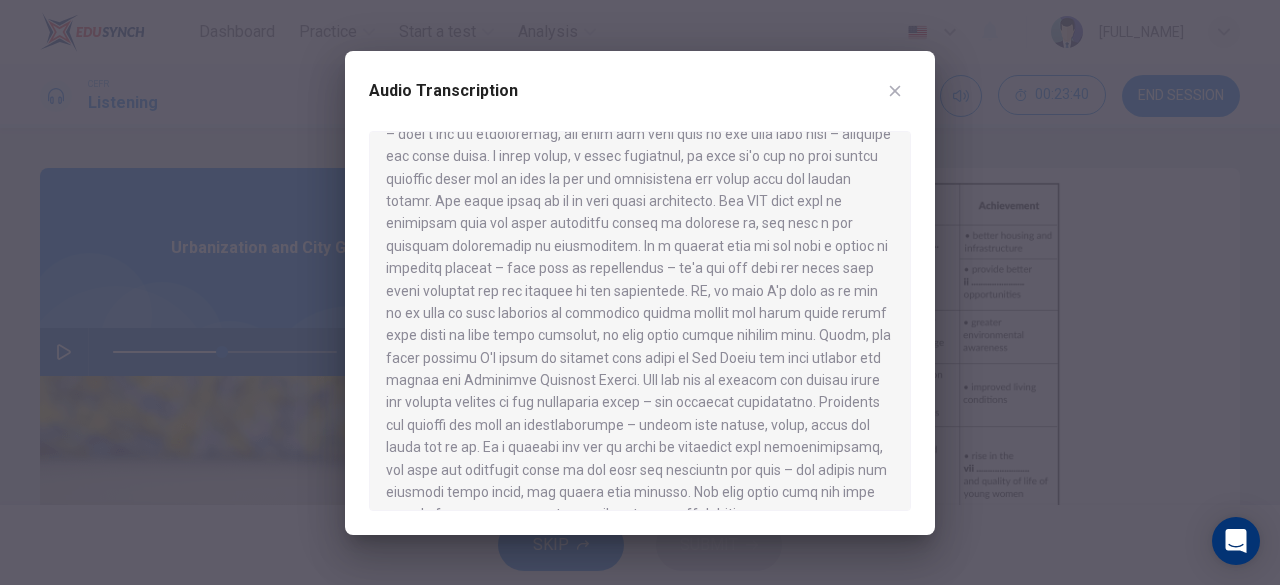 scroll, scrollTop: 272, scrollLeft: 0, axis: vertical 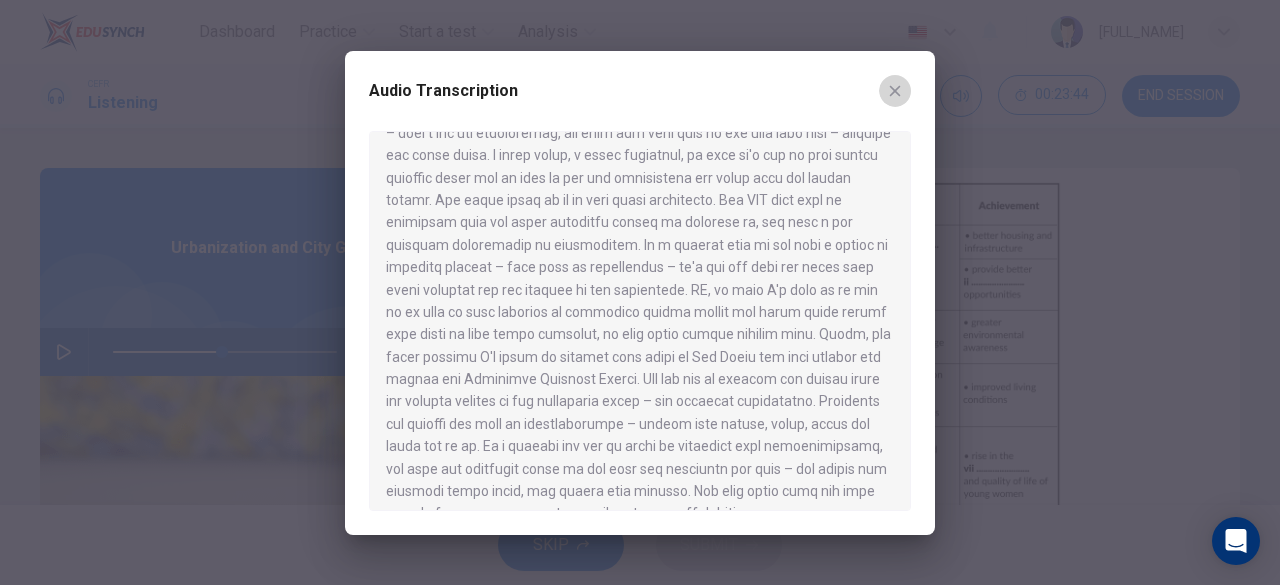 click at bounding box center [895, 91] 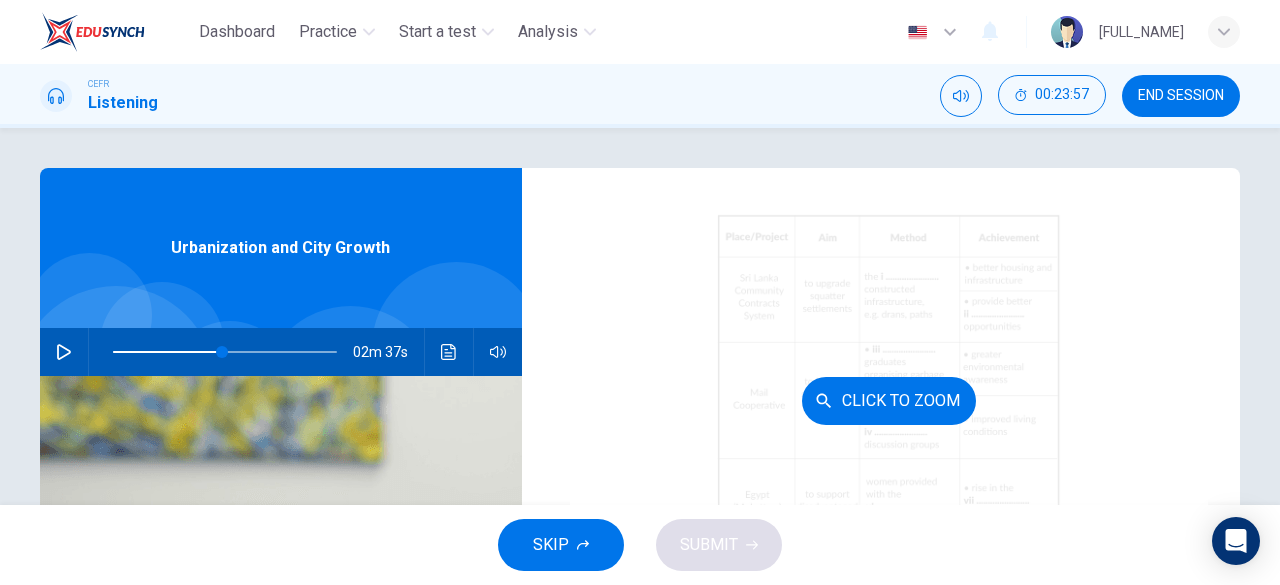 scroll, scrollTop: 179, scrollLeft: 0, axis: vertical 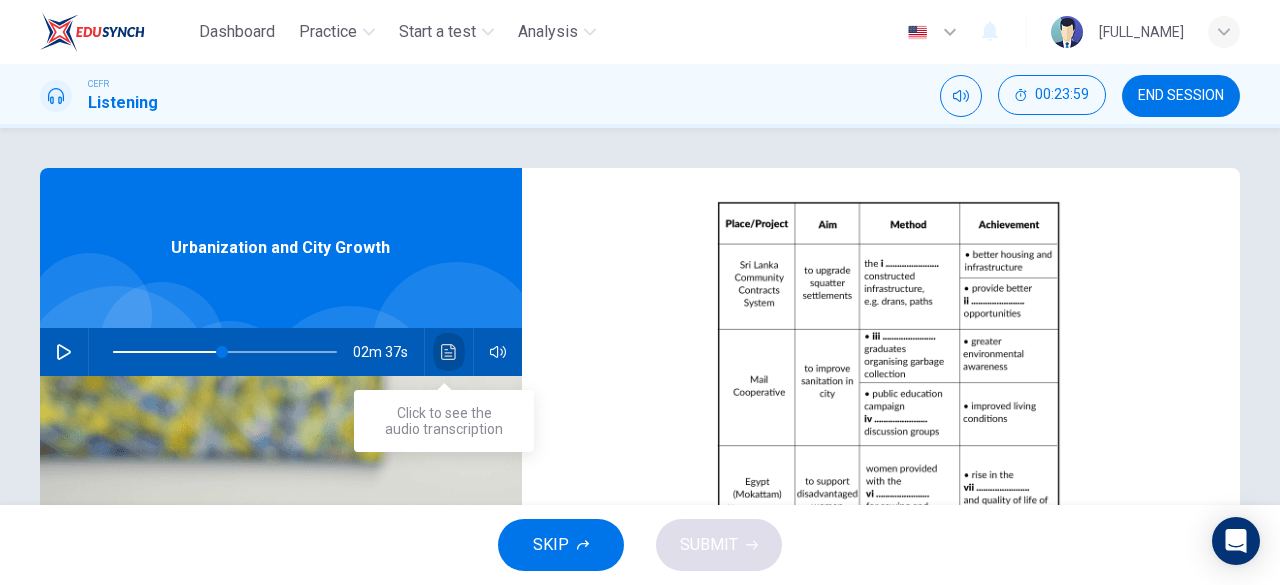click at bounding box center [448, 352] 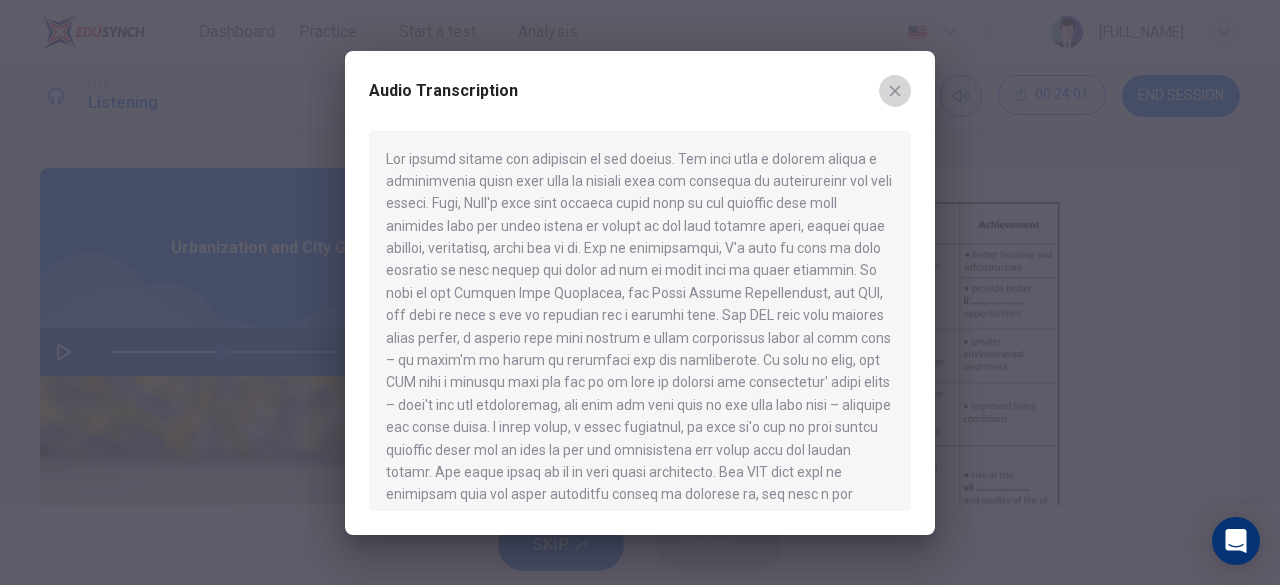 click at bounding box center (895, 90) 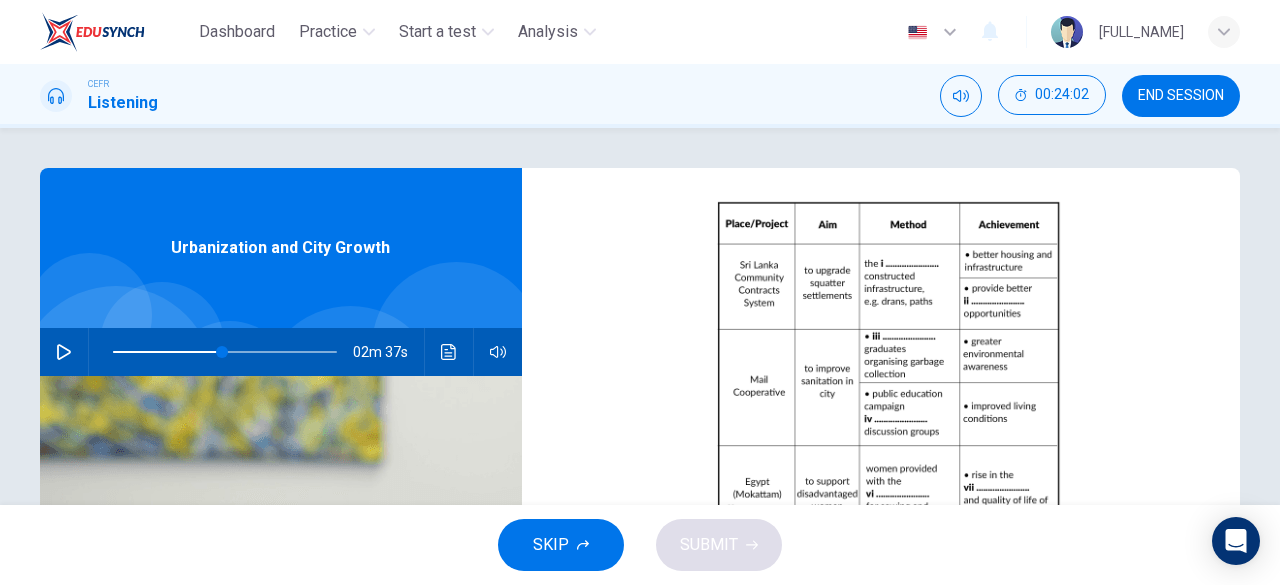 scroll, scrollTop: 342, scrollLeft: 0, axis: vertical 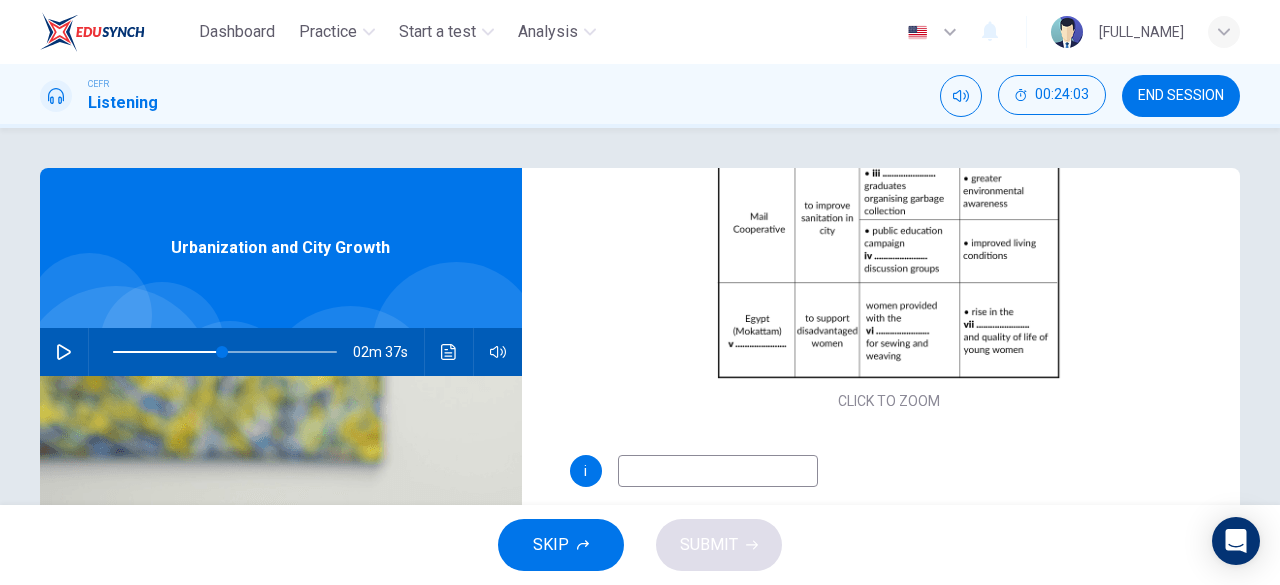 click at bounding box center (718, 471) 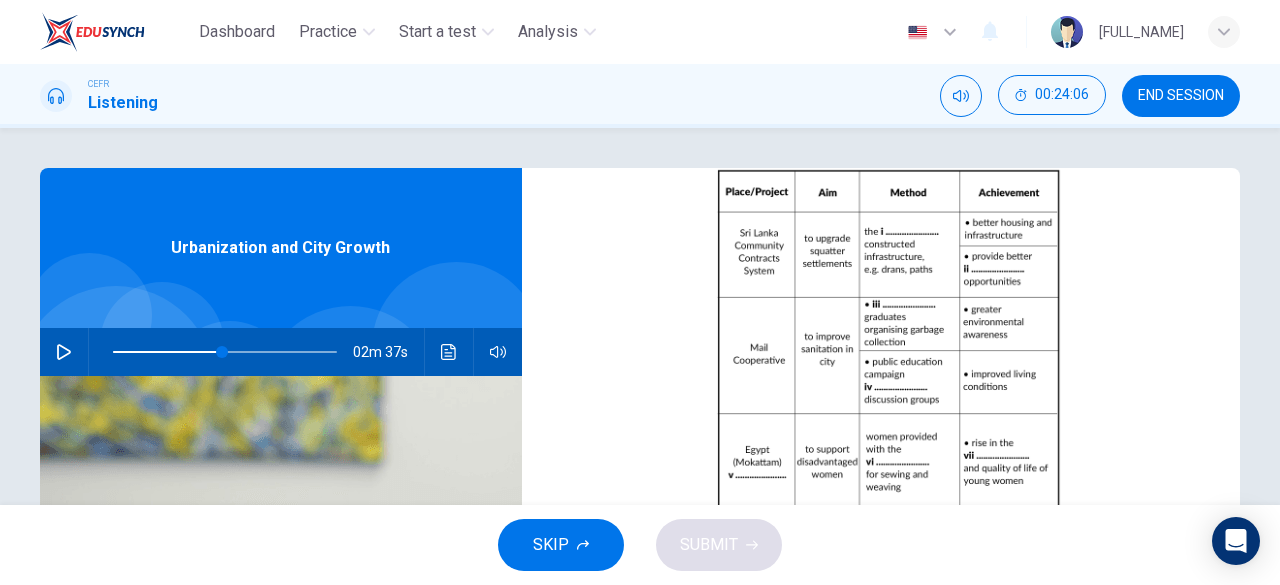 scroll, scrollTop: 214, scrollLeft: 0, axis: vertical 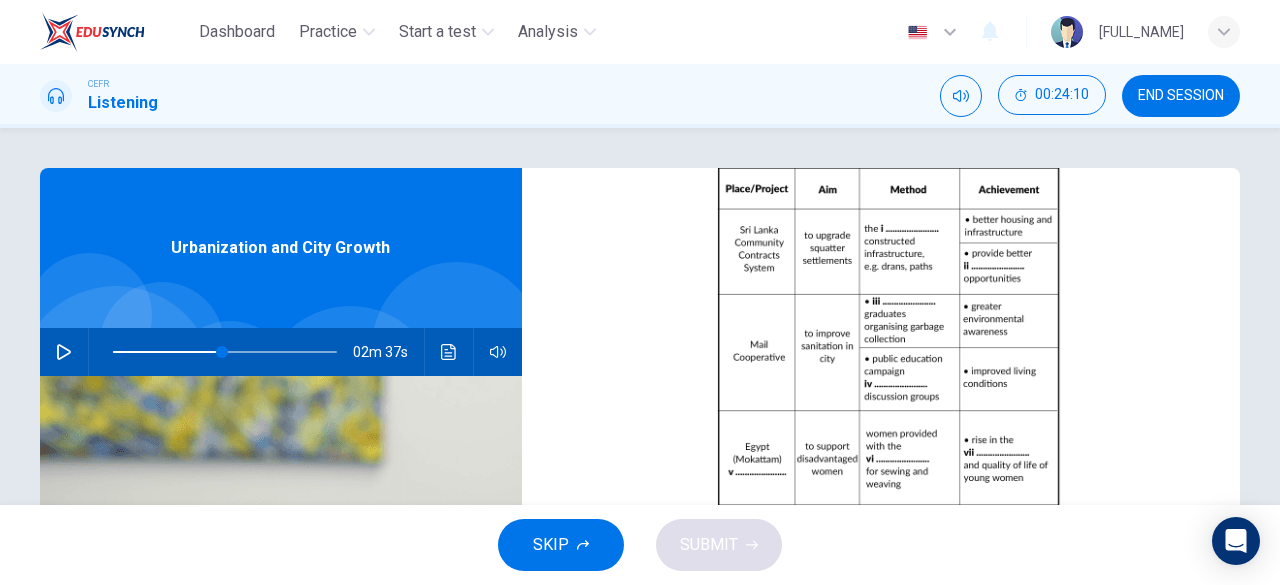 type on "lack of" 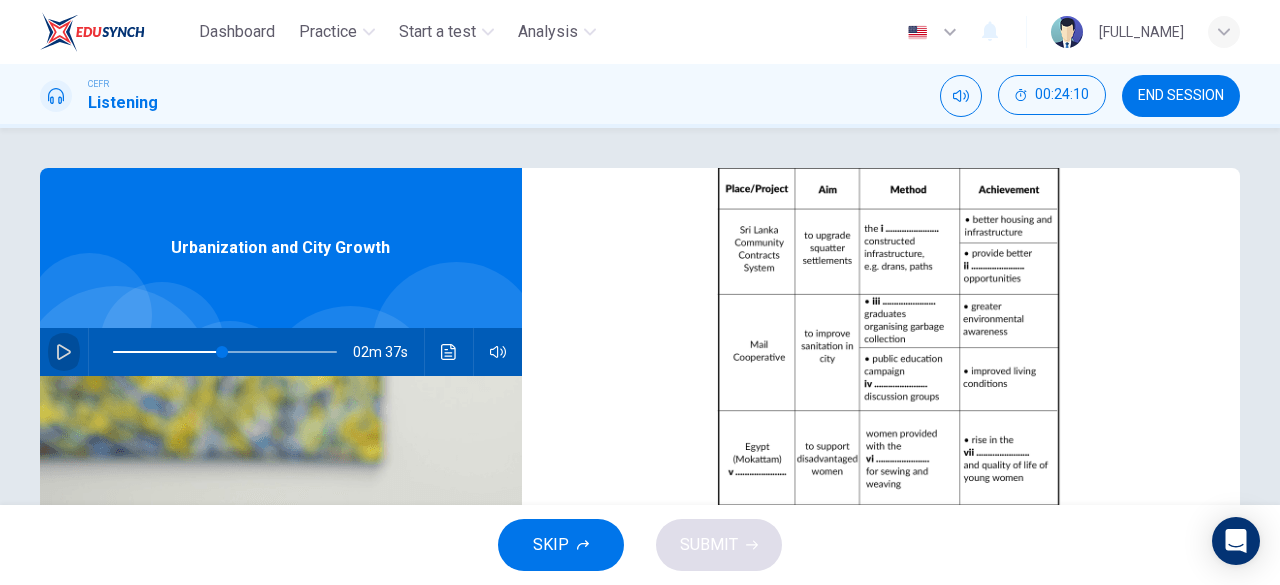 click at bounding box center (64, 352) 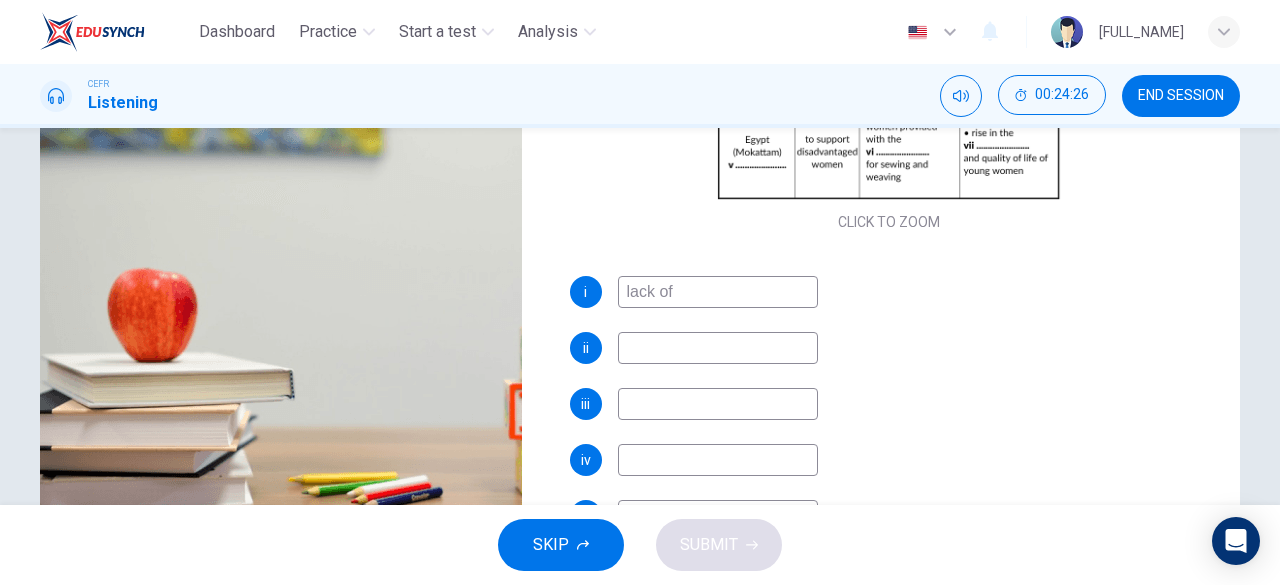 scroll, scrollTop: 308, scrollLeft: 0, axis: vertical 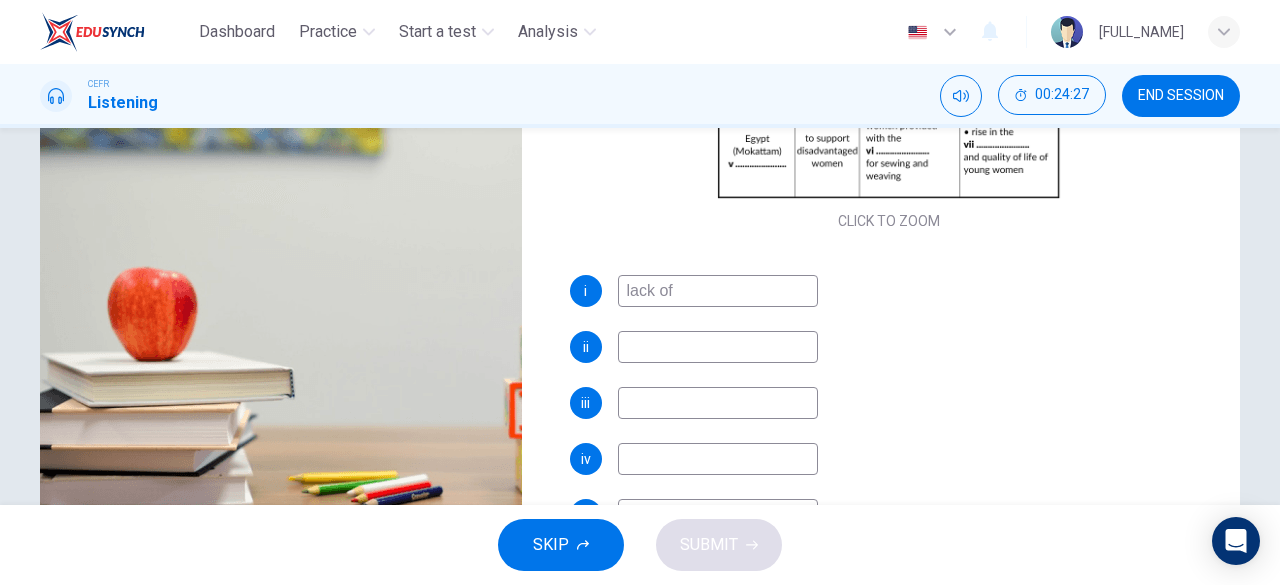 click at bounding box center (718, 291) 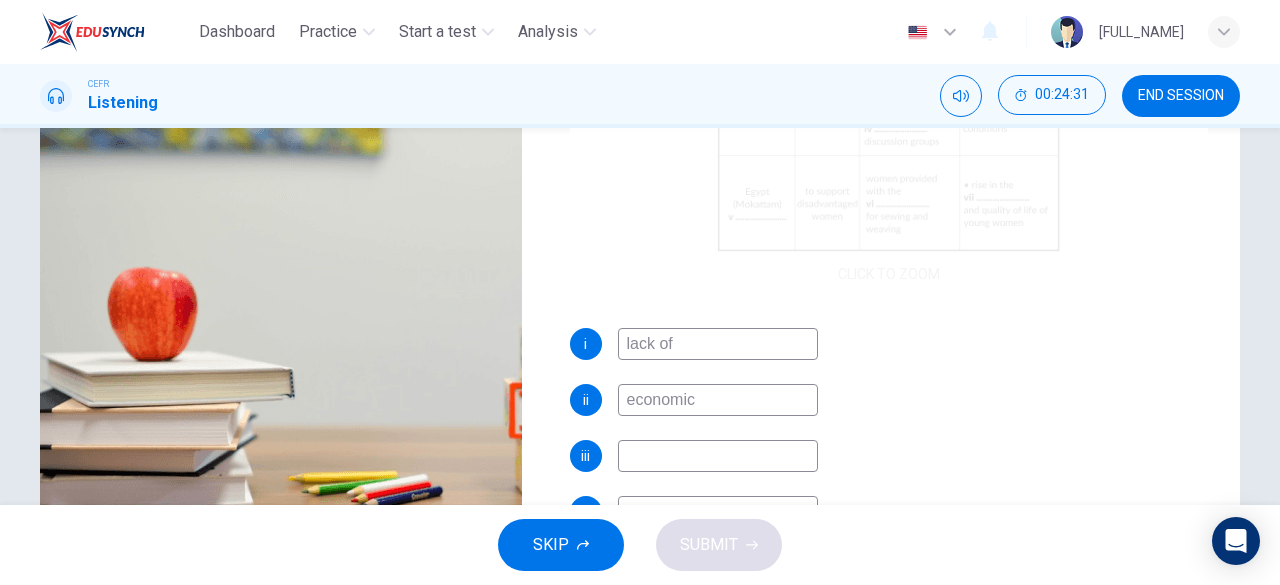 scroll, scrollTop: 0, scrollLeft: 0, axis: both 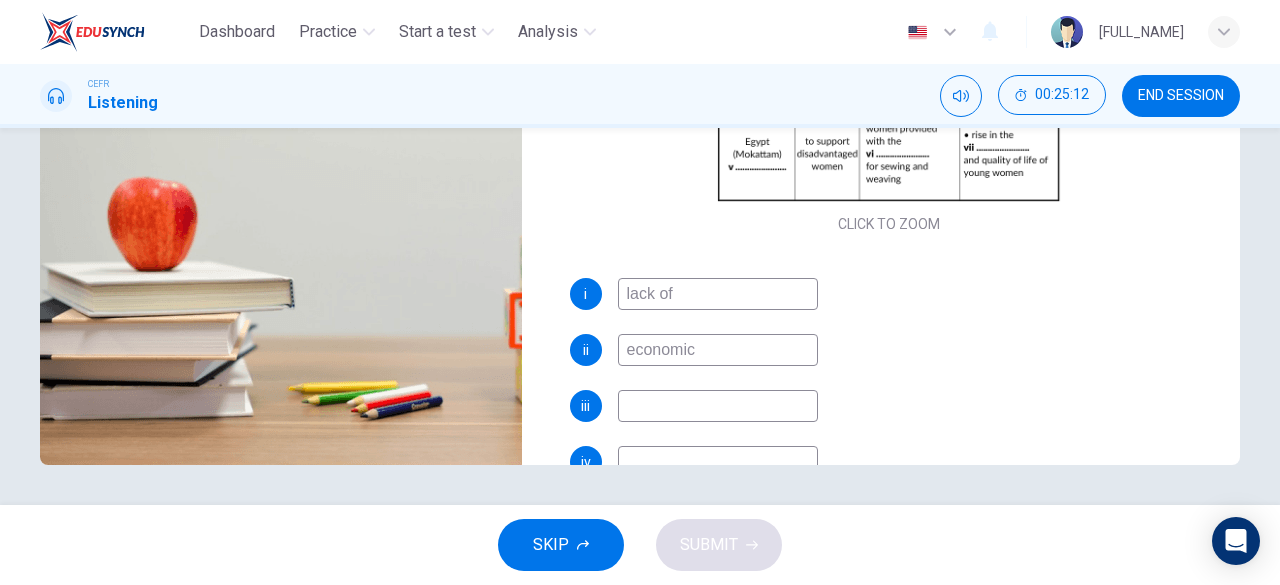 type on "economic" 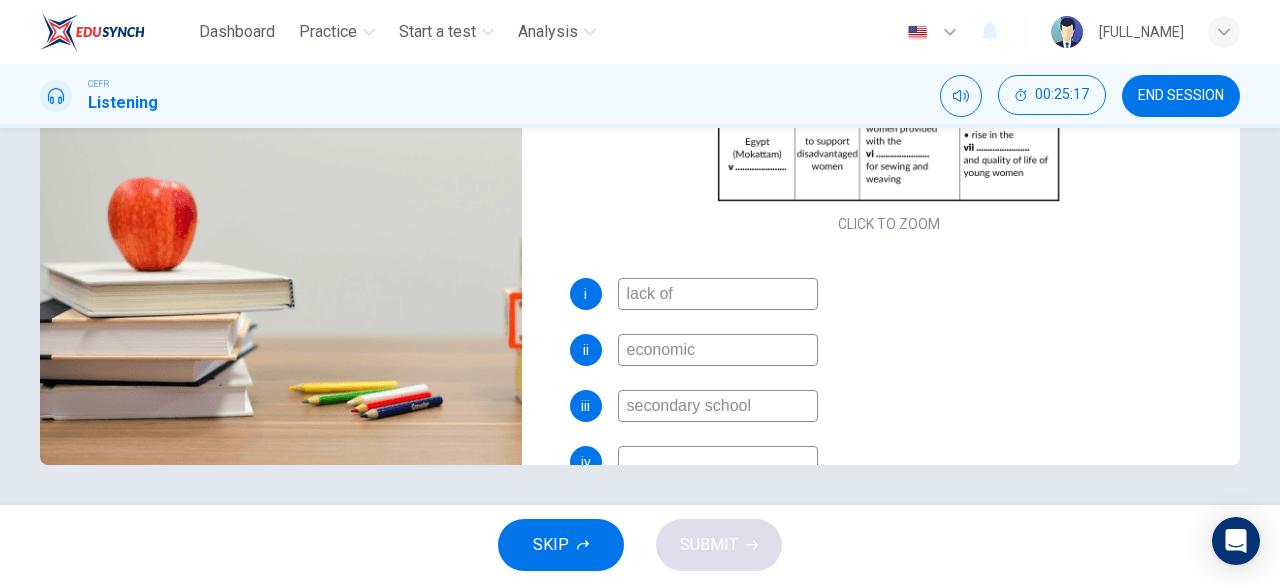 scroll, scrollTop: 0, scrollLeft: 0, axis: both 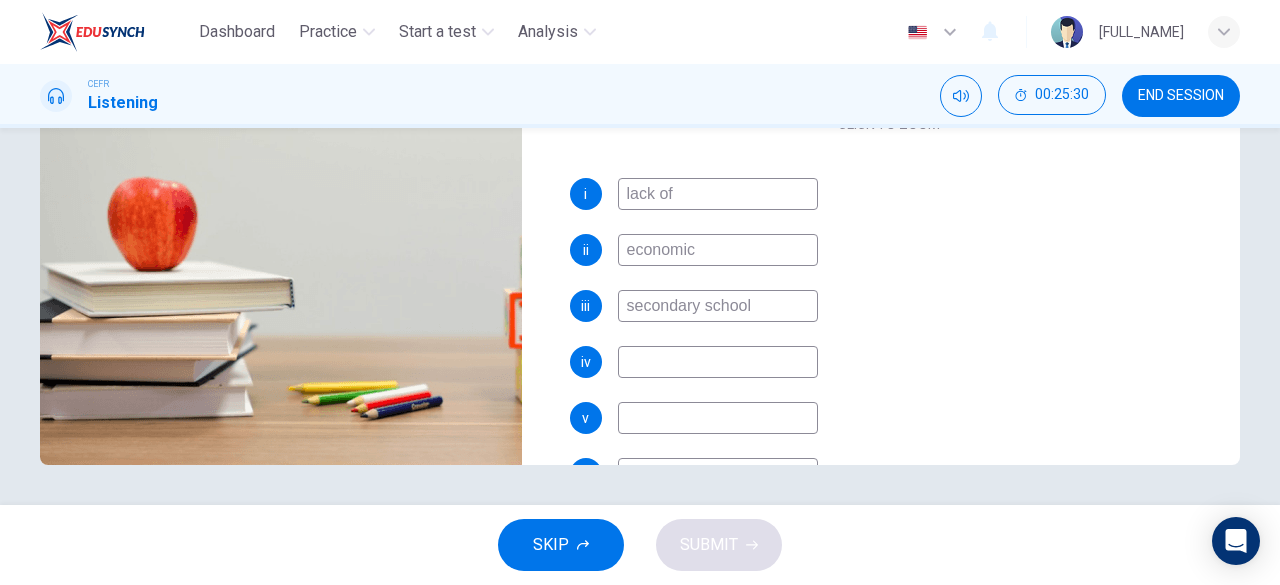 type on "secondary school" 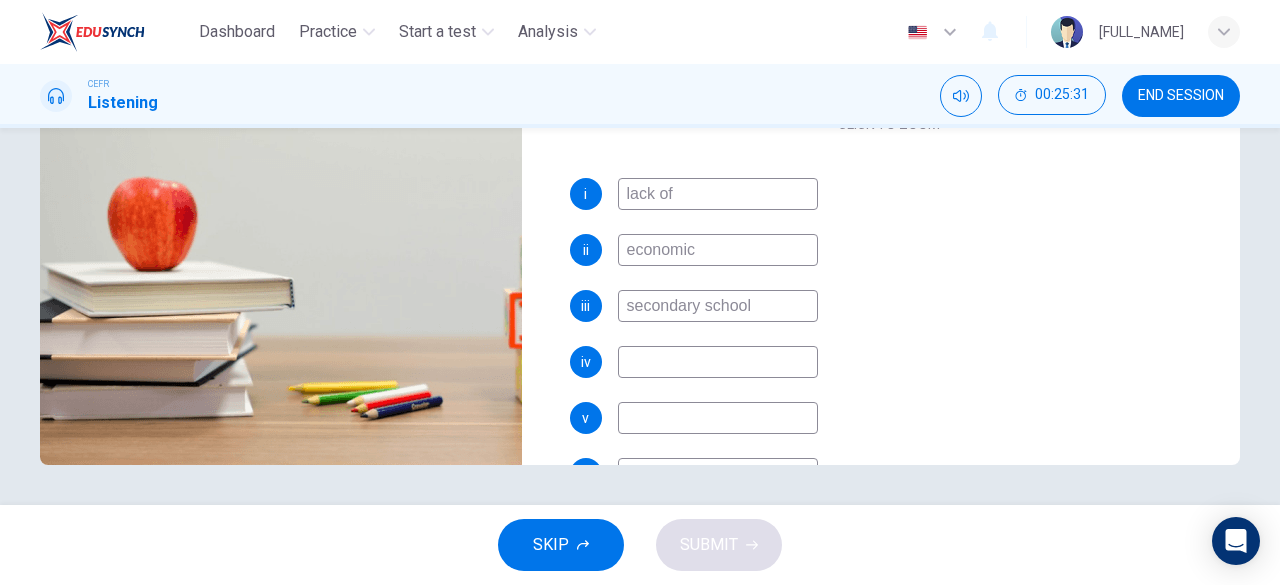 click at bounding box center (718, 194) 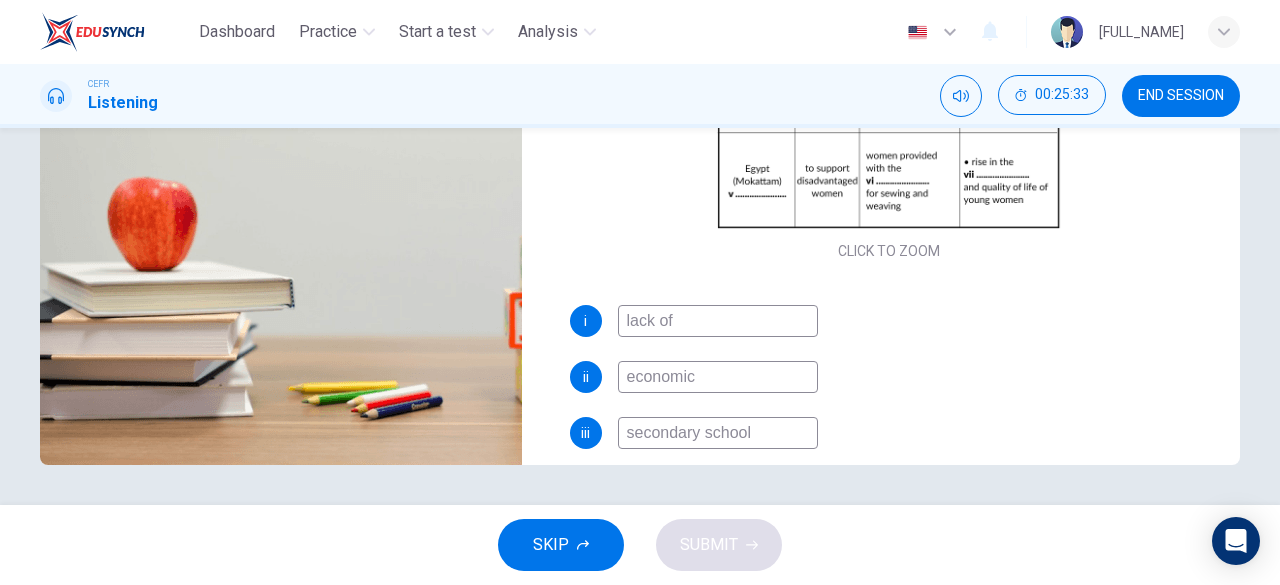 scroll, scrollTop: 93, scrollLeft: 0, axis: vertical 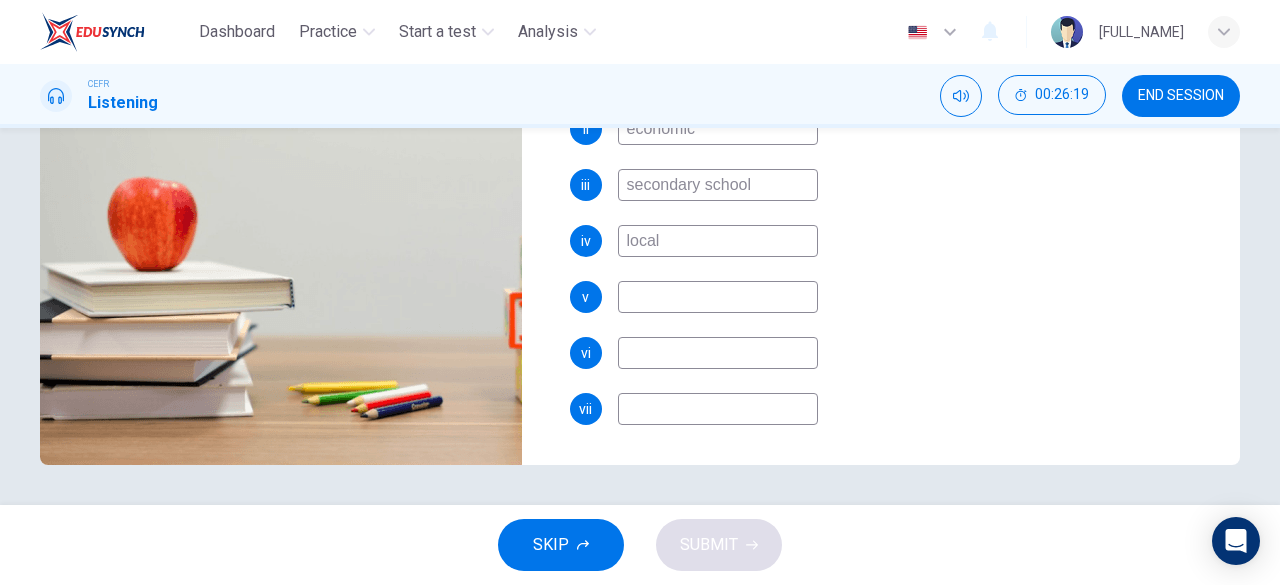 type on "local" 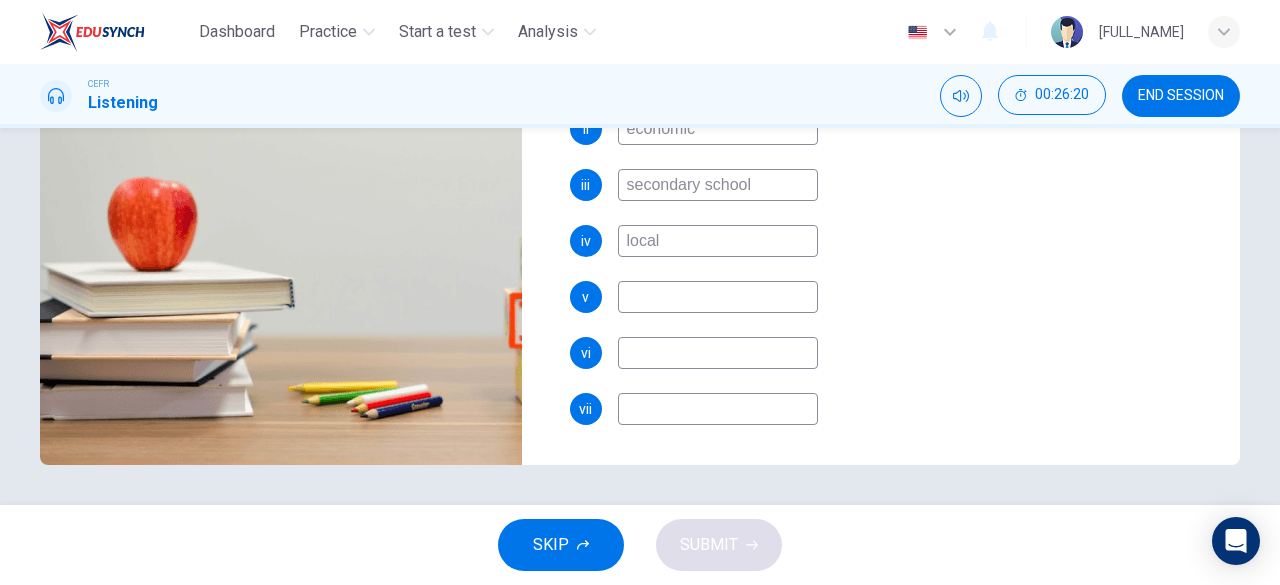 click at bounding box center [718, 73] 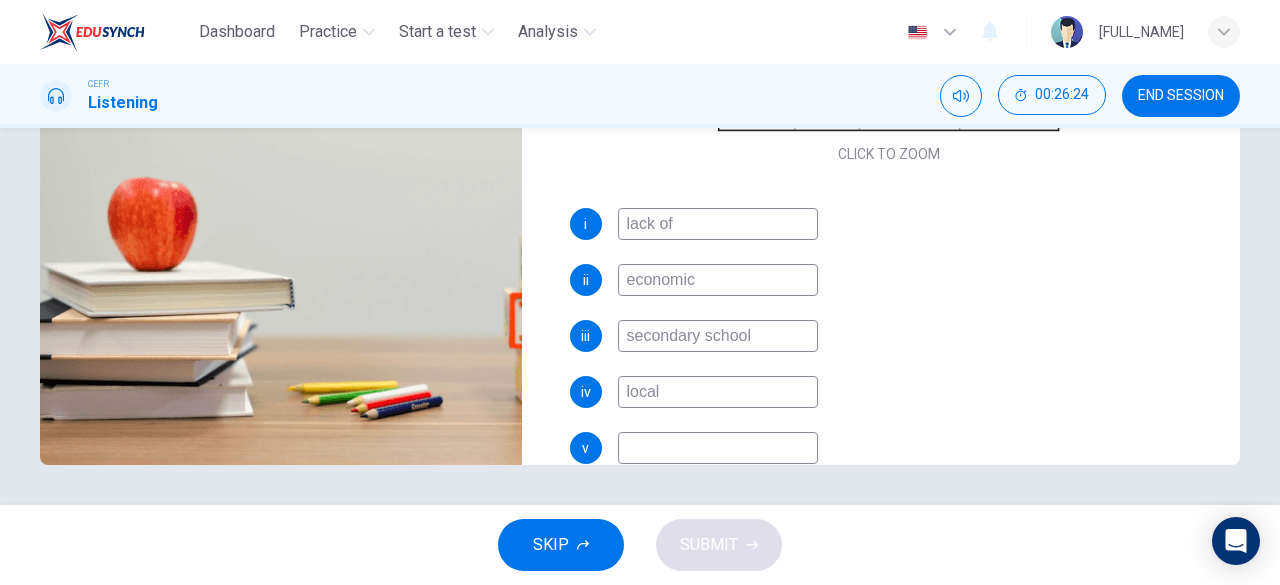 scroll, scrollTop: 190, scrollLeft: 0, axis: vertical 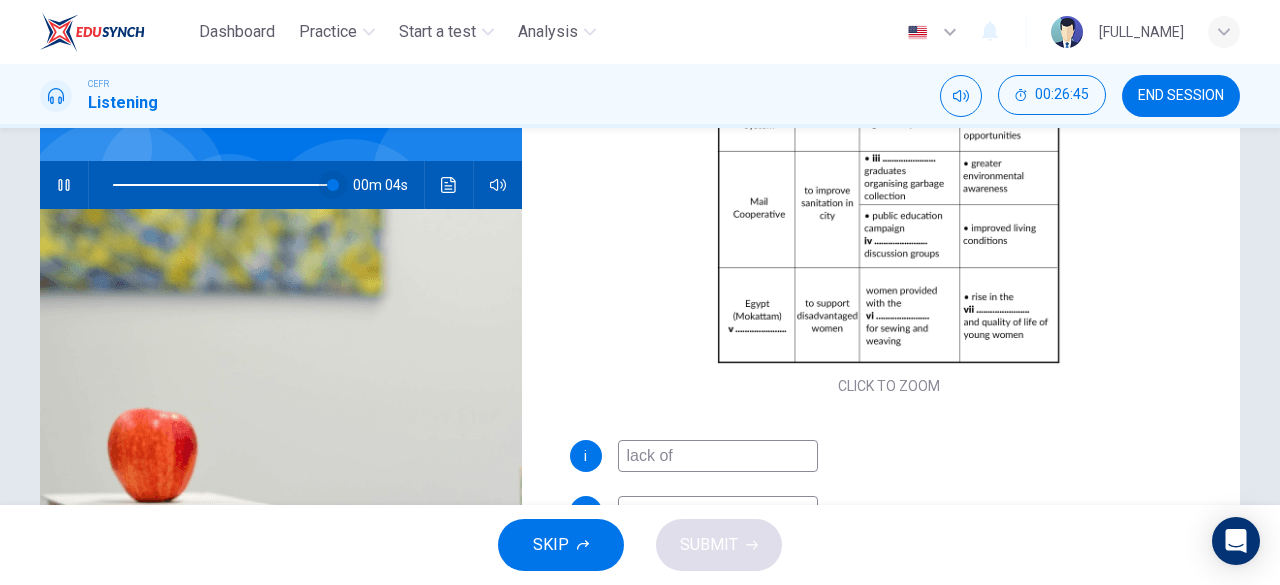 type on "equipments" 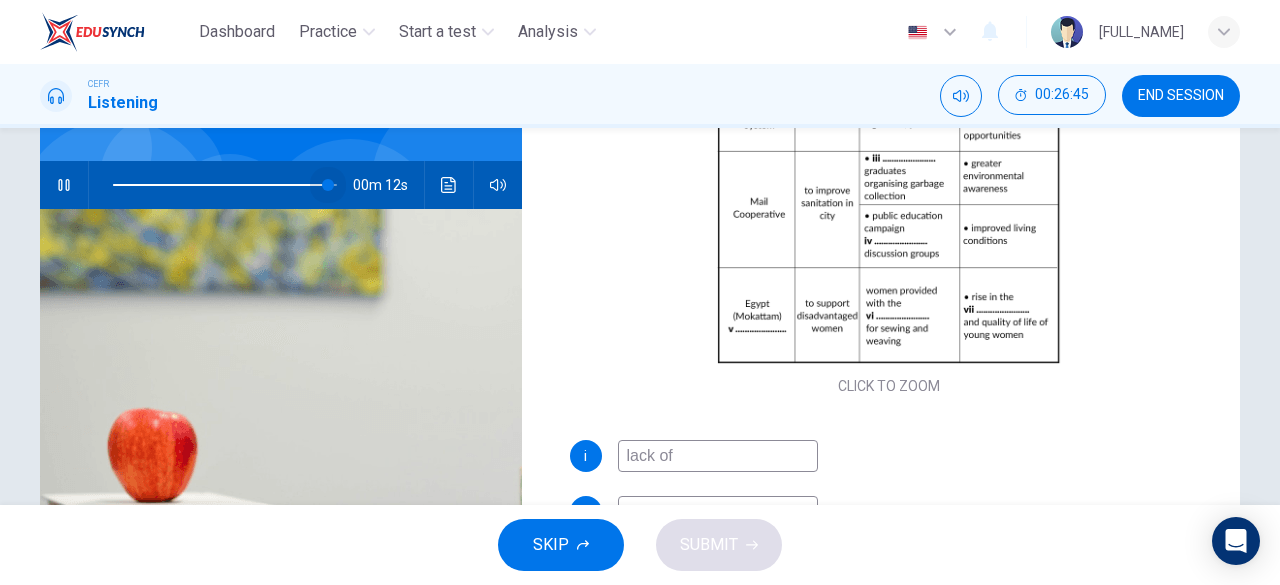 click at bounding box center (328, 185) 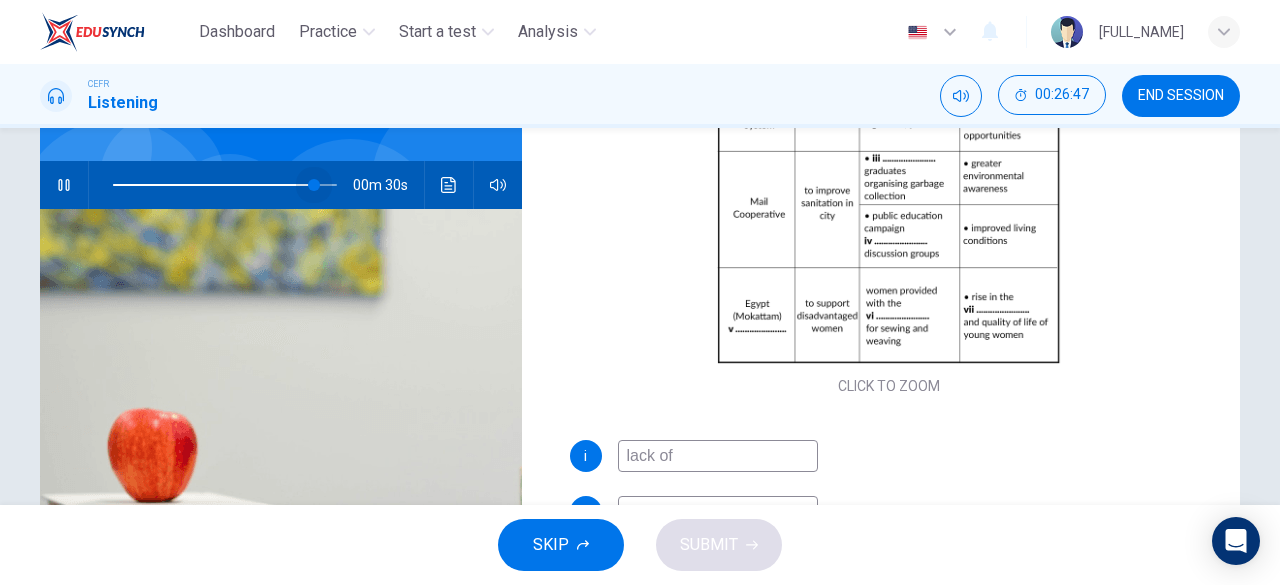 click at bounding box center [314, 185] 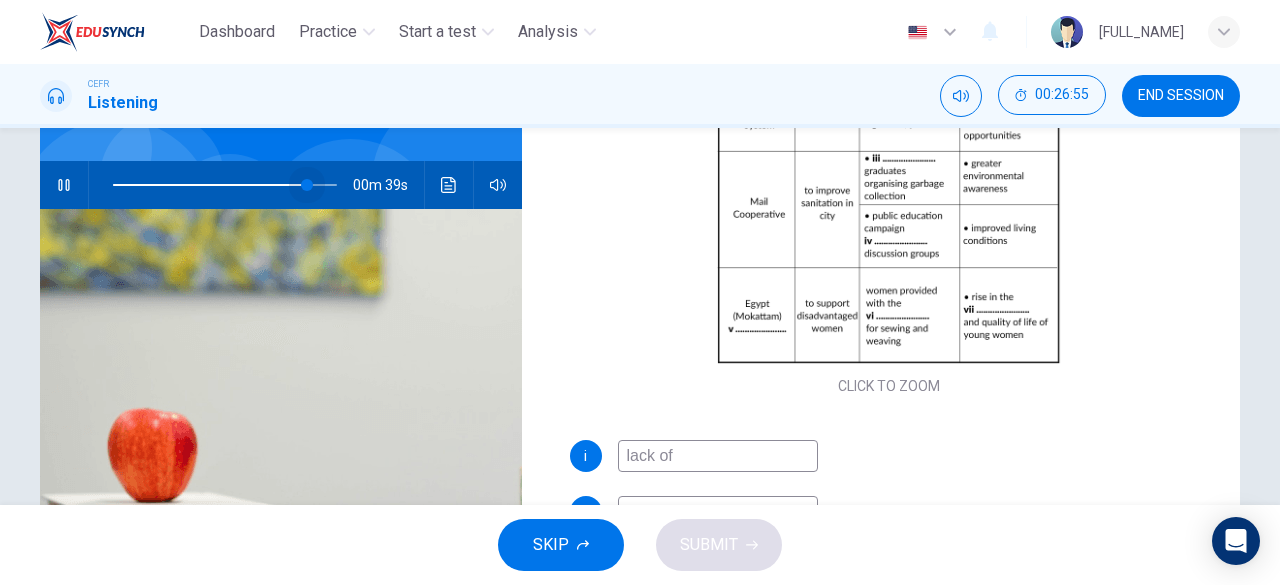 click at bounding box center [307, 185] 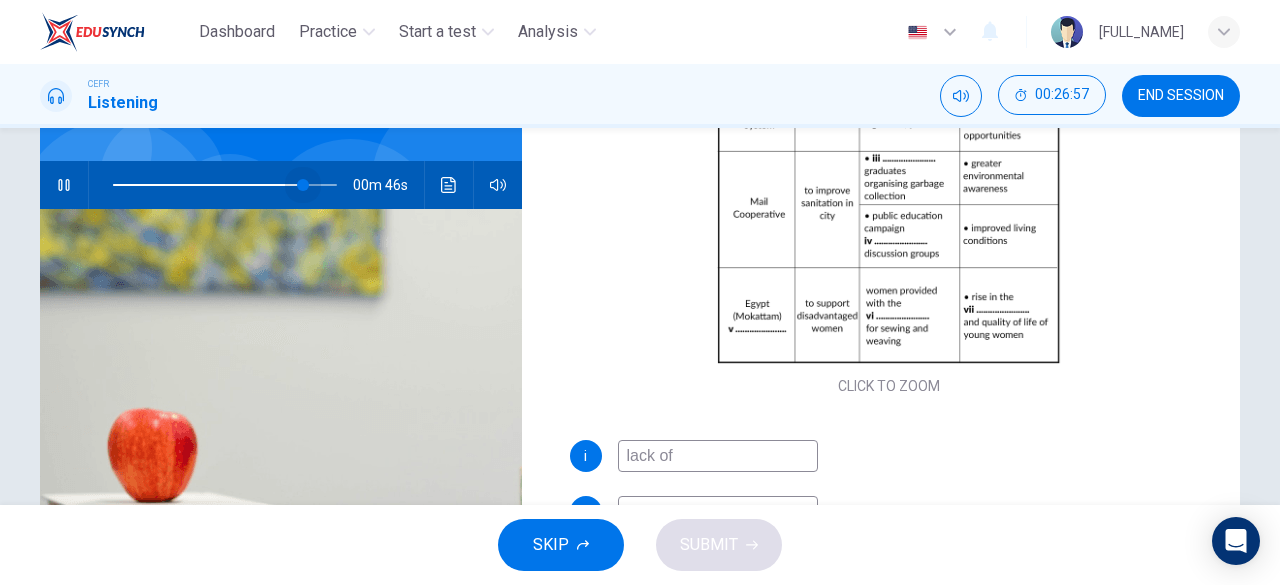 click at bounding box center (303, 185) 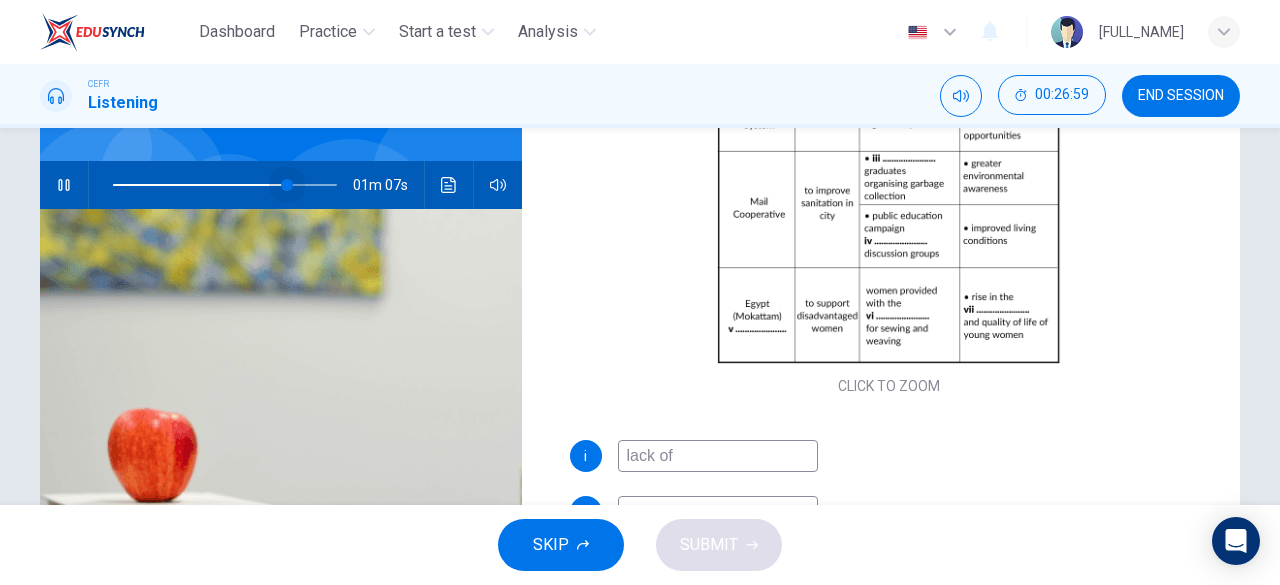 click at bounding box center [287, 185] 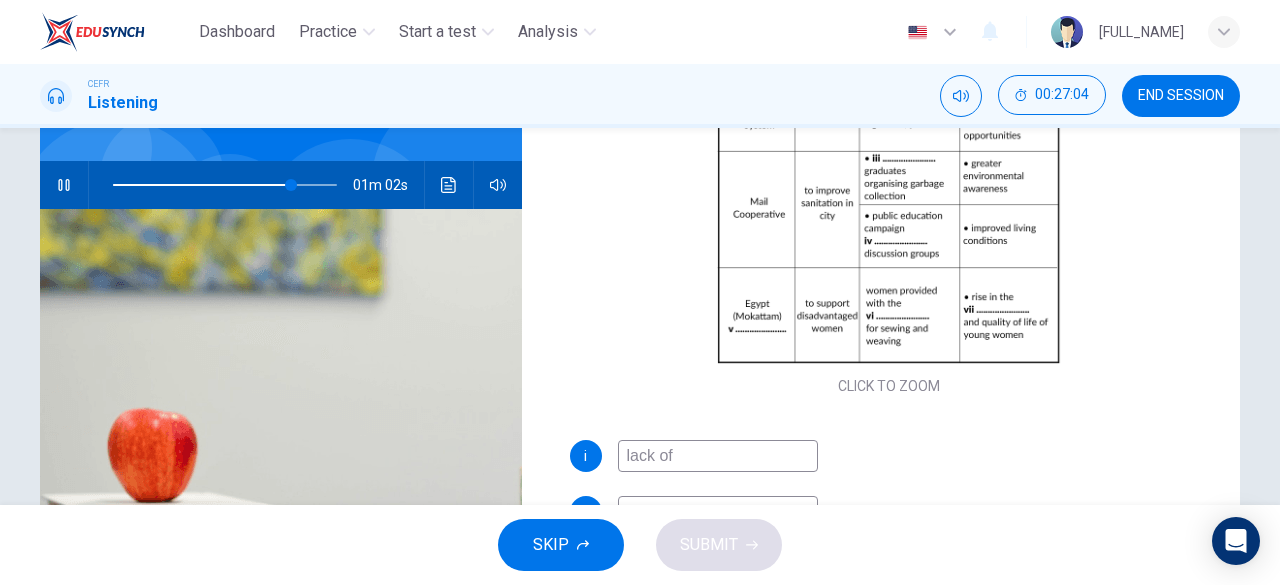 scroll, scrollTop: 132, scrollLeft: 0, axis: vertical 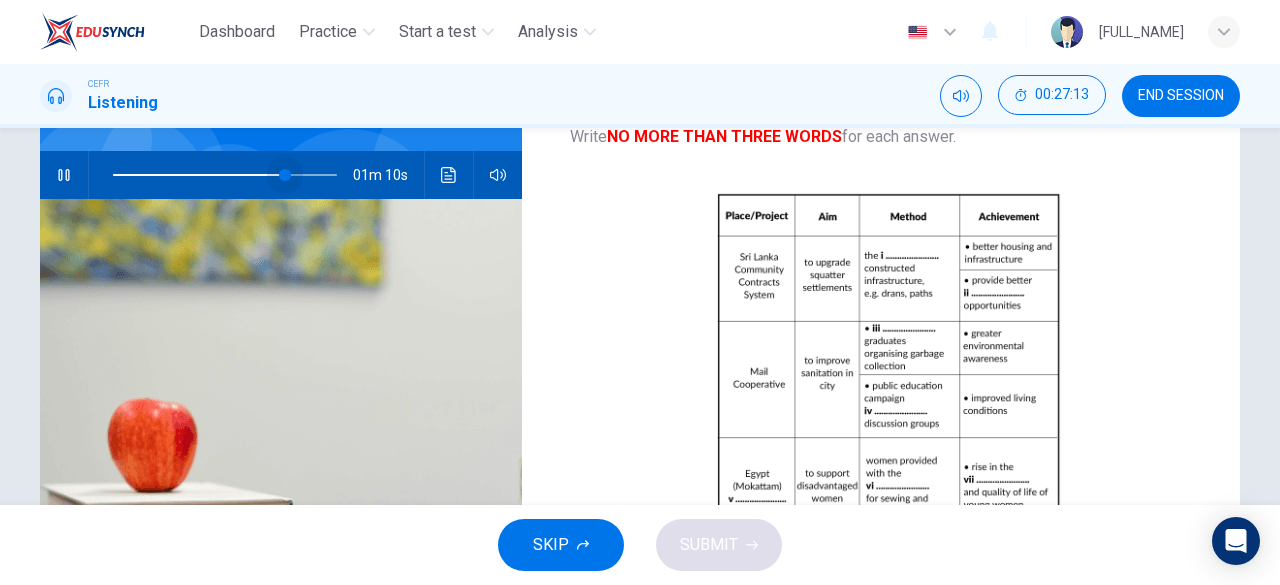 click at bounding box center (285, 175) 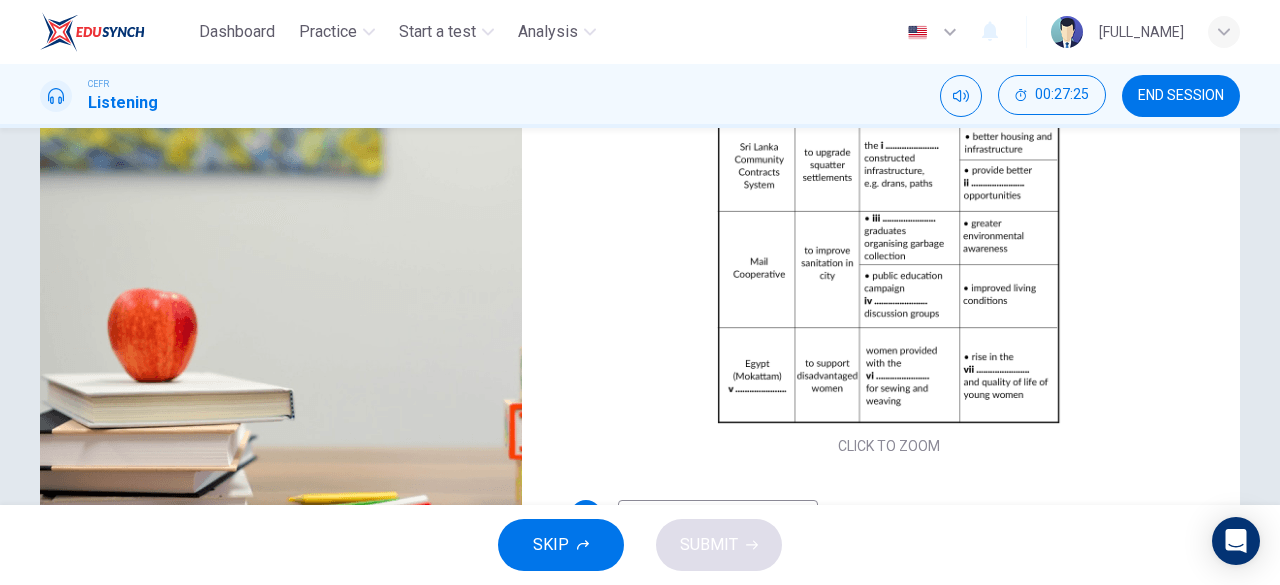 scroll, scrollTop: 398, scrollLeft: 0, axis: vertical 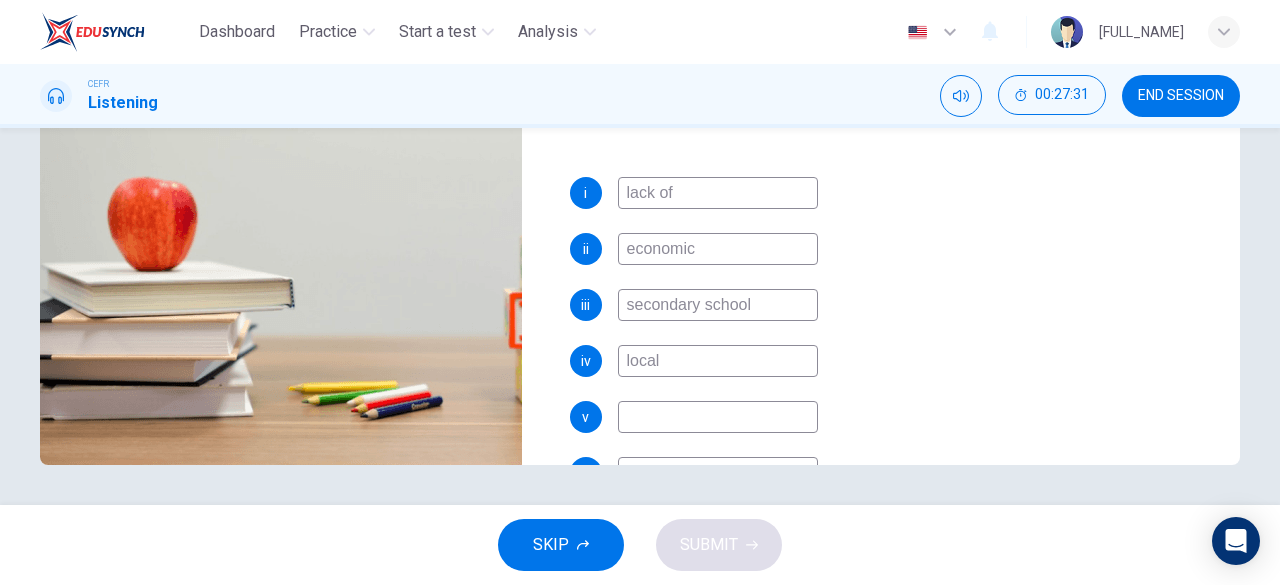 click at bounding box center [718, 193] 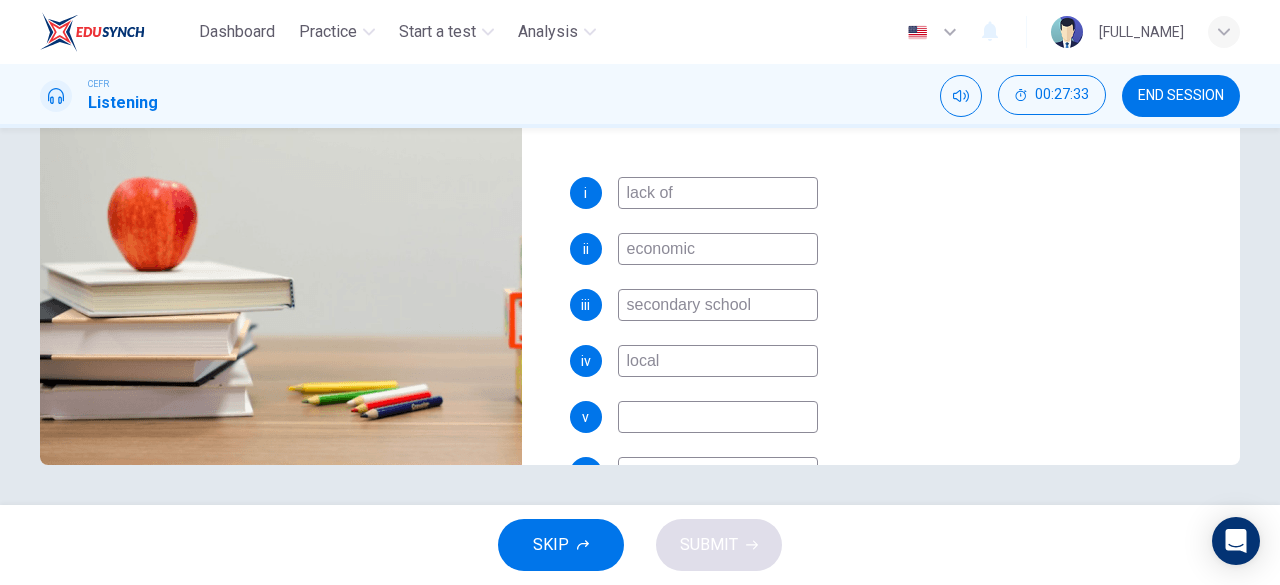 click at bounding box center (718, 193) 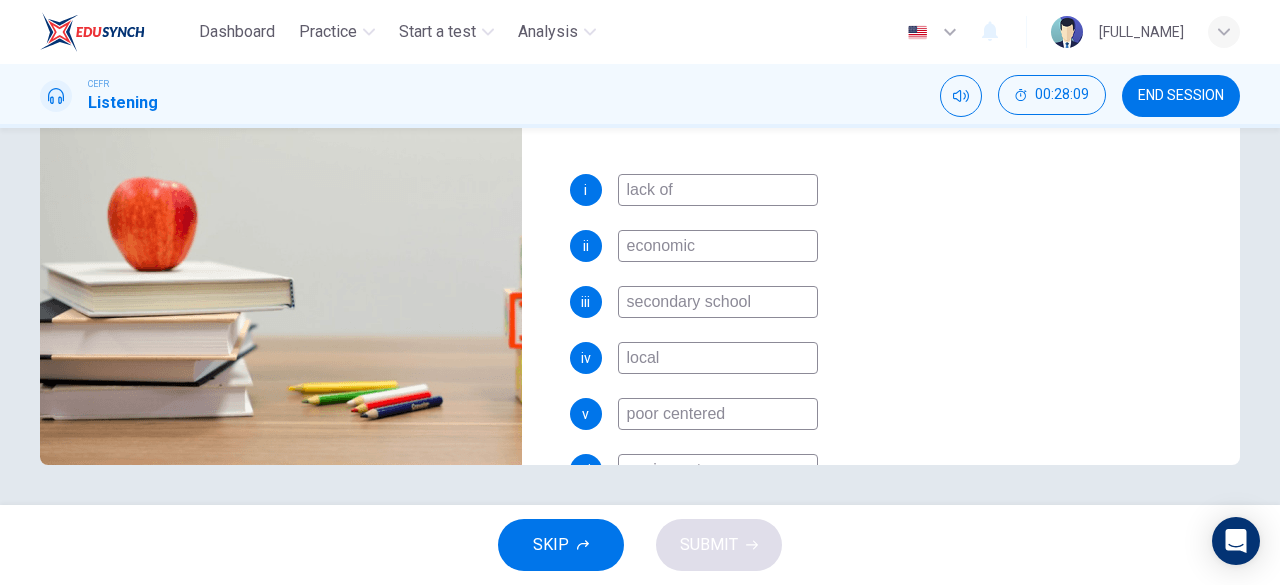 scroll, scrollTop: 342, scrollLeft: 0, axis: vertical 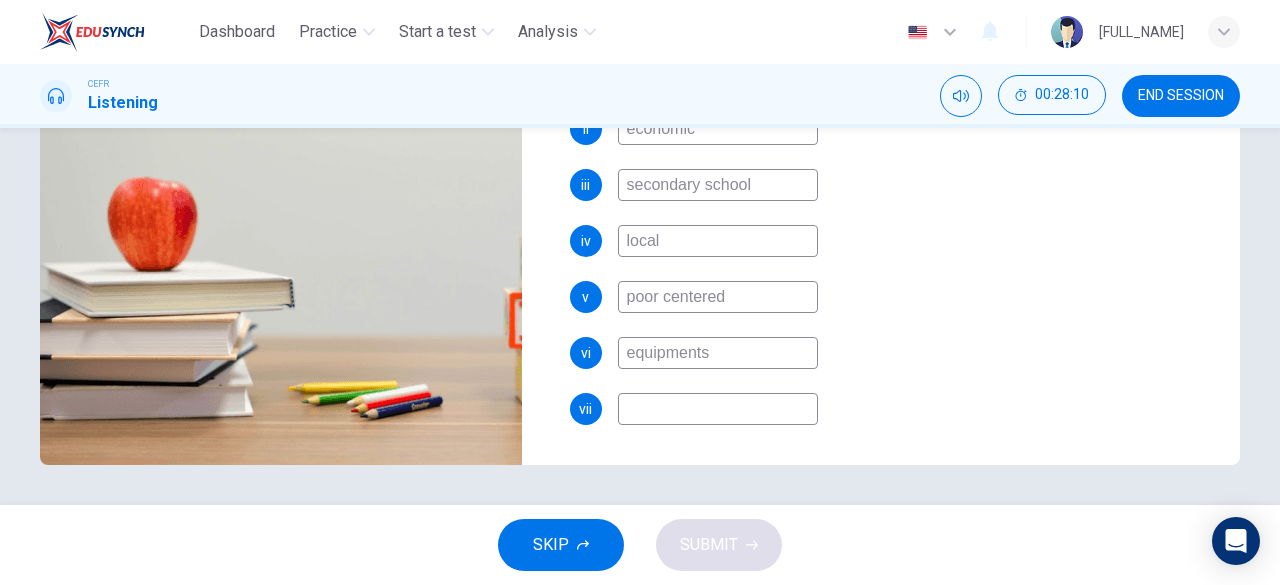type on "poor centered" 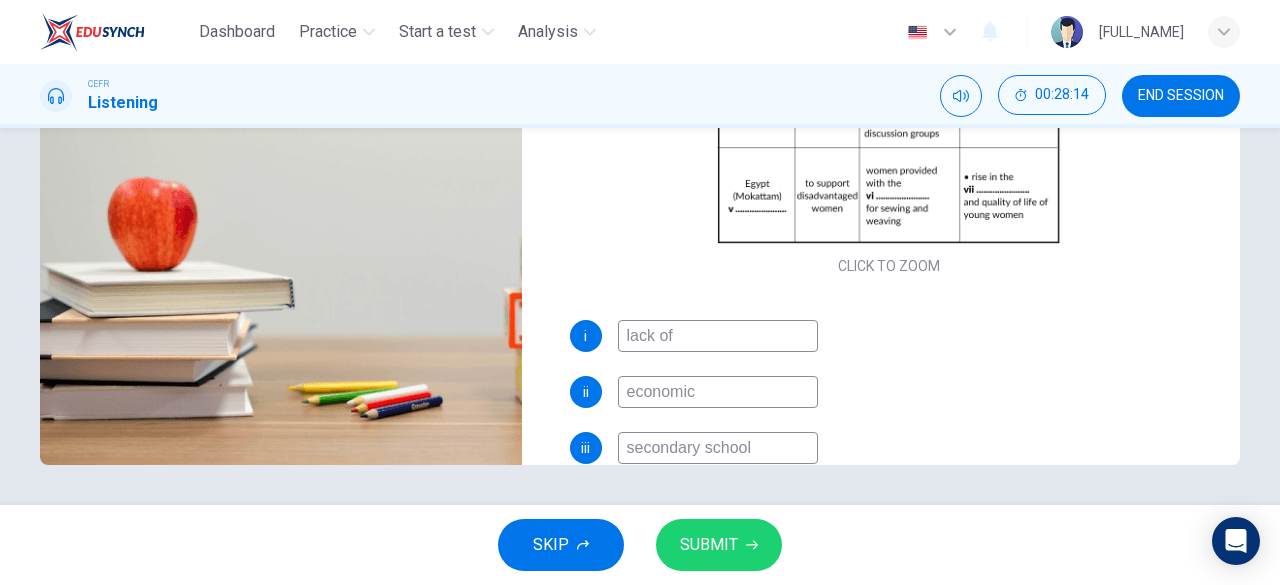 scroll, scrollTop: 77, scrollLeft: 0, axis: vertical 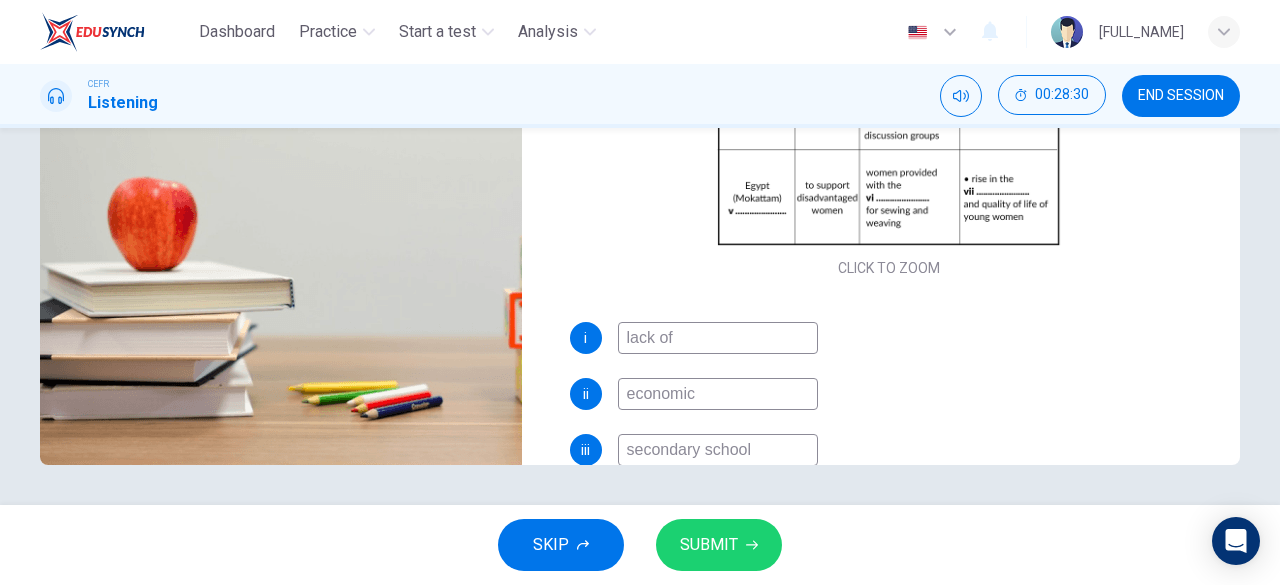 type on "status" 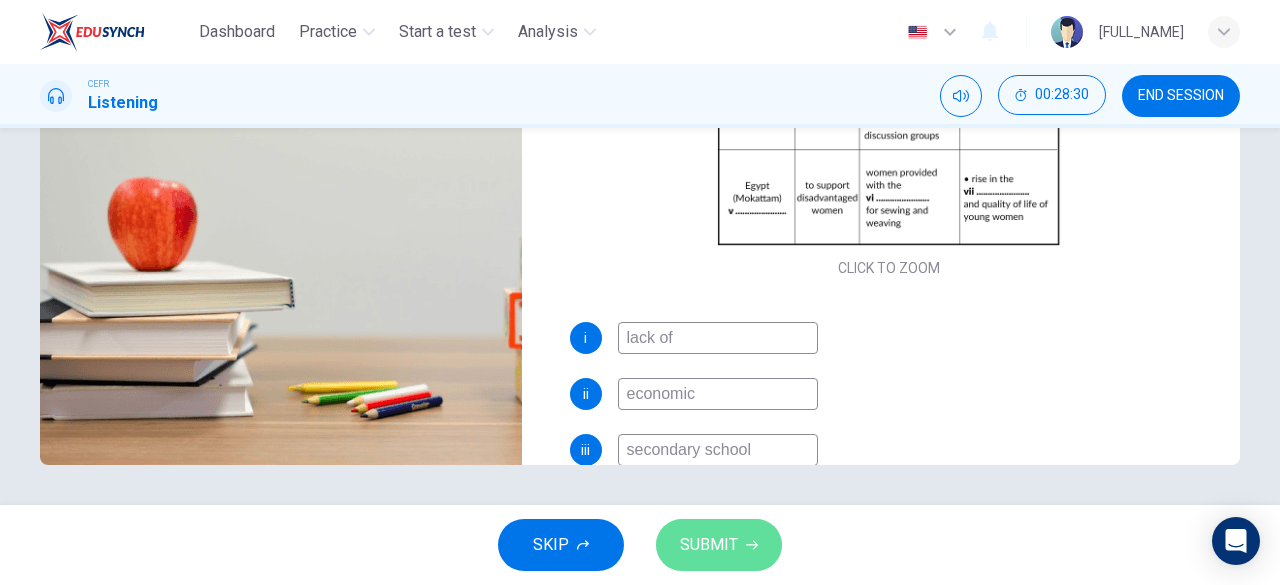 click on "SUBMIT" at bounding box center (719, 545) 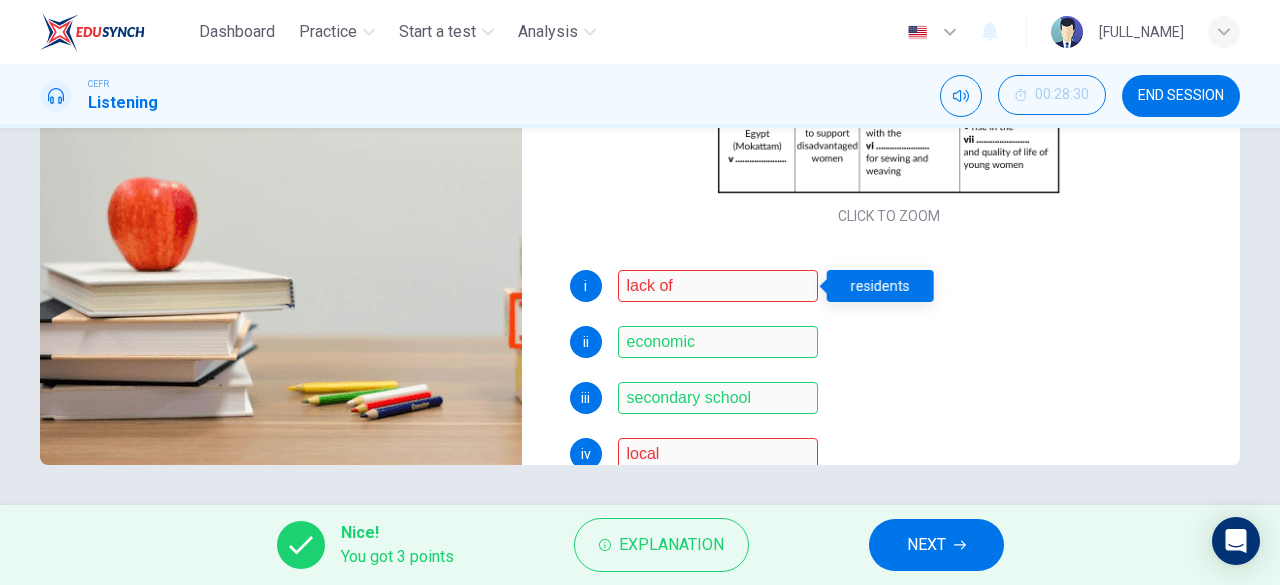 scroll, scrollTop: 0, scrollLeft: 0, axis: both 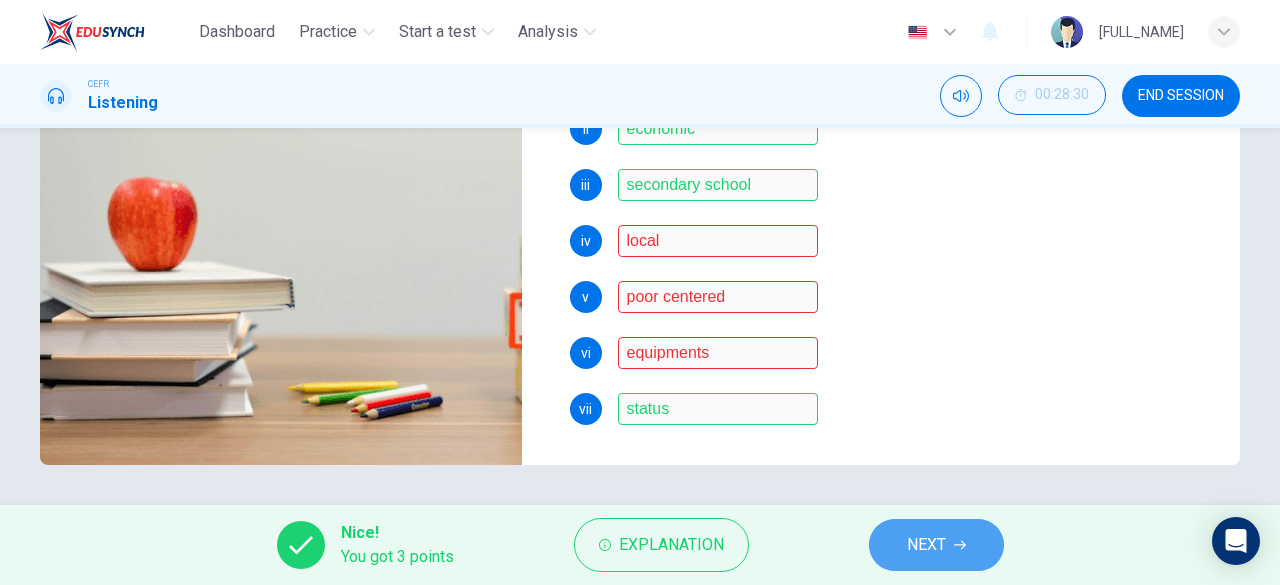 click on "NEXT" at bounding box center [936, 545] 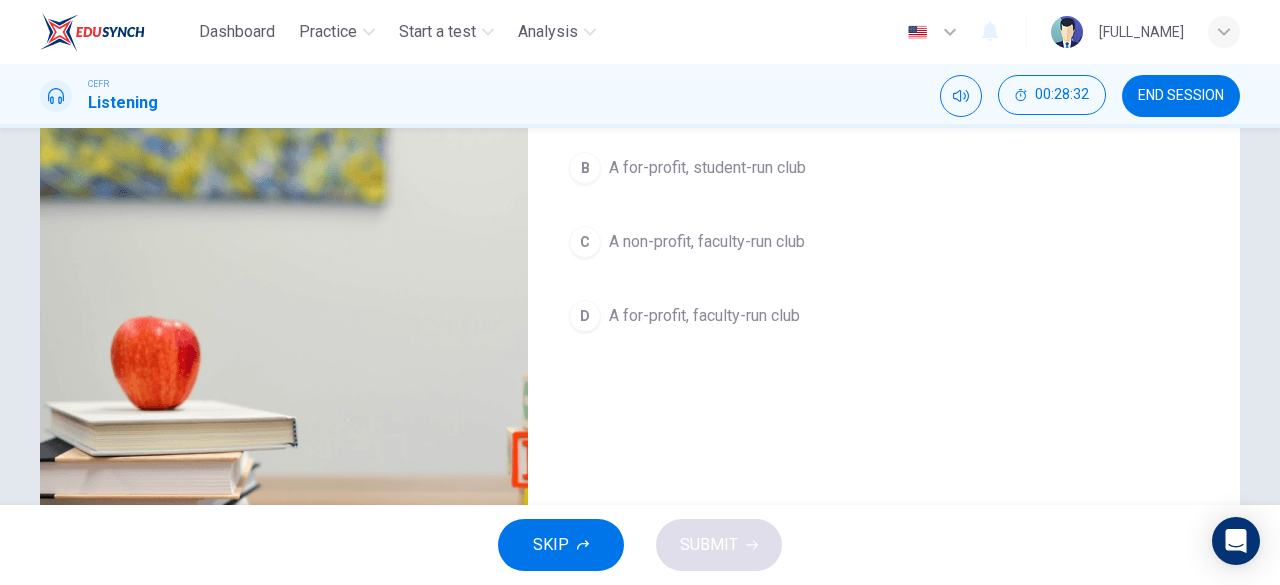 scroll, scrollTop: 0, scrollLeft: 0, axis: both 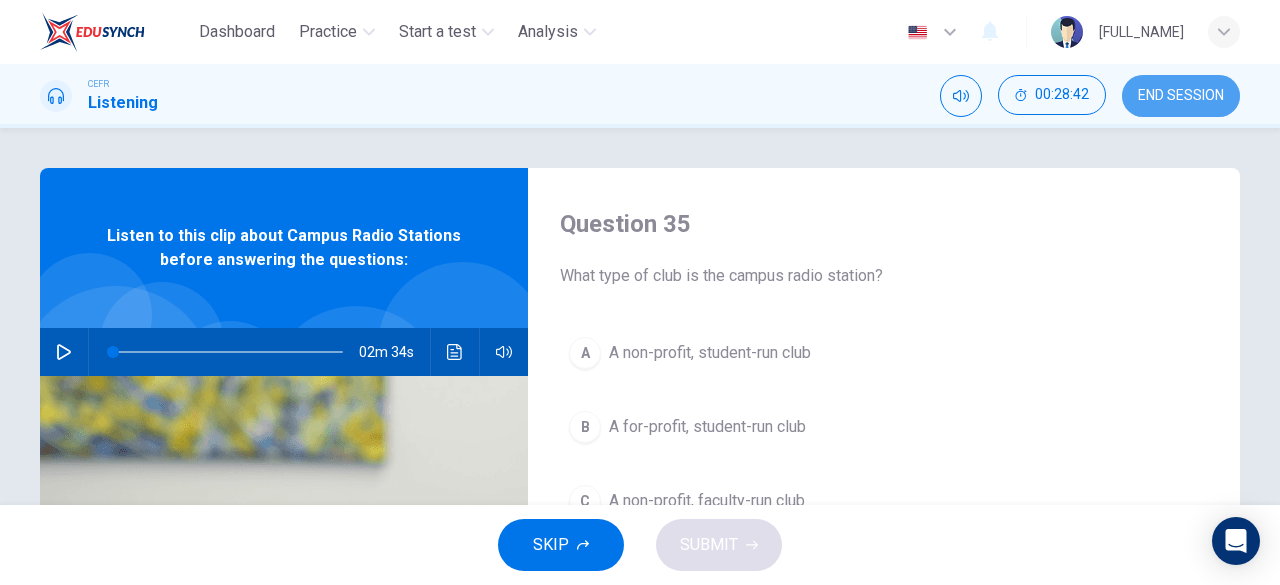 click on "END SESSION" at bounding box center [1181, 96] 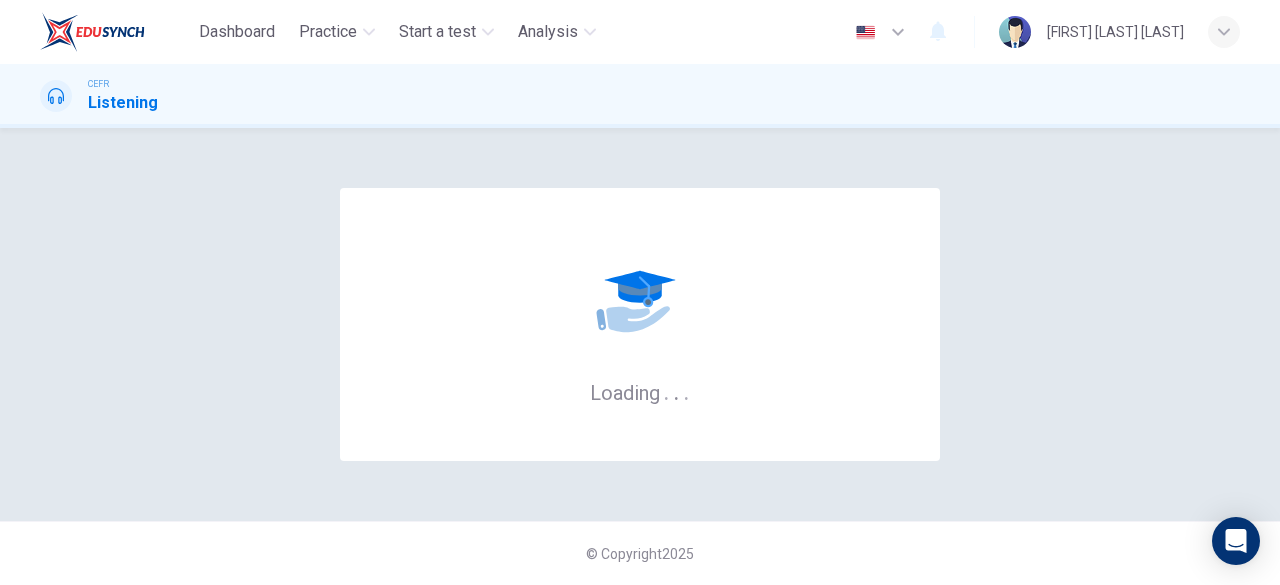 scroll, scrollTop: 0, scrollLeft: 0, axis: both 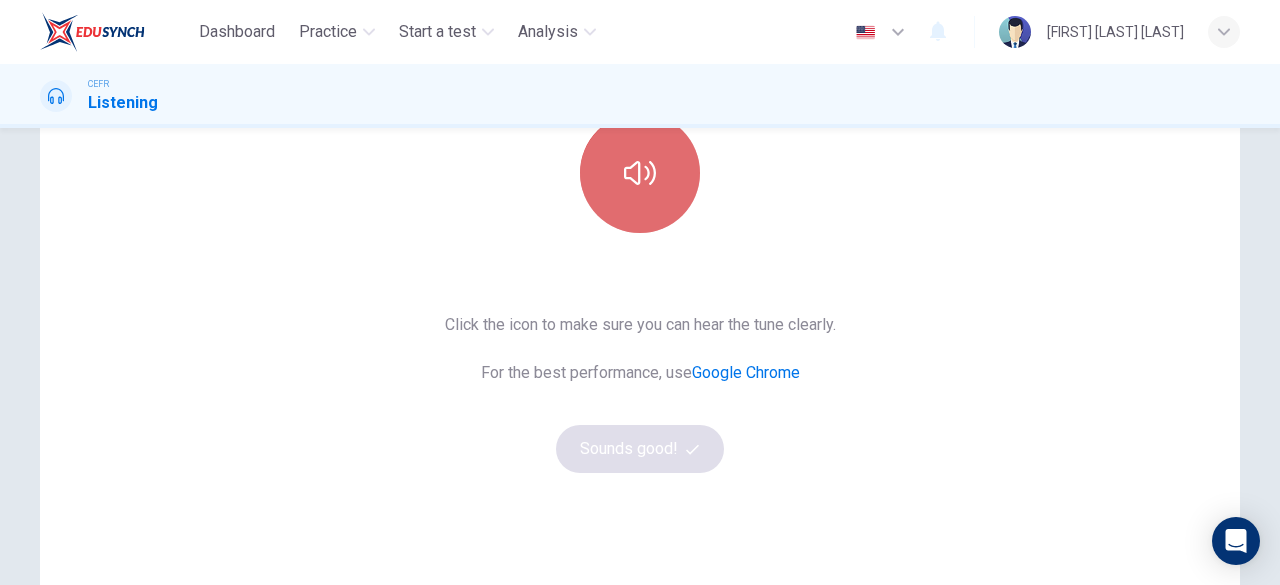 click at bounding box center [640, 173] 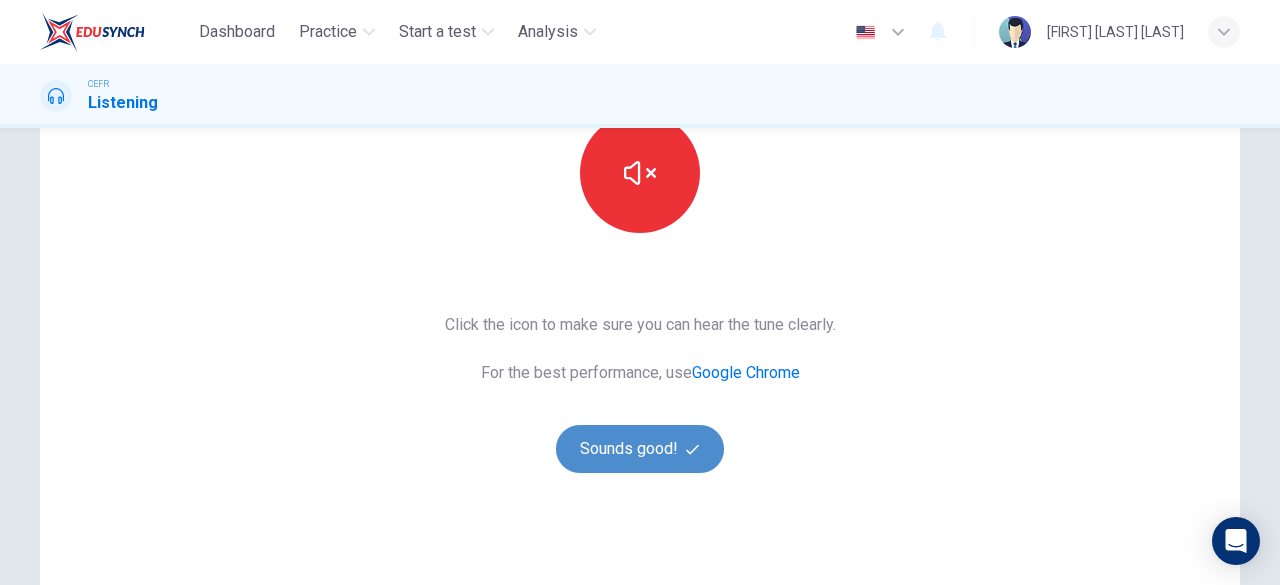 click on "Sounds good!" at bounding box center [640, 449] 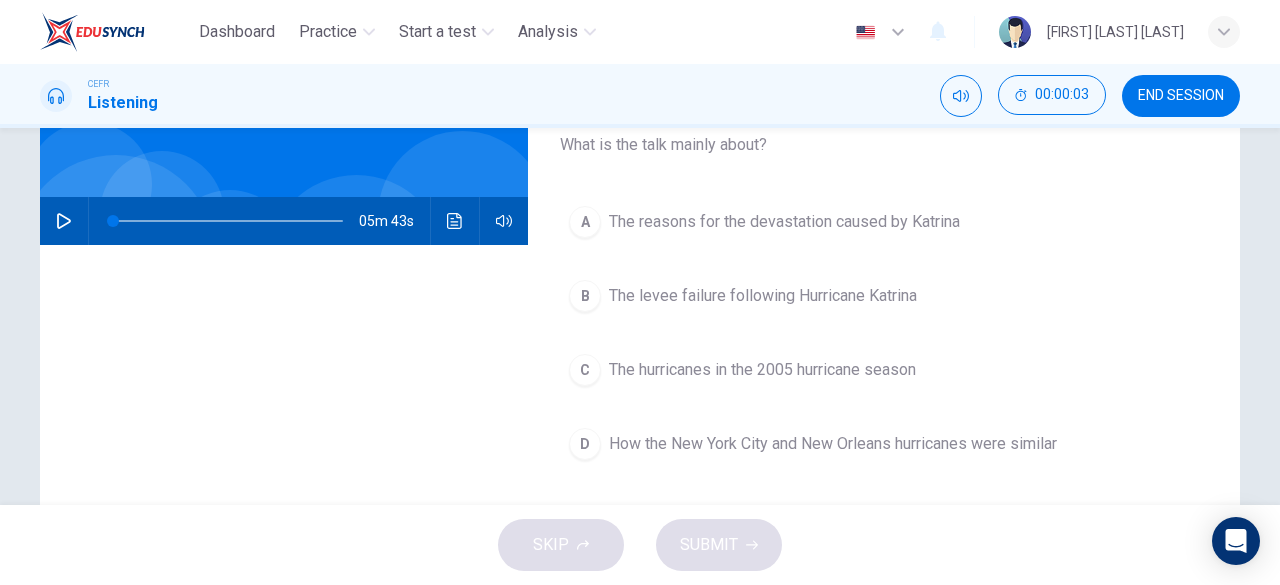 scroll, scrollTop: 120, scrollLeft: 0, axis: vertical 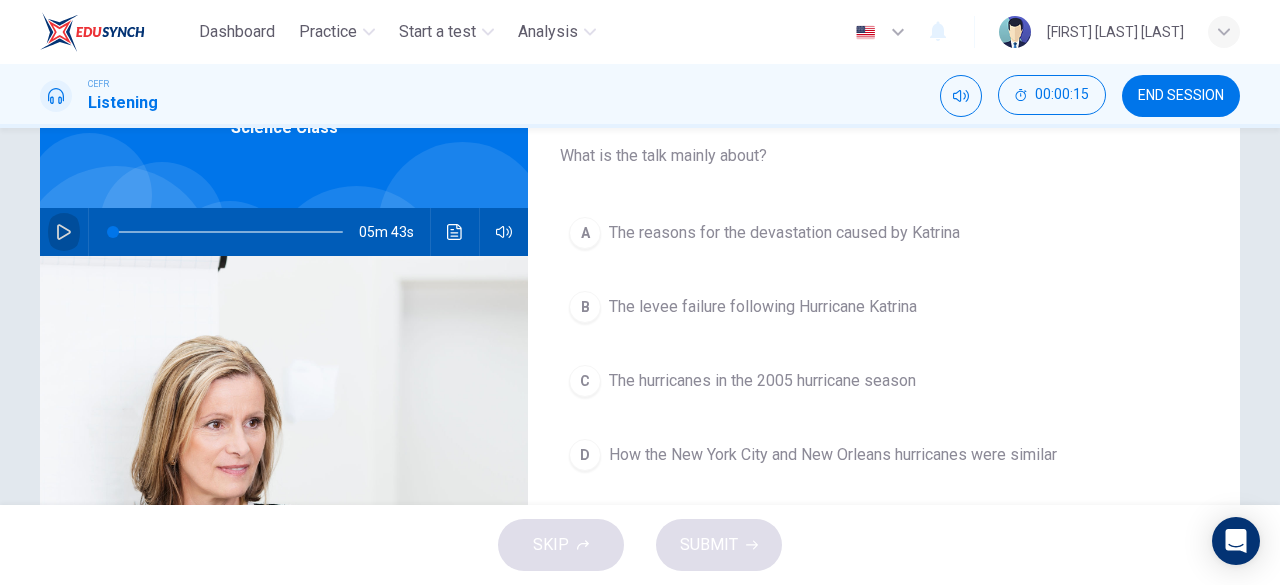 click at bounding box center [64, 232] 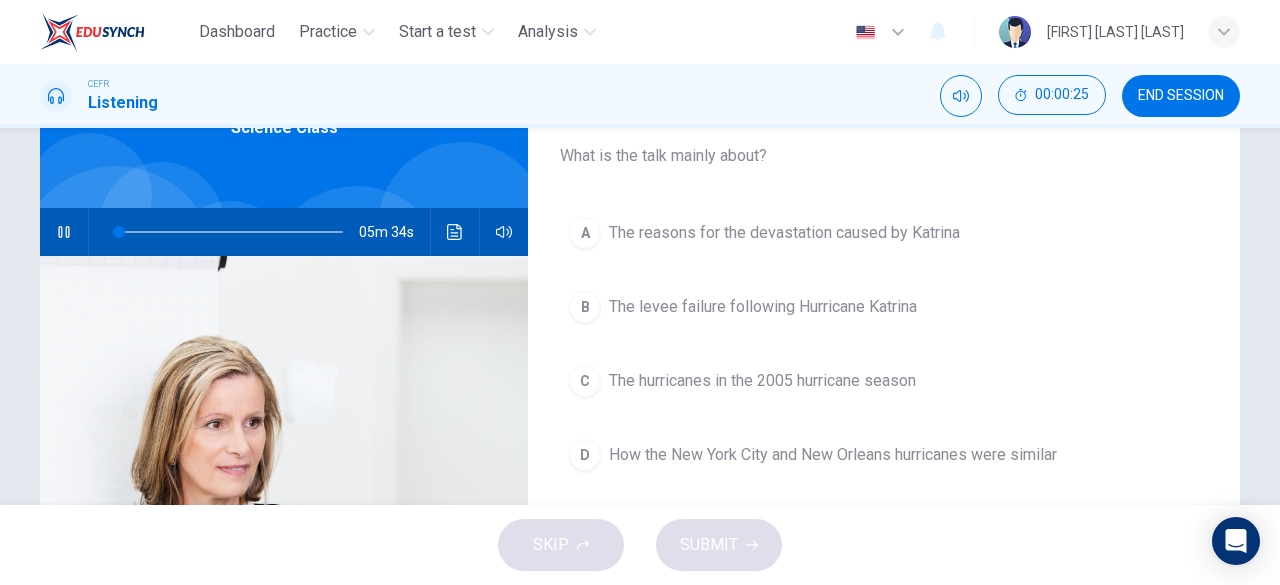 scroll, scrollTop: 138, scrollLeft: 0, axis: vertical 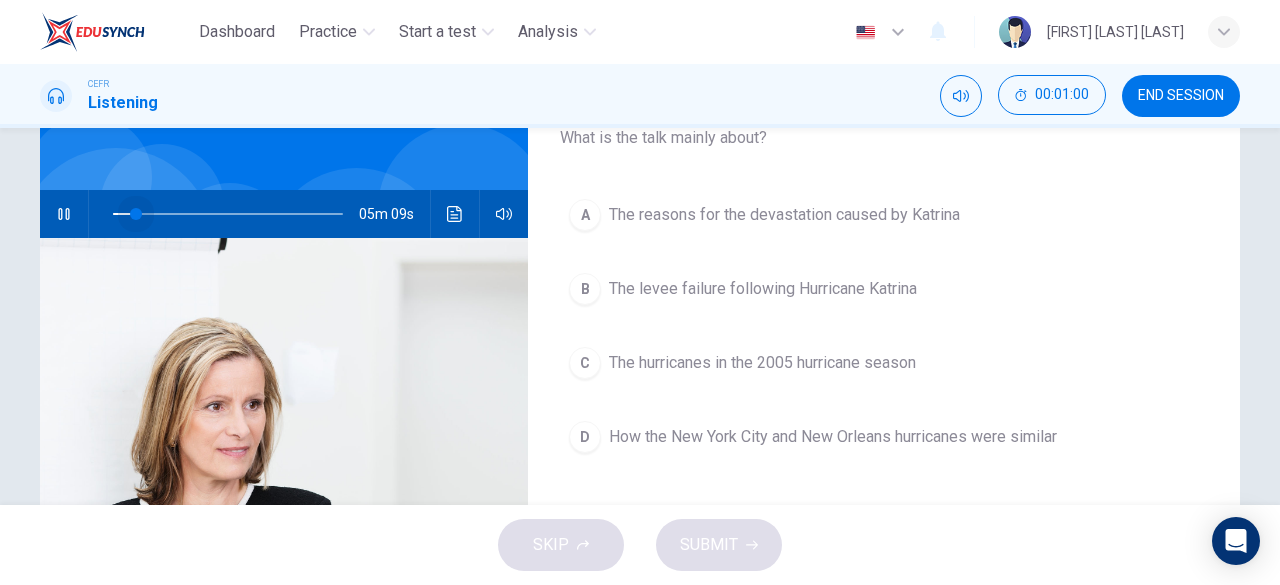 click at bounding box center [136, 214] 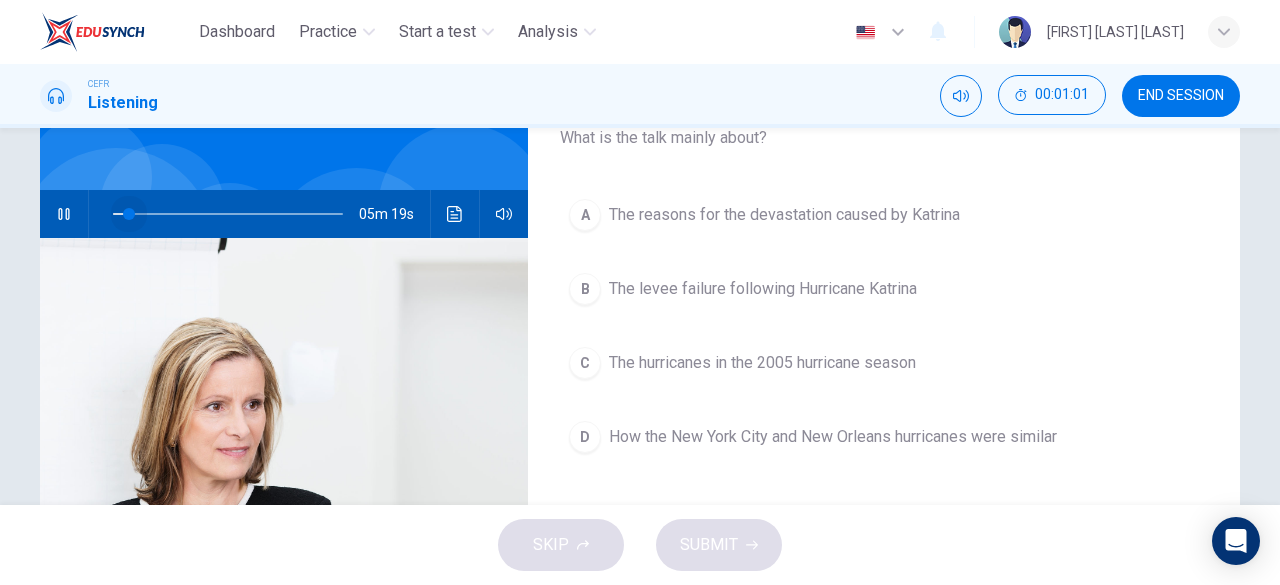 click at bounding box center (129, 214) 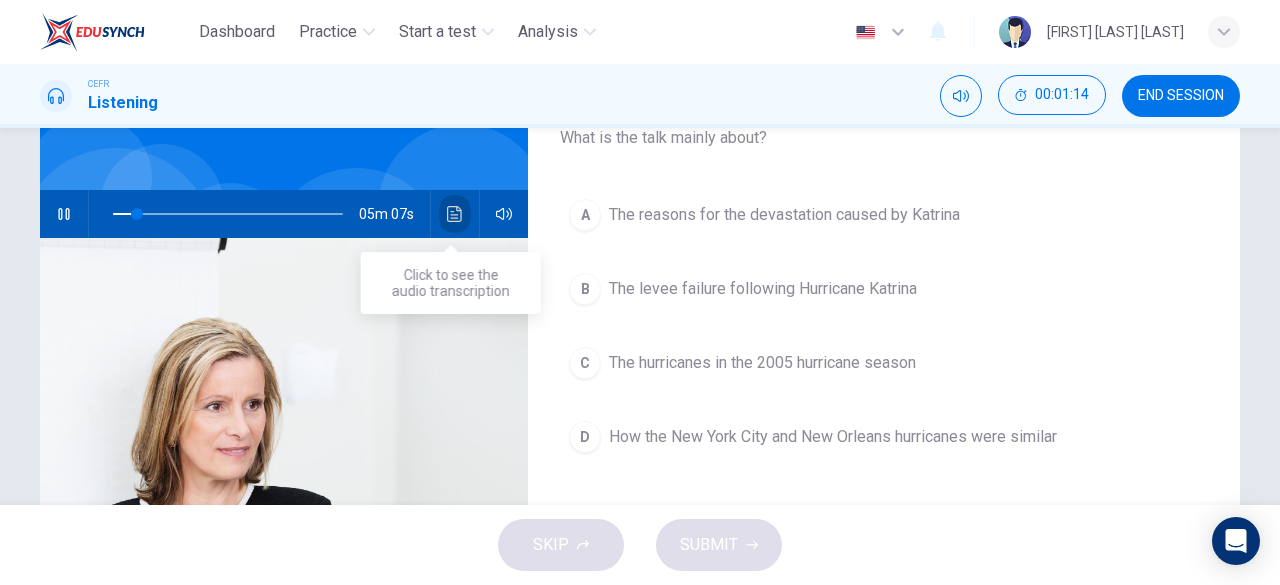 click at bounding box center (455, 214) 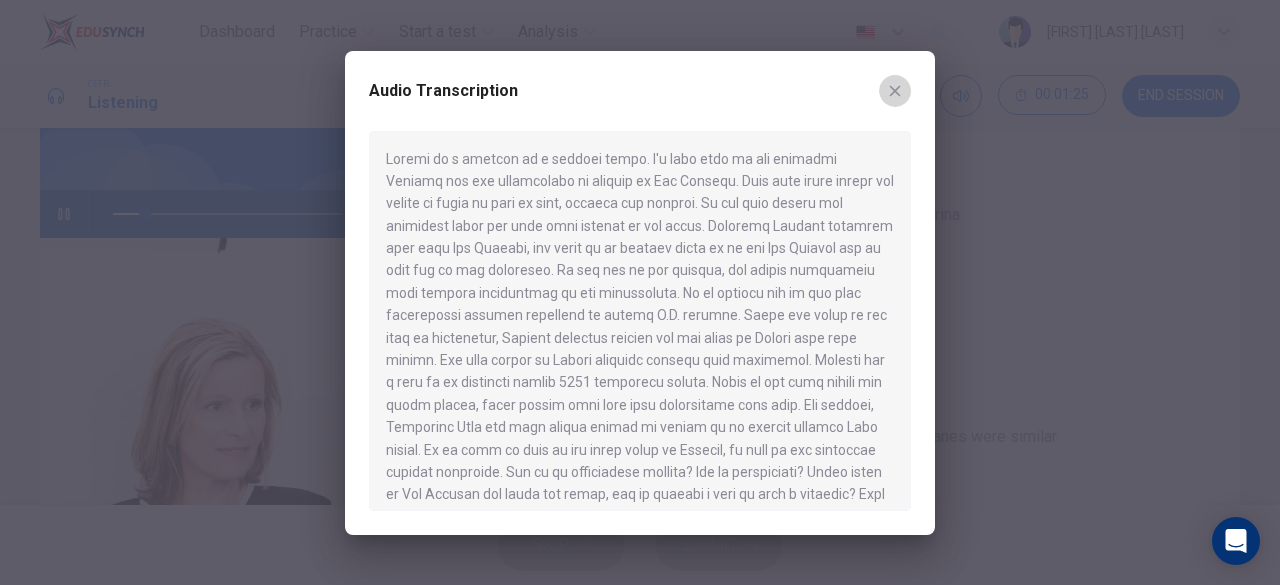 click at bounding box center [895, 91] 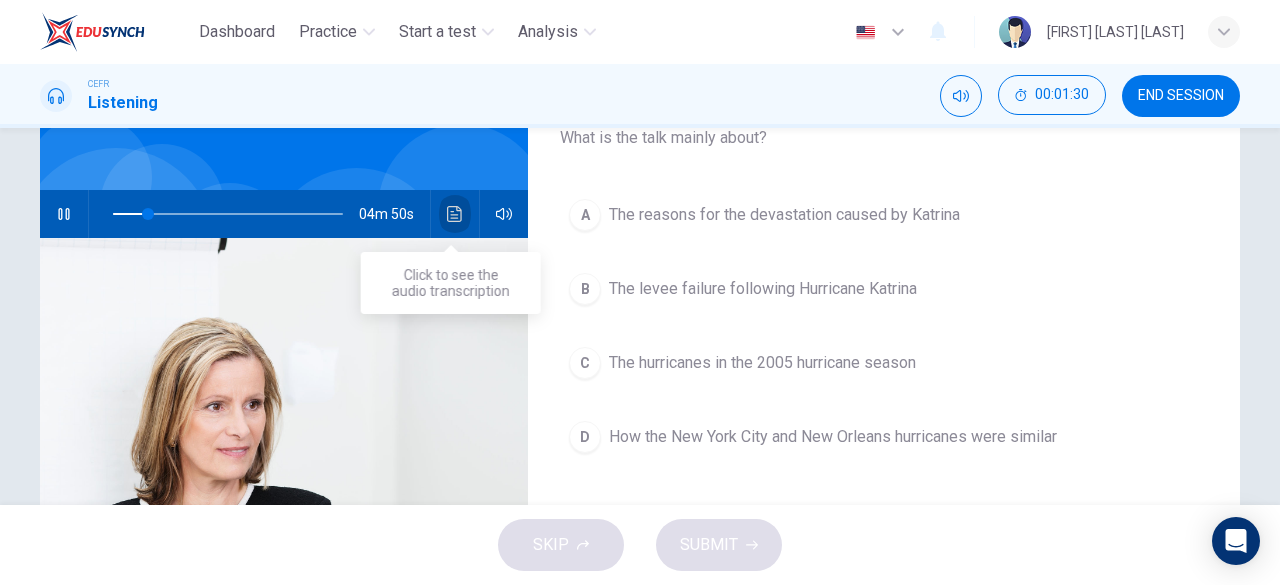 click at bounding box center [455, 214] 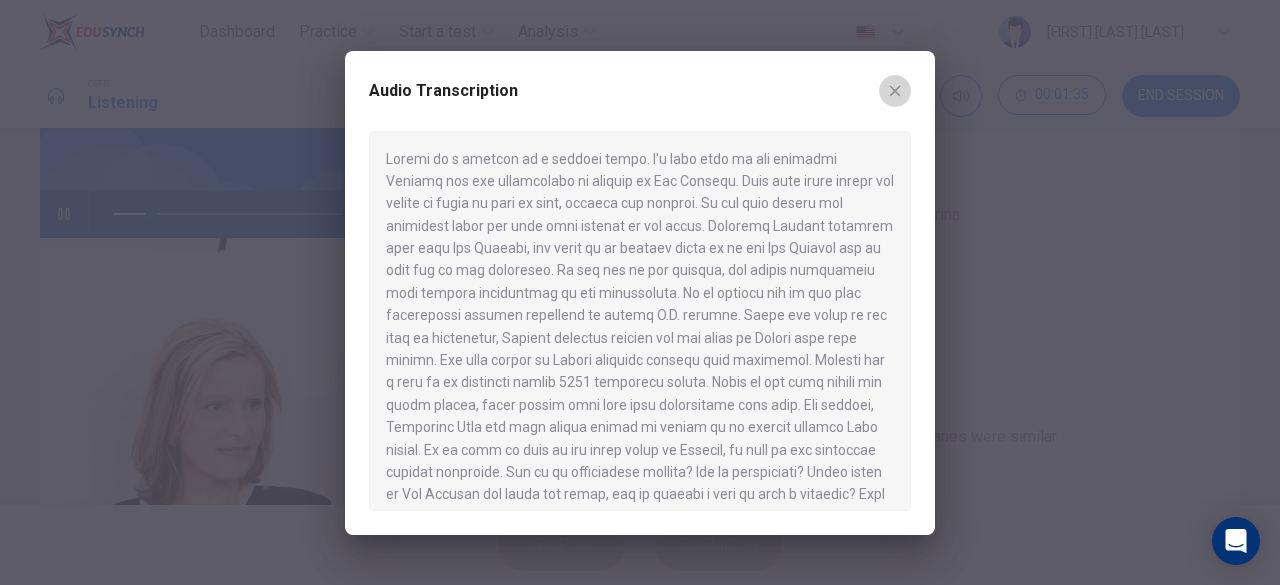 click at bounding box center (895, 91) 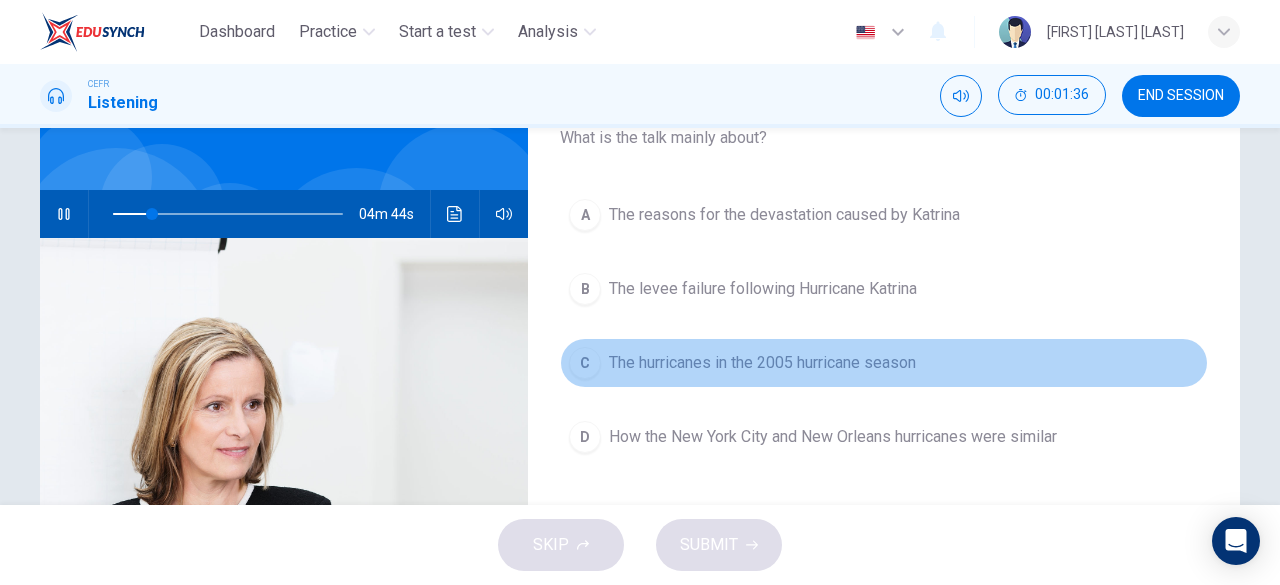 click on "The hurricanes in the 2005 hurricane season" at bounding box center (784, 215) 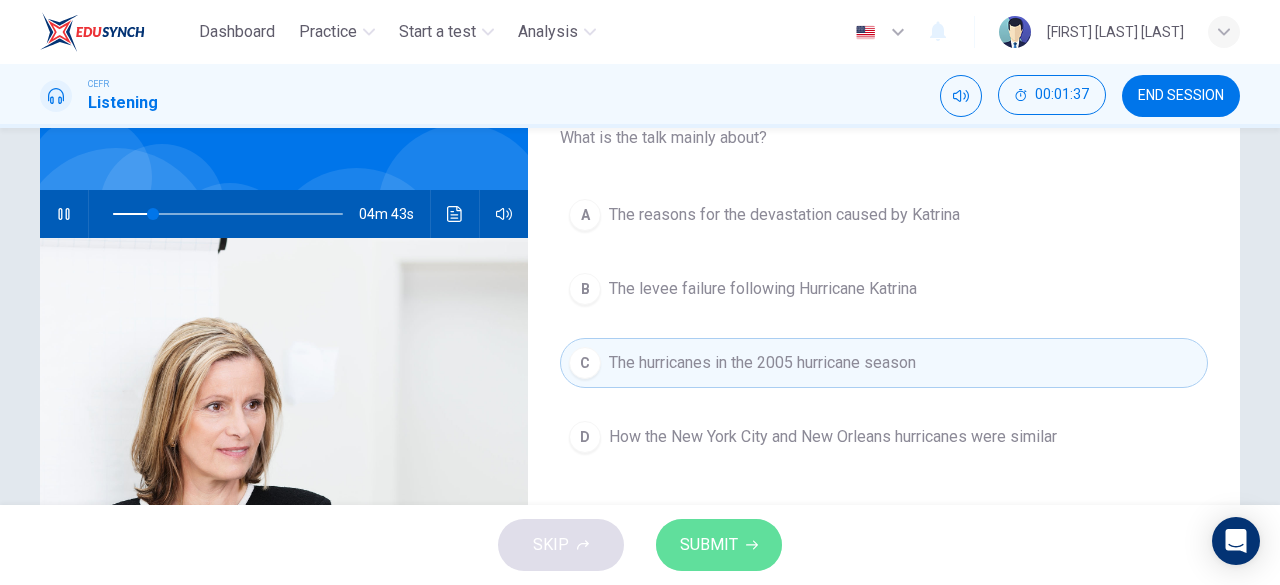 click on "SUBMIT" at bounding box center [709, 545] 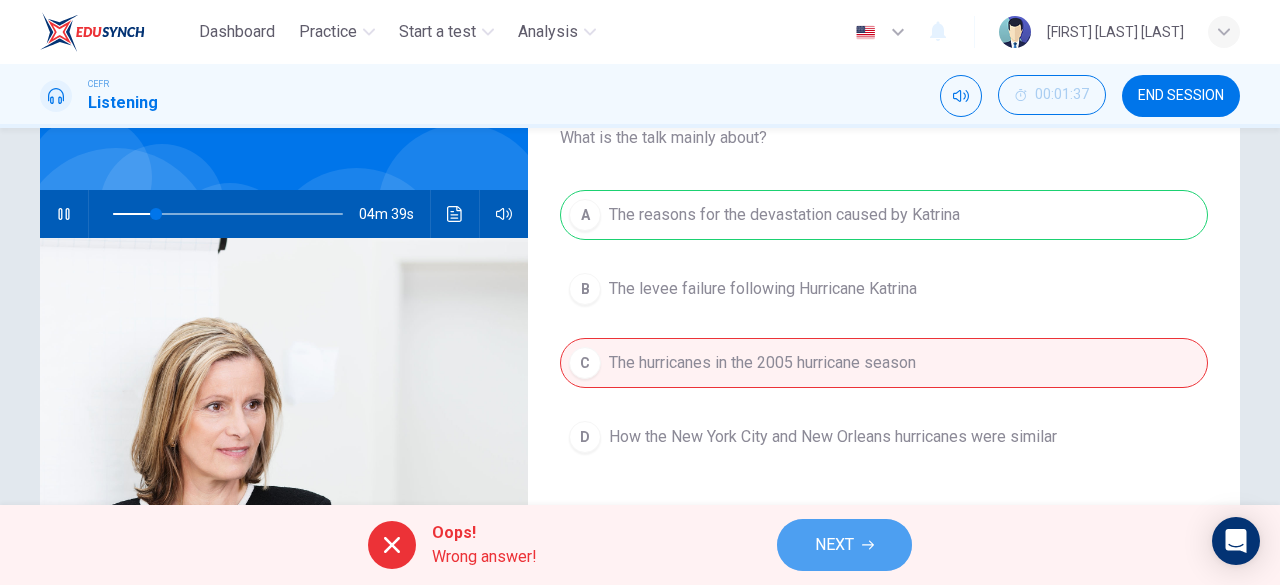 click at bounding box center [868, 545] 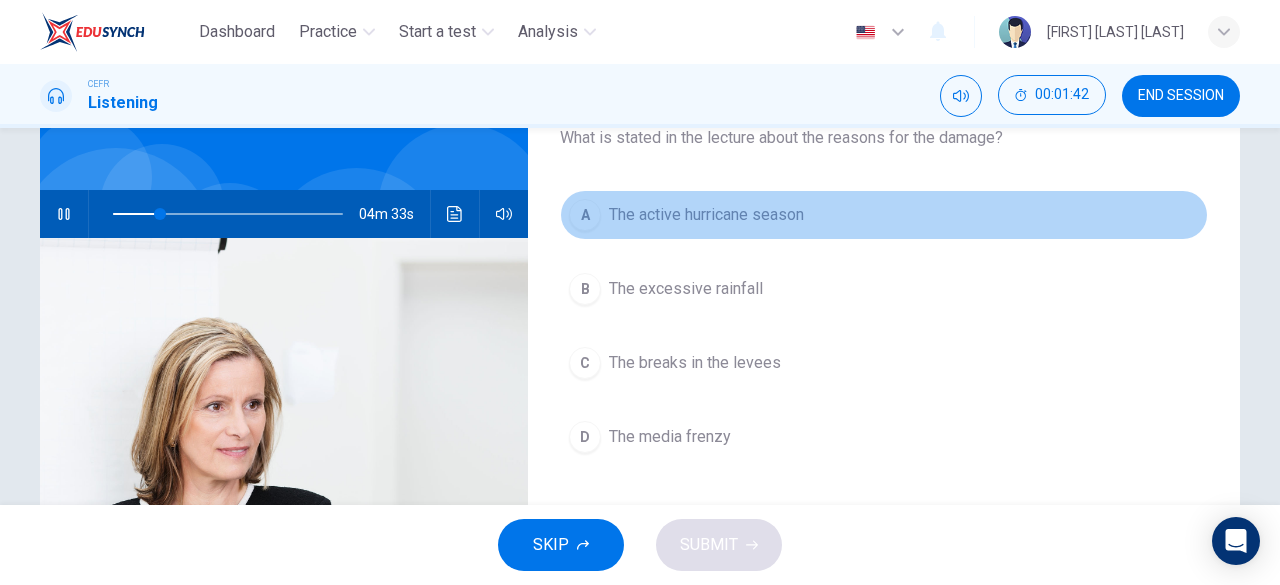 click on "The active hurricane season" at bounding box center [706, 215] 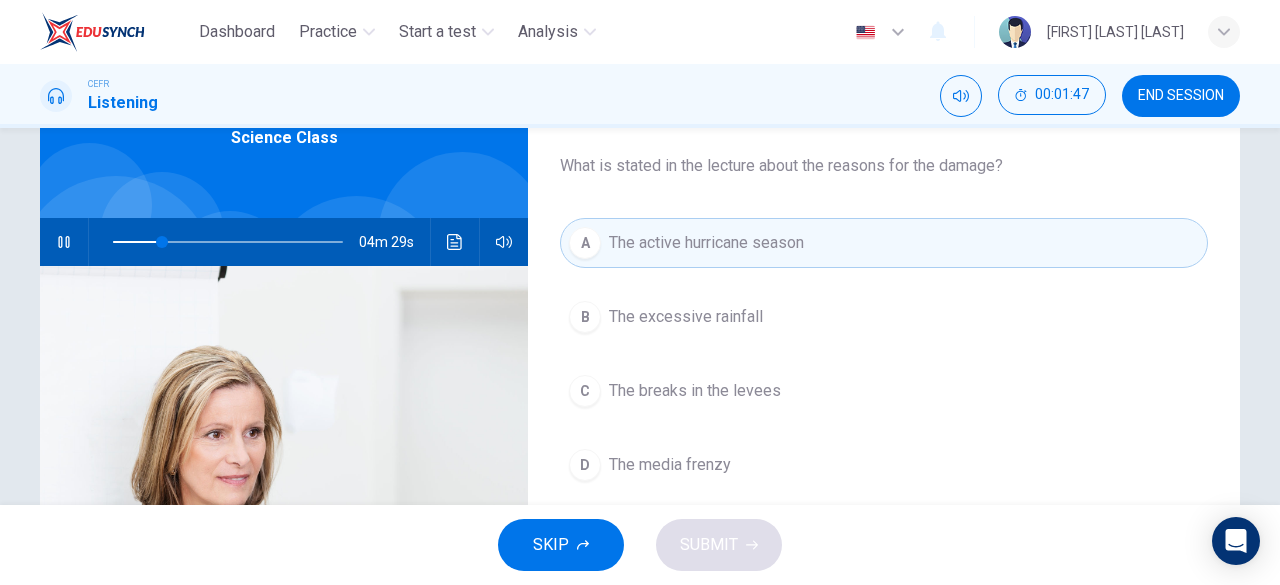 scroll, scrollTop: 109, scrollLeft: 0, axis: vertical 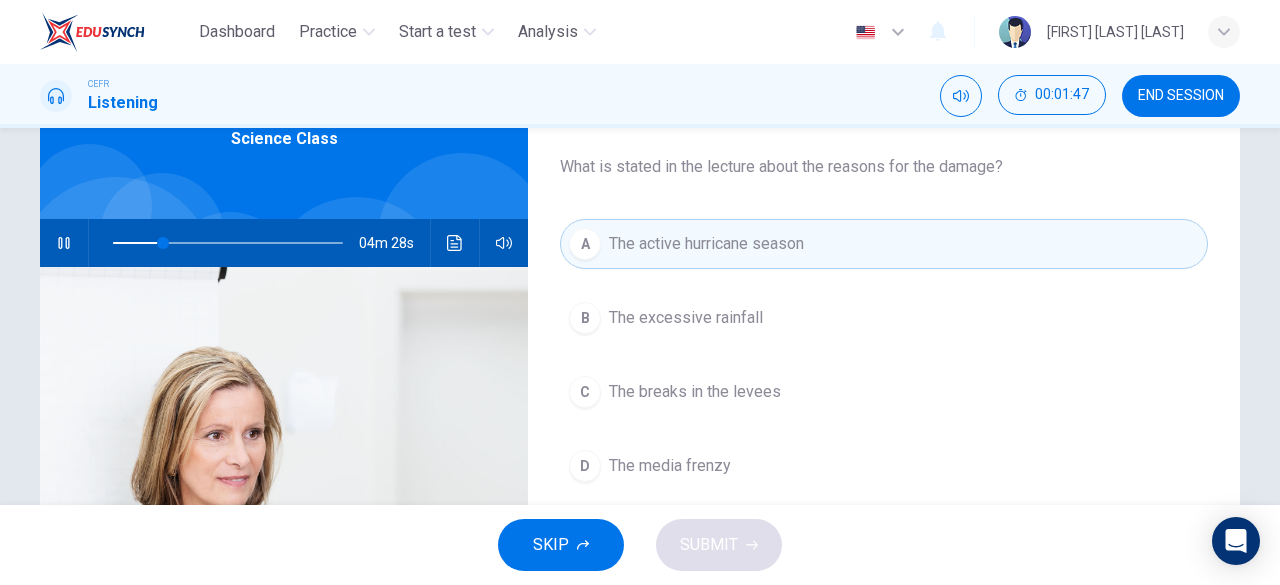 click on "The active hurricane season" at bounding box center (706, 244) 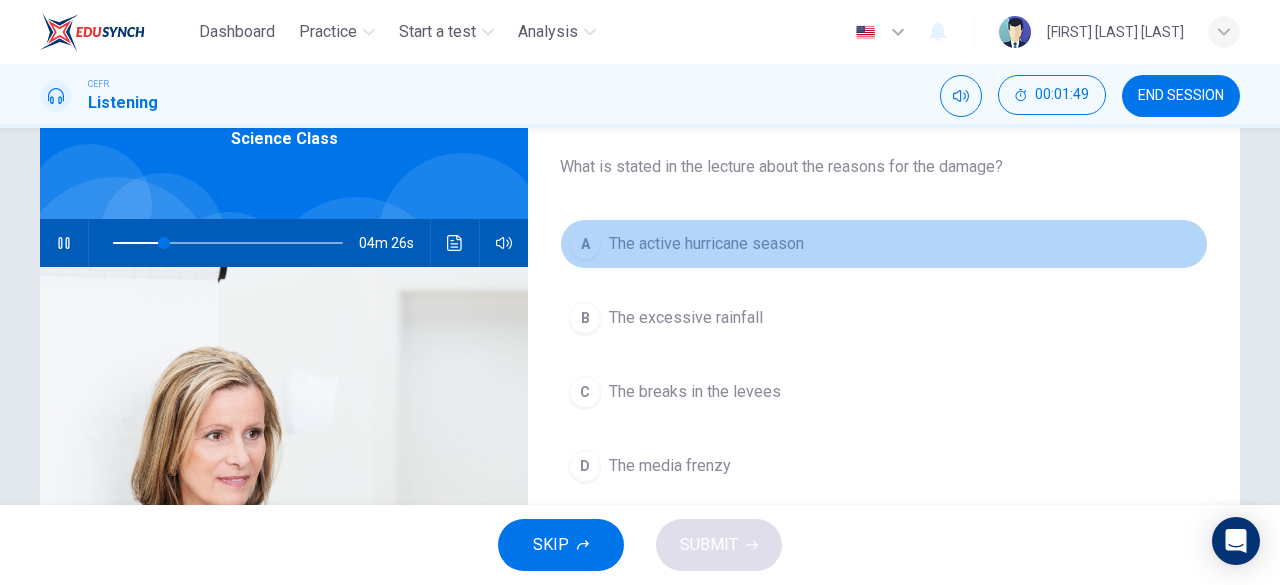 click on "A The active hurricane season" at bounding box center (884, 244) 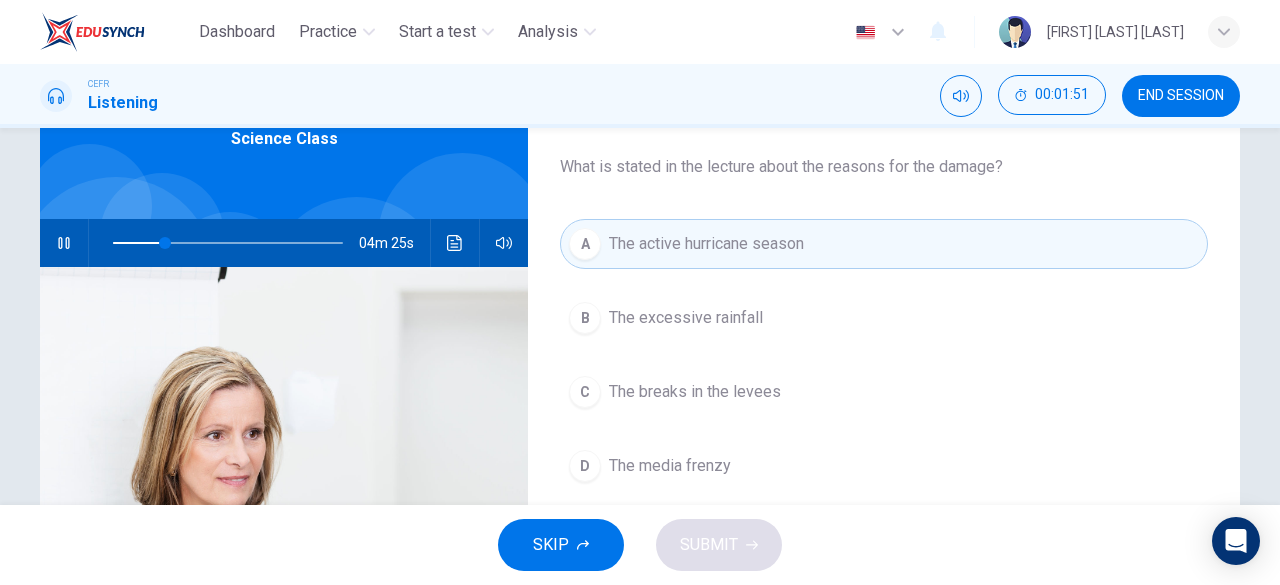 click on "SKIP SUBMIT" at bounding box center (640, 545) 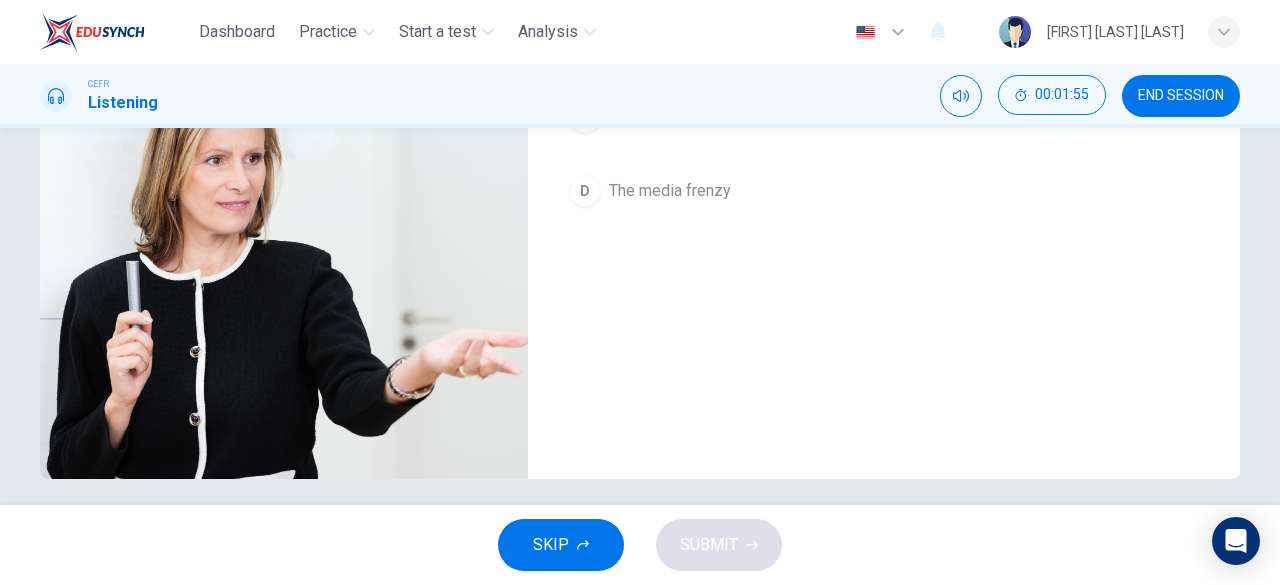scroll, scrollTop: 0, scrollLeft: 0, axis: both 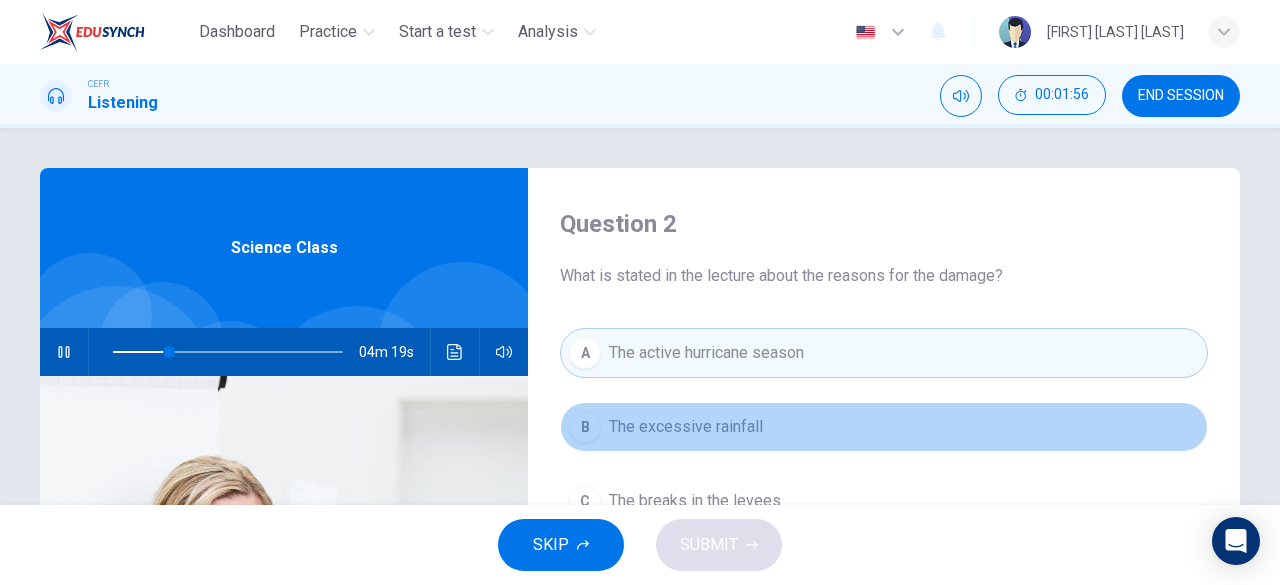 click on "B The excessive rainfall" at bounding box center (884, 427) 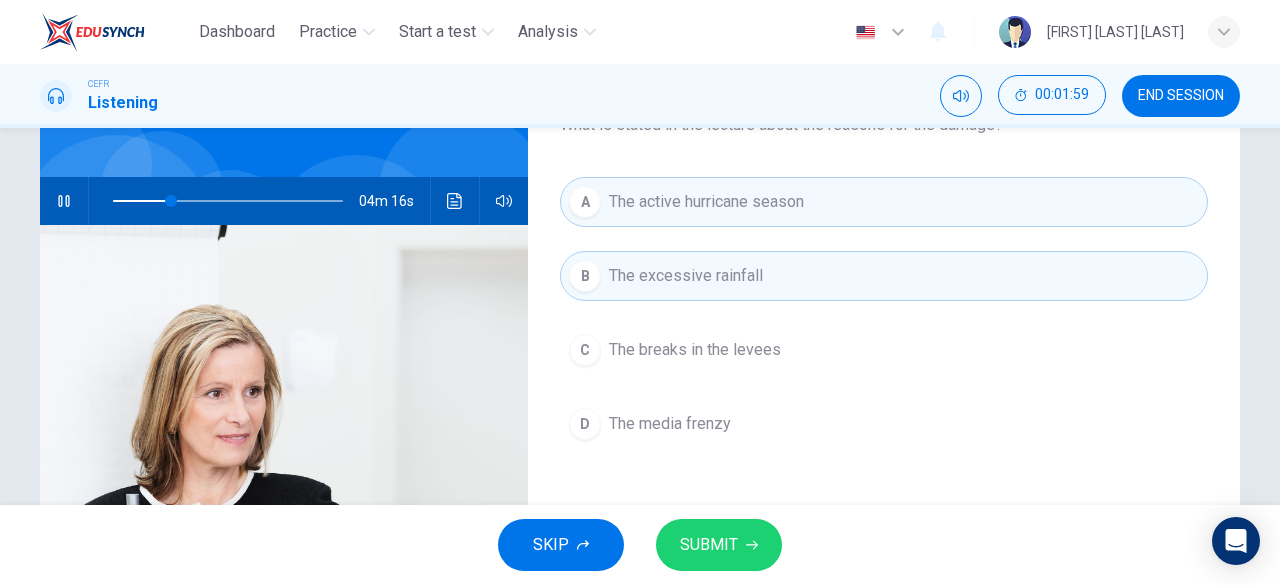 scroll, scrollTop: 152, scrollLeft: 0, axis: vertical 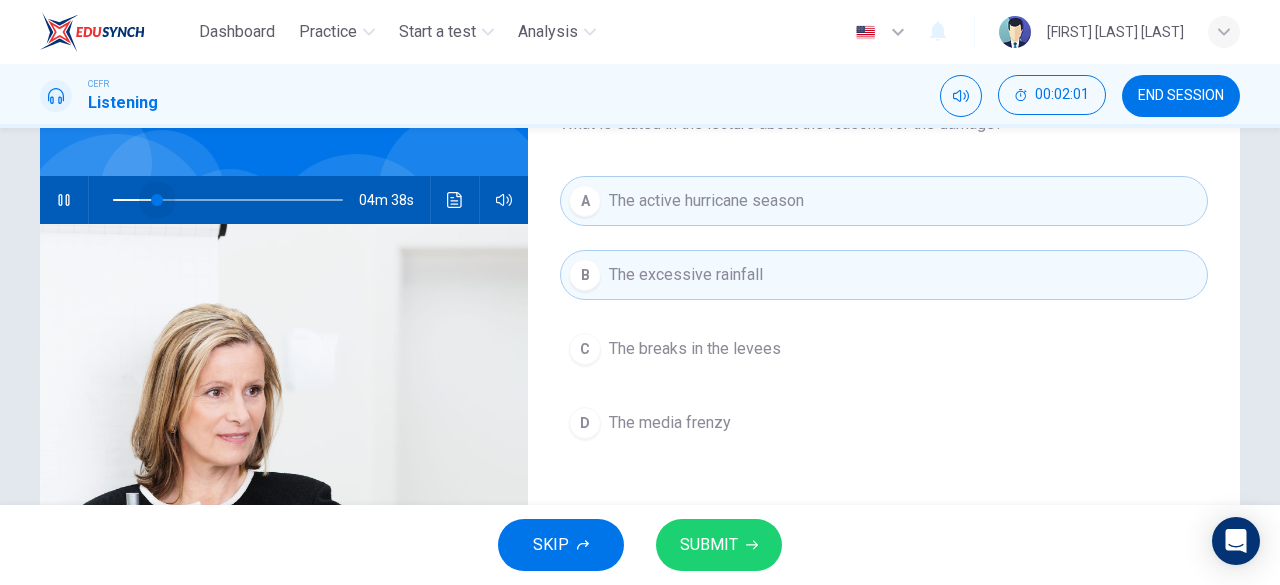 click at bounding box center [157, 200] 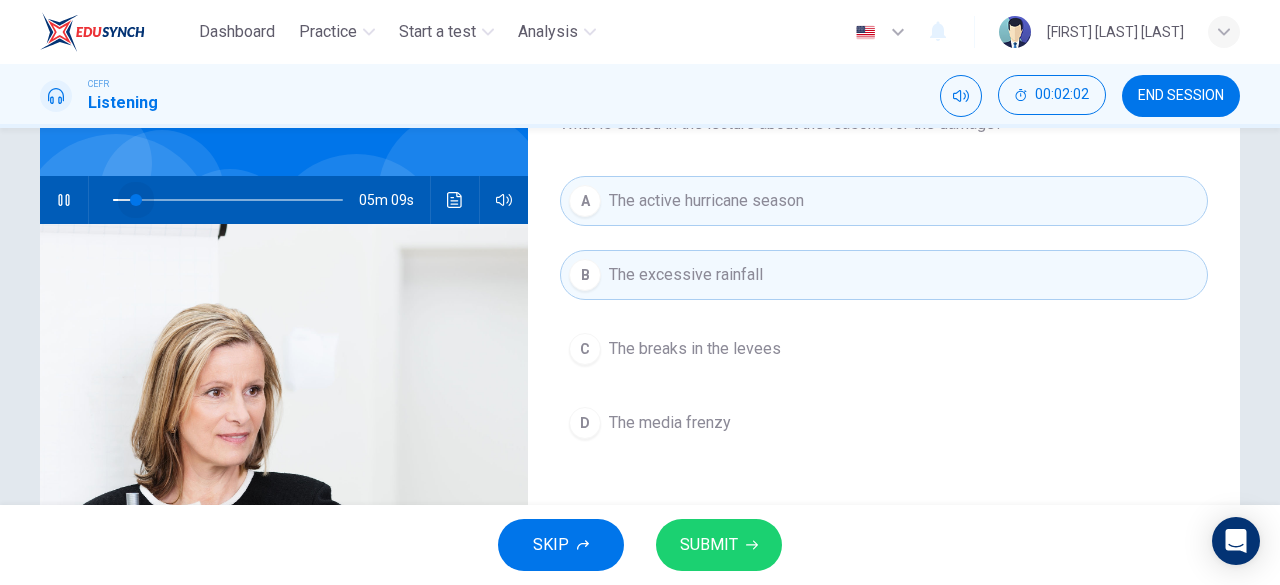 click at bounding box center (228, 200) 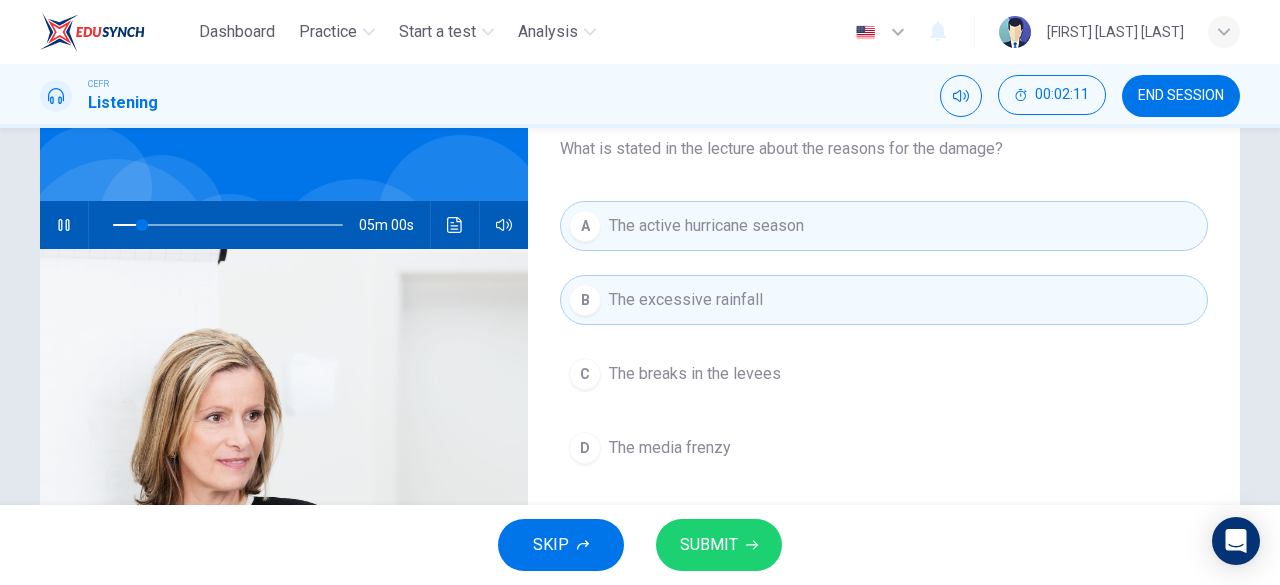 scroll, scrollTop: 124, scrollLeft: 0, axis: vertical 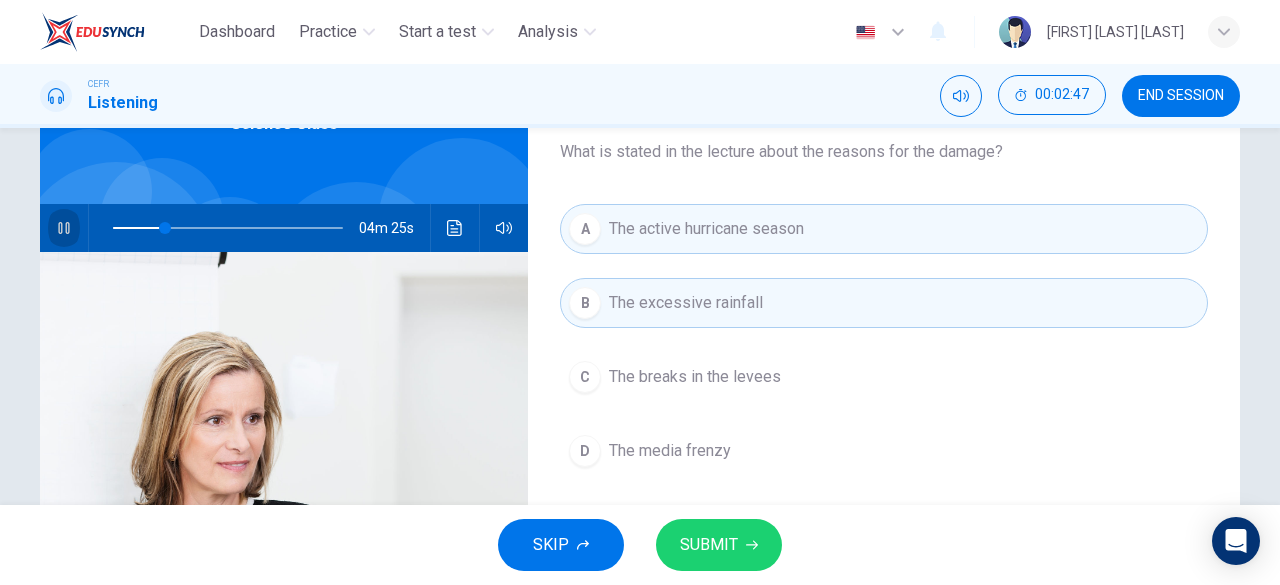 click at bounding box center (64, 228) 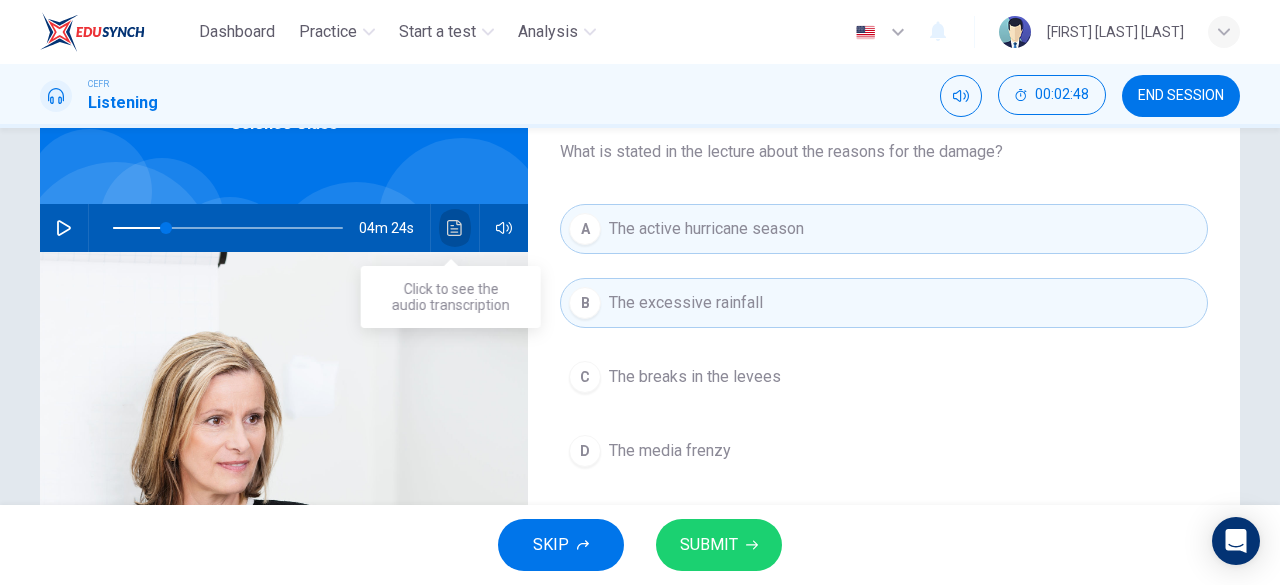click at bounding box center (455, 228) 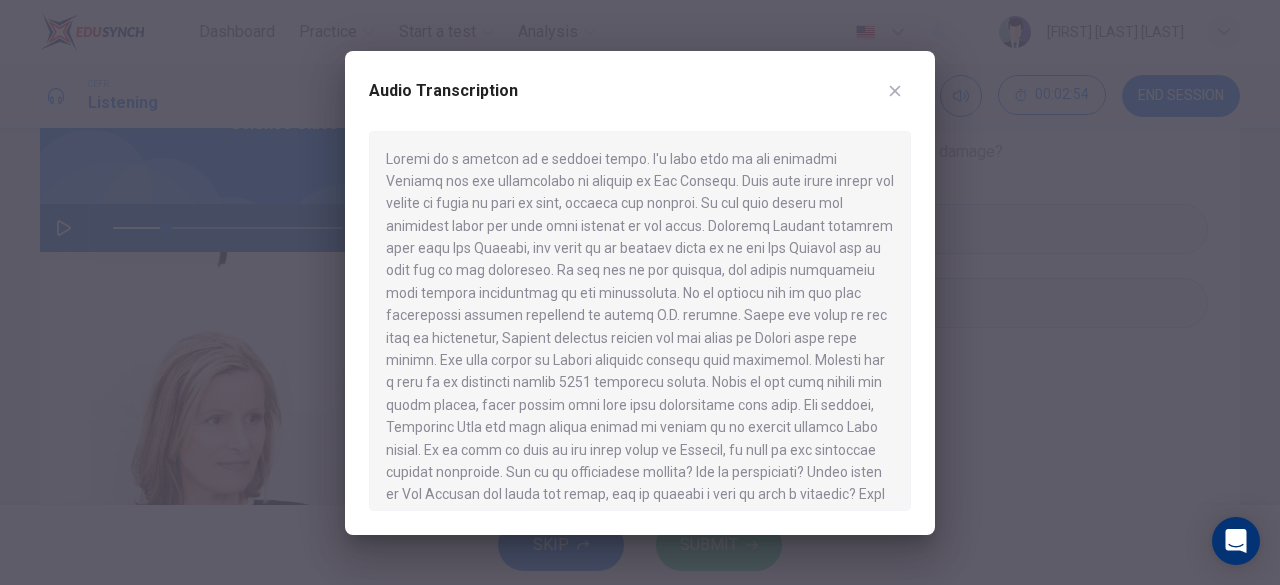 drag, startPoint x: 574, startPoint y: 70, endPoint x: 382, endPoint y: 89, distance: 192.93782 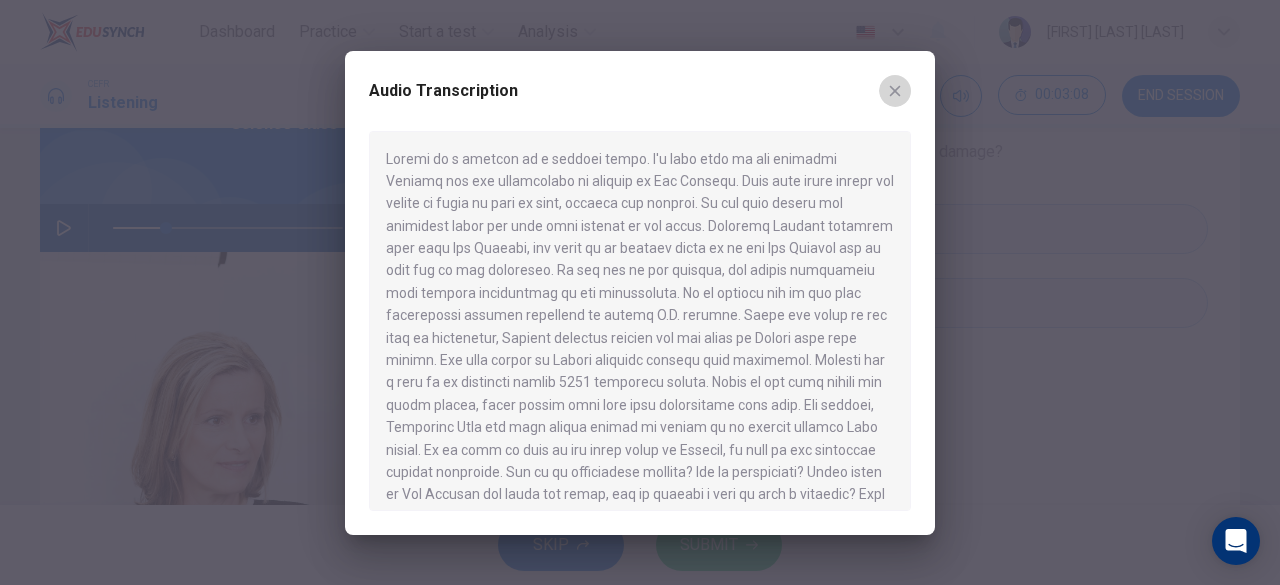 click at bounding box center [895, 91] 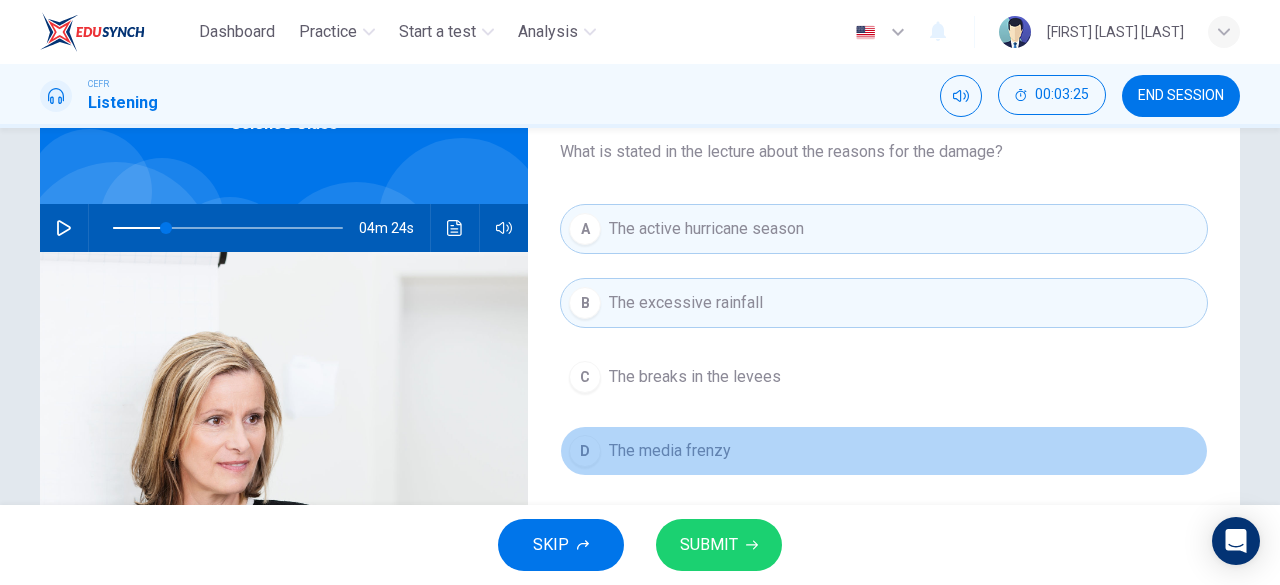 click on "The media frenzy" at bounding box center [695, 377] 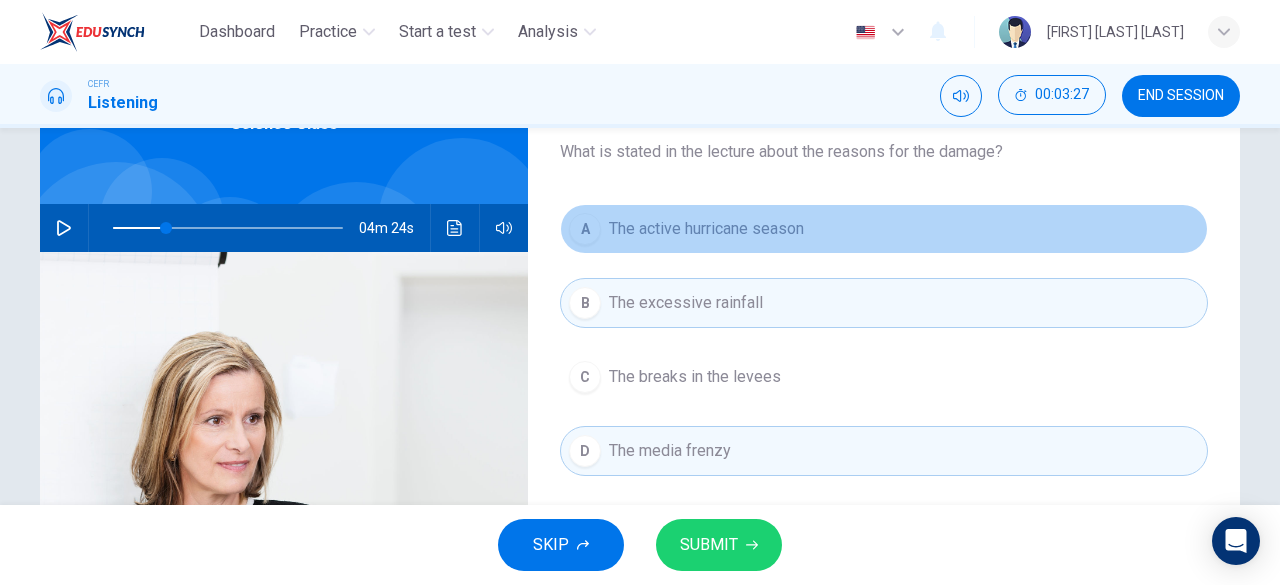 click on "The active hurricane season" at bounding box center (706, 229) 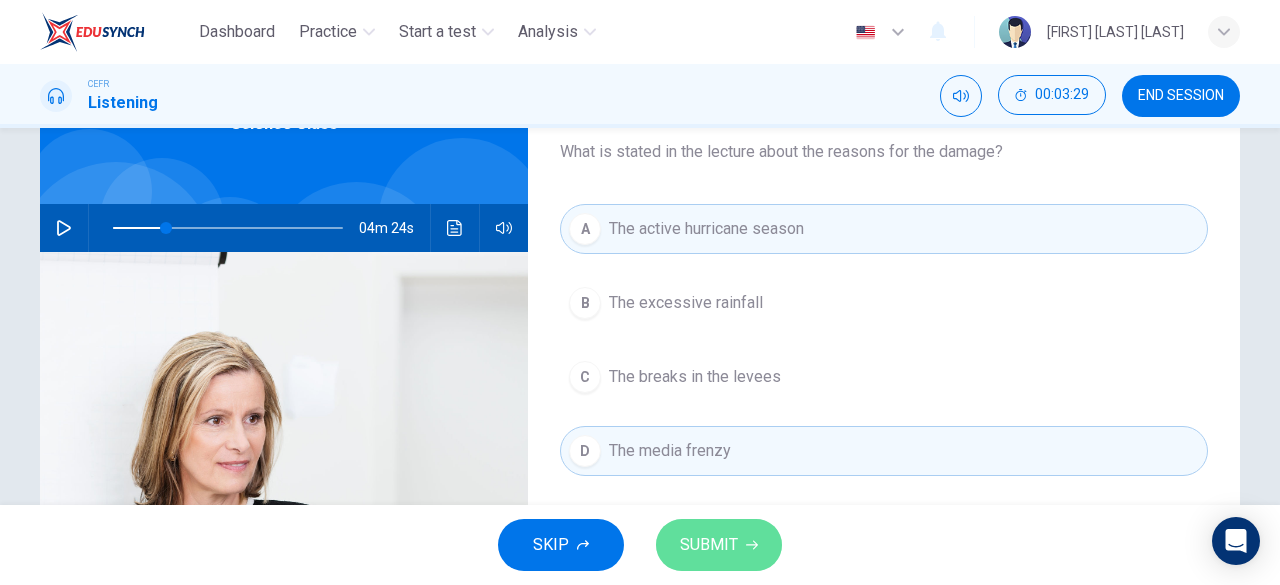 click on "SUBMIT" at bounding box center [709, 545] 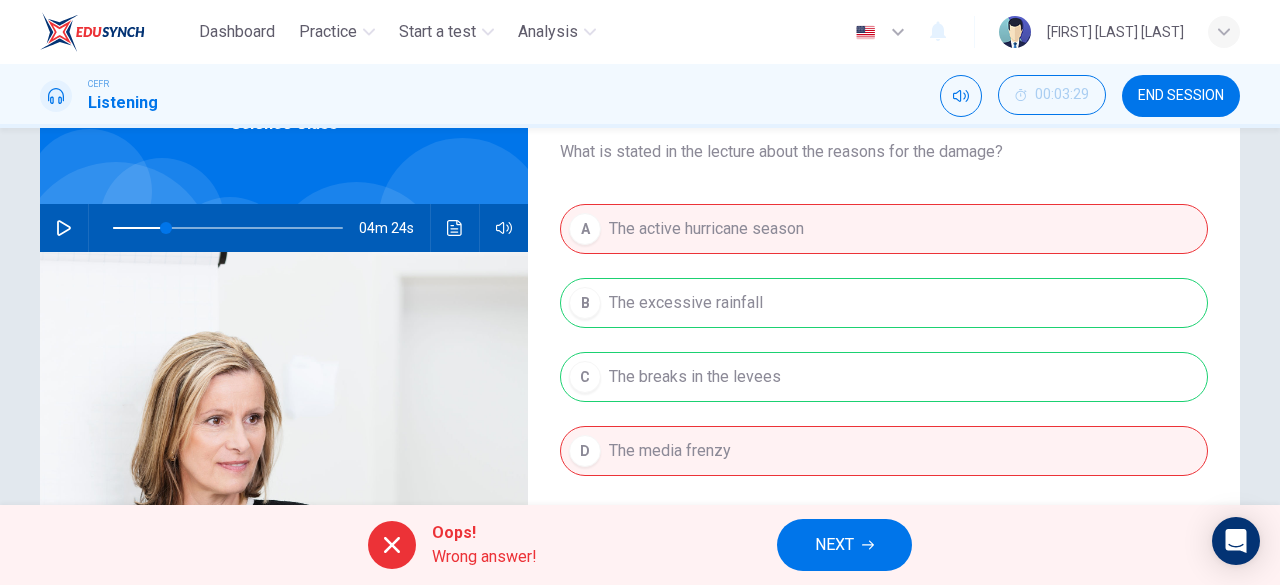 click on "NEXT" at bounding box center [844, 545] 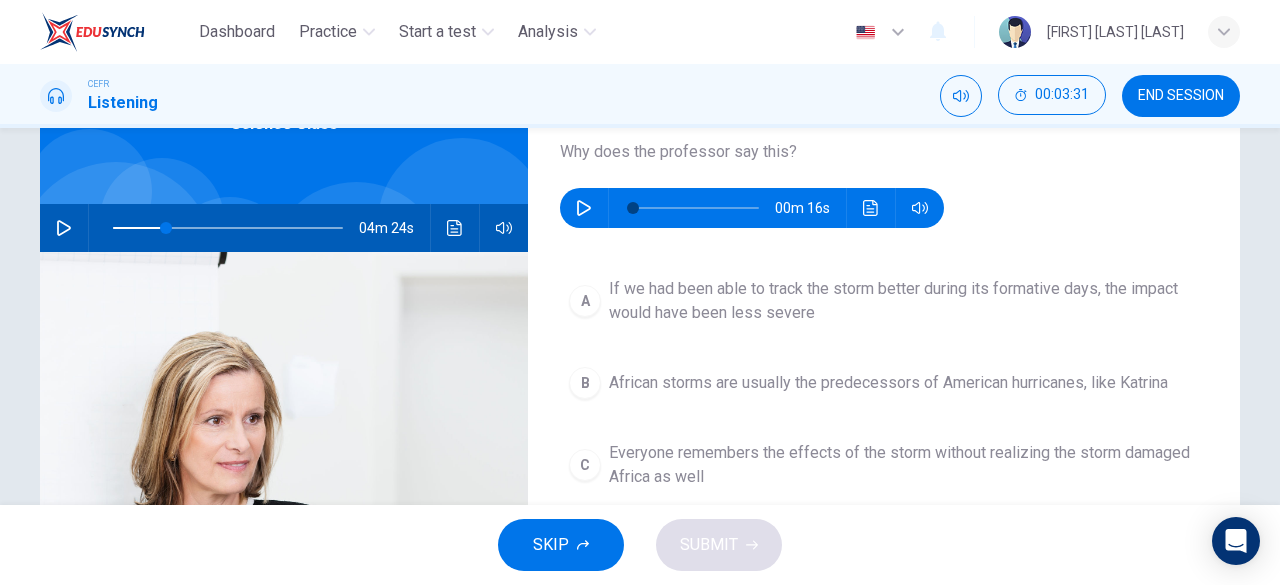 click at bounding box center [584, 208] 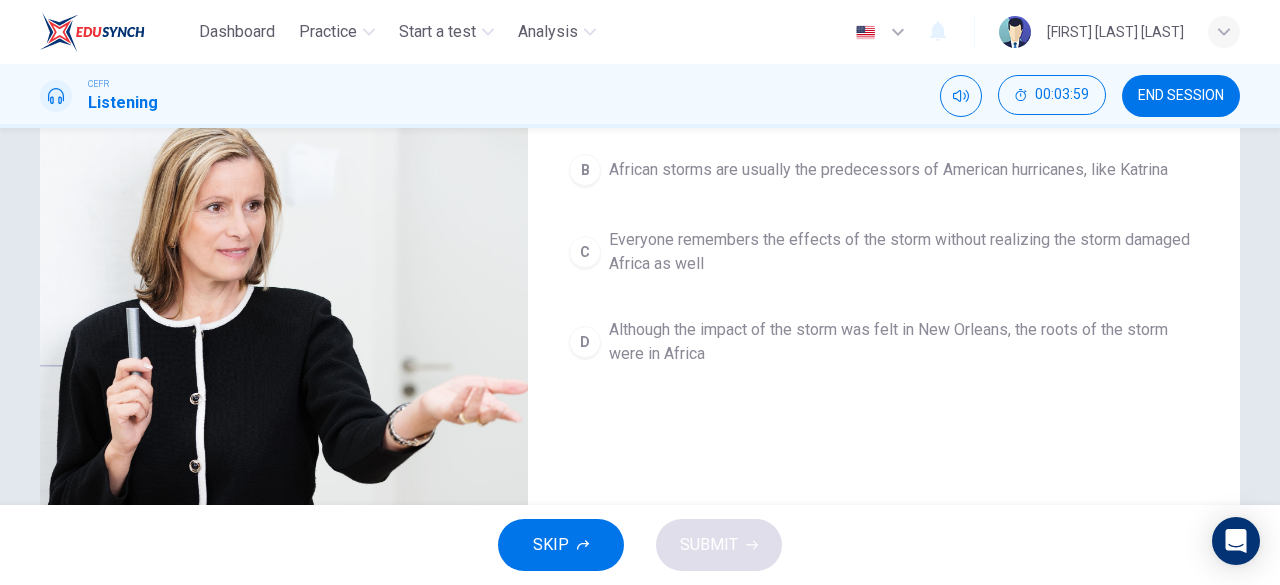 scroll, scrollTop: 338, scrollLeft: 0, axis: vertical 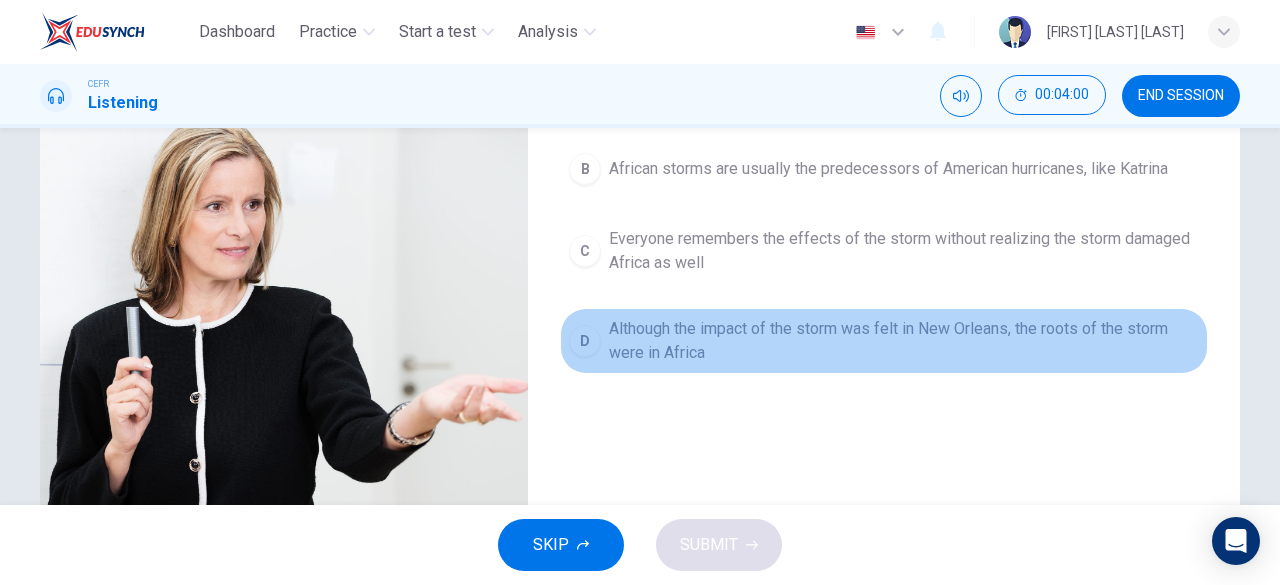 click on "Although the impact of the storm was felt in New Orleans, the roots of the storm were in Africa" at bounding box center (904, 87) 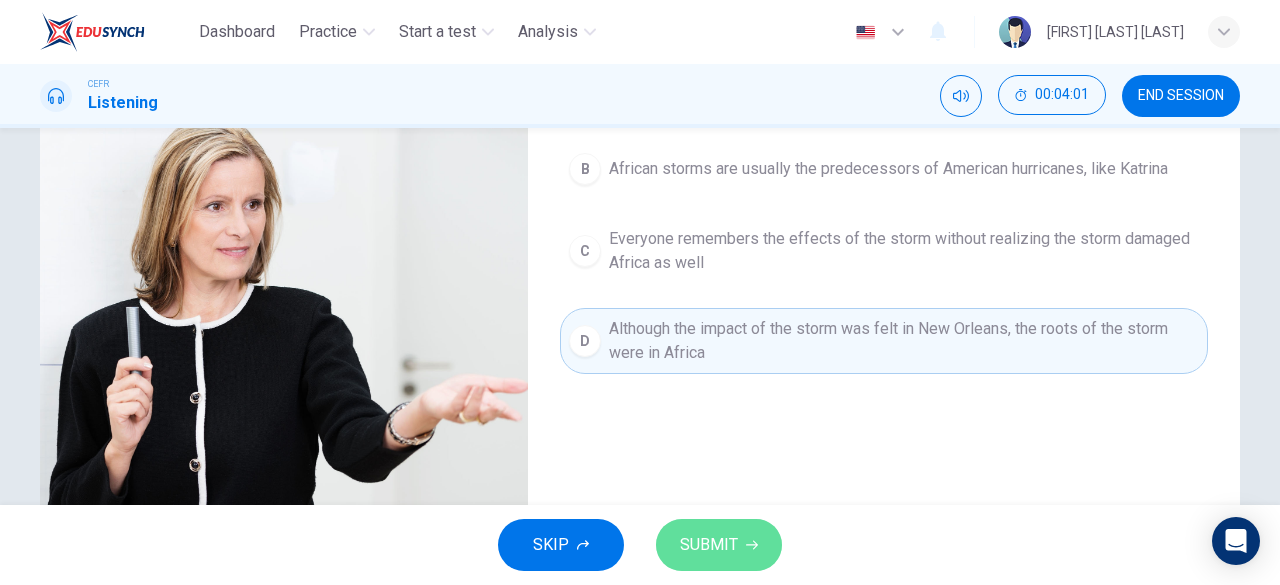 click on "SUBMIT" at bounding box center (709, 545) 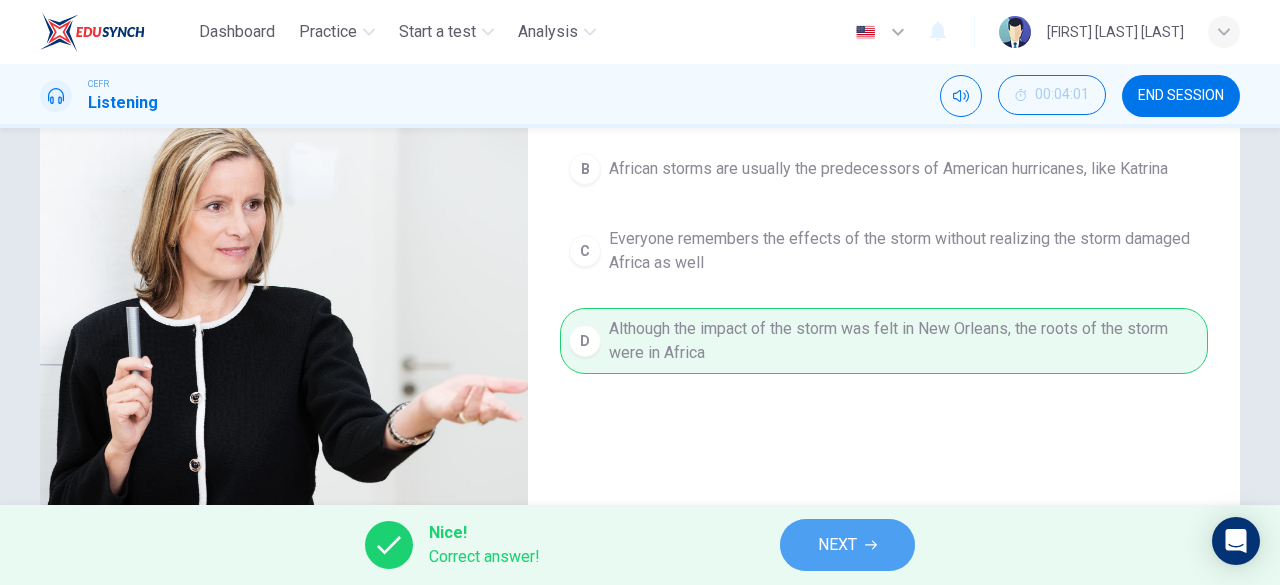 click on "NEXT" at bounding box center (847, 545) 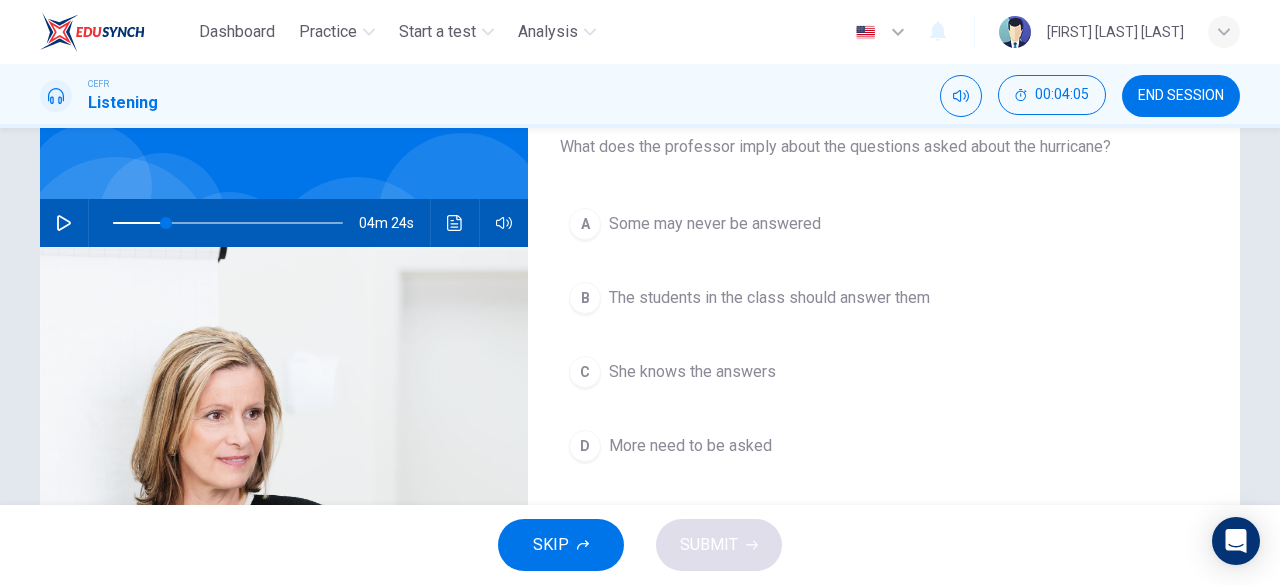 scroll, scrollTop: 125, scrollLeft: 0, axis: vertical 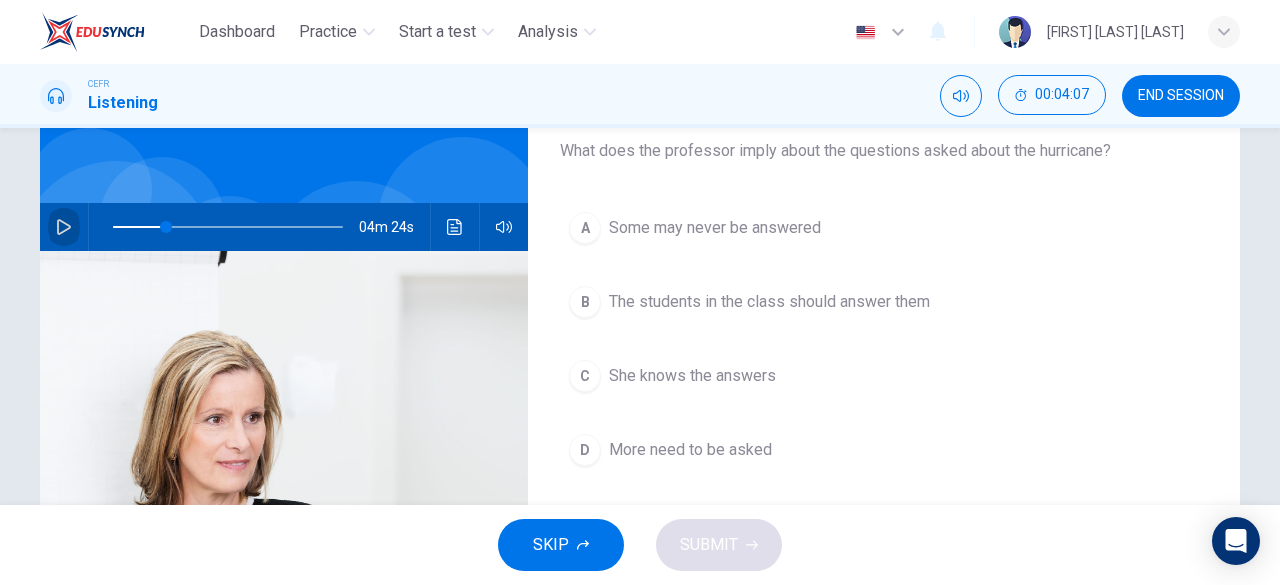 click at bounding box center (64, 227) 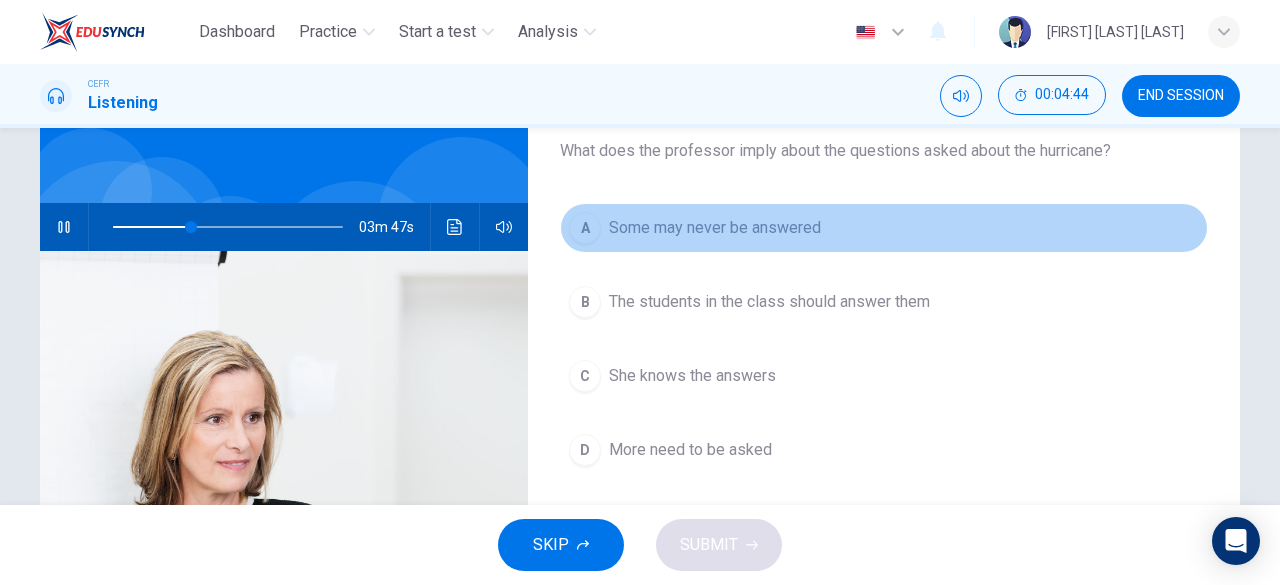 click on "A Some may never be answered" at bounding box center (884, 228) 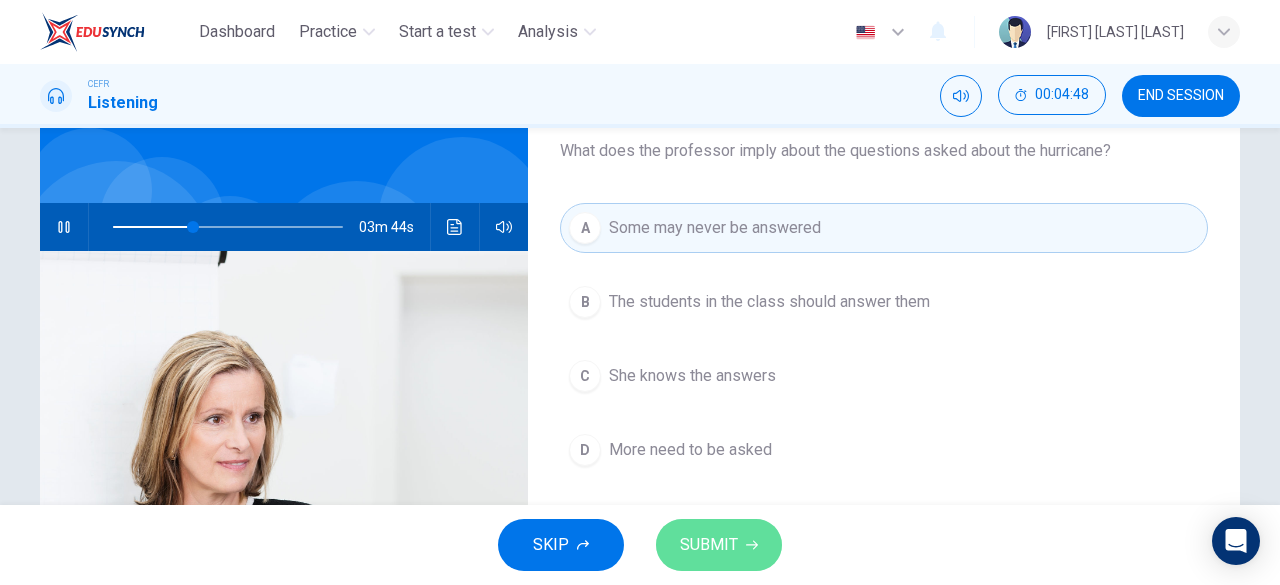 click on "SUBMIT" at bounding box center [709, 545] 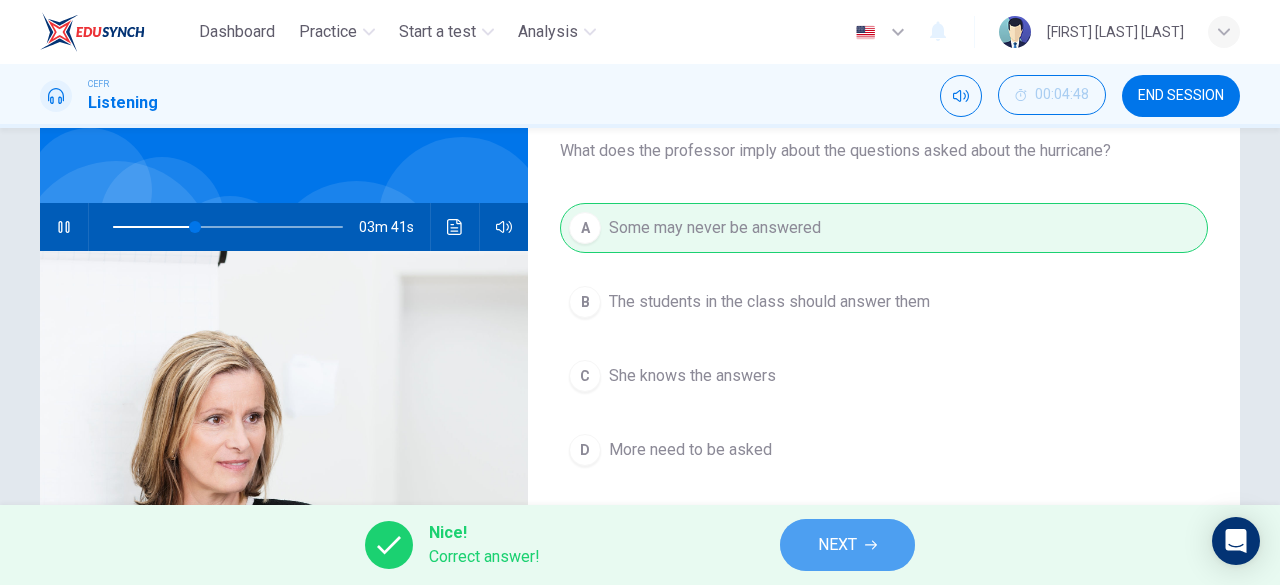 click on "NEXT" at bounding box center (837, 545) 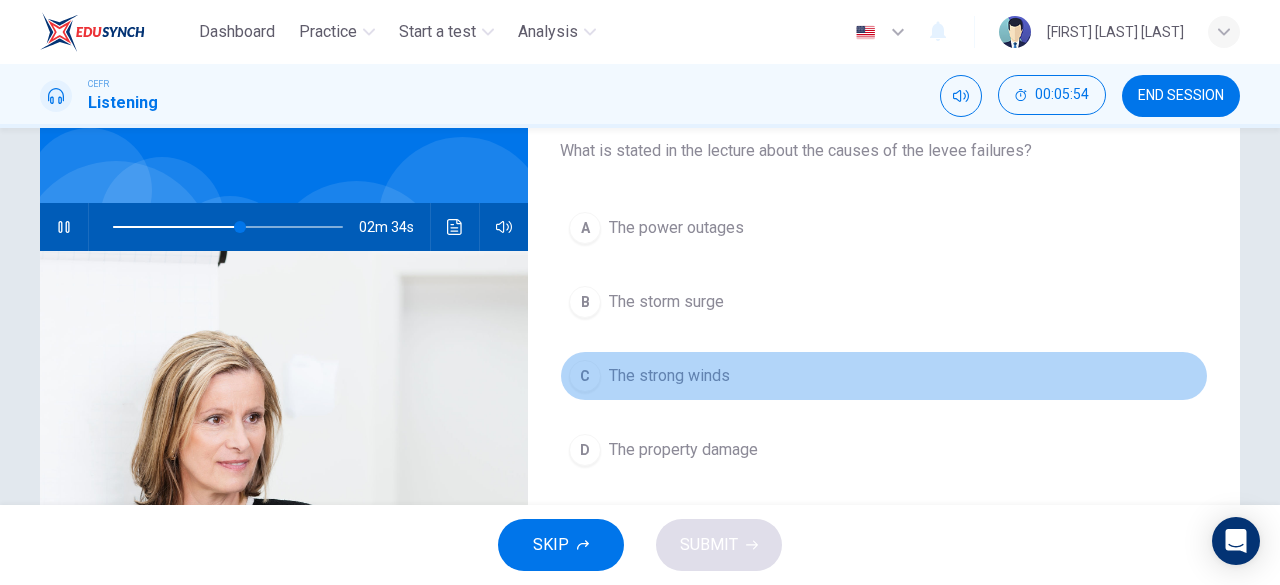 click on "C The strong winds" at bounding box center (884, 376) 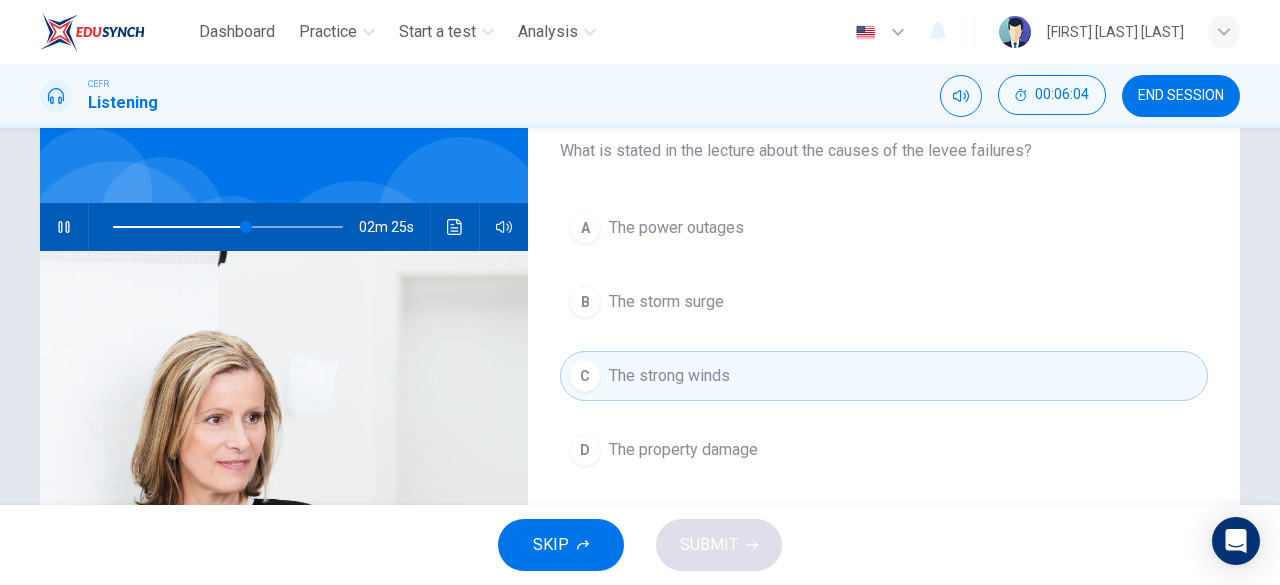 click on "A The power outages B The storm surge C The strong winds D The property damage" at bounding box center [884, 359] 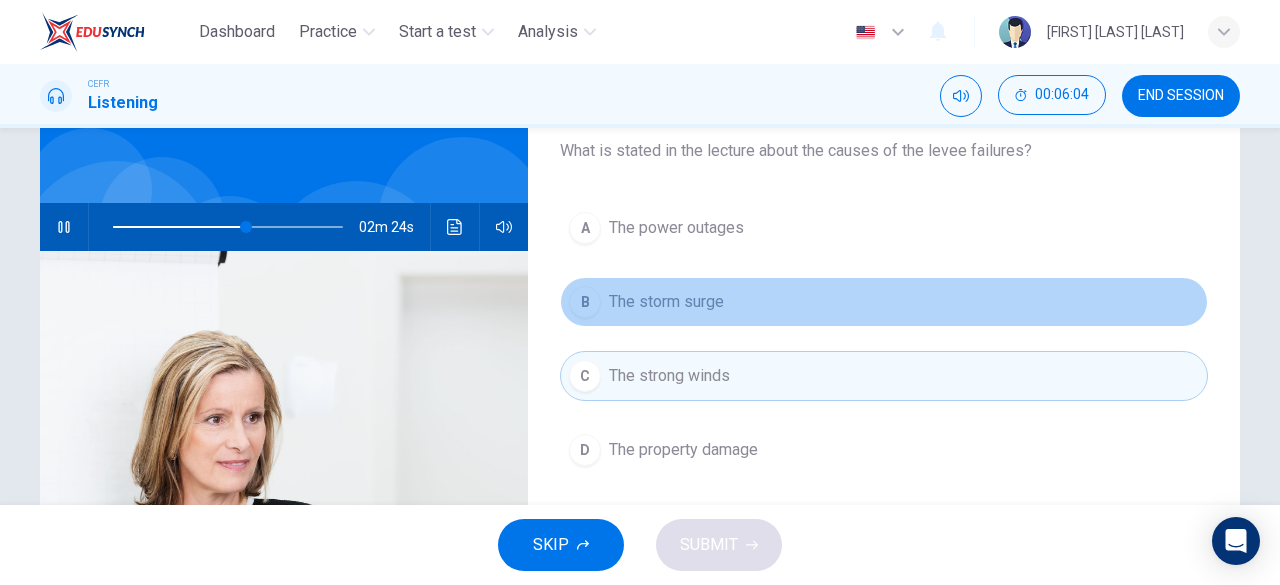 click on "The storm surge" at bounding box center (676, 228) 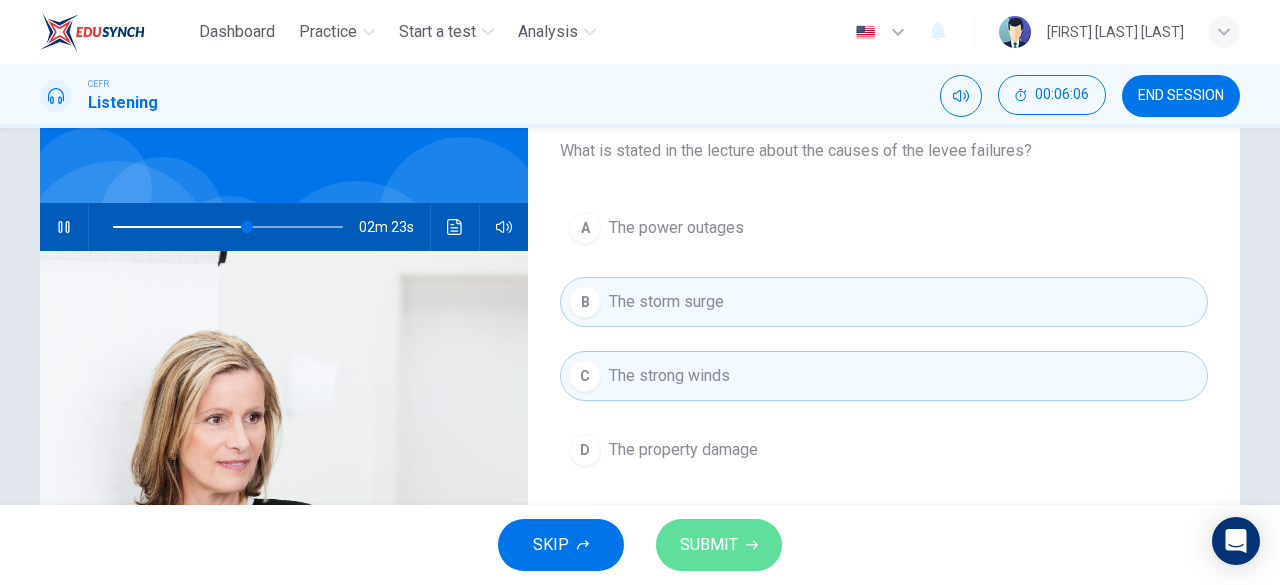 click on "SUBMIT" at bounding box center (709, 545) 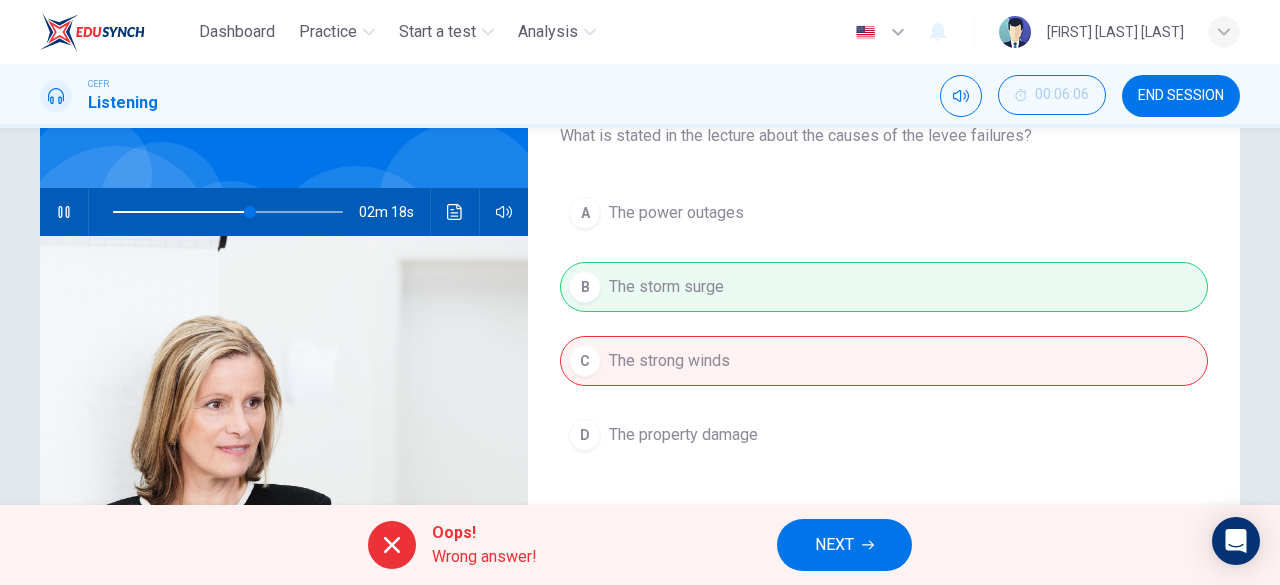 scroll, scrollTop: 136, scrollLeft: 0, axis: vertical 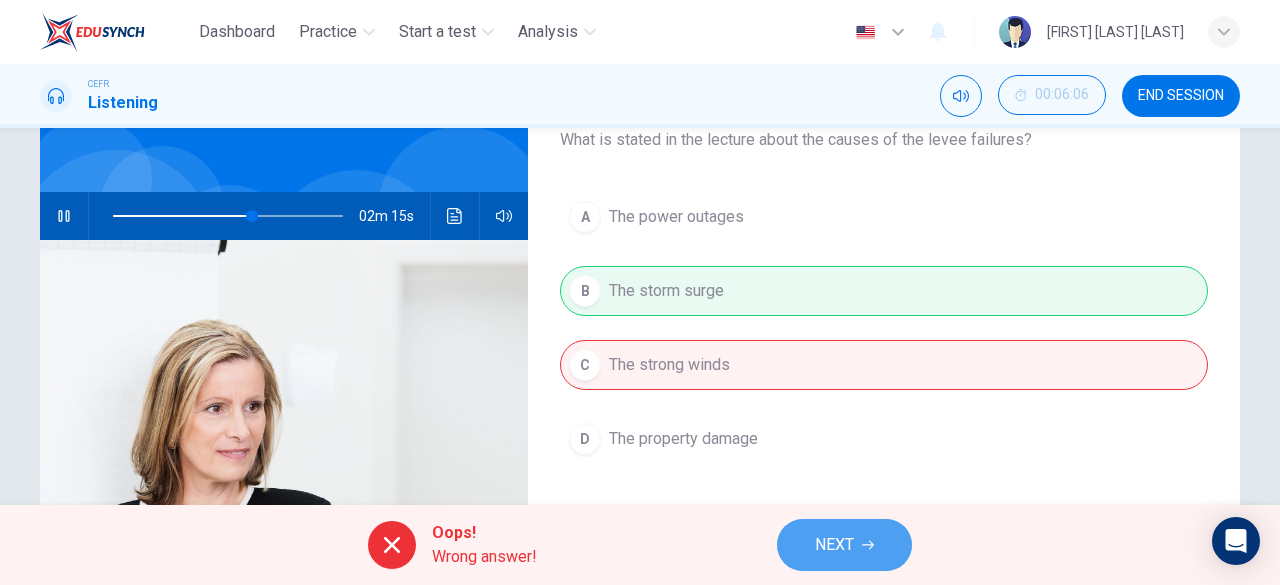 click on "NEXT" at bounding box center [844, 545] 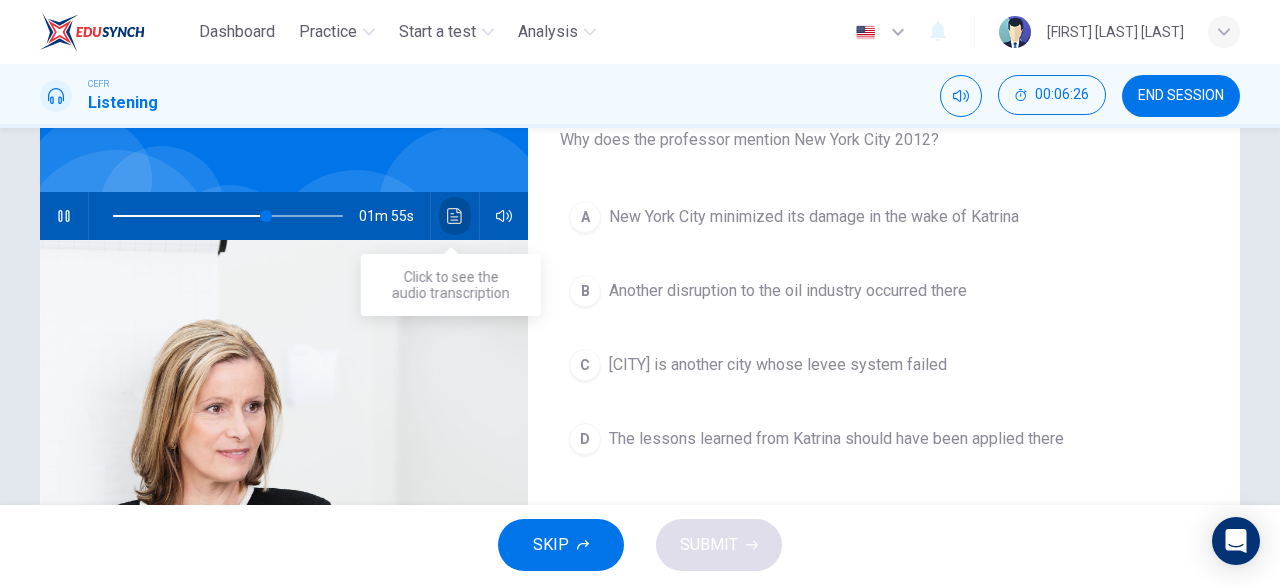 click at bounding box center (455, 216) 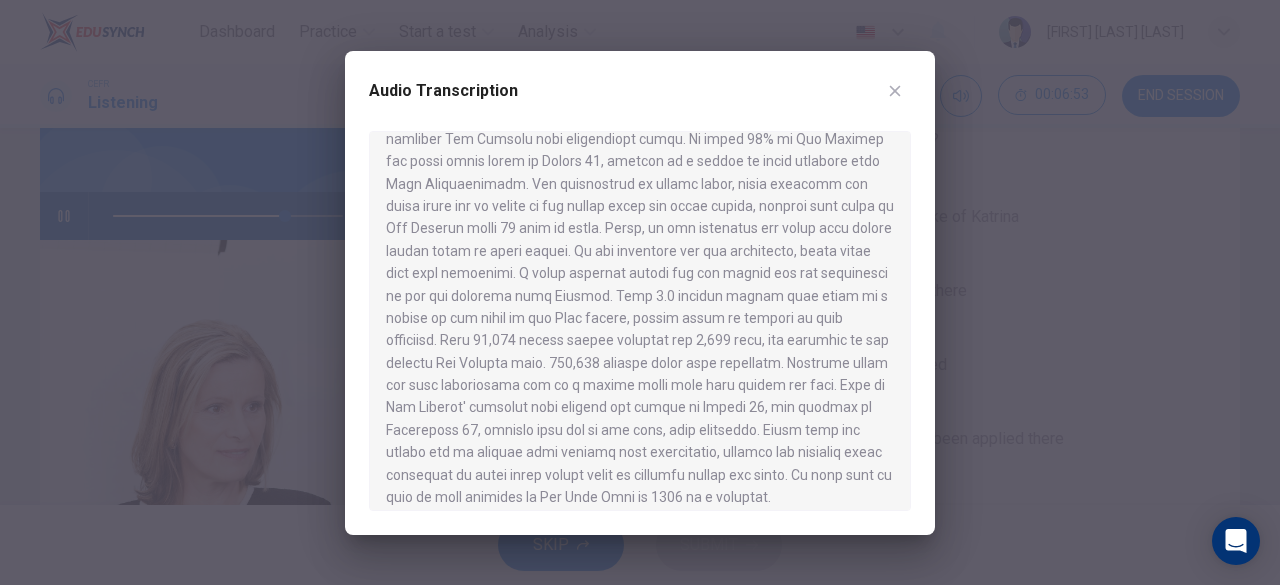 scroll, scrollTop: 795, scrollLeft: 0, axis: vertical 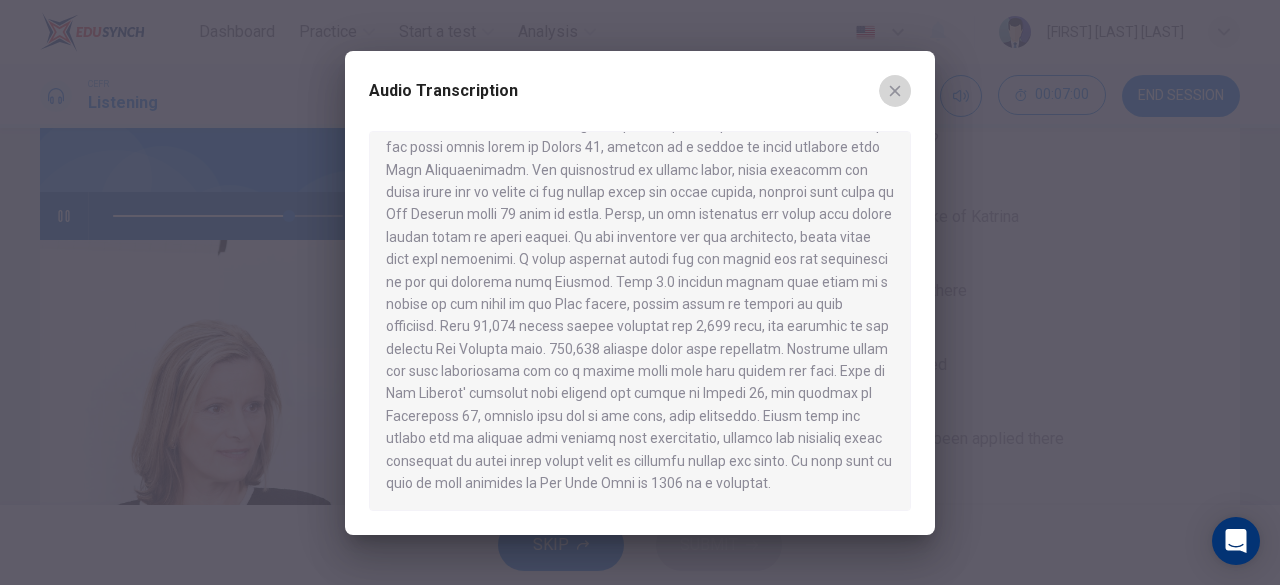click at bounding box center (895, 90) 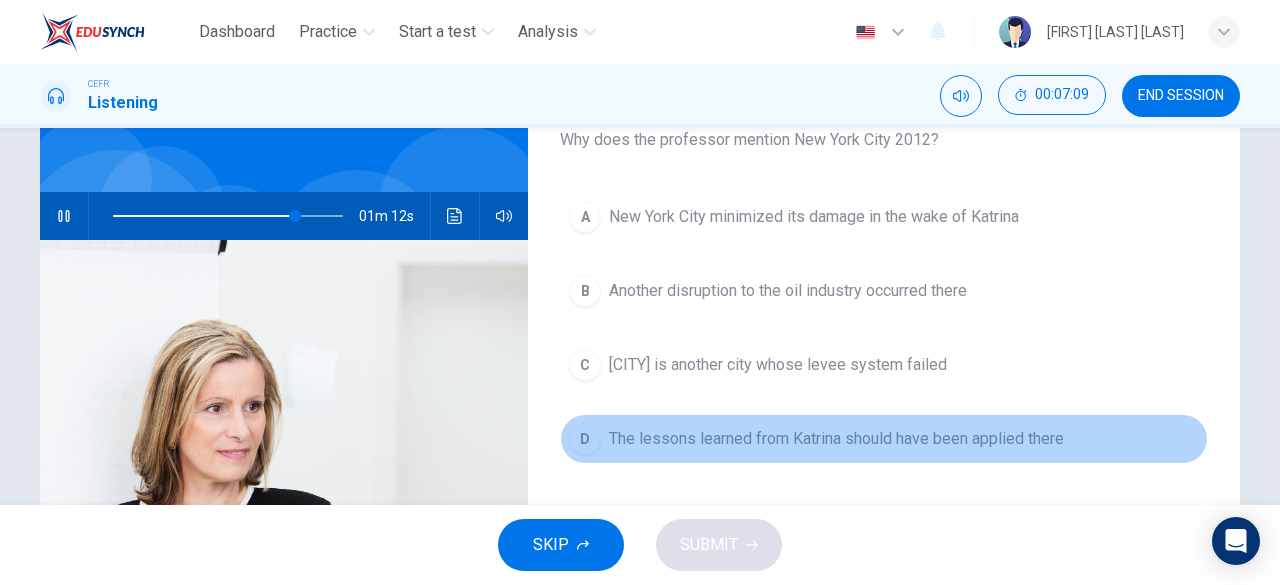 click on "The lessons learned from Katrina should have been applied there" at bounding box center [814, 217] 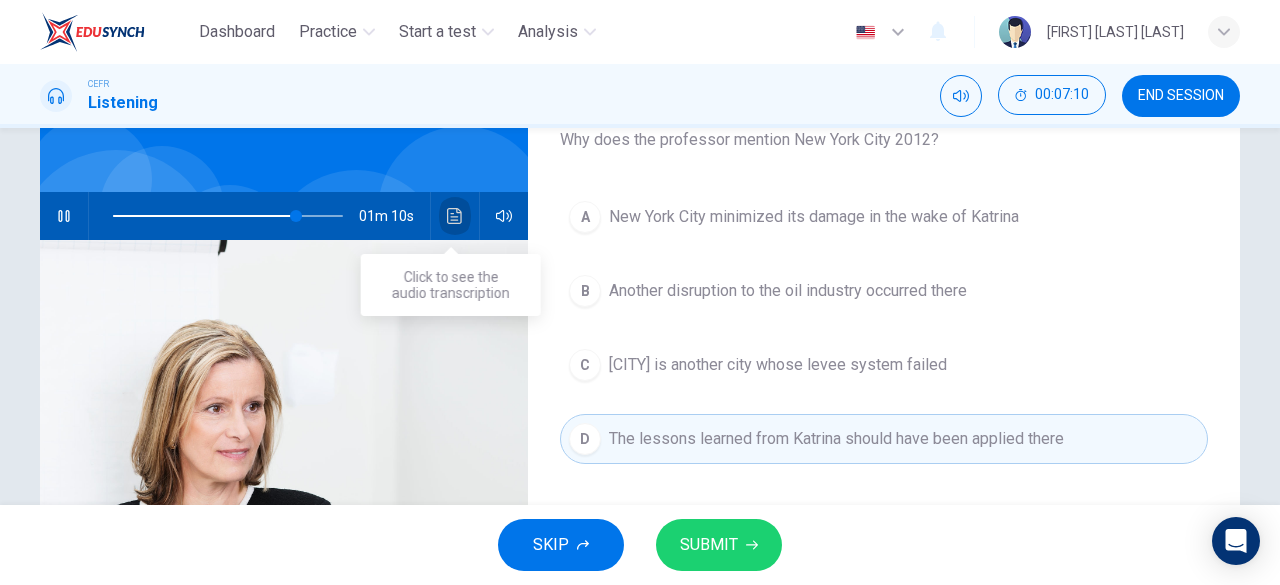 click at bounding box center [455, 216] 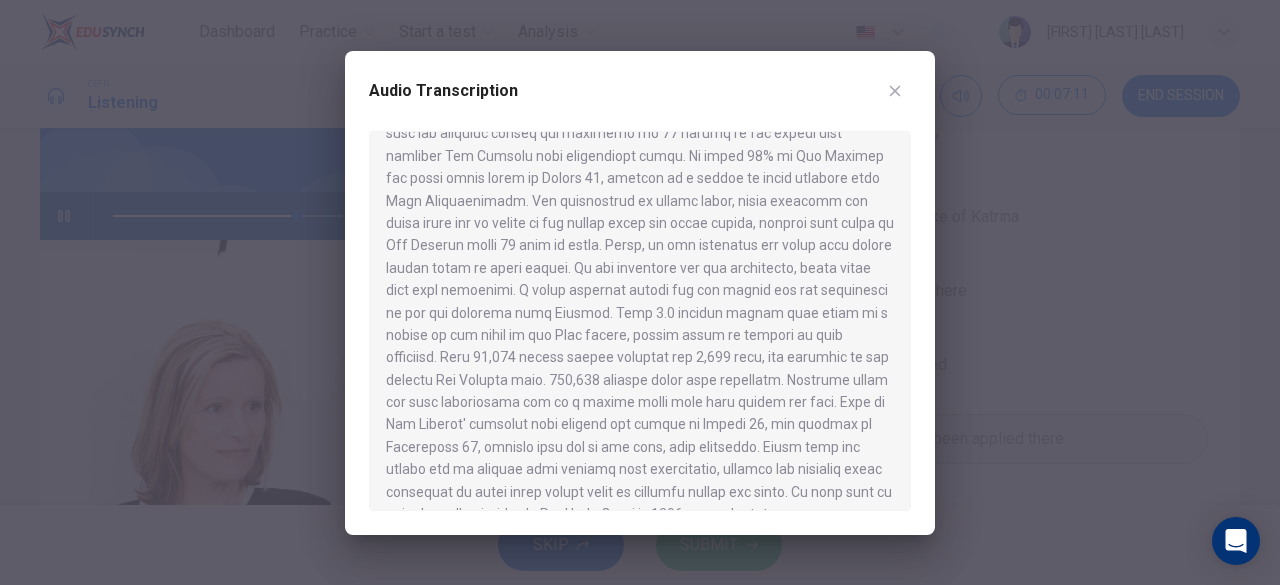 scroll, scrollTop: 795, scrollLeft: 0, axis: vertical 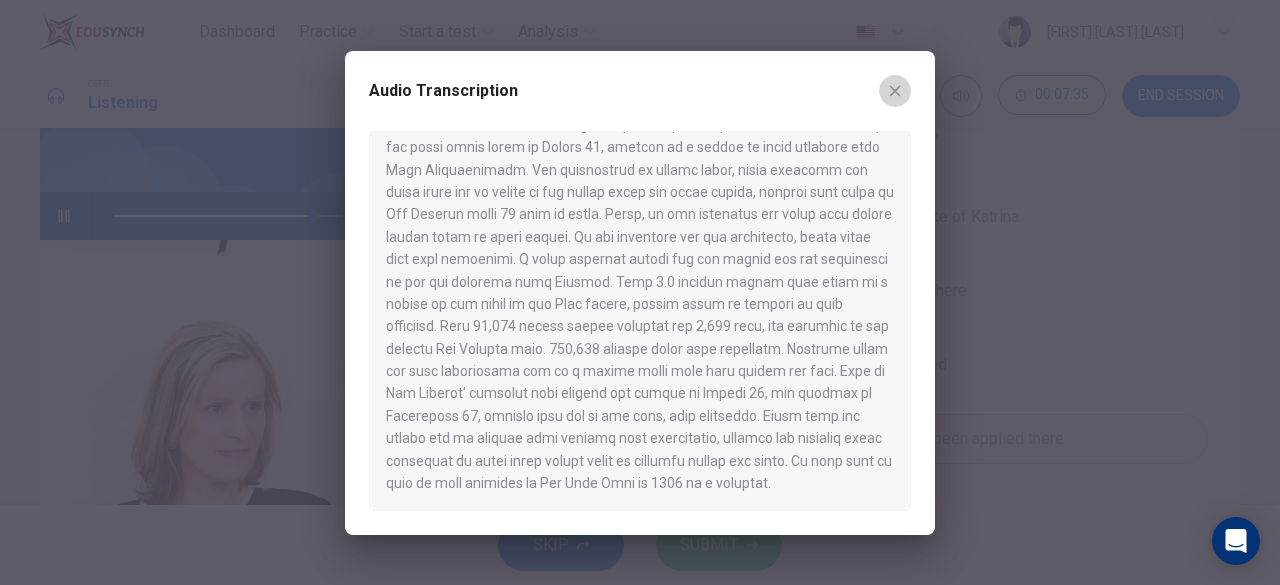 click at bounding box center (895, 91) 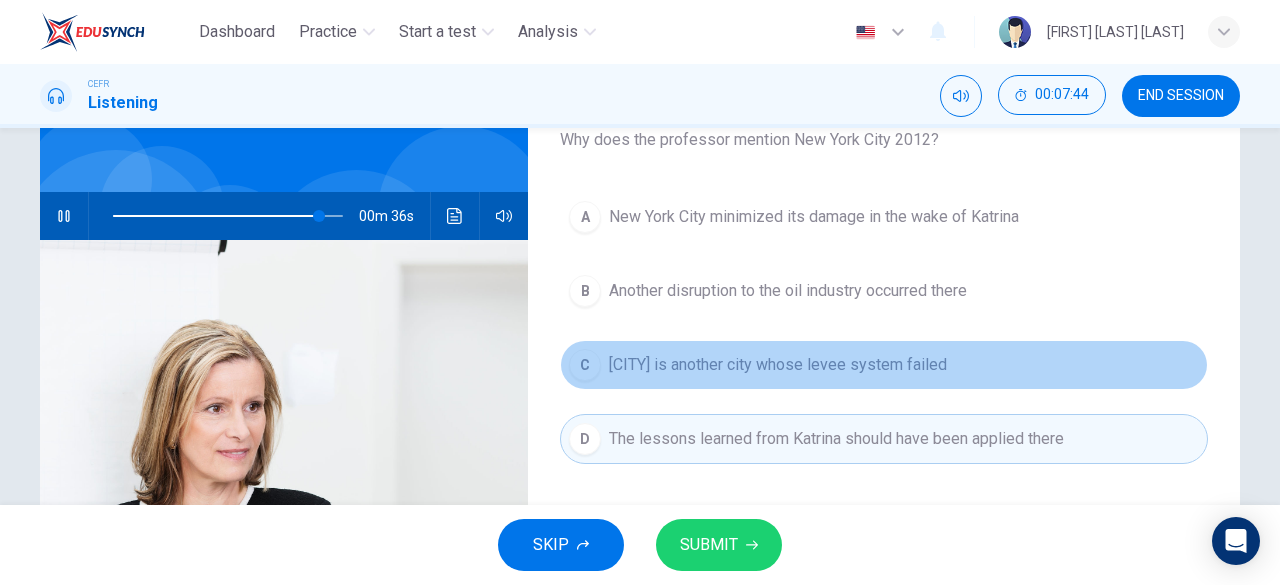 click on "New York City is another city whose levee system failed" at bounding box center (814, 217) 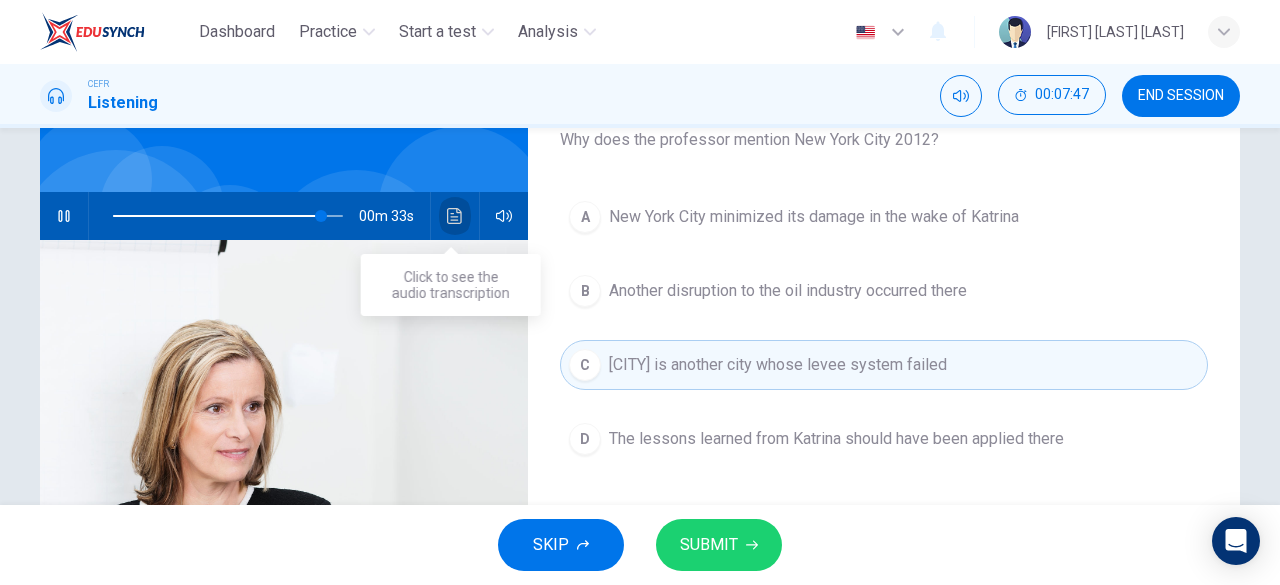 click at bounding box center (455, 216) 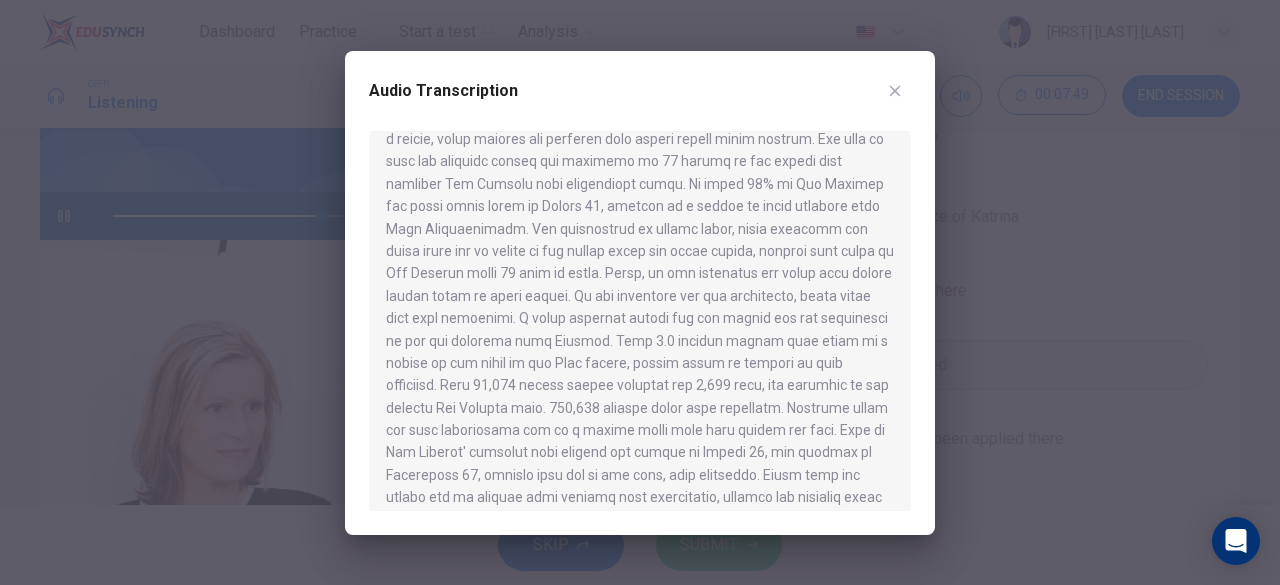 scroll, scrollTop: 795, scrollLeft: 0, axis: vertical 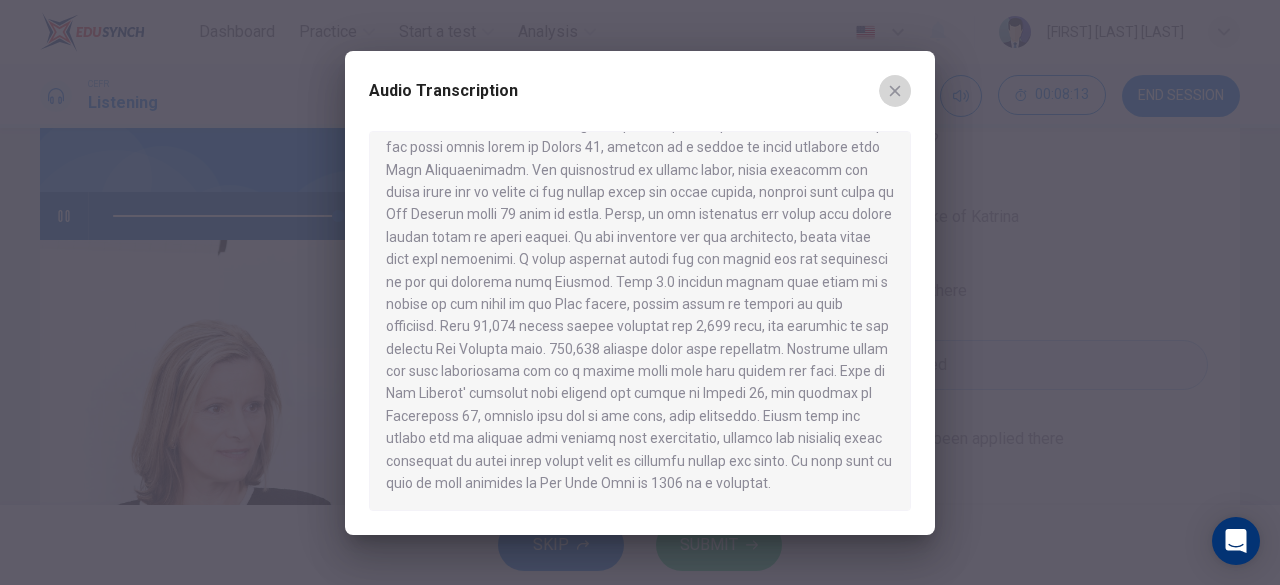 click at bounding box center [895, 91] 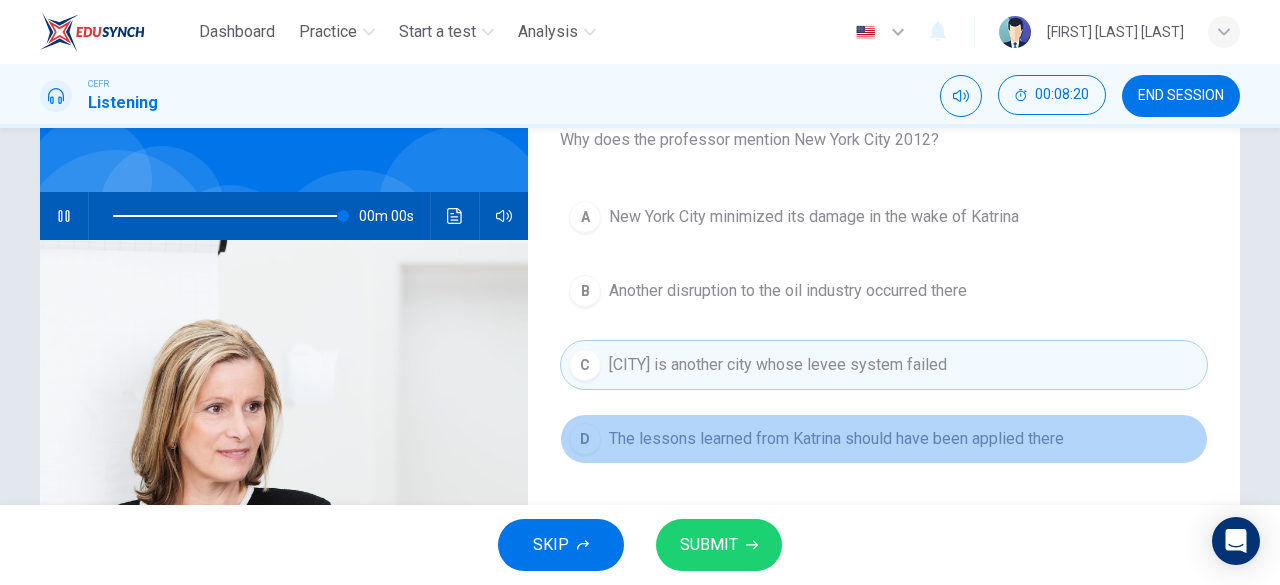 click on "The lessons learned from Katrina should have been applied there" at bounding box center (814, 217) 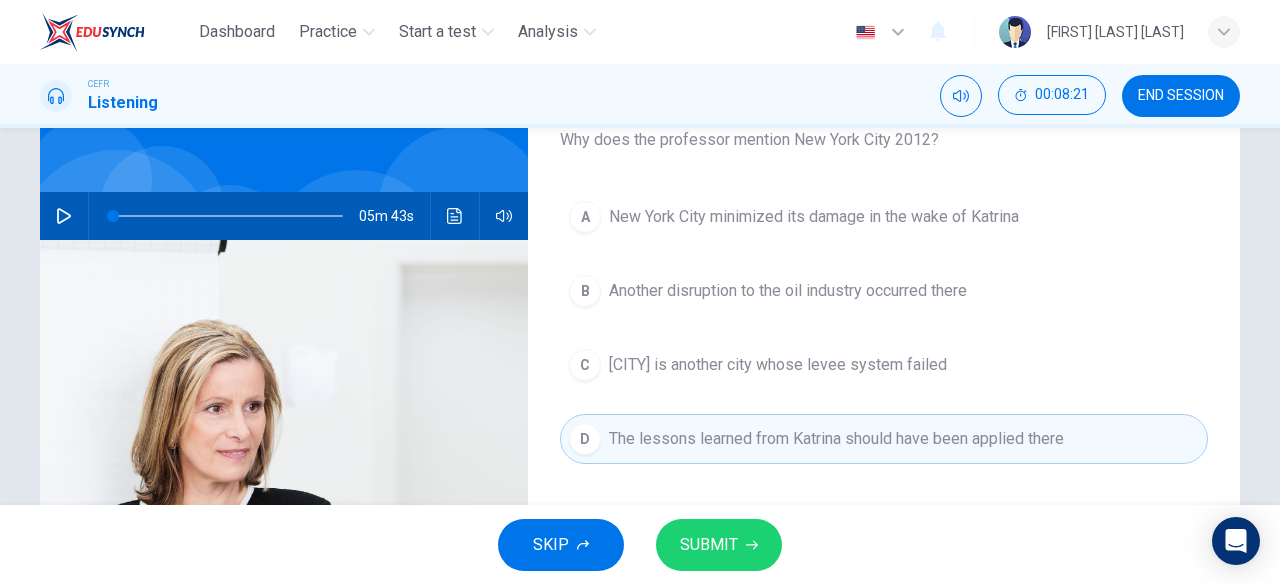 click on "SKIP SUBMIT" at bounding box center [640, 545] 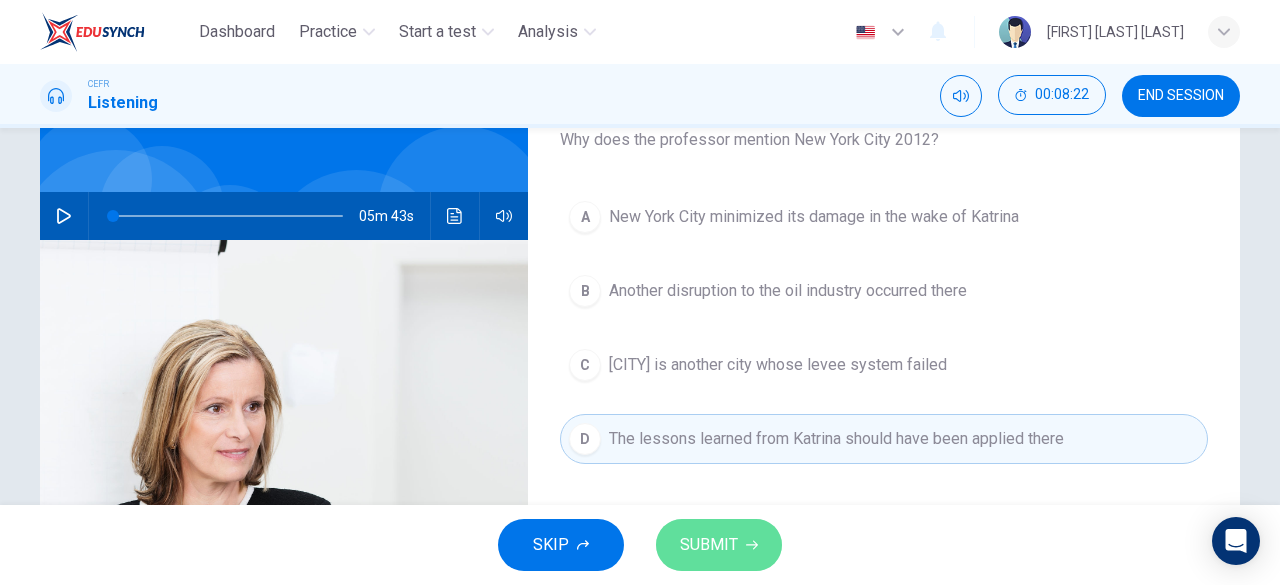 click on "SUBMIT" at bounding box center [709, 545] 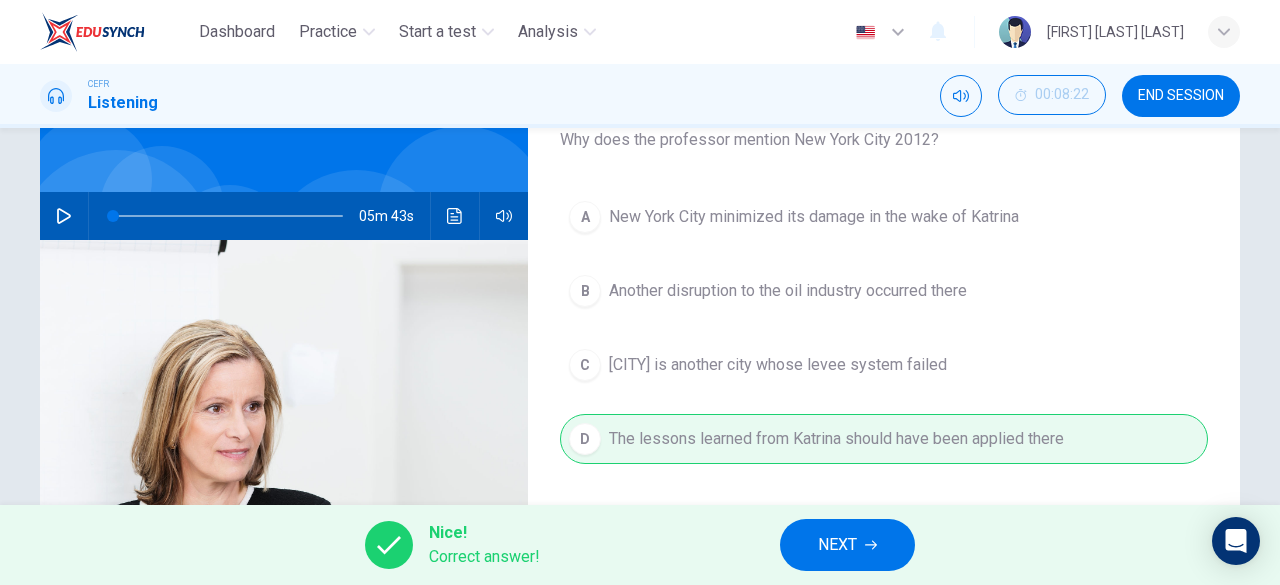 click on "NEXT" at bounding box center (847, 545) 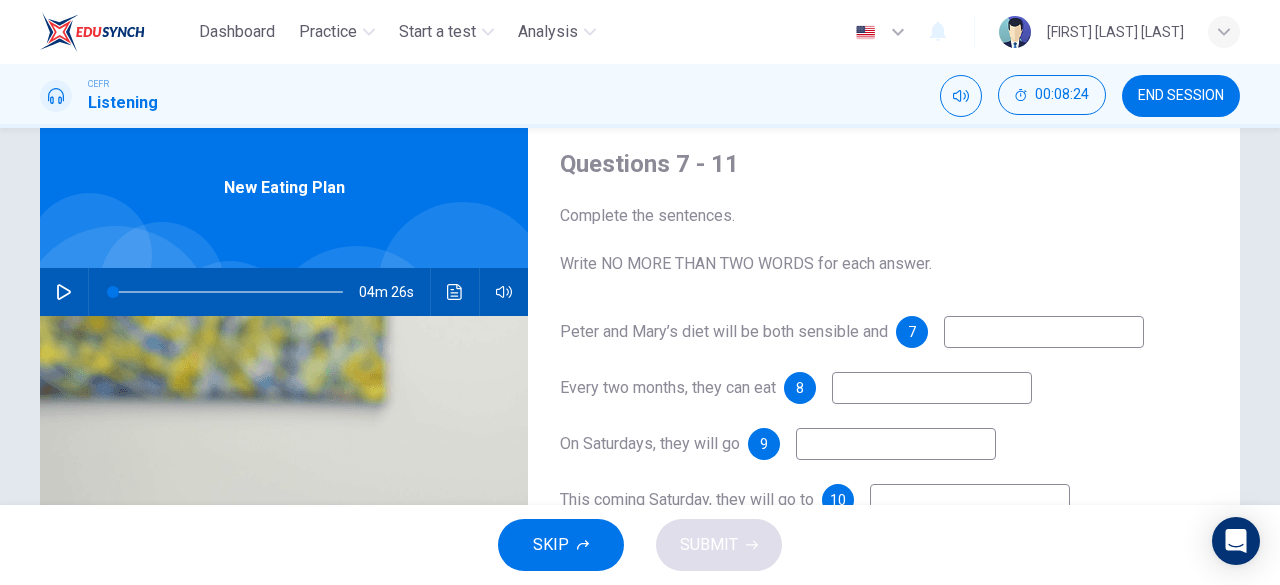 scroll, scrollTop: 80, scrollLeft: 0, axis: vertical 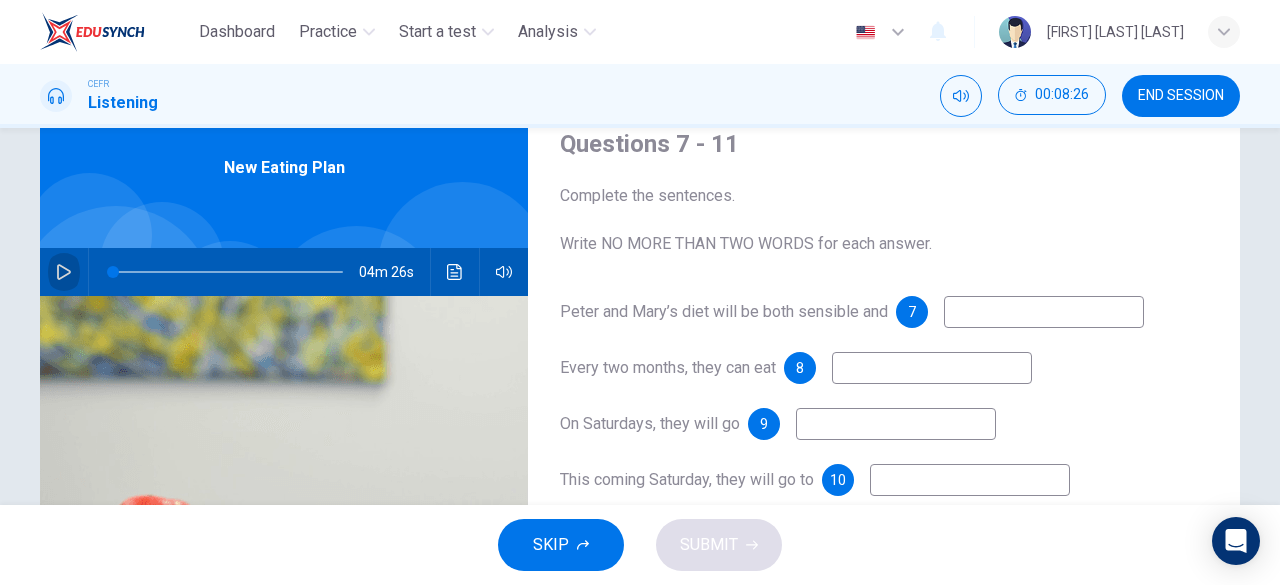 click at bounding box center (64, 272) 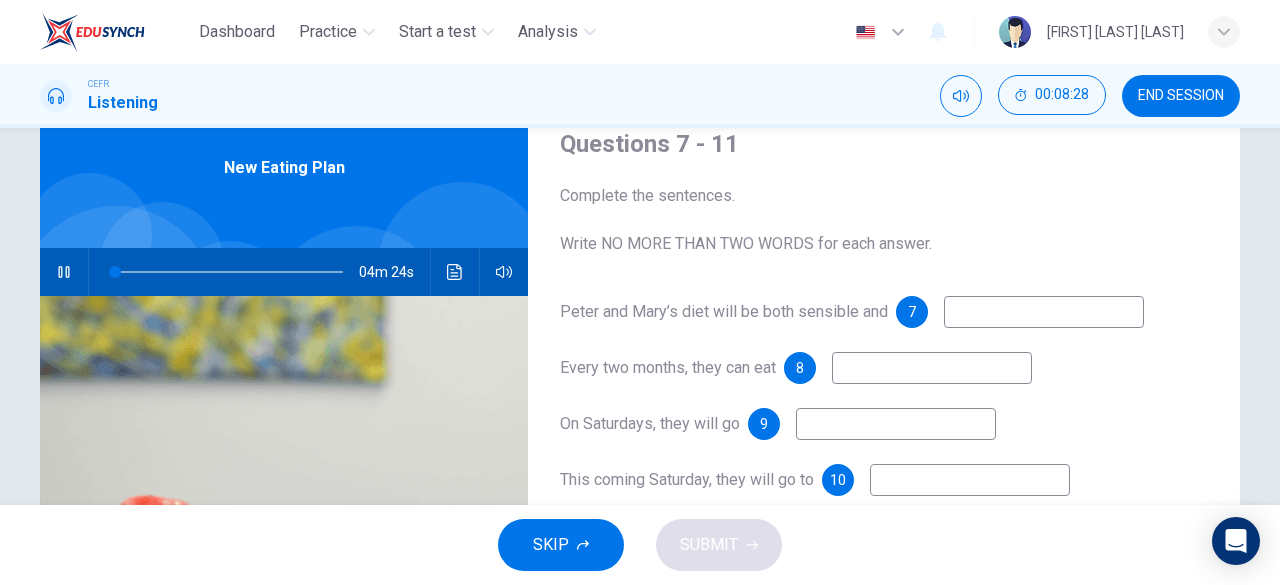 click at bounding box center [1044, 312] 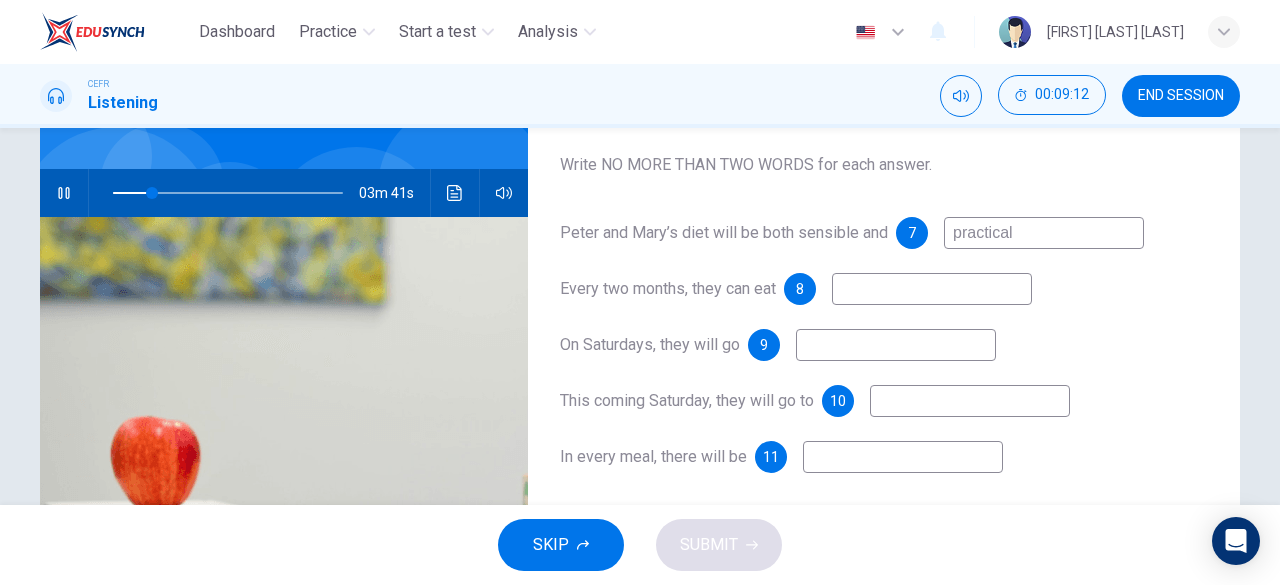 scroll, scrollTop: 162, scrollLeft: 0, axis: vertical 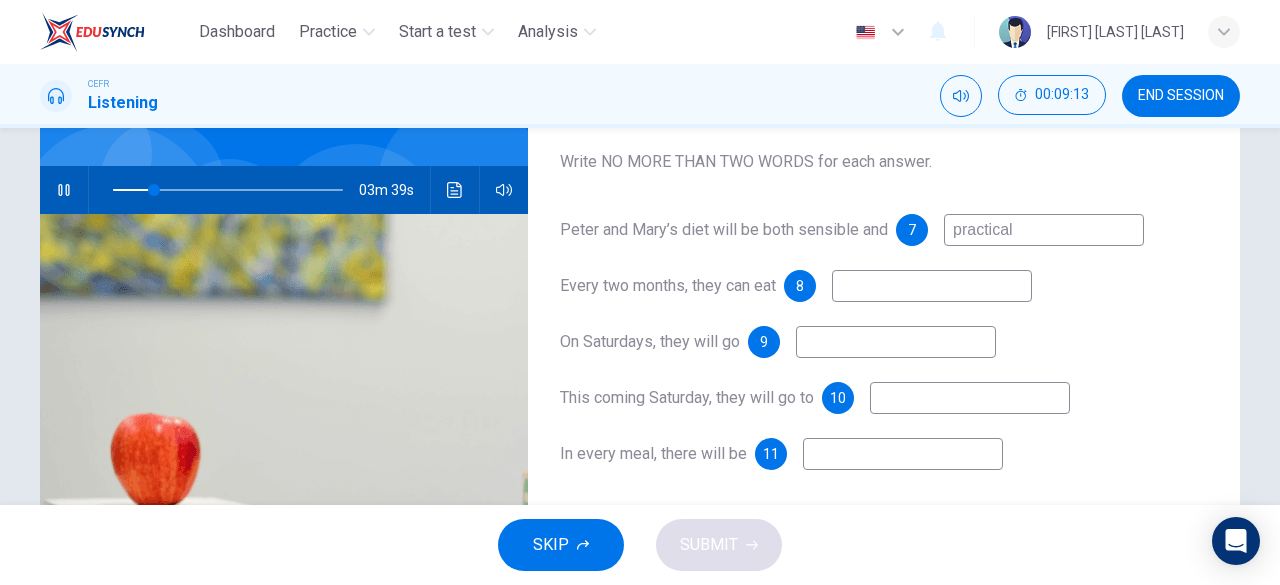 type on "practical" 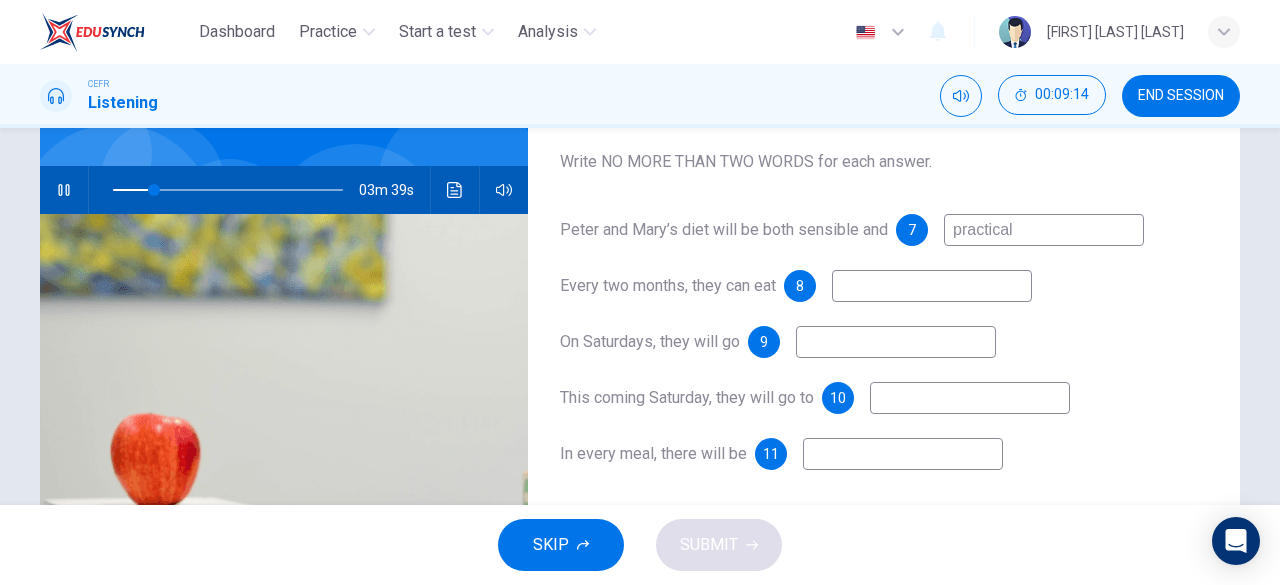 click at bounding box center (1044, 230) 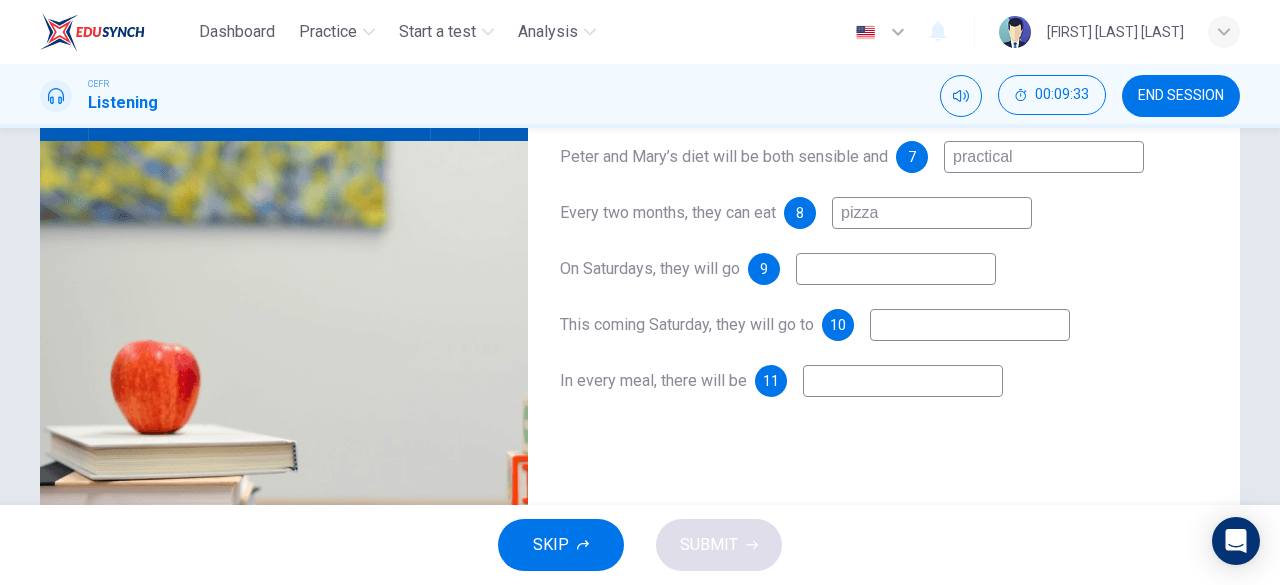 scroll, scrollTop: 236, scrollLeft: 0, axis: vertical 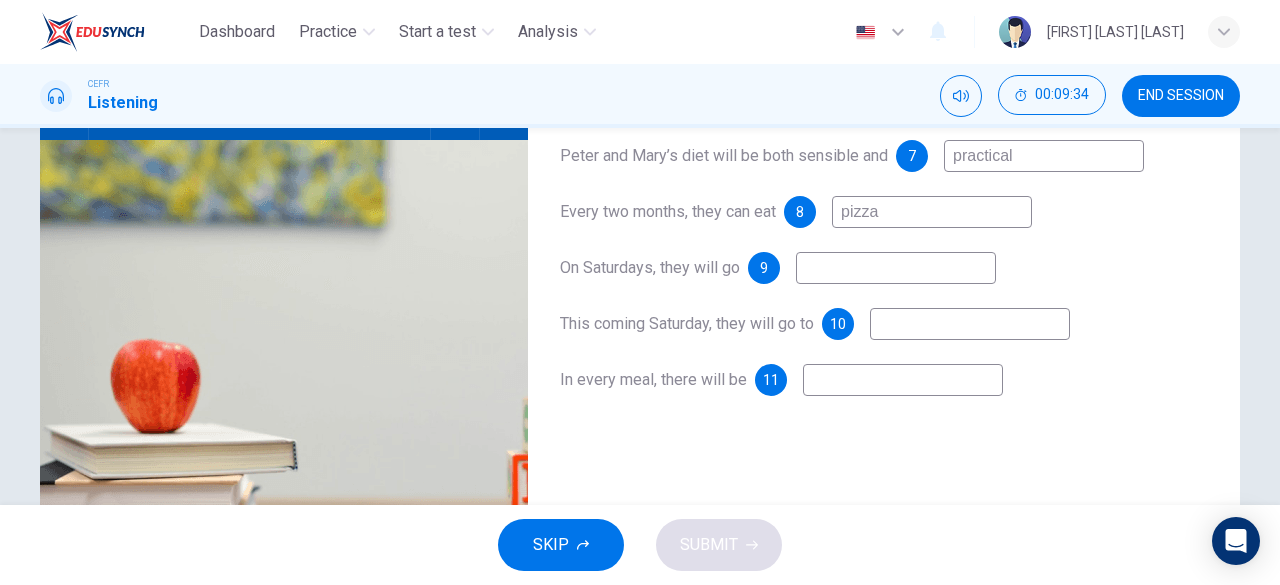 type on "pizza" 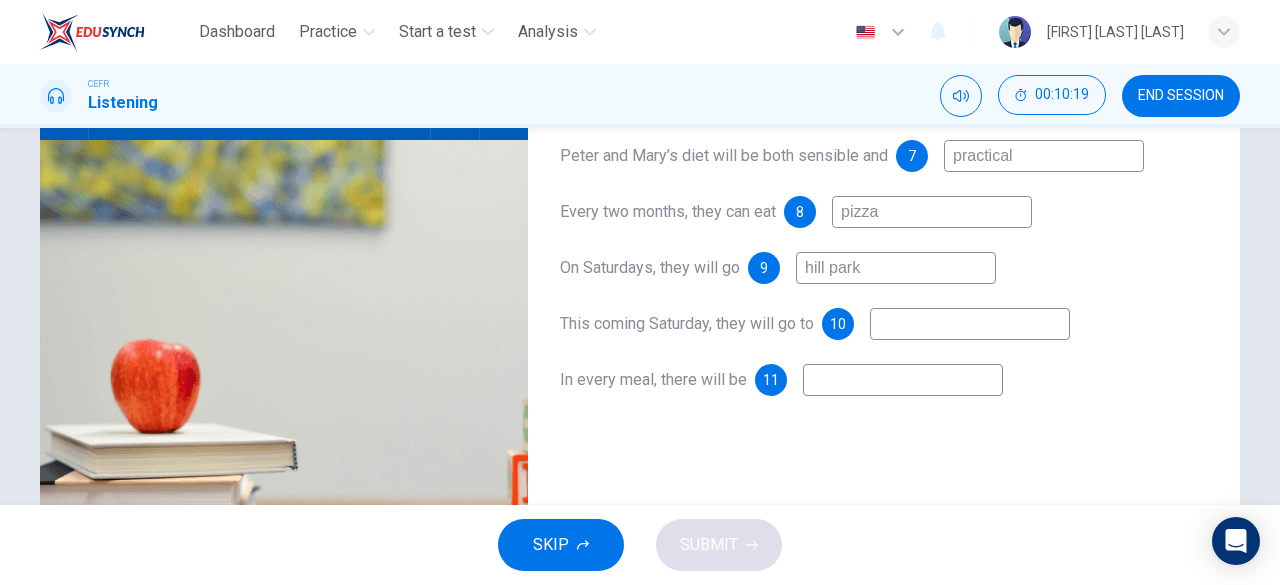 type on "hill park" 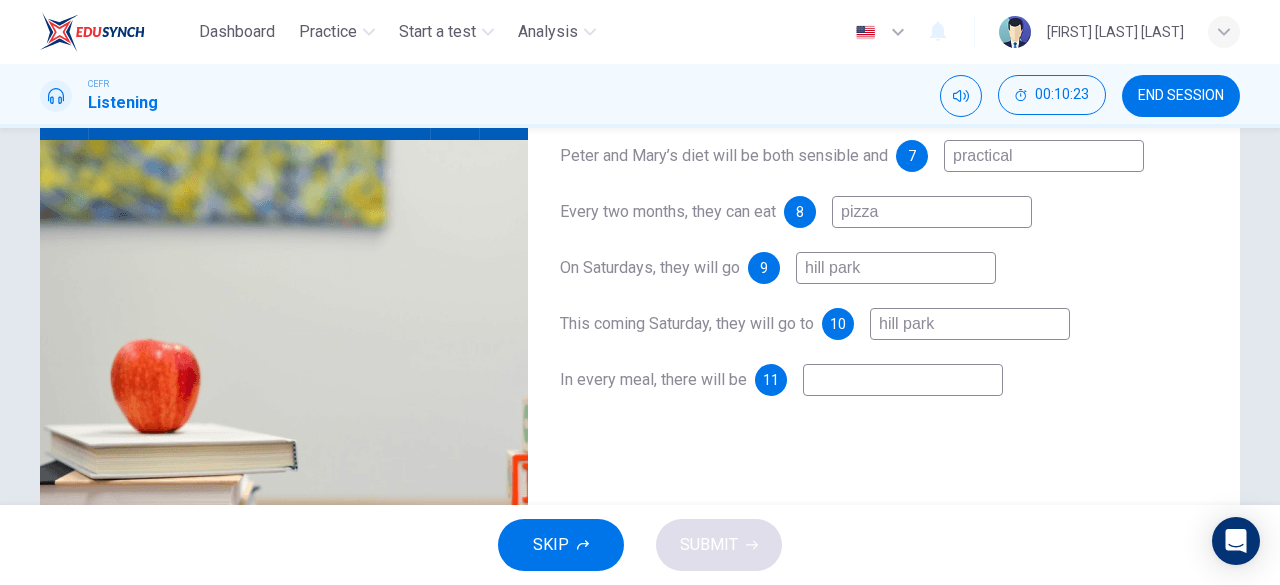 type on "hill park" 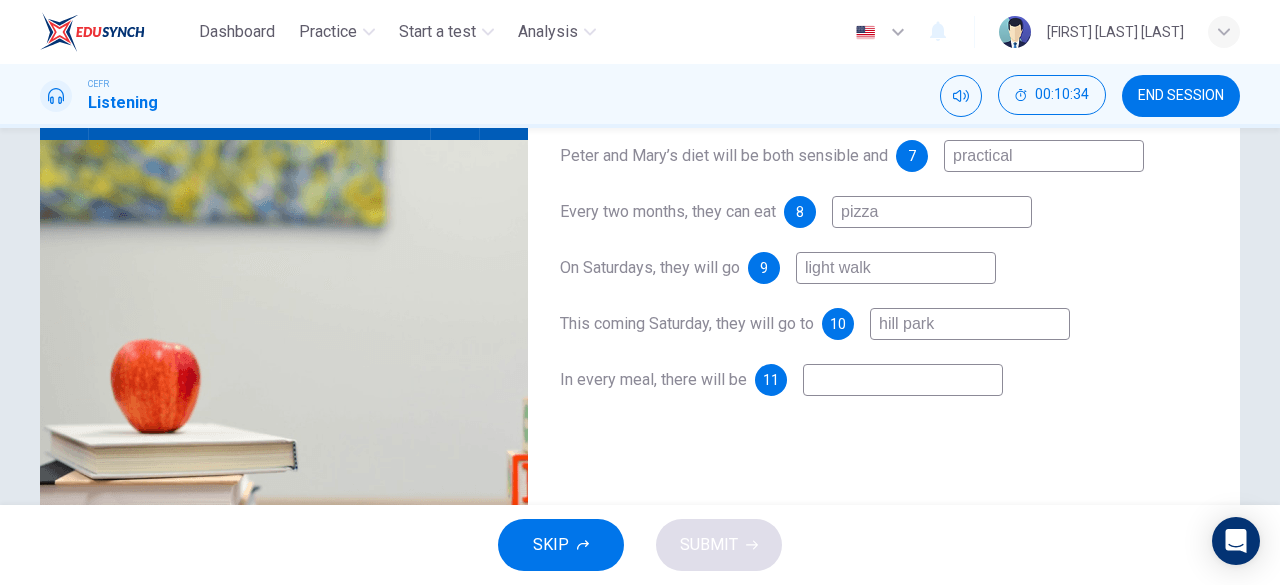 type on "light walk" 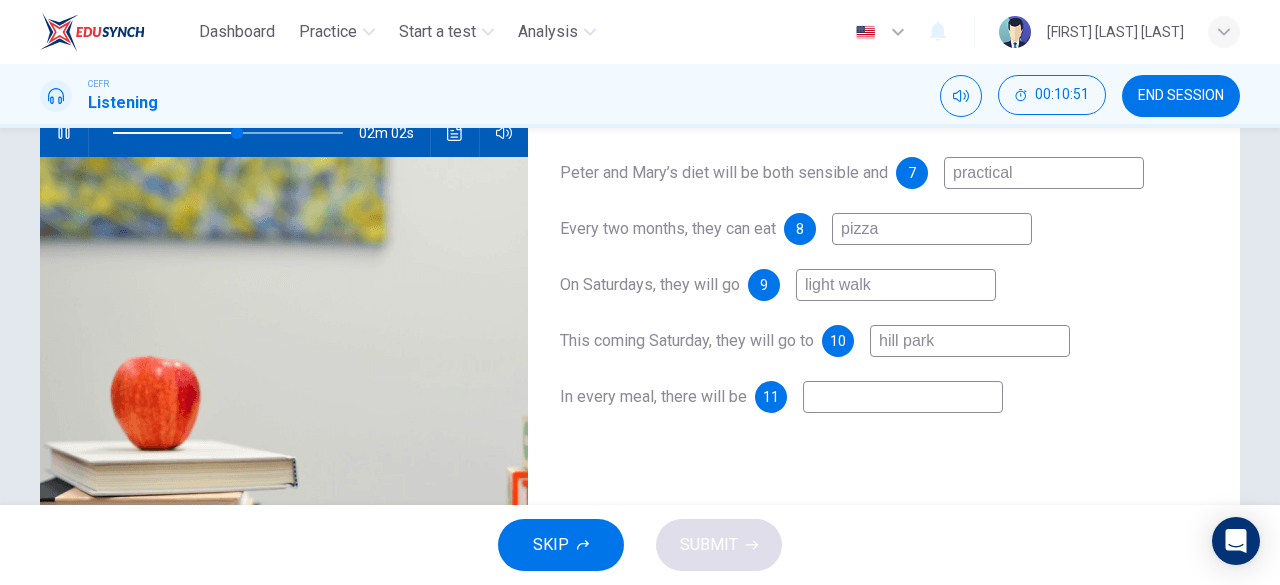scroll, scrollTop: 158, scrollLeft: 0, axis: vertical 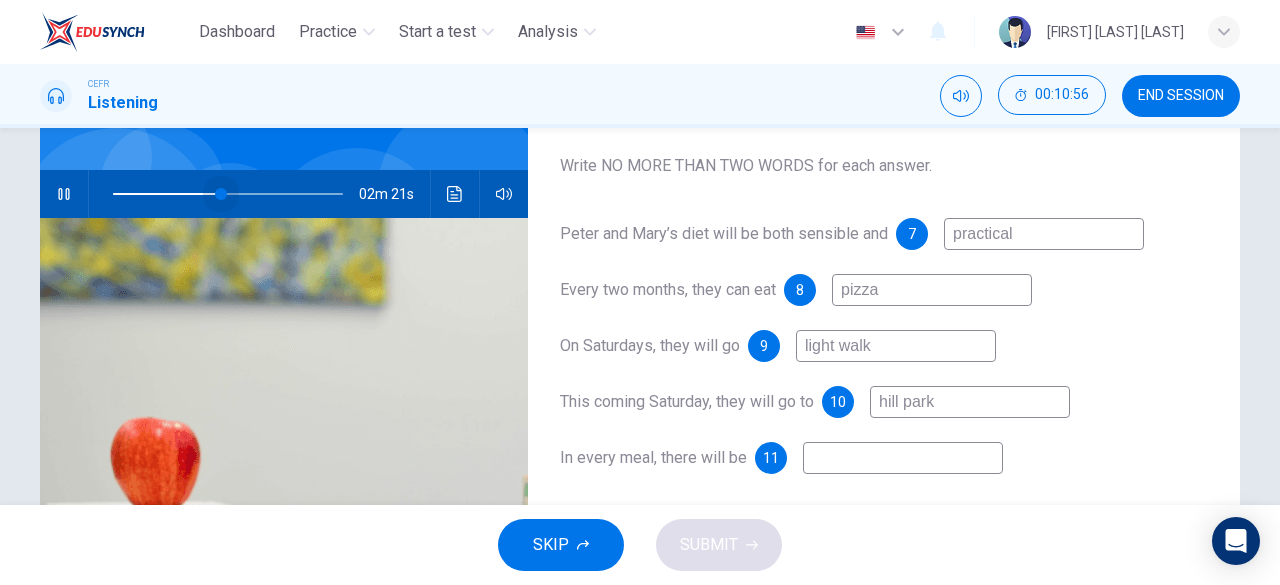 click at bounding box center [228, 194] 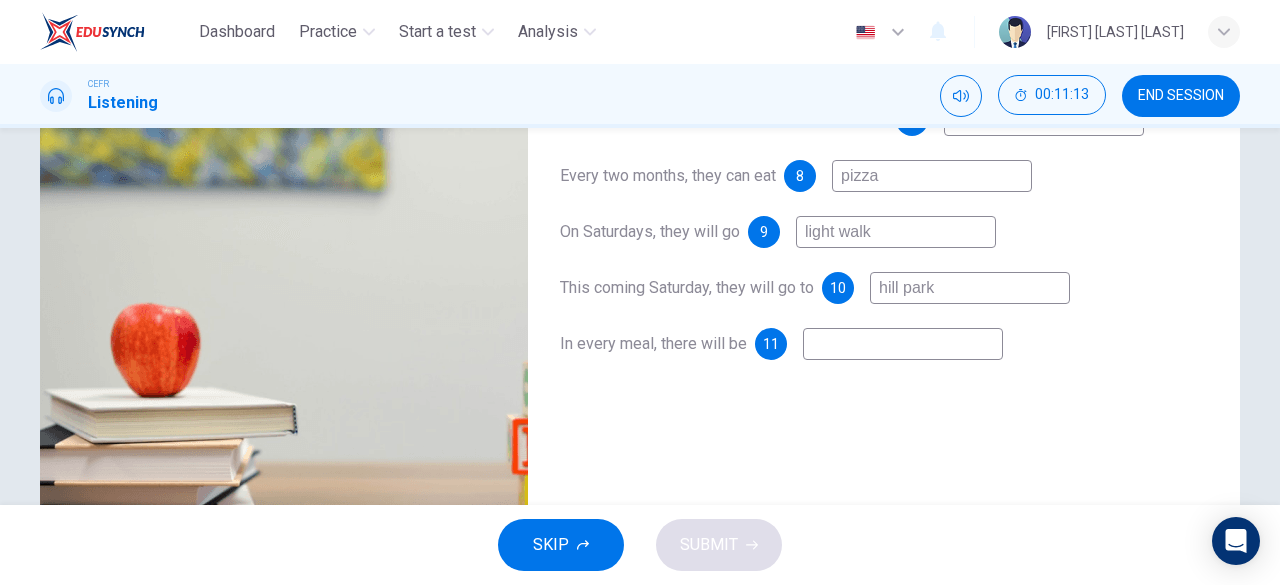 scroll, scrollTop: 122, scrollLeft: 0, axis: vertical 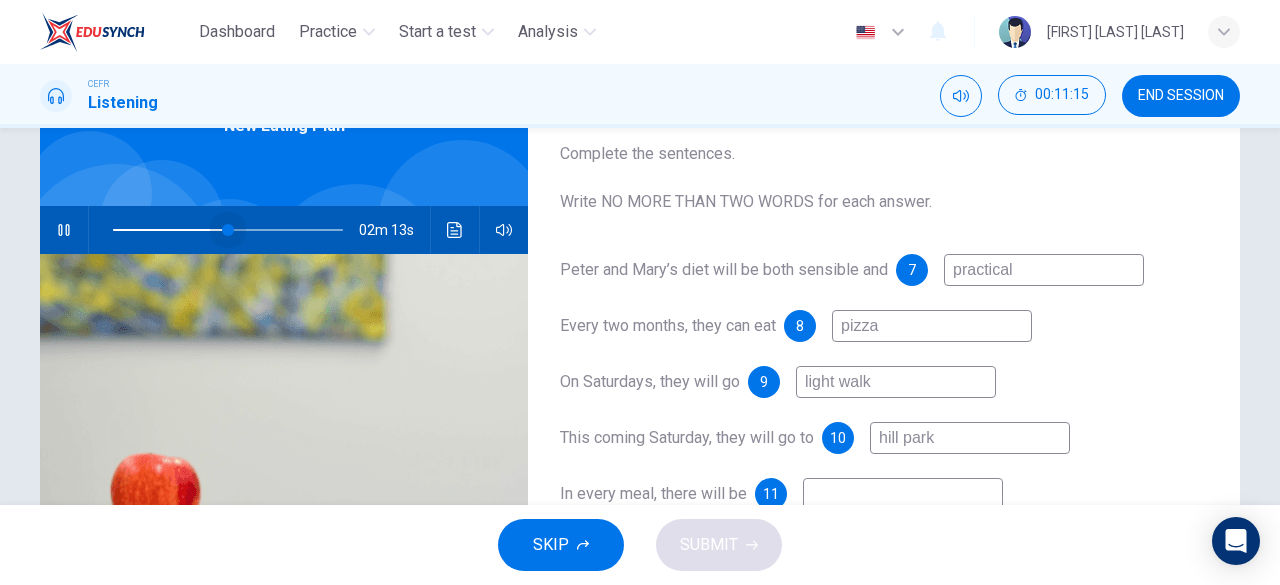click at bounding box center [228, 230] 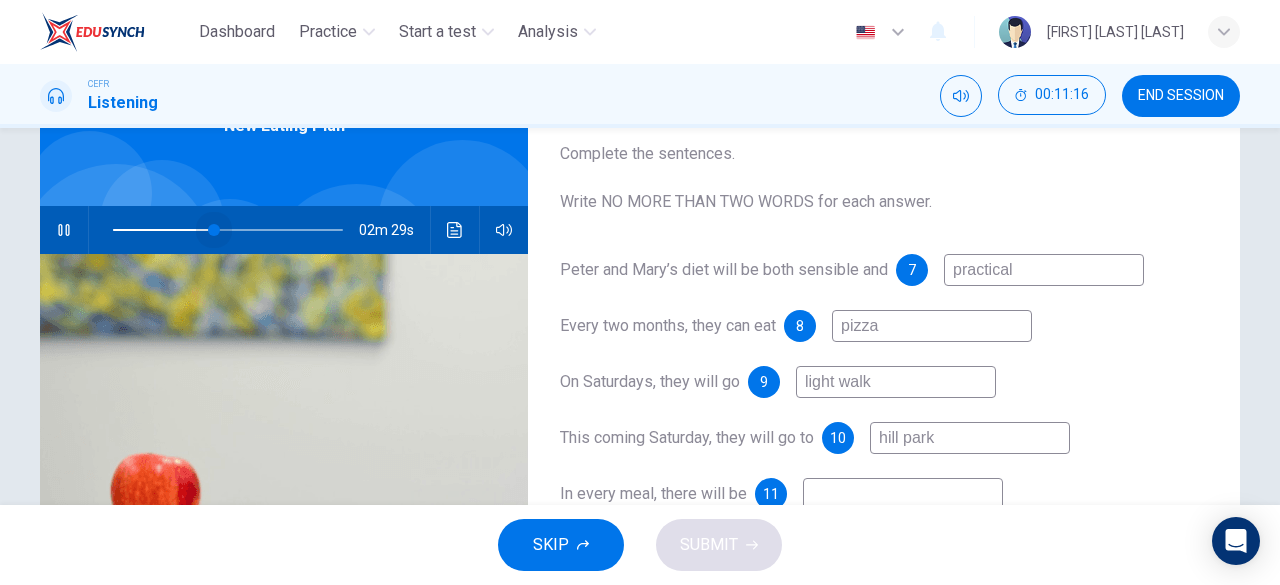 click at bounding box center (214, 230) 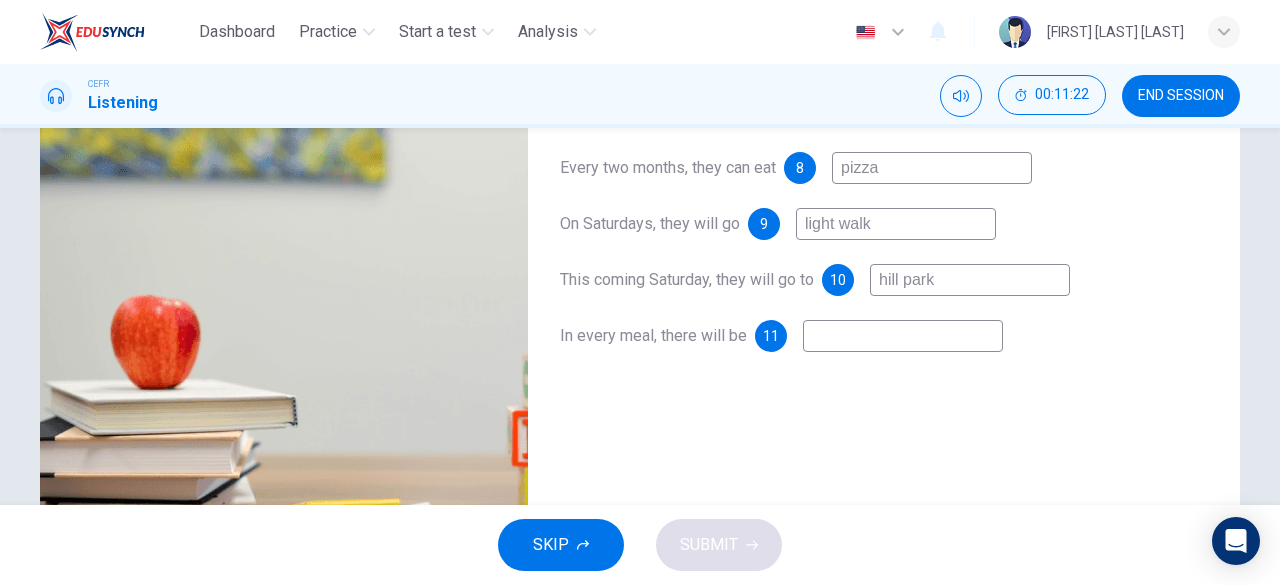 scroll, scrollTop: 283, scrollLeft: 0, axis: vertical 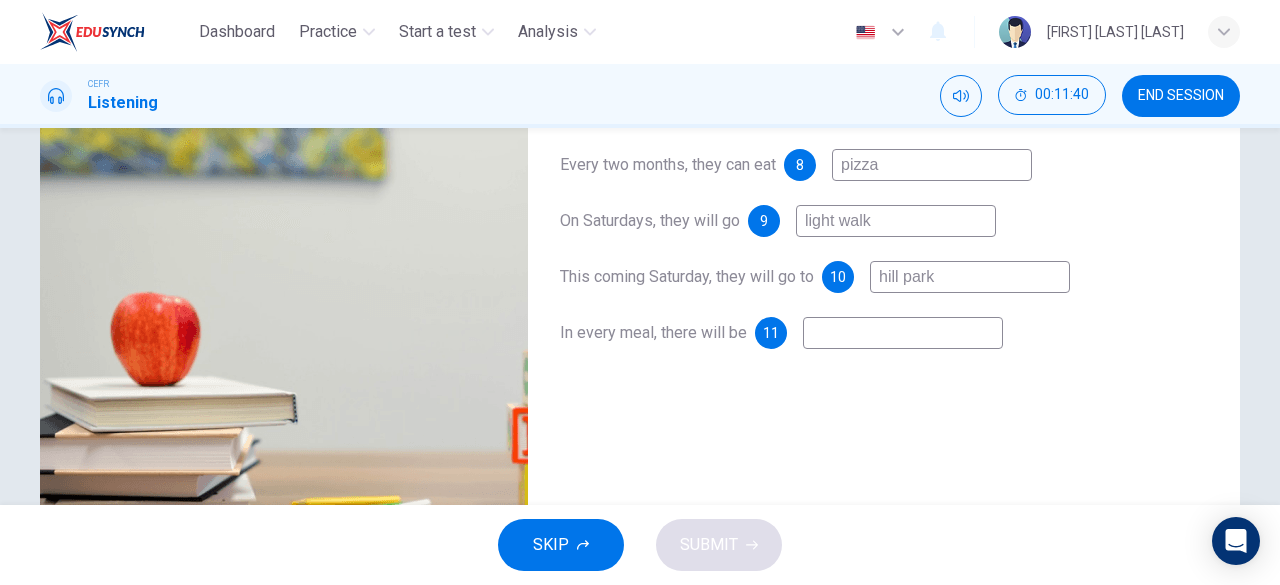 click at bounding box center [1044, 109] 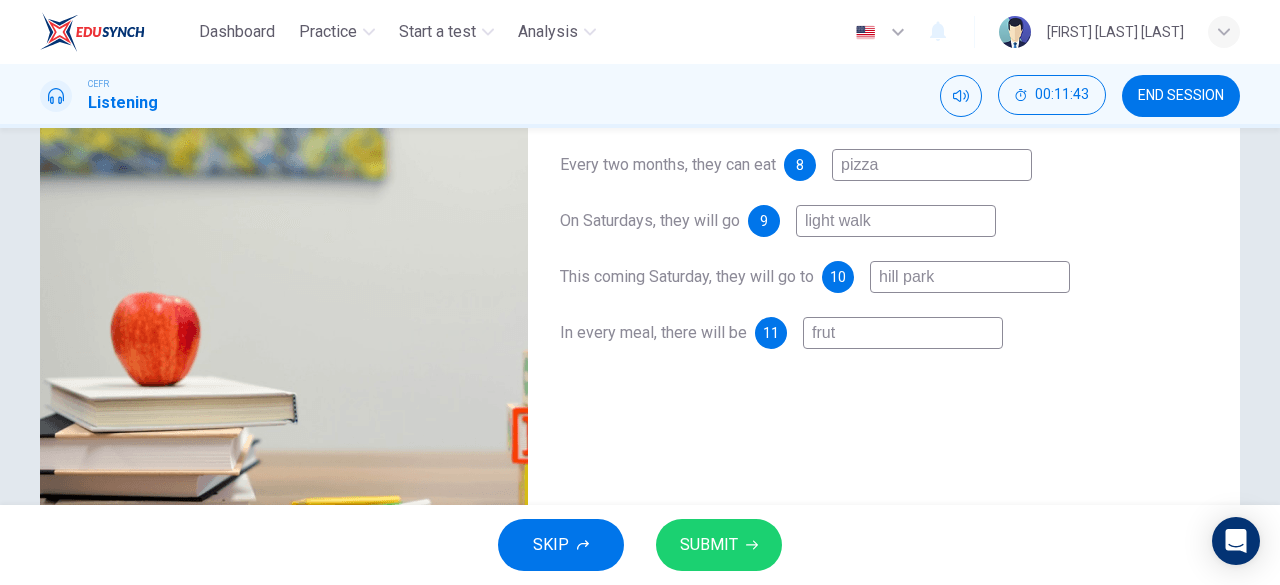 click on "frut" at bounding box center [1044, 109] 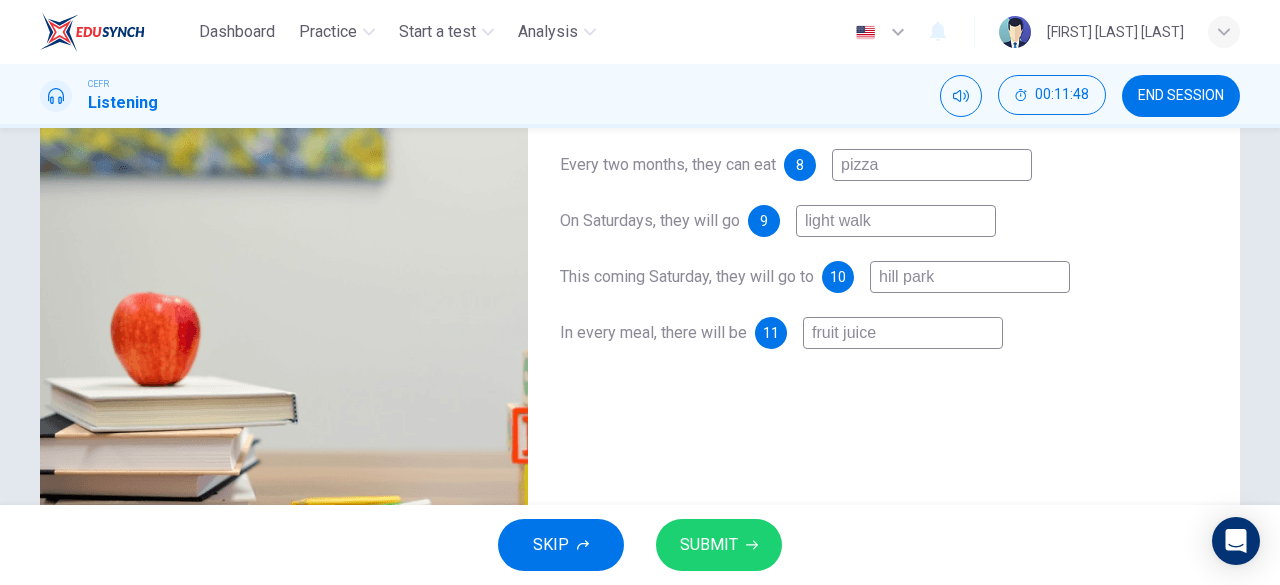 type on "fruit juice" 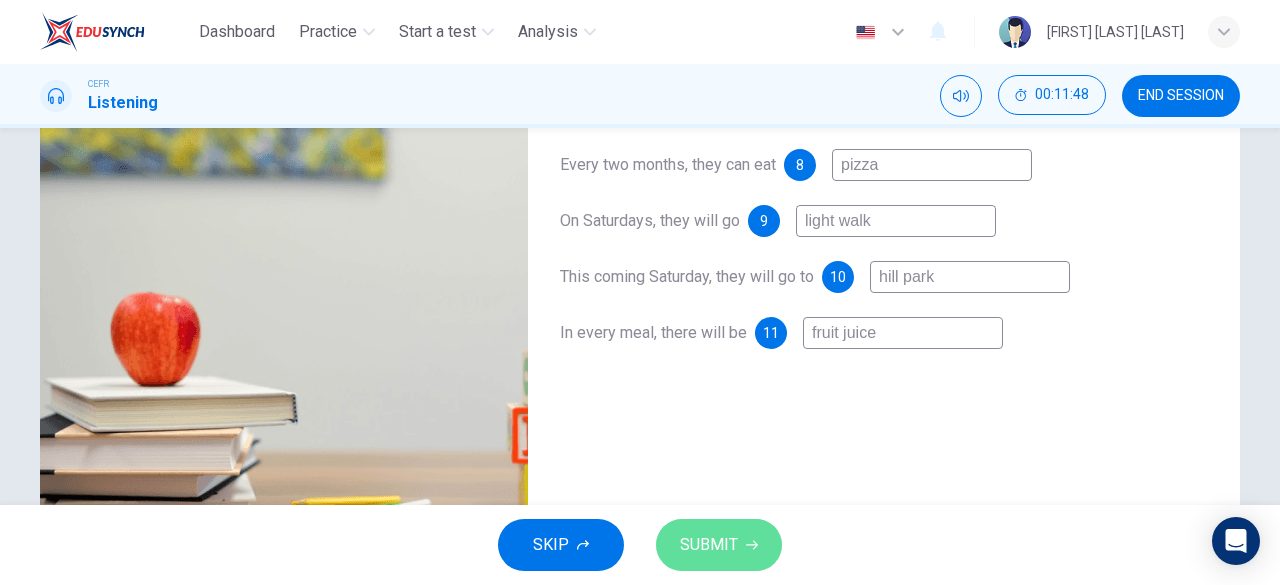 click on "SUBMIT" at bounding box center [709, 545] 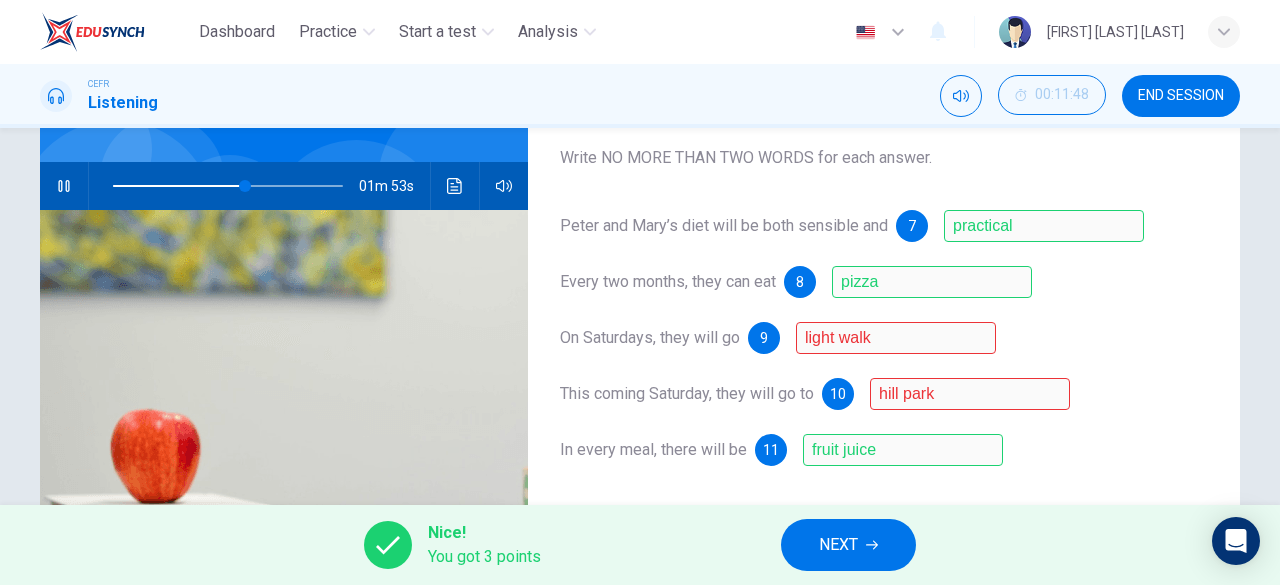 scroll, scrollTop: 165, scrollLeft: 0, axis: vertical 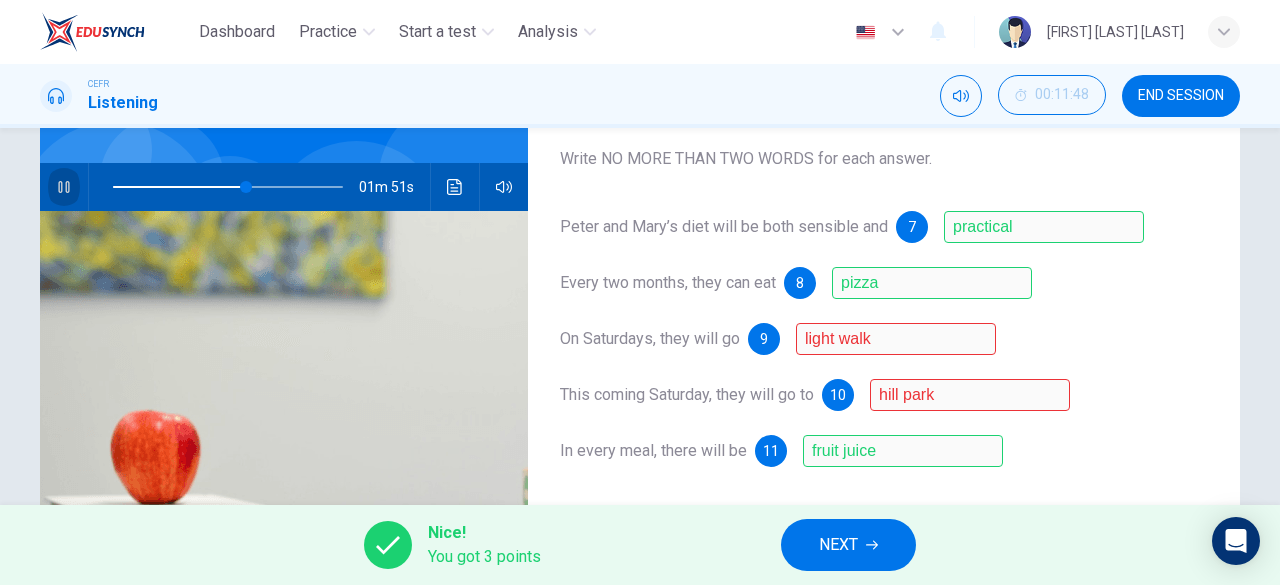 click at bounding box center [64, 187] 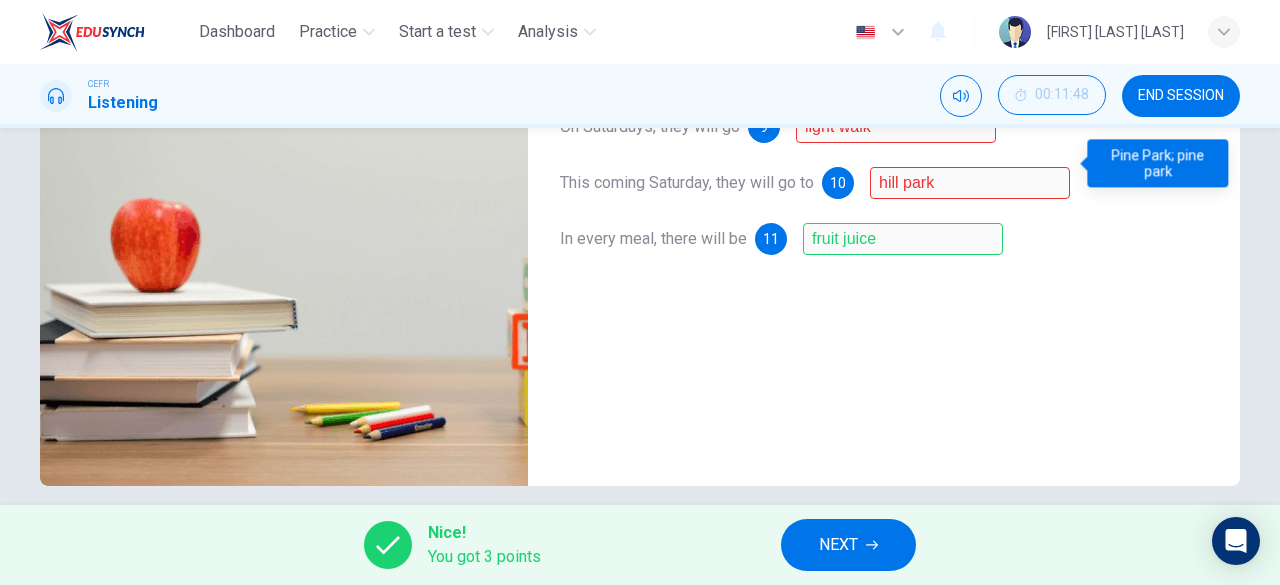 scroll, scrollTop: 398, scrollLeft: 0, axis: vertical 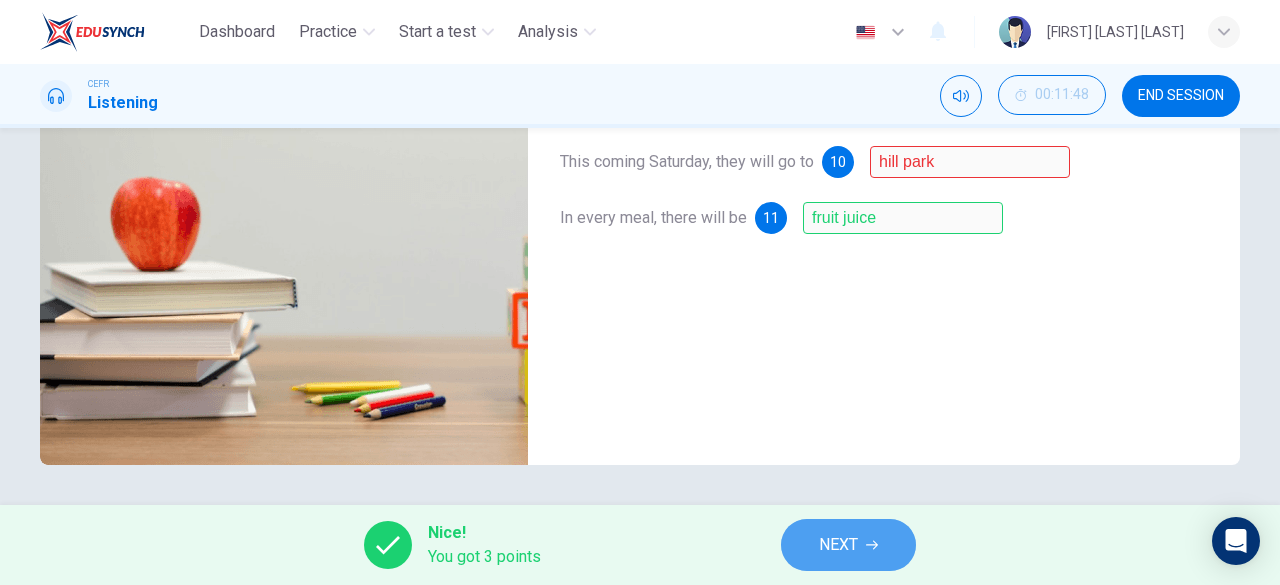 click on "NEXT" at bounding box center [838, 545] 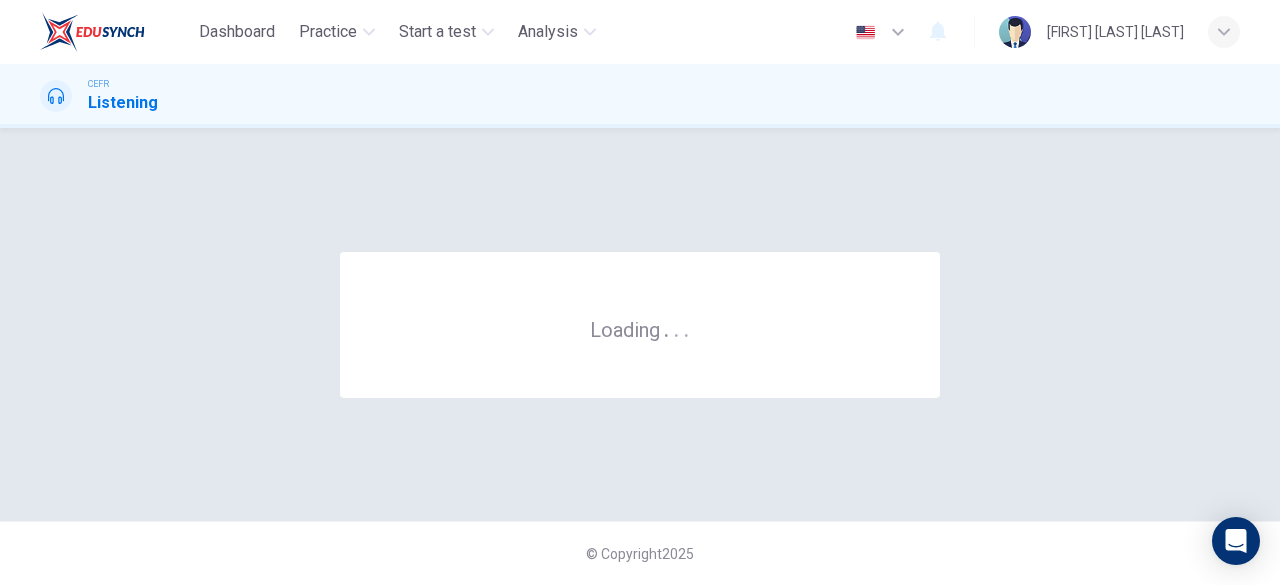 scroll, scrollTop: 0, scrollLeft: 0, axis: both 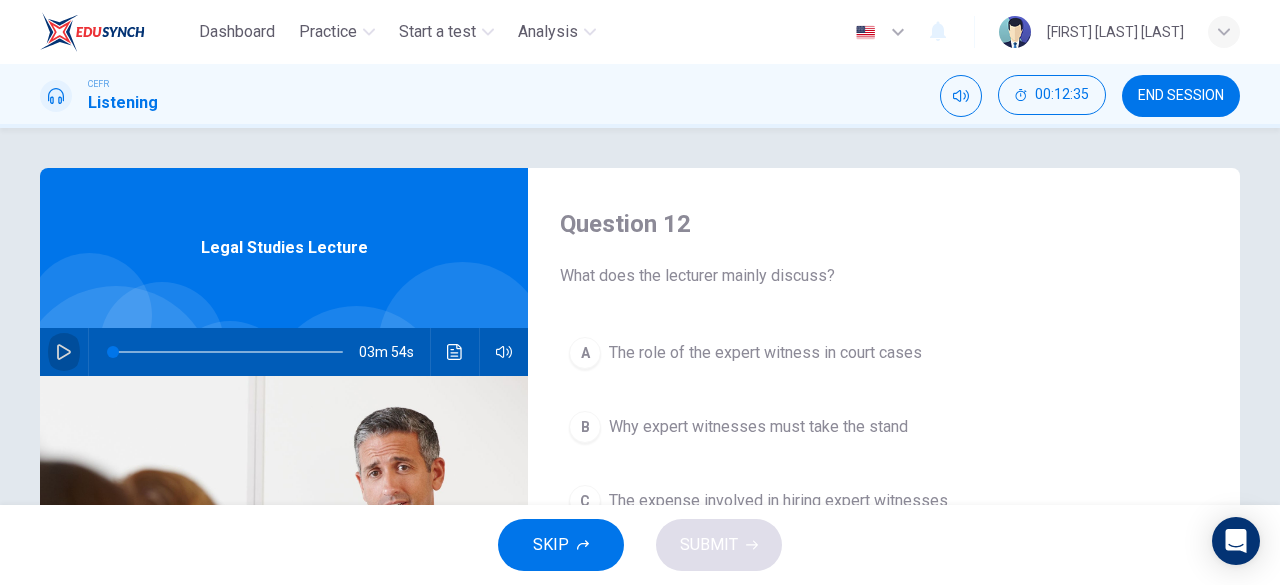 click at bounding box center [64, 352] 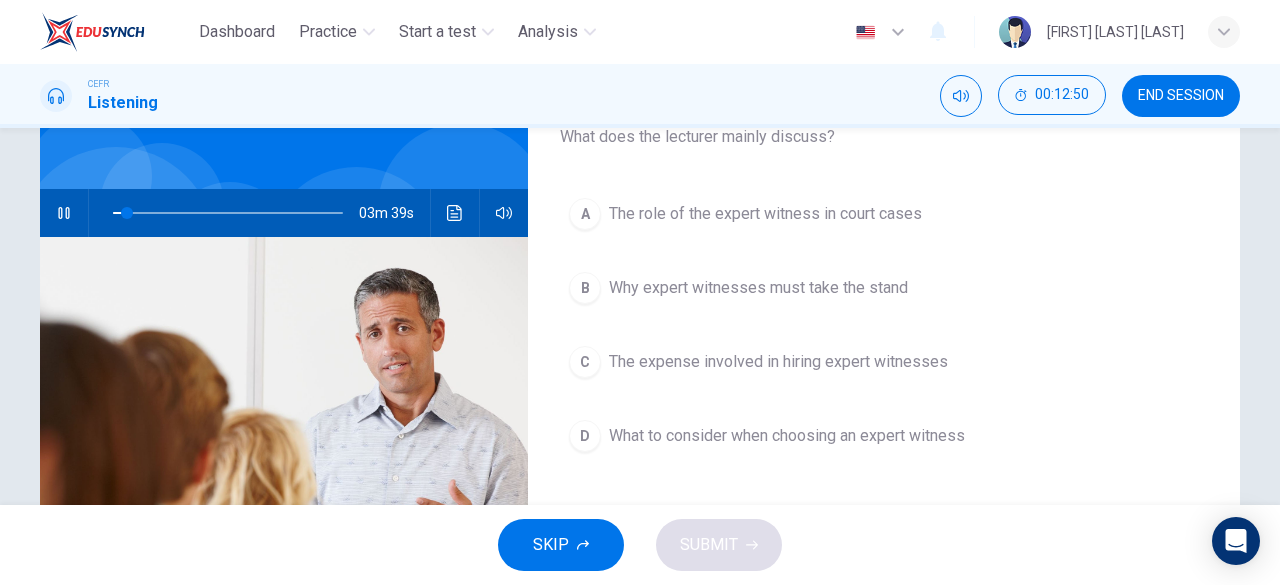 scroll, scrollTop: 172, scrollLeft: 0, axis: vertical 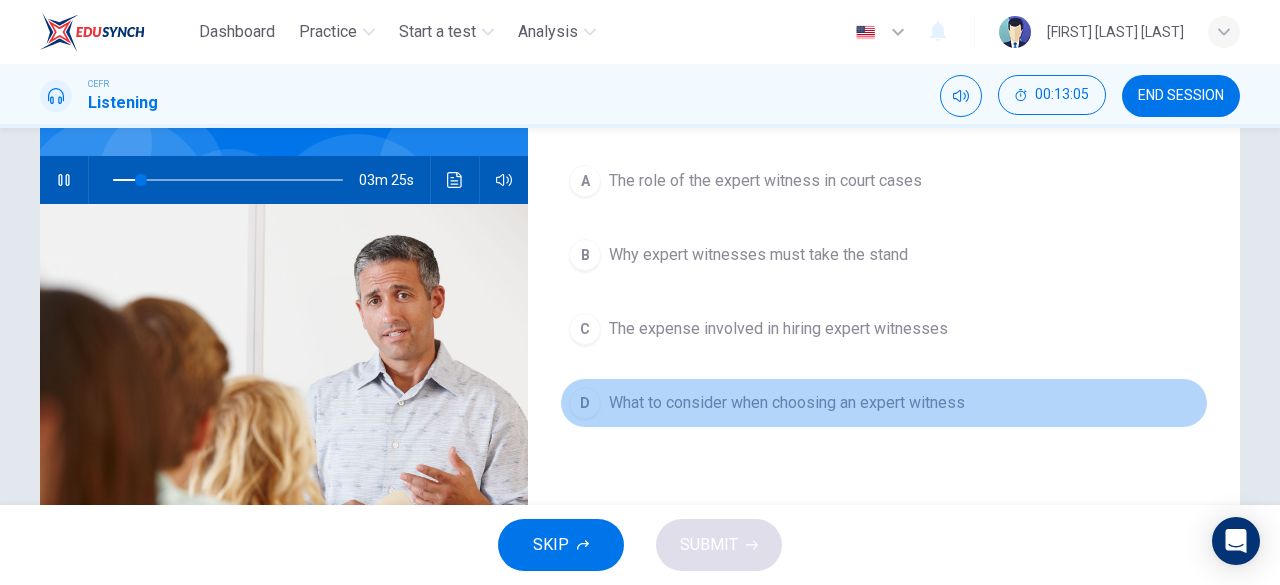 click on "D What to consider when choosing an expert witness" at bounding box center [884, 403] 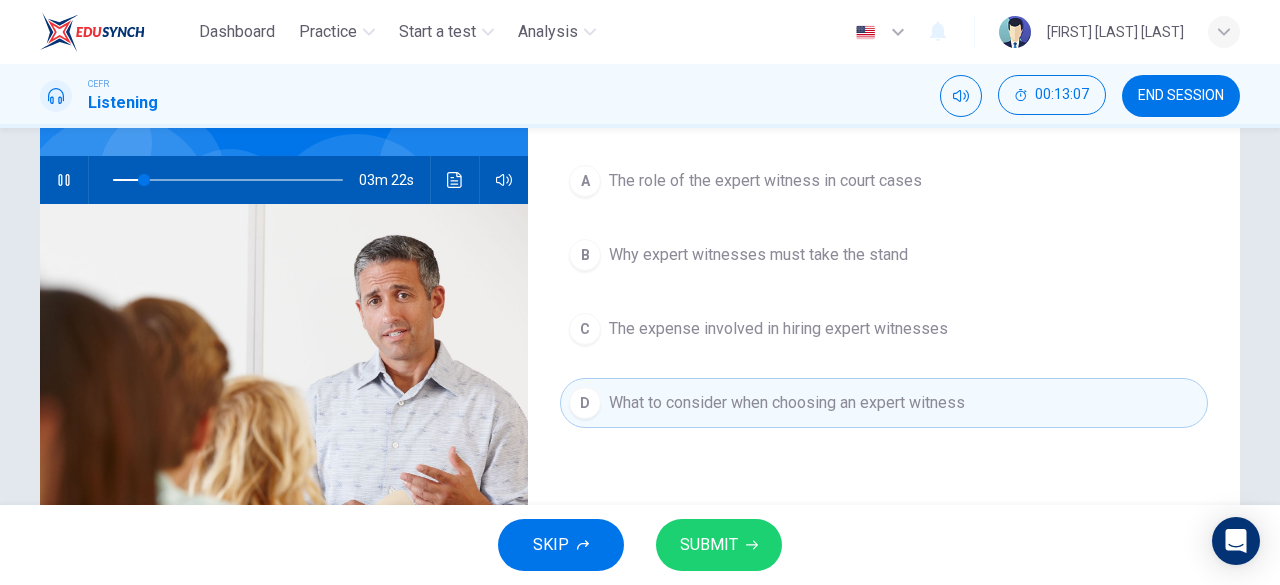 click on "SUBMIT" at bounding box center (719, 545) 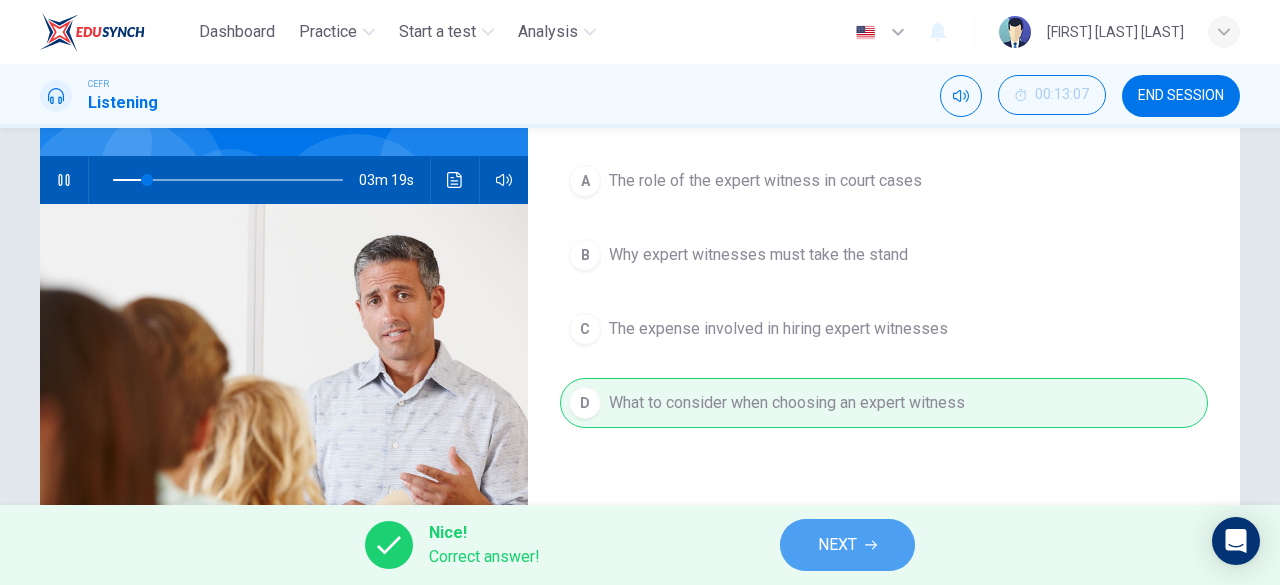 click on "NEXT" at bounding box center (837, 545) 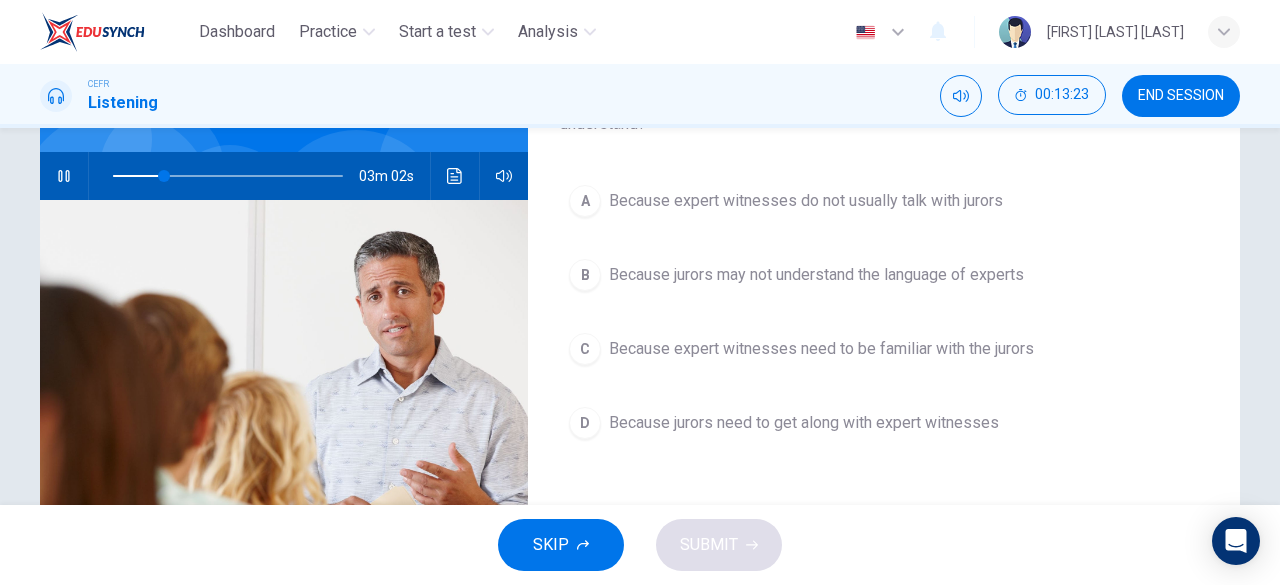 scroll, scrollTop: 202, scrollLeft: 0, axis: vertical 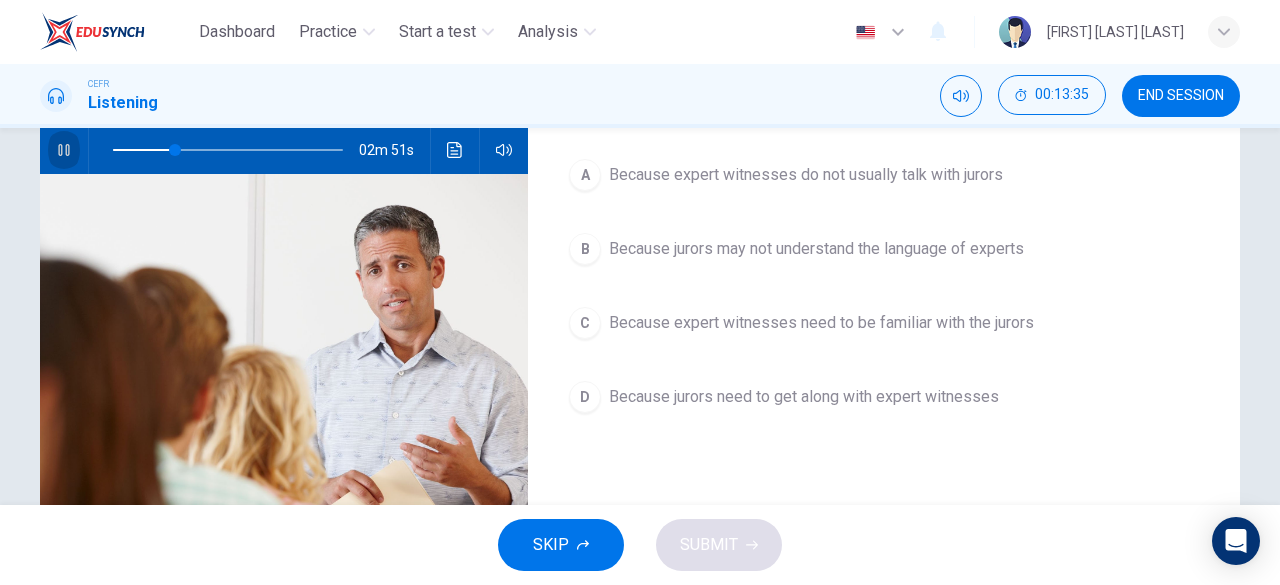 click at bounding box center [64, 150] 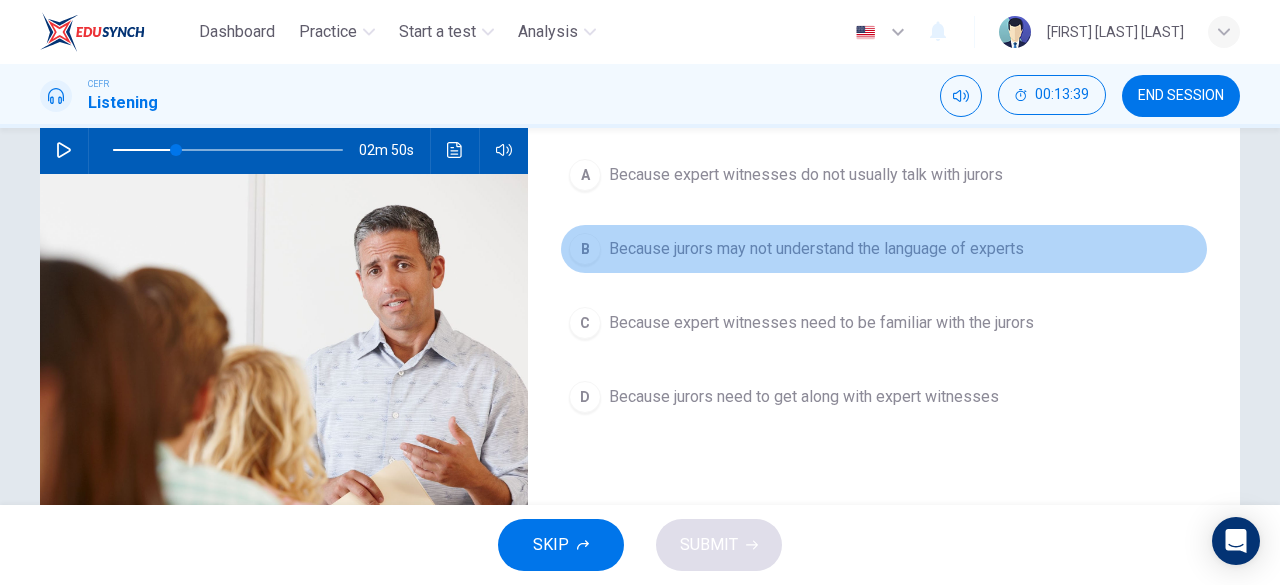 click on "Because jurors may not understand the language of experts" at bounding box center (806, 175) 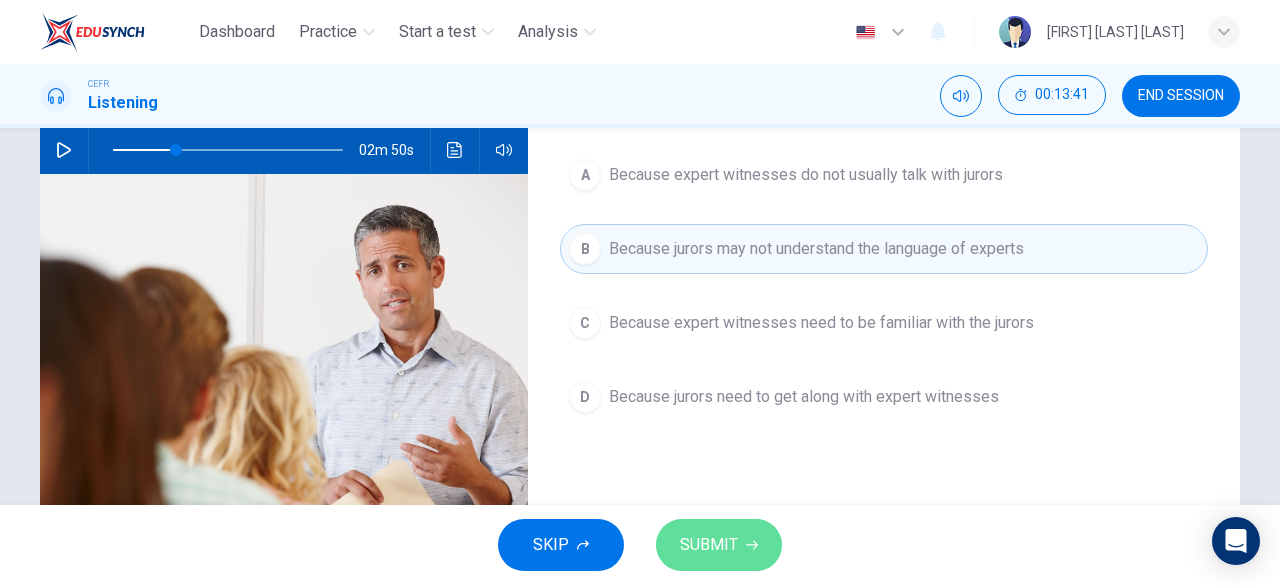 click on "SUBMIT" at bounding box center (709, 545) 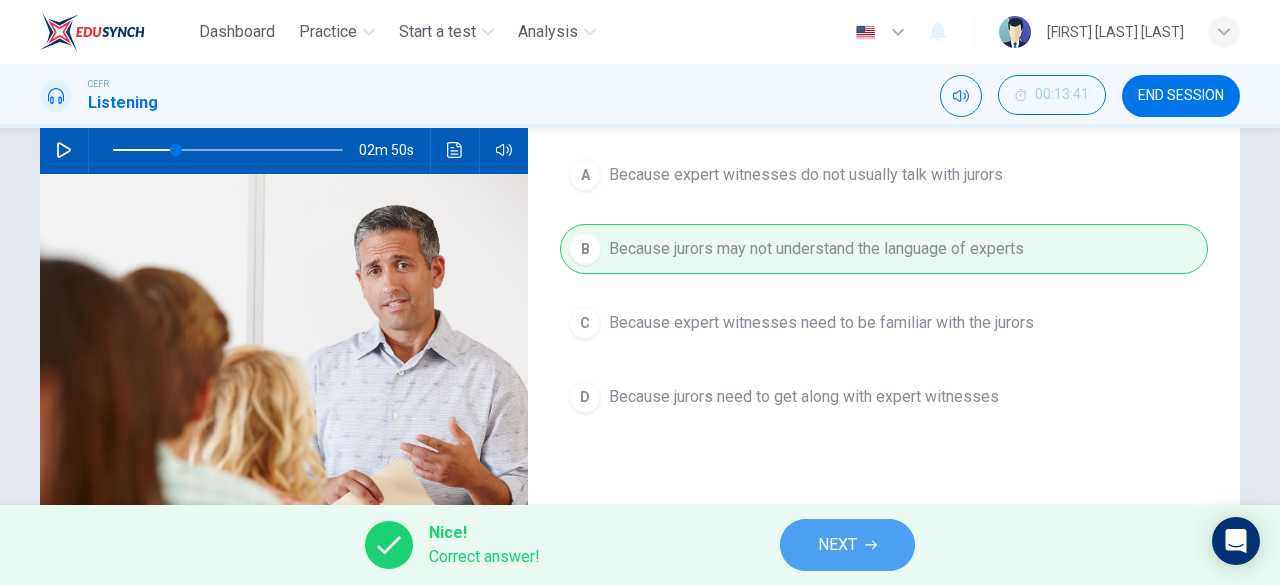 click on "NEXT" at bounding box center (837, 545) 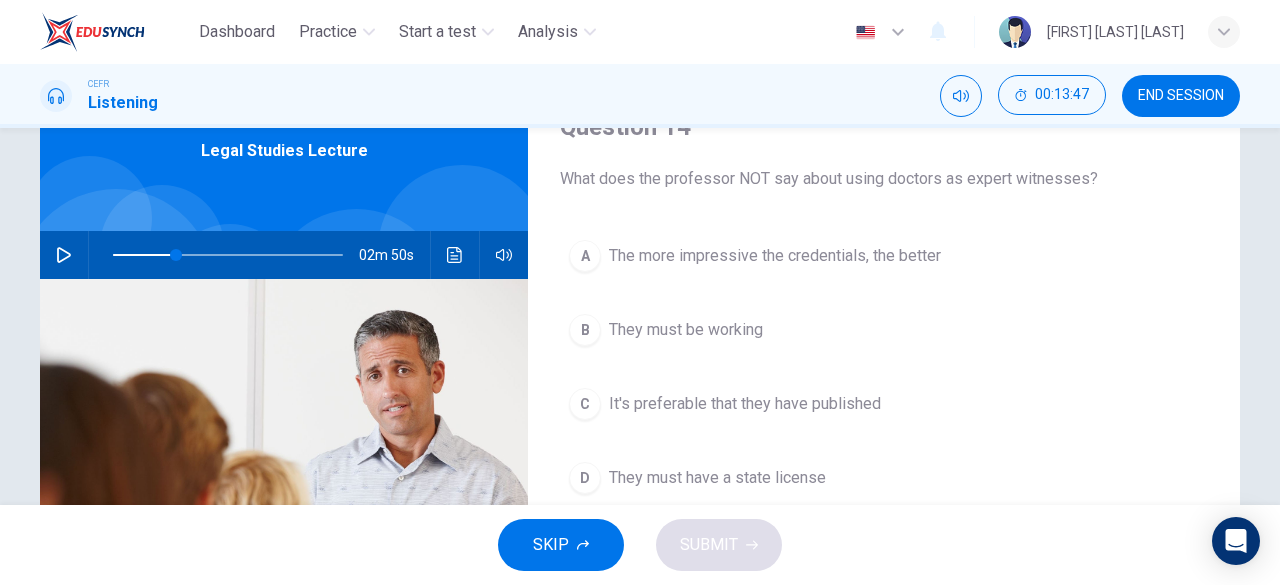 scroll, scrollTop: 165, scrollLeft: 0, axis: vertical 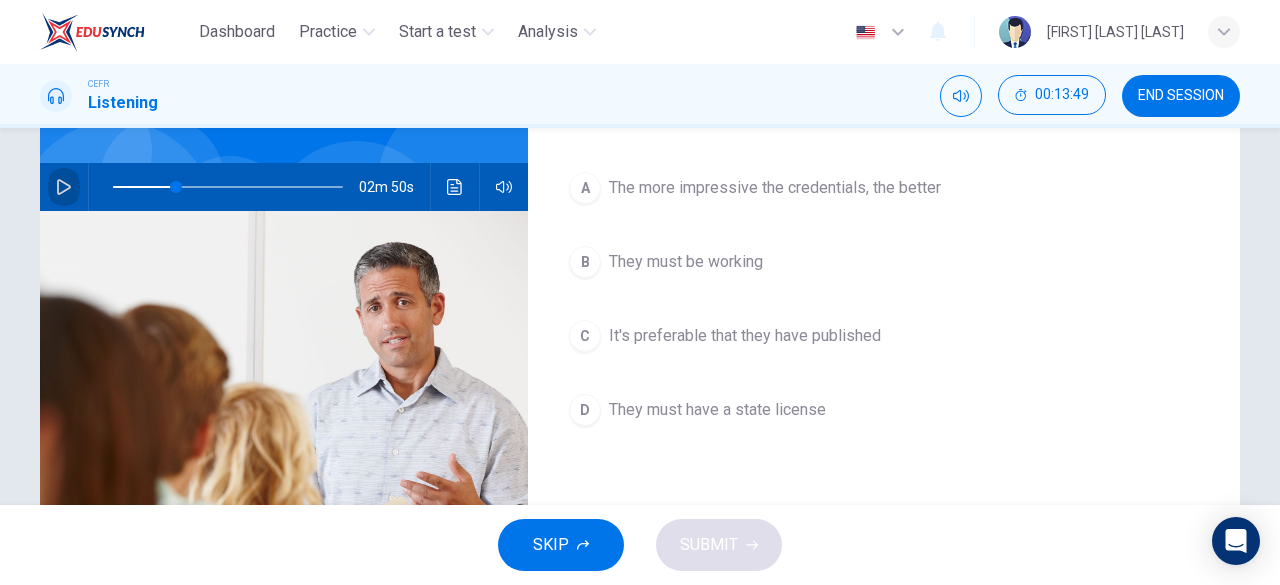 click at bounding box center (64, 187) 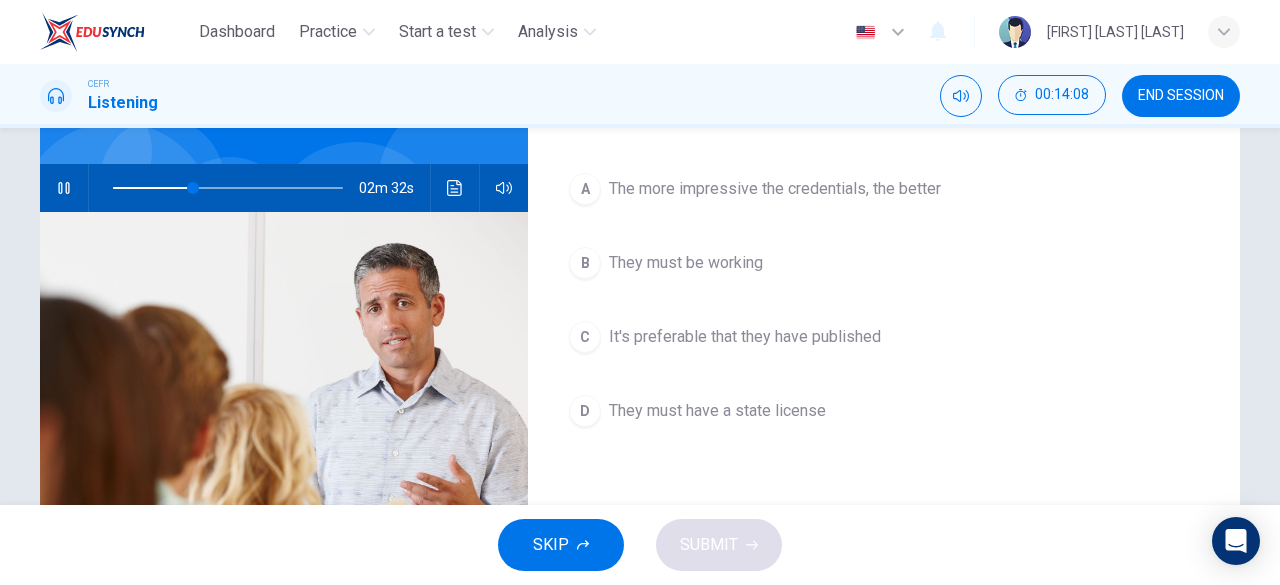 scroll, scrollTop: 171, scrollLeft: 0, axis: vertical 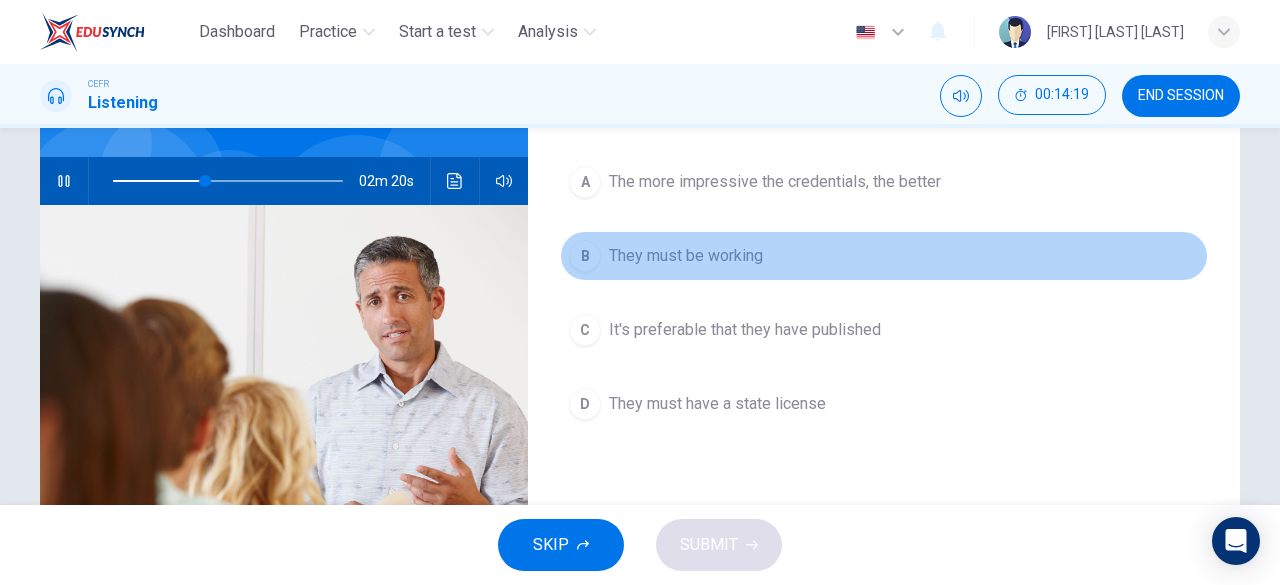 click on "They must be working" at bounding box center [775, 182] 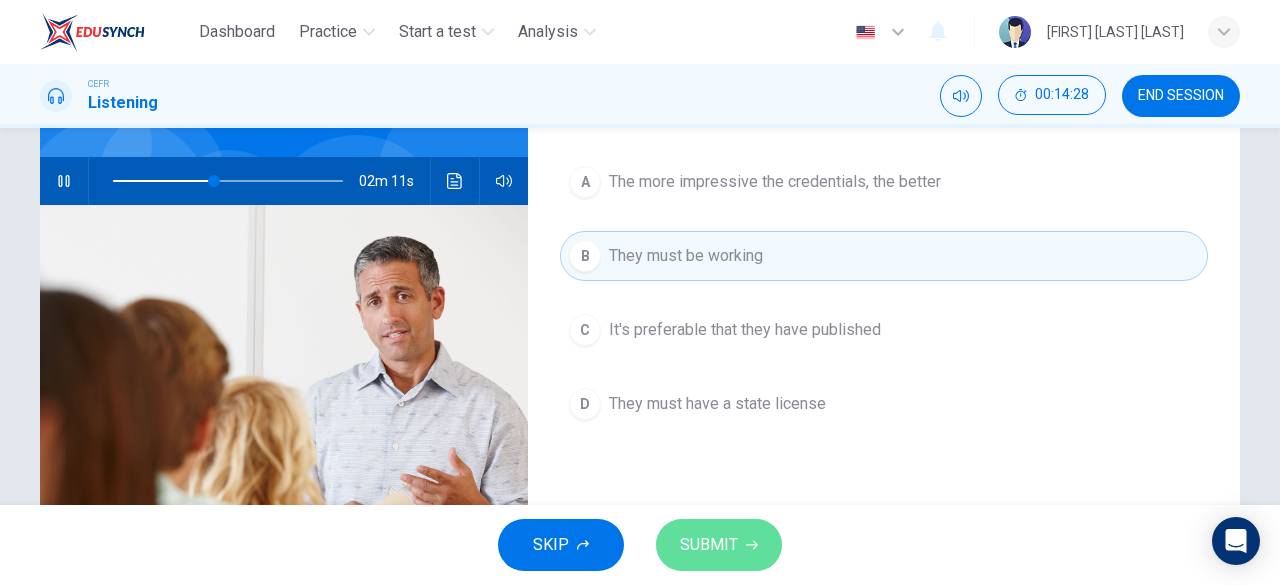 click on "SUBMIT" at bounding box center [709, 545] 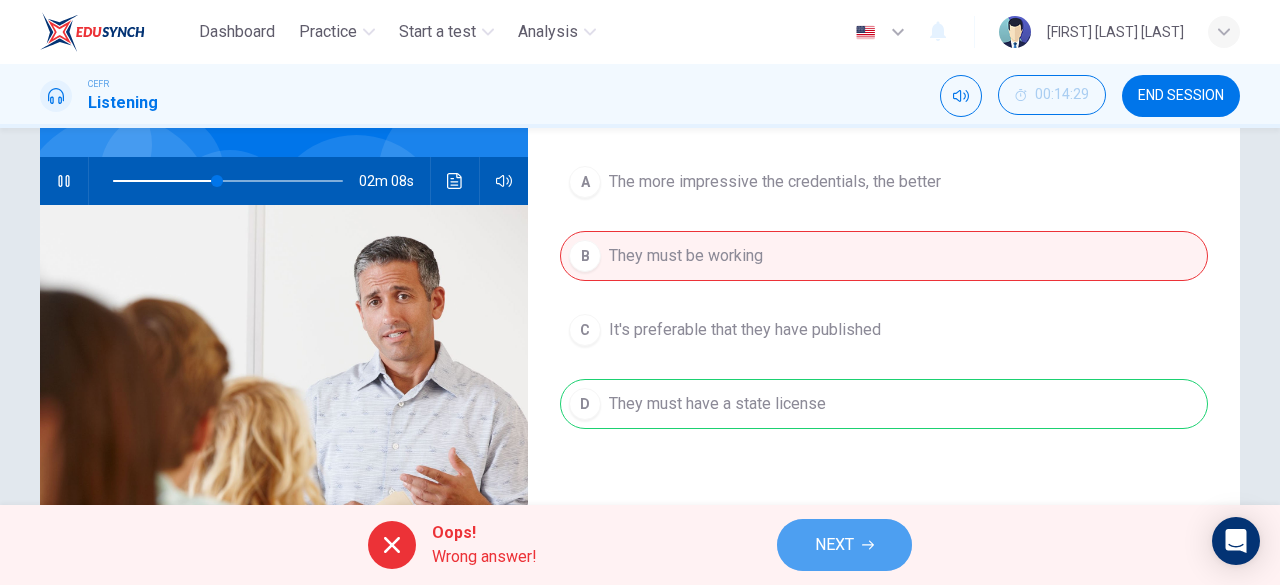 click on "NEXT" at bounding box center (834, 545) 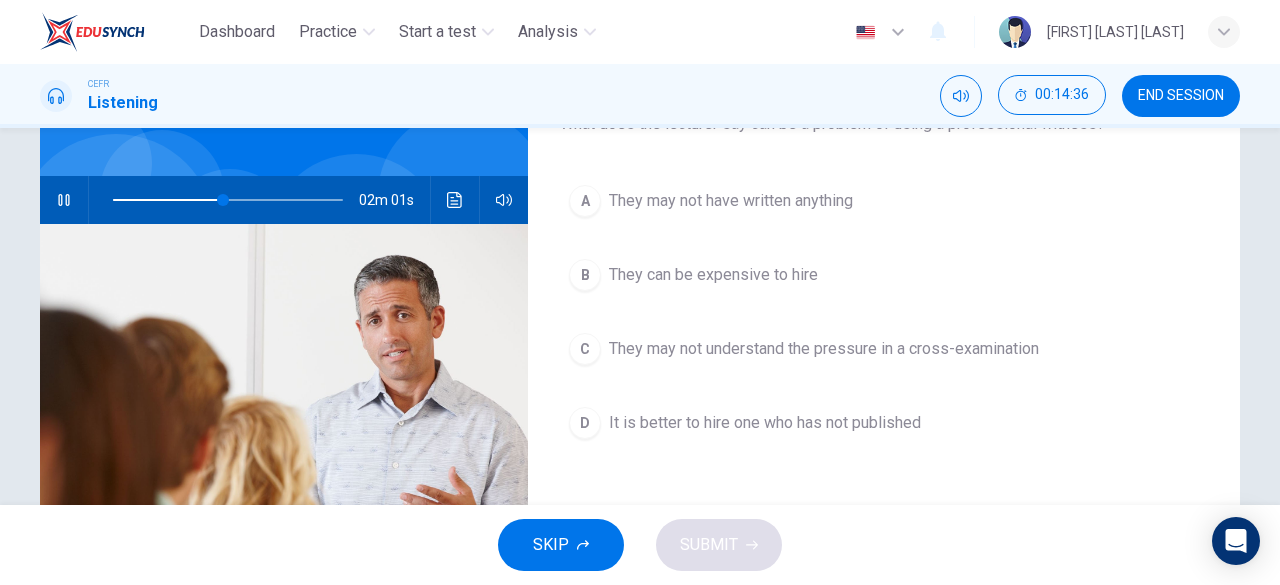 scroll, scrollTop: 151, scrollLeft: 0, axis: vertical 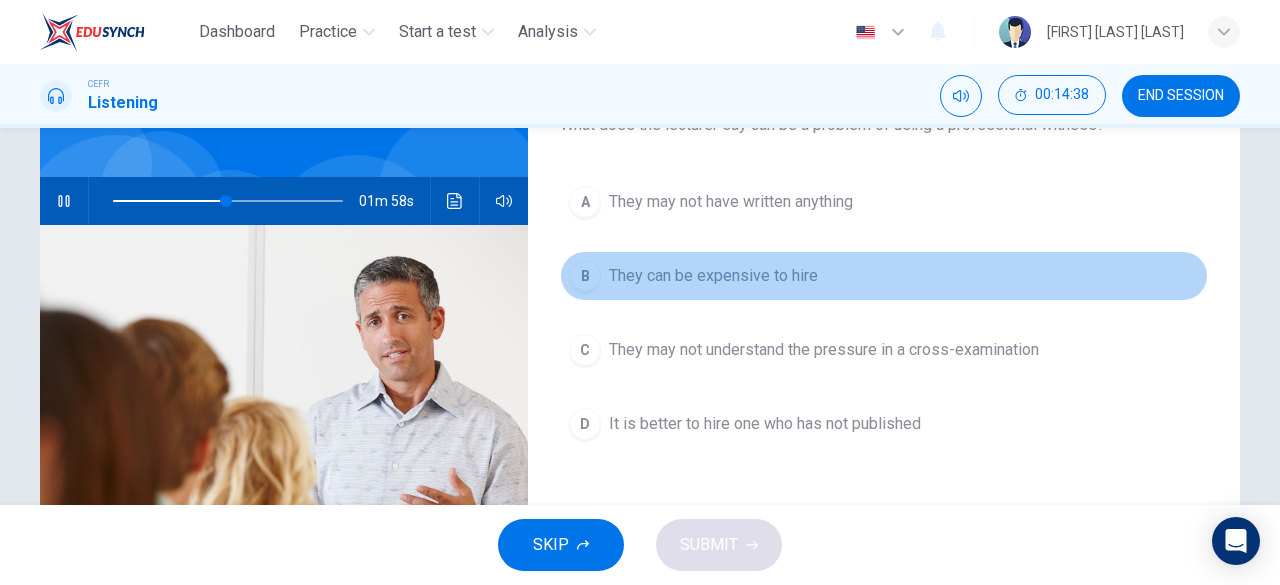click on "They can be expensive to hire" at bounding box center (731, 202) 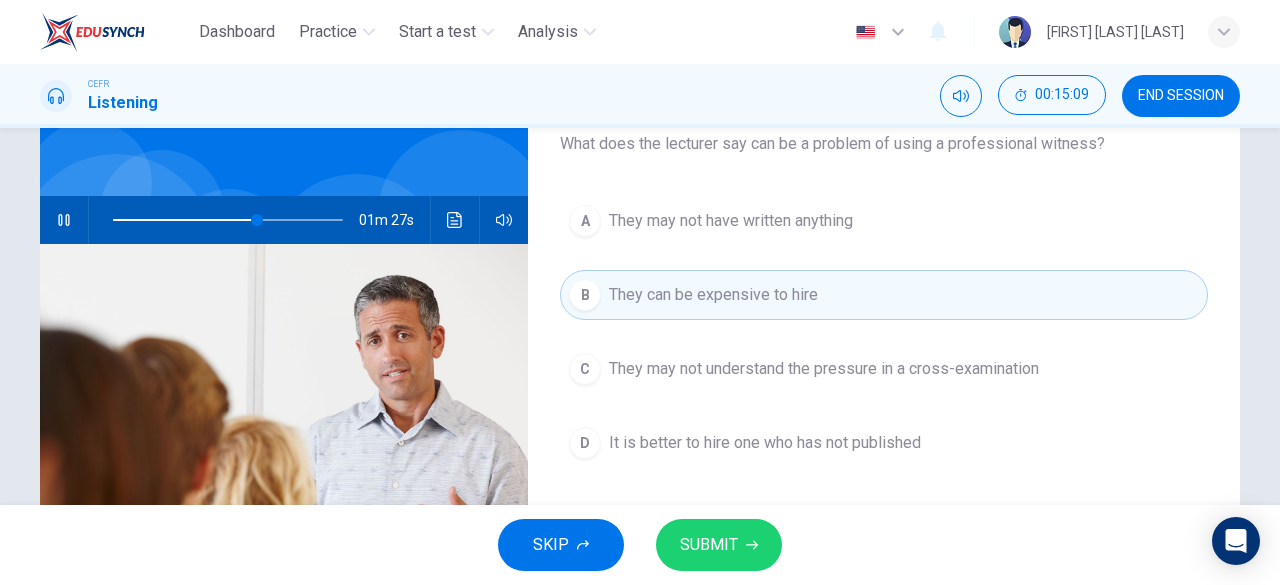 scroll, scrollTop: 134, scrollLeft: 0, axis: vertical 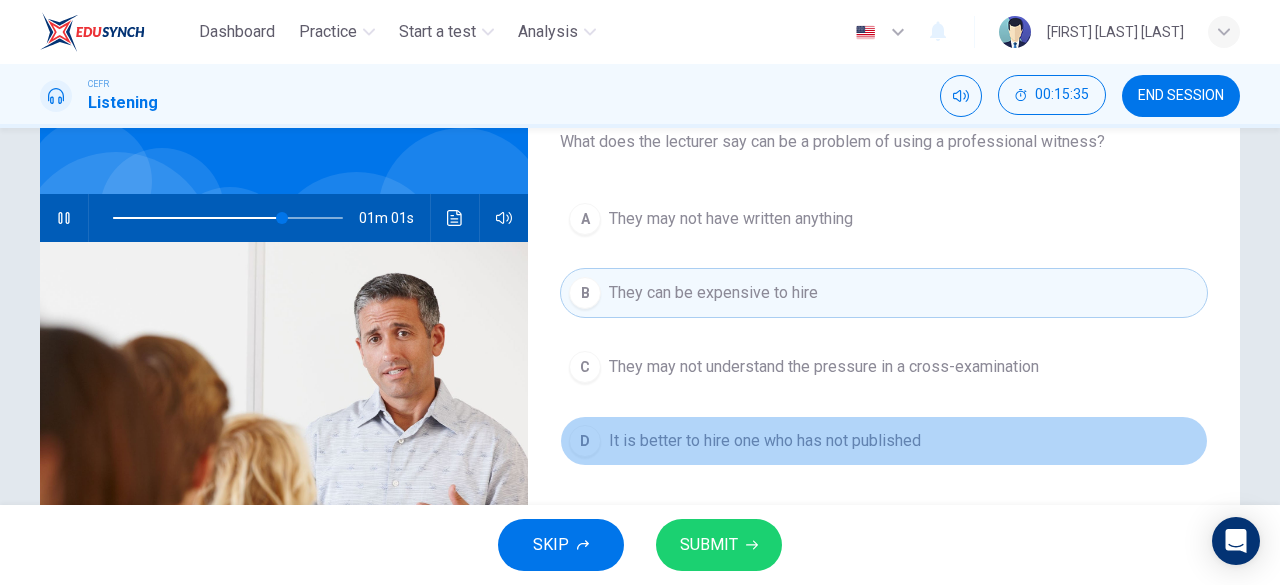 click on "It is better to hire one who has not published" at bounding box center (731, 219) 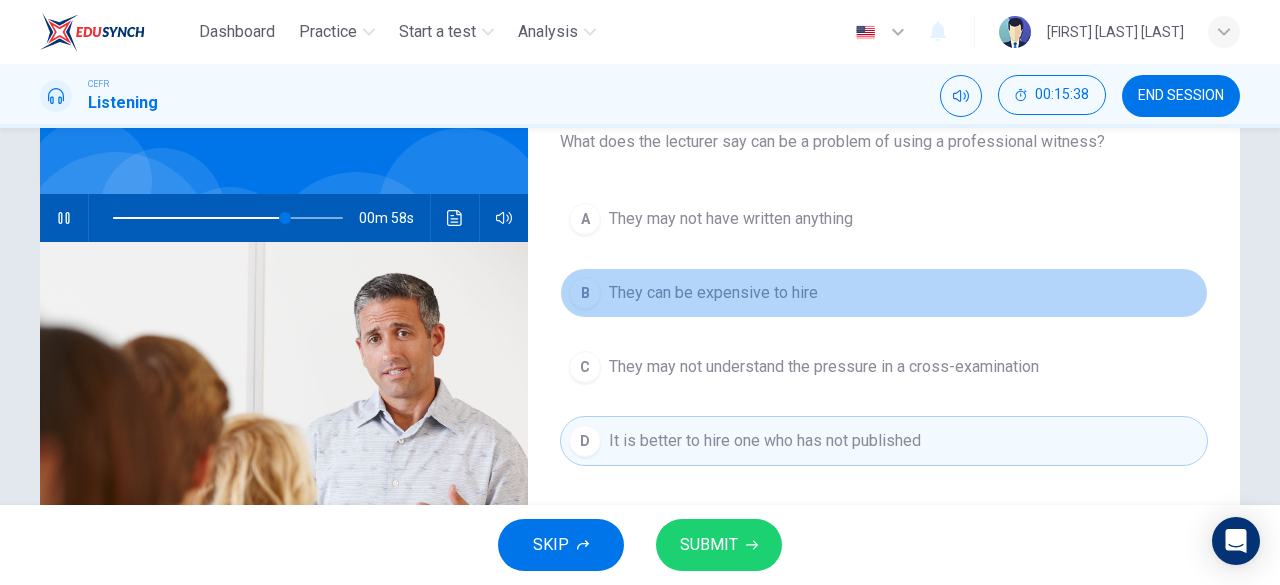 click on "They can be expensive to hire" at bounding box center [731, 219] 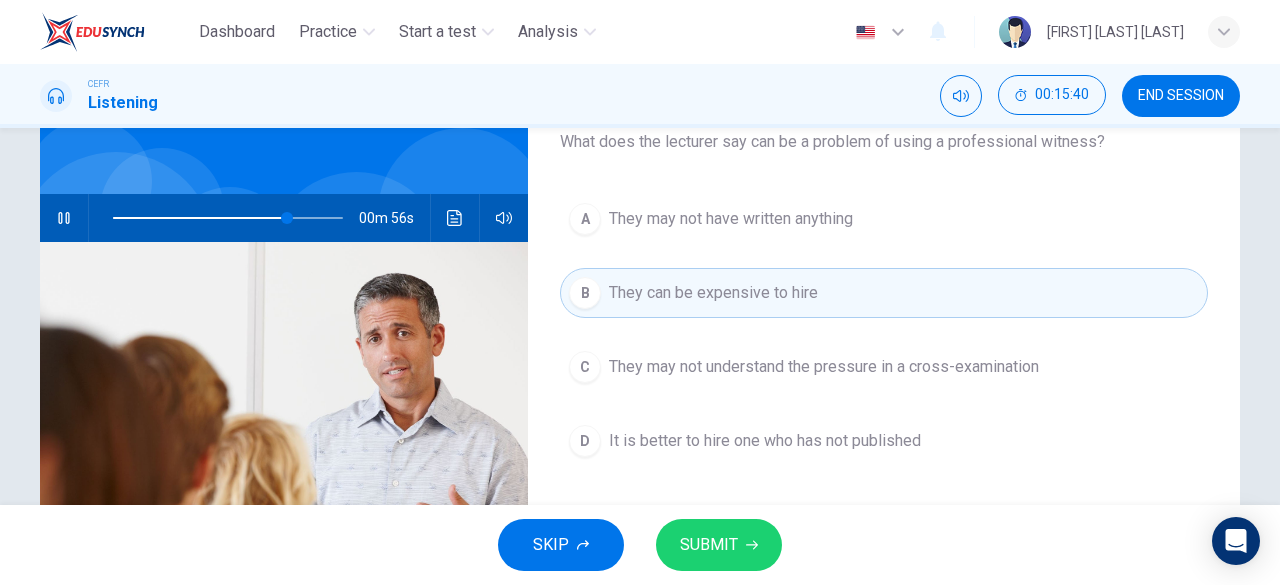 click on "SUBMIT" at bounding box center (709, 545) 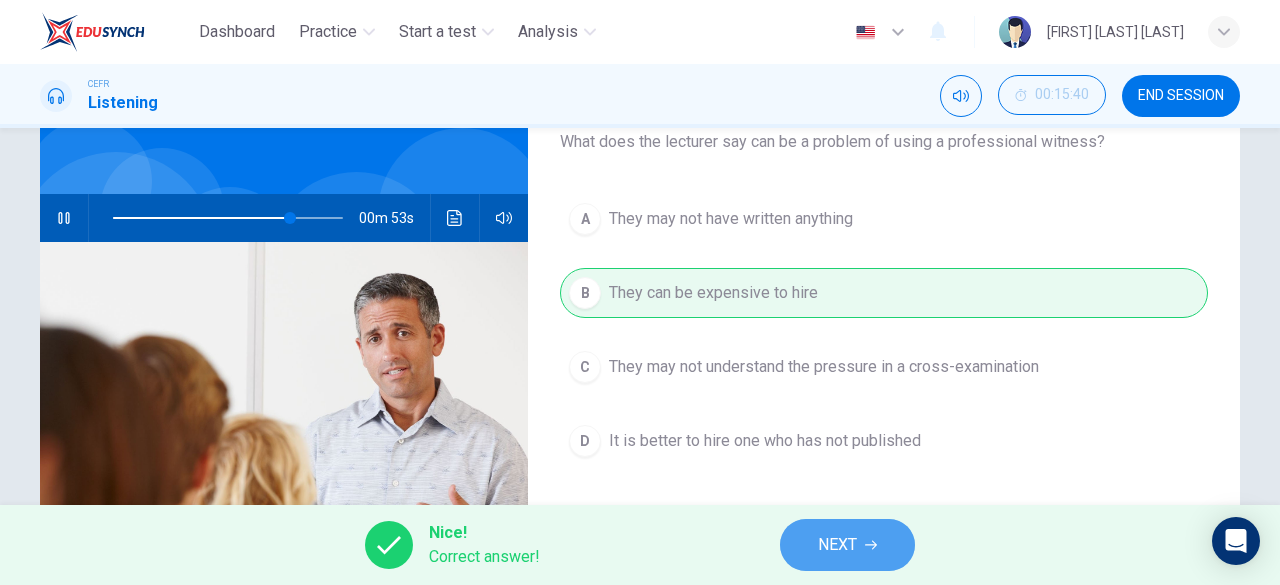 click on "NEXT" at bounding box center [837, 545] 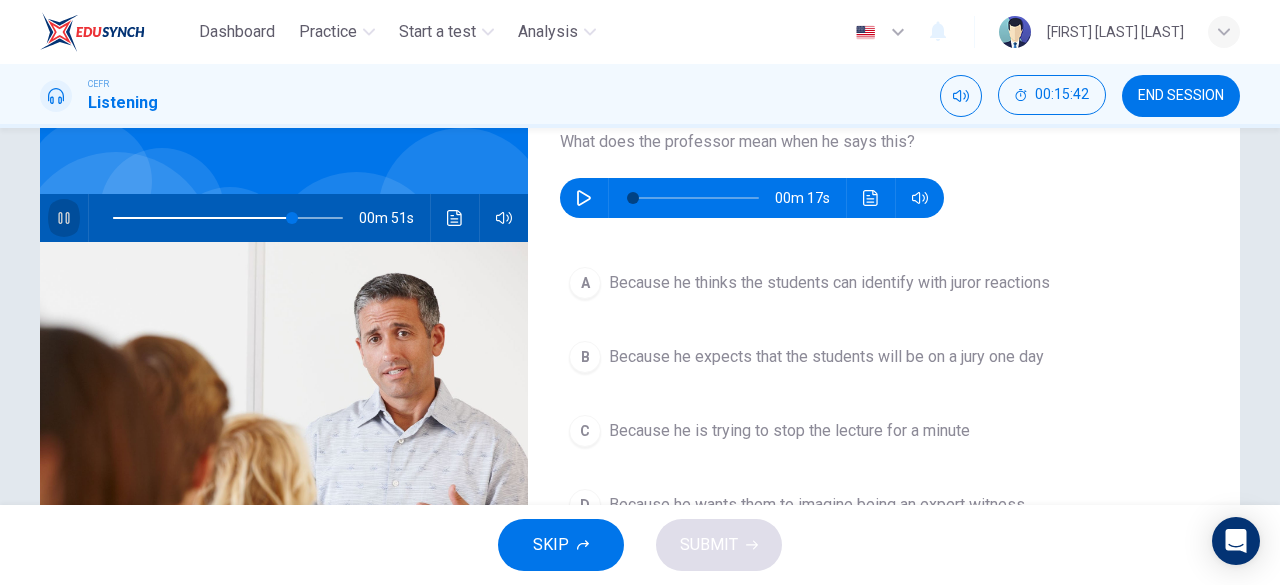 click at bounding box center (64, 218) 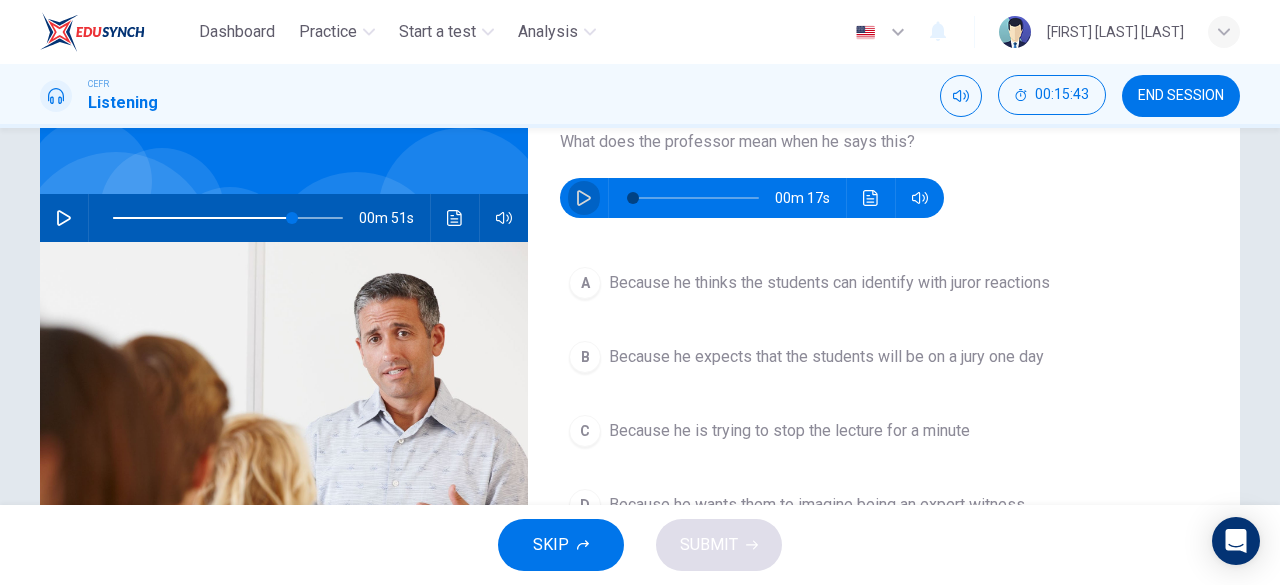click at bounding box center (584, 198) 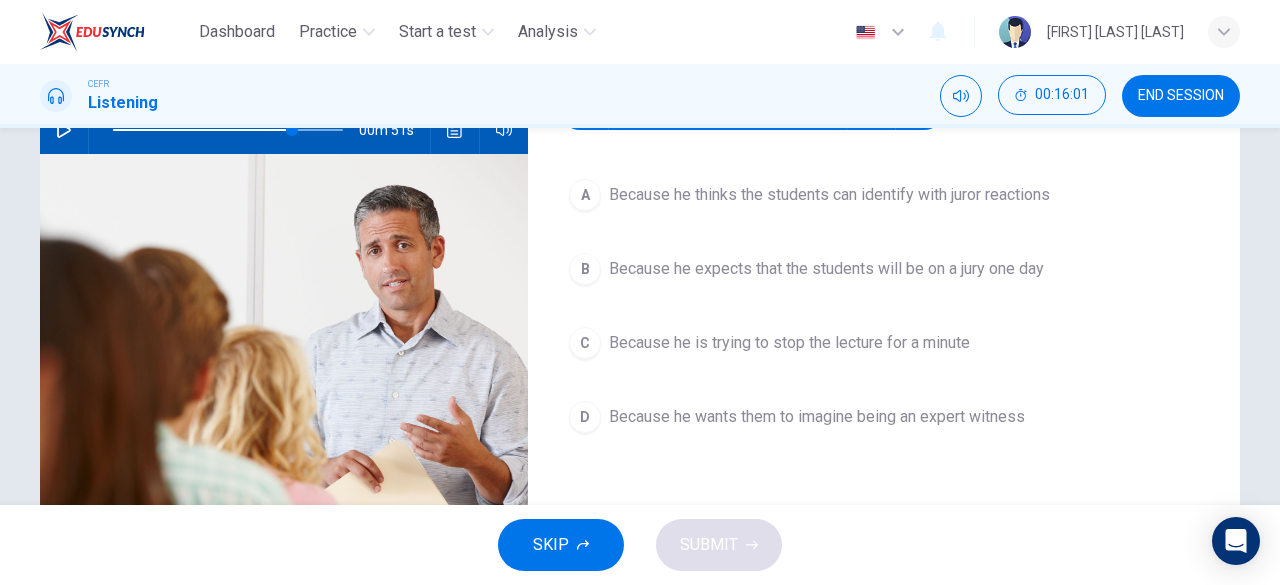 scroll, scrollTop: 224, scrollLeft: 0, axis: vertical 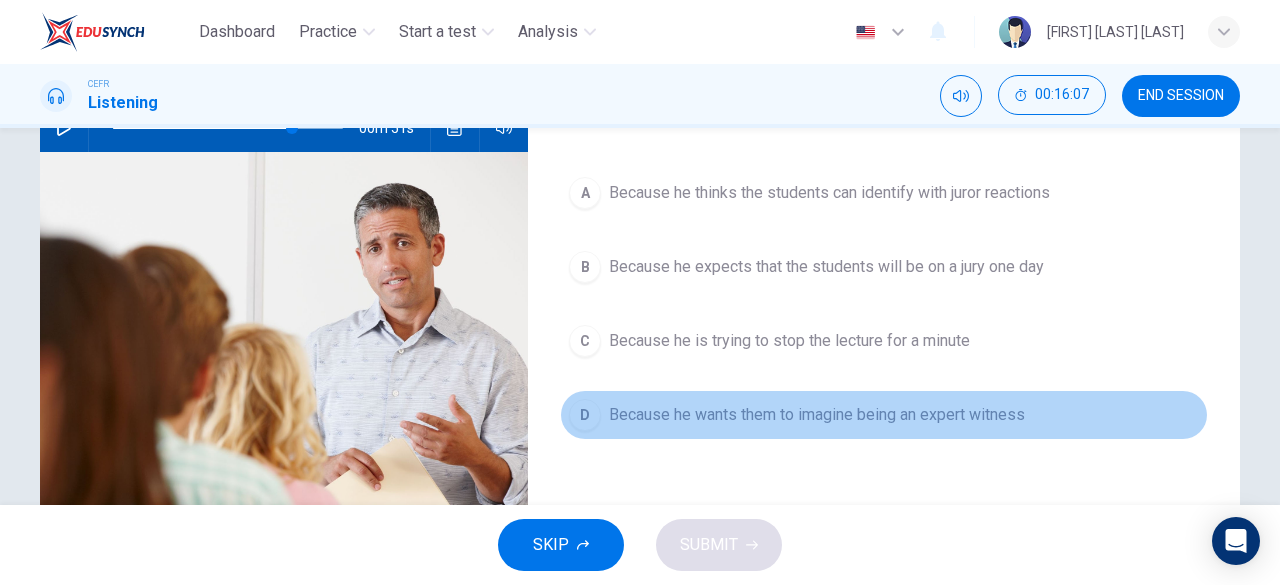 click on "D Because he wants them to imagine being an expert witness" at bounding box center [884, 415] 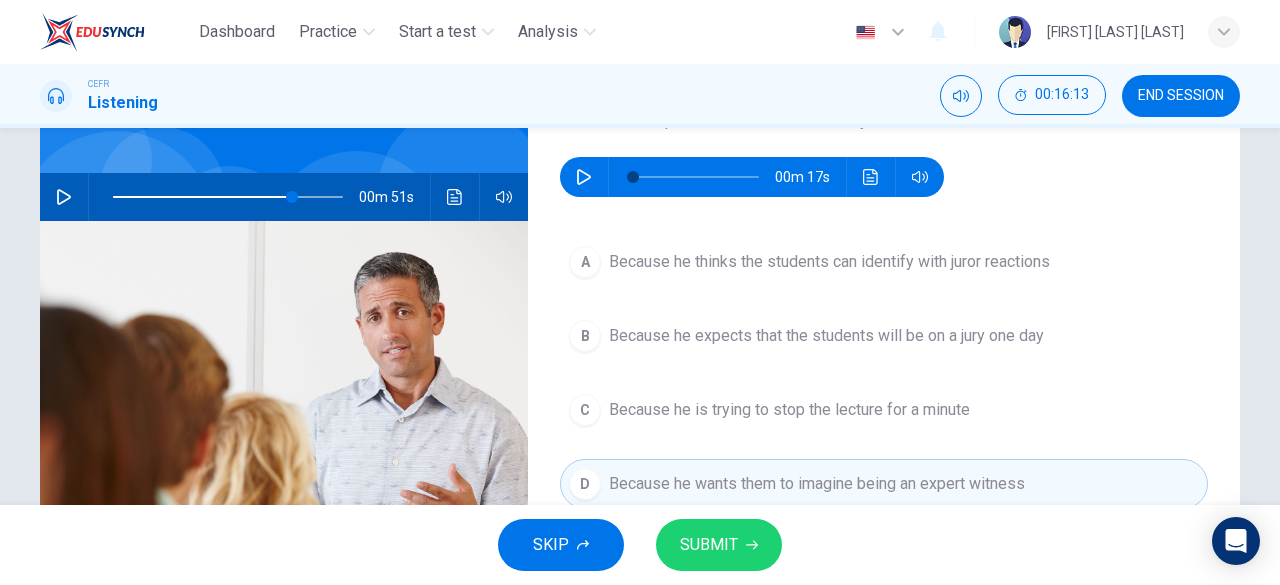 scroll, scrollTop: 154, scrollLeft: 0, axis: vertical 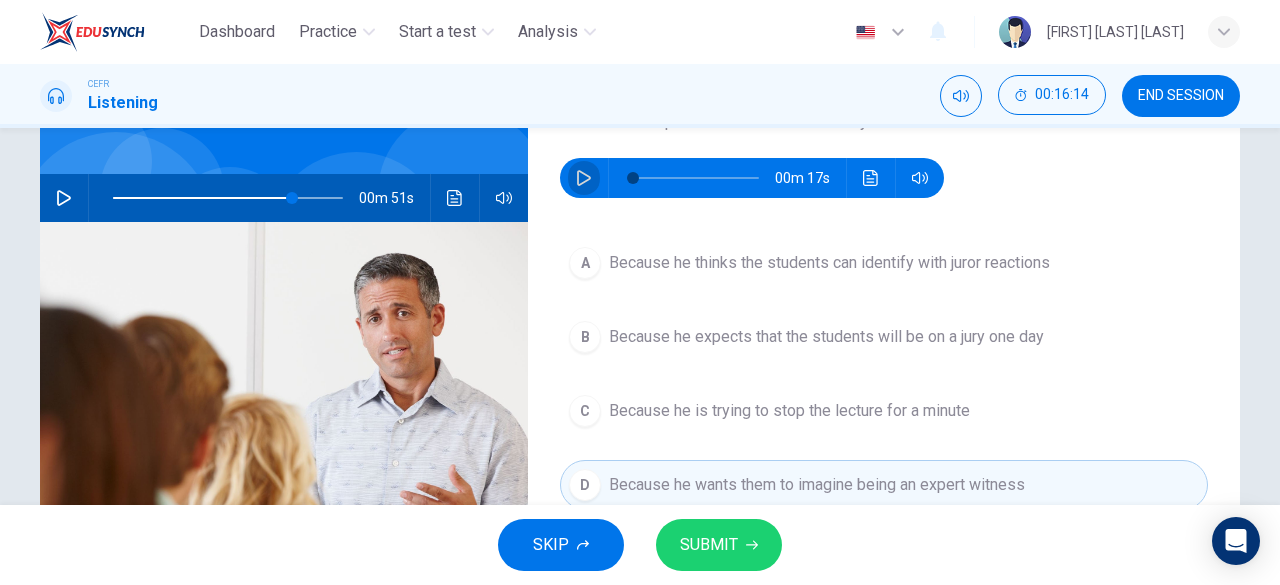 click at bounding box center [584, 178] 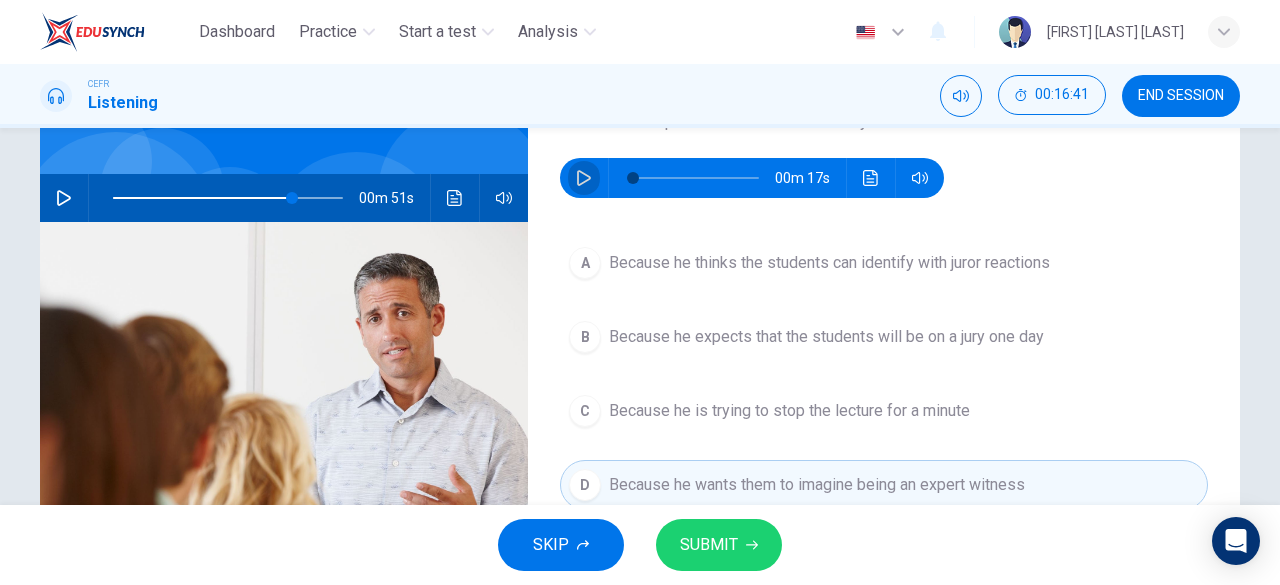 click at bounding box center [584, 178] 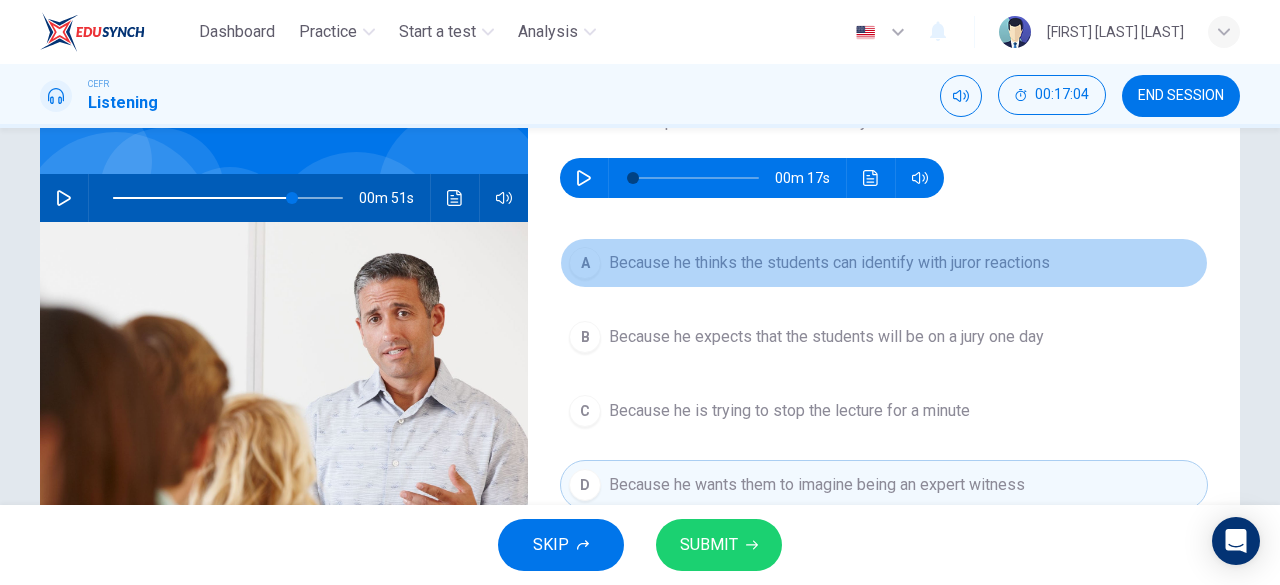 click on "Because he thinks the students can identify with juror reactions" at bounding box center (829, 263) 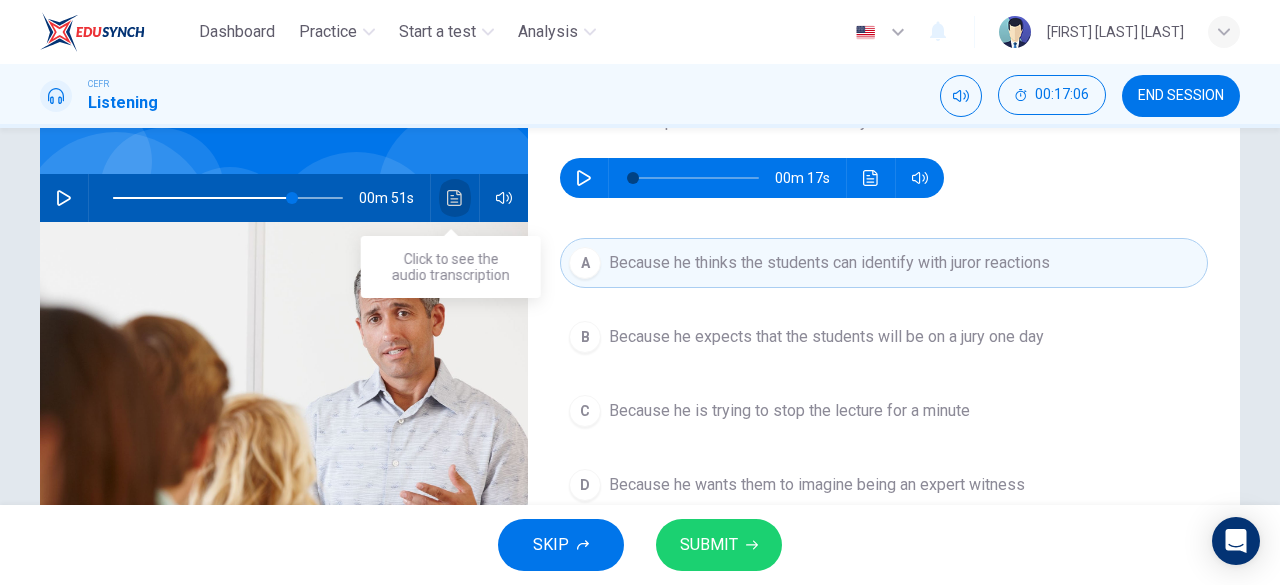 click at bounding box center [455, 198] 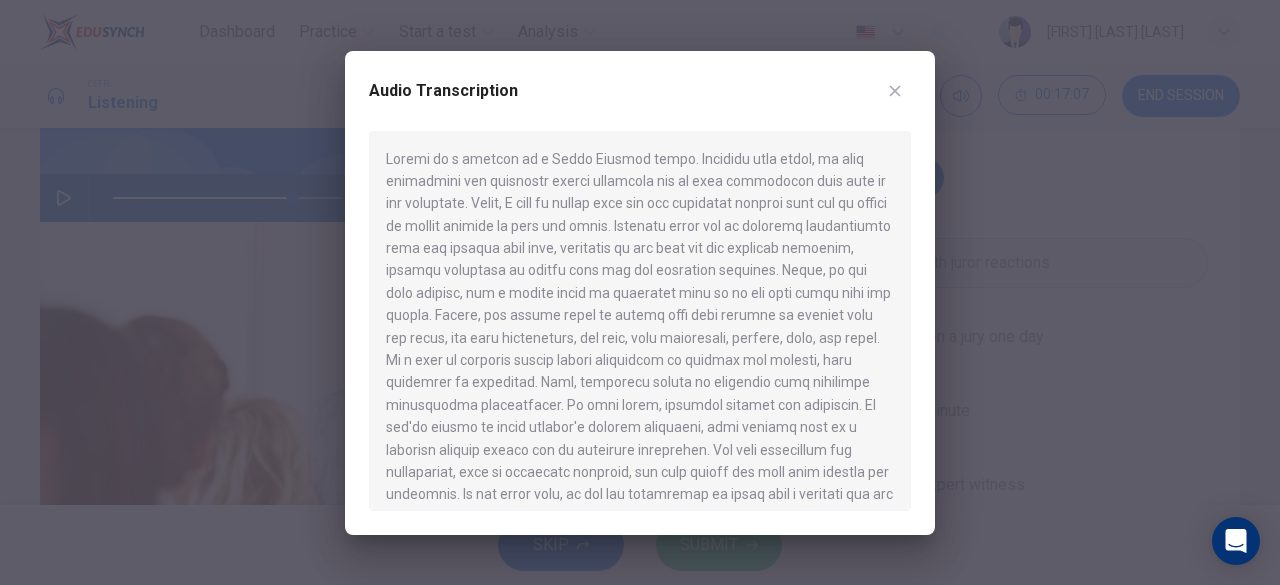 scroll, scrollTop: 526, scrollLeft: 0, axis: vertical 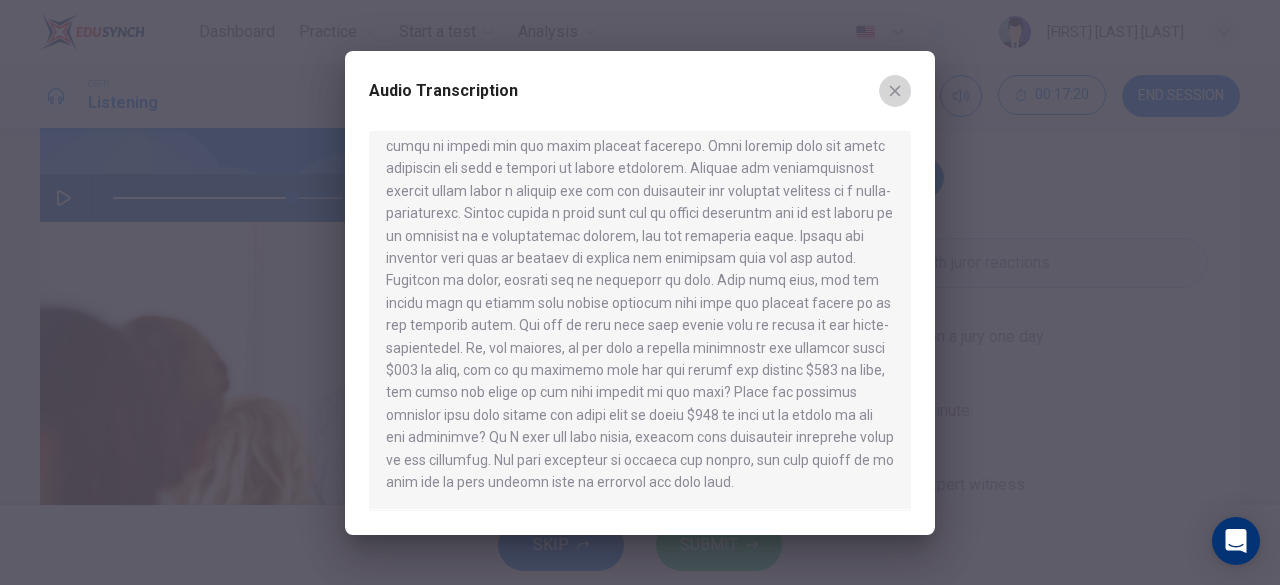 click at bounding box center [895, 91] 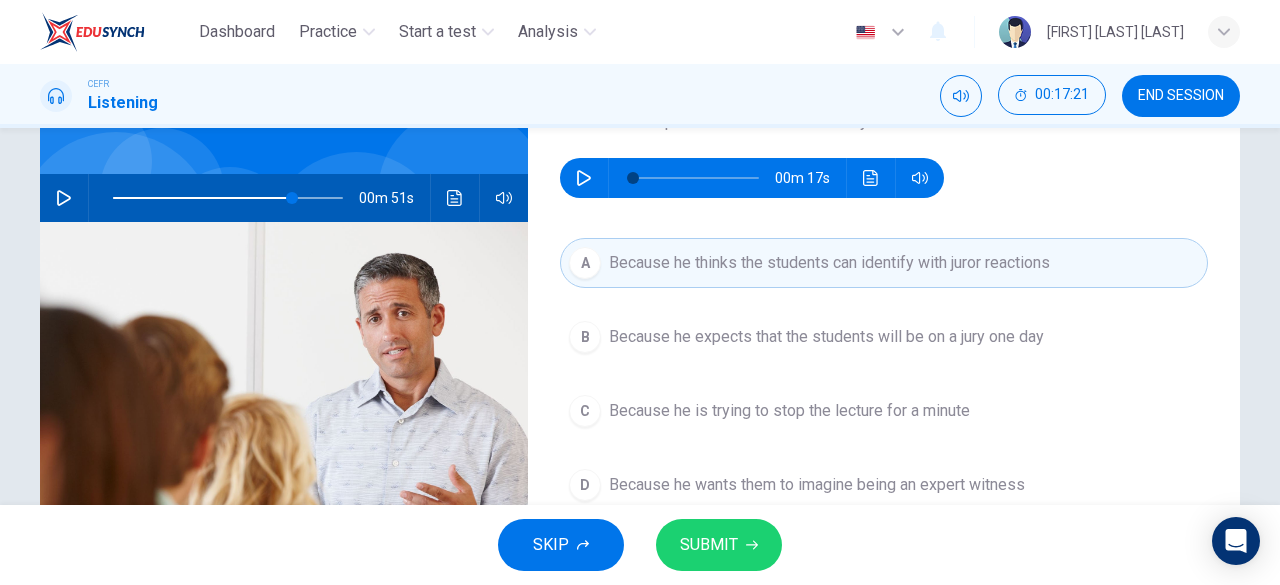 click on "SUBMIT" at bounding box center [709, 545] 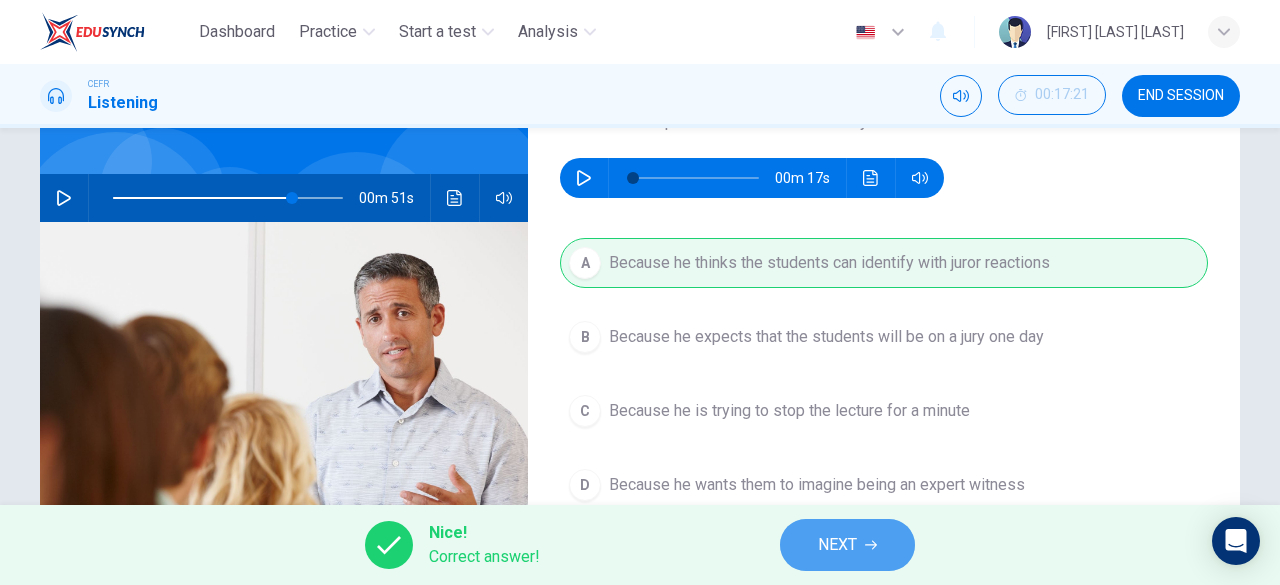 click on "NEXT" at bounding box center [847, 545] 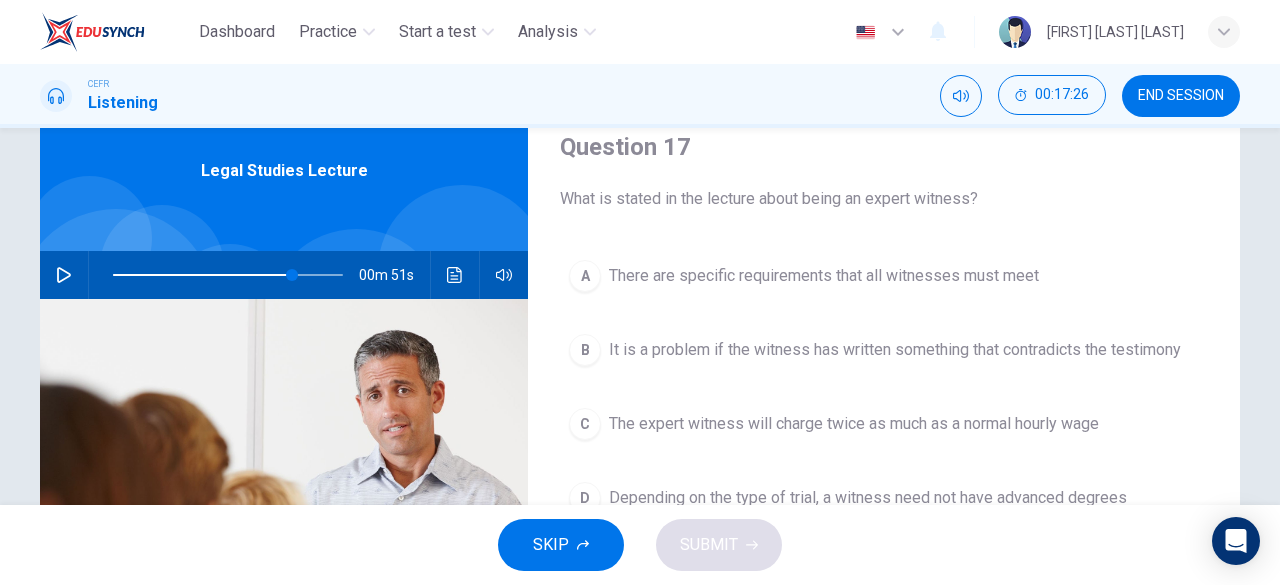 scroll, scrollTop: 104, scrollLeft: 0, axis: vertical 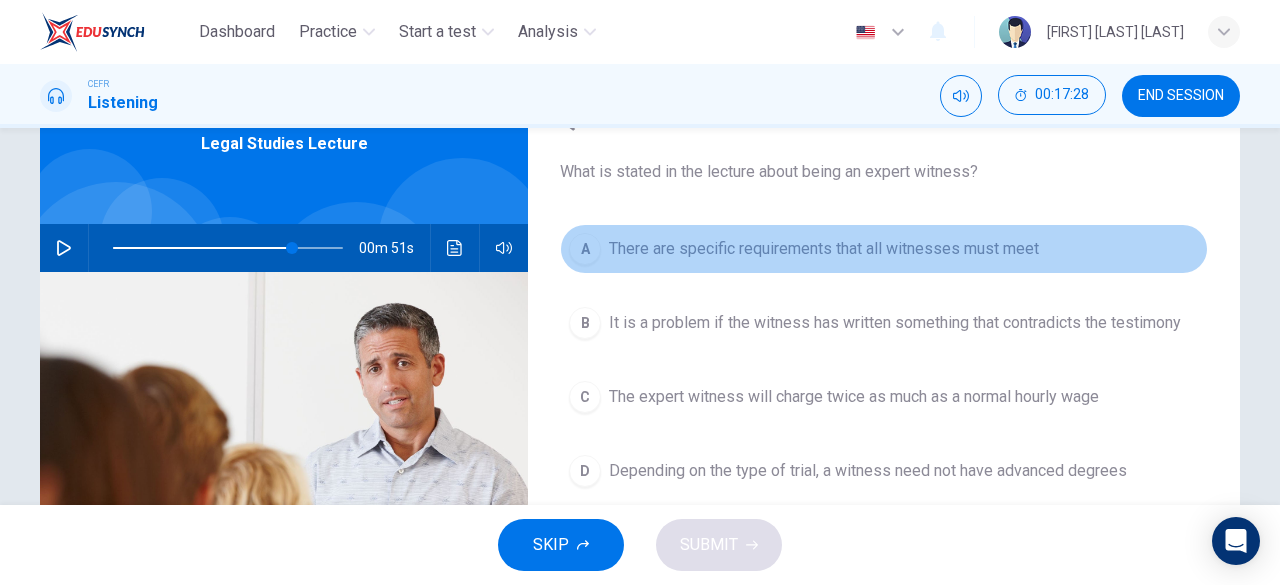 click on "There are specific requirements that all witnesses must meet" at bounding box center [824, 249] 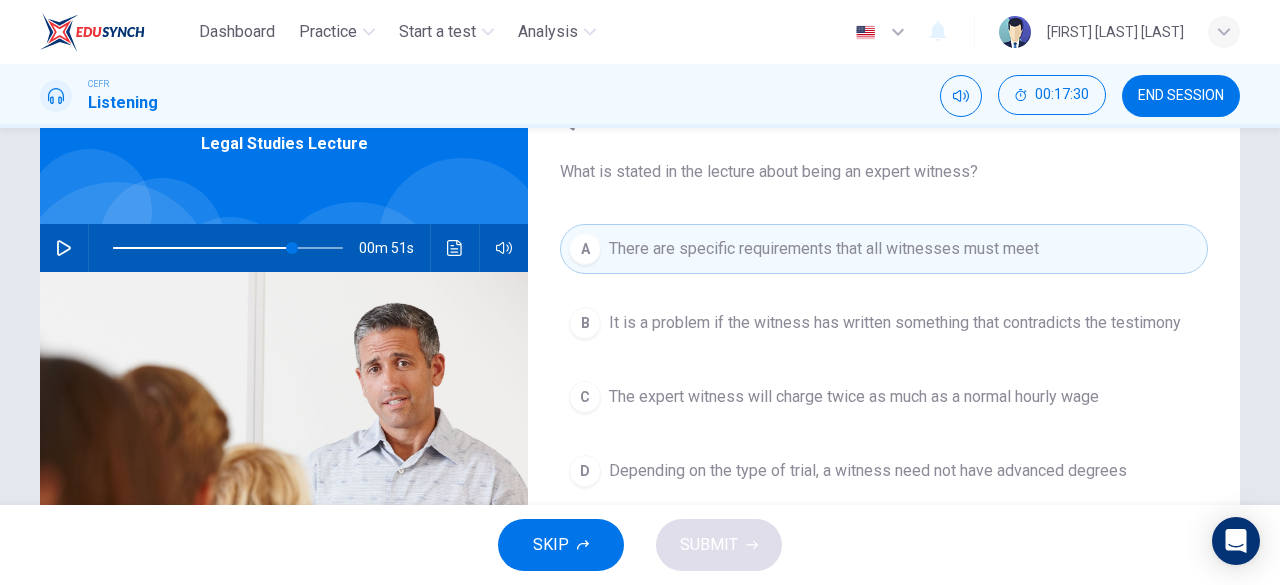 scroll, scrollTop: 116, scrollLeft: 0, axis: vertical 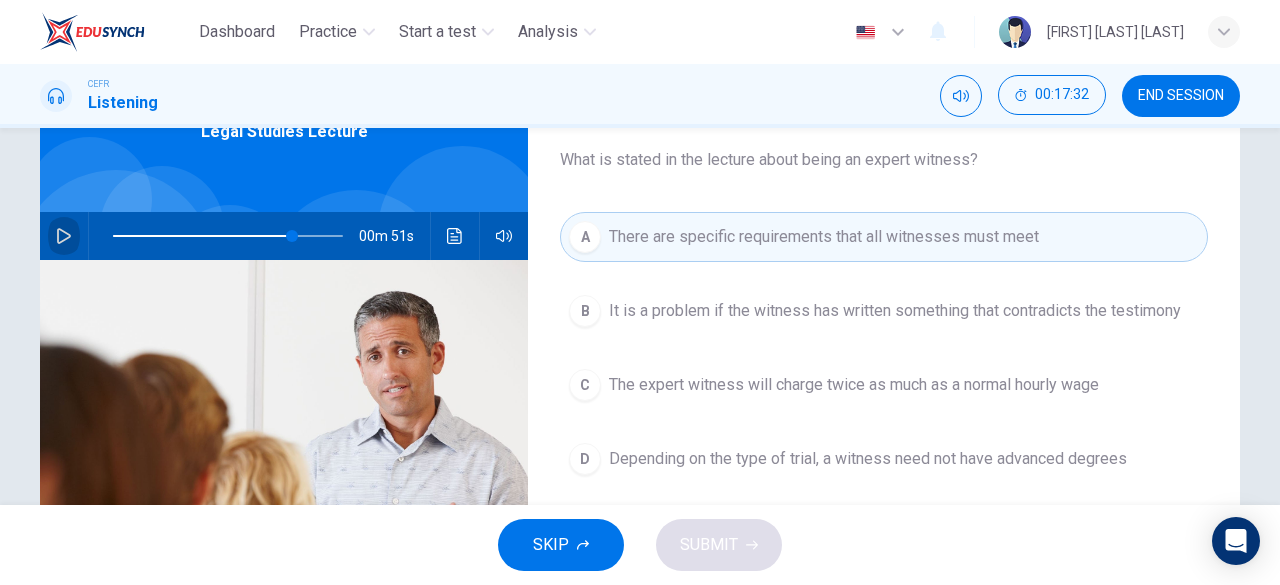 click at bounding box center (64, 236) 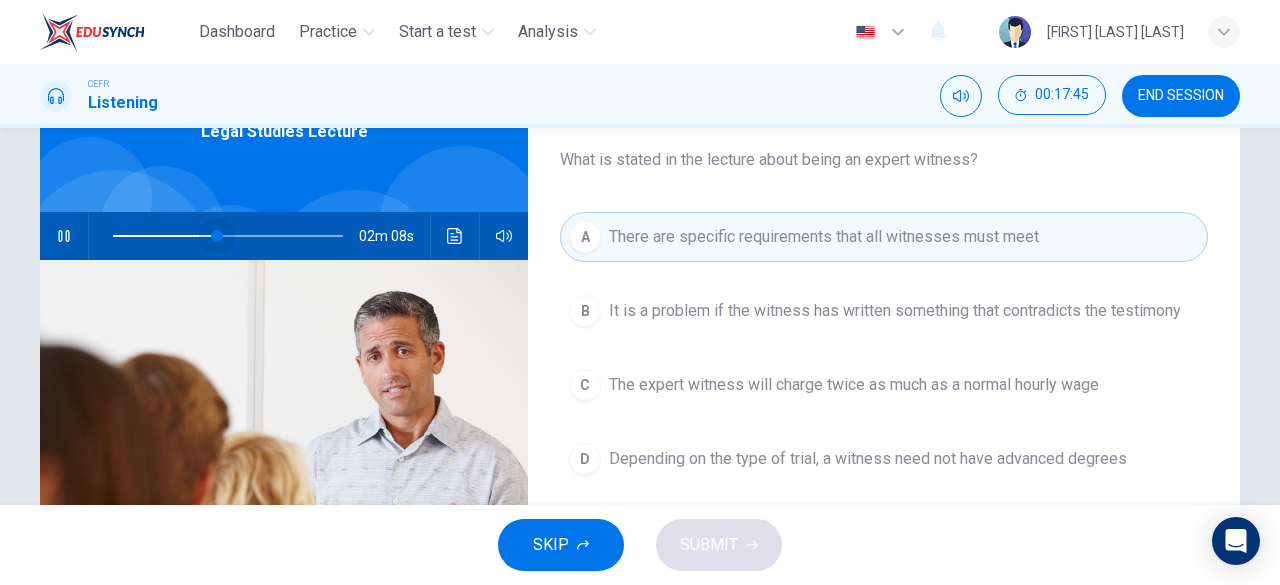 click at bounding box center (228, 236) 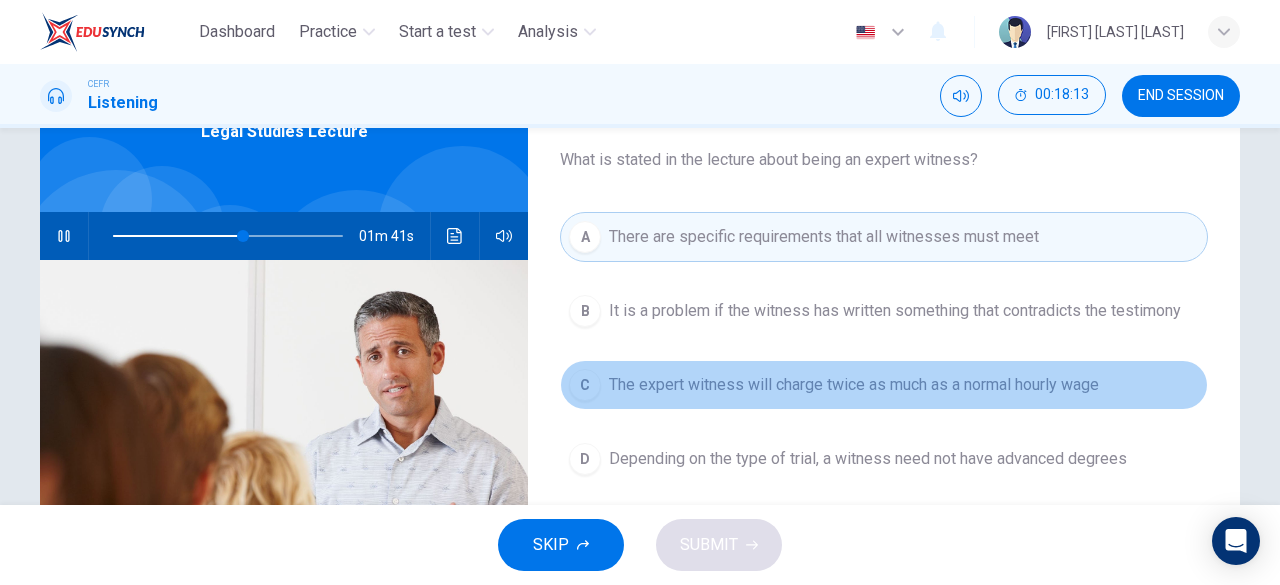 click on "C The expert witness will charge twice as much as a normal hourly wage" at bounding box center (884, 385) 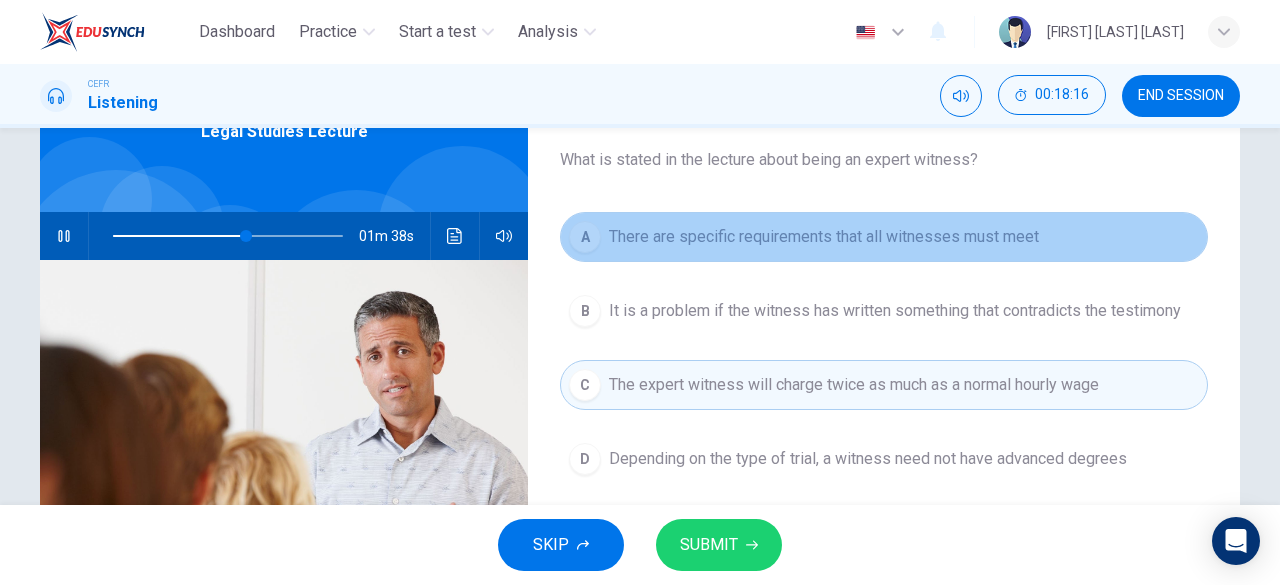 click on "A There are specific requirements that all witnesses must meet" at bounding box center [884, 237] 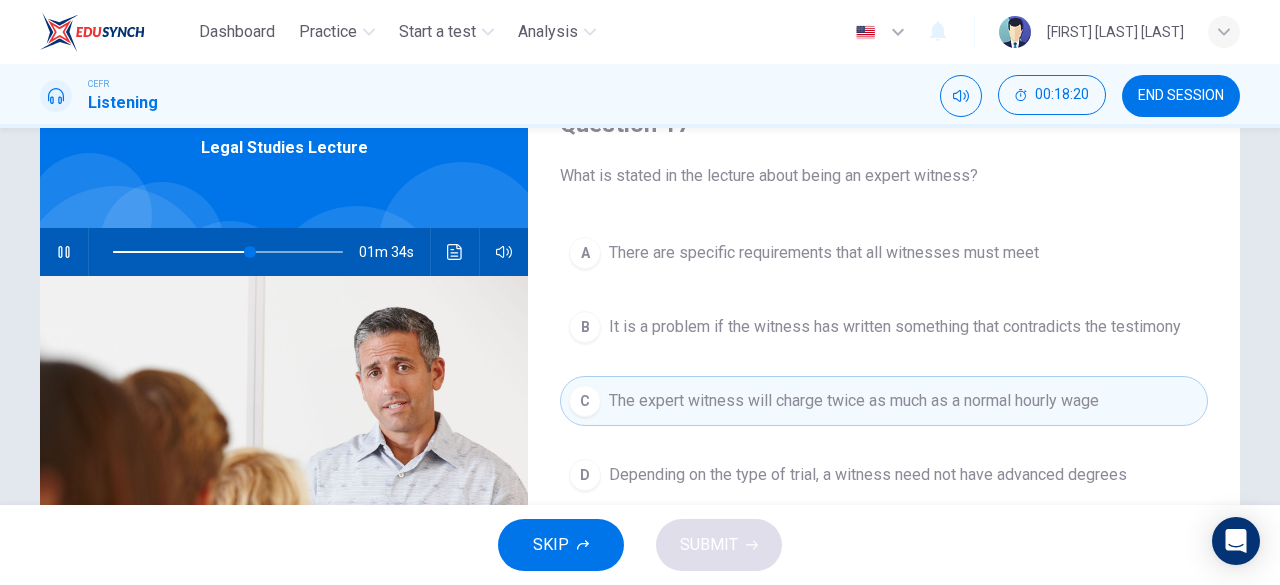scroll, scrollTop: 122, scrollLeft: 0, axis: vertical 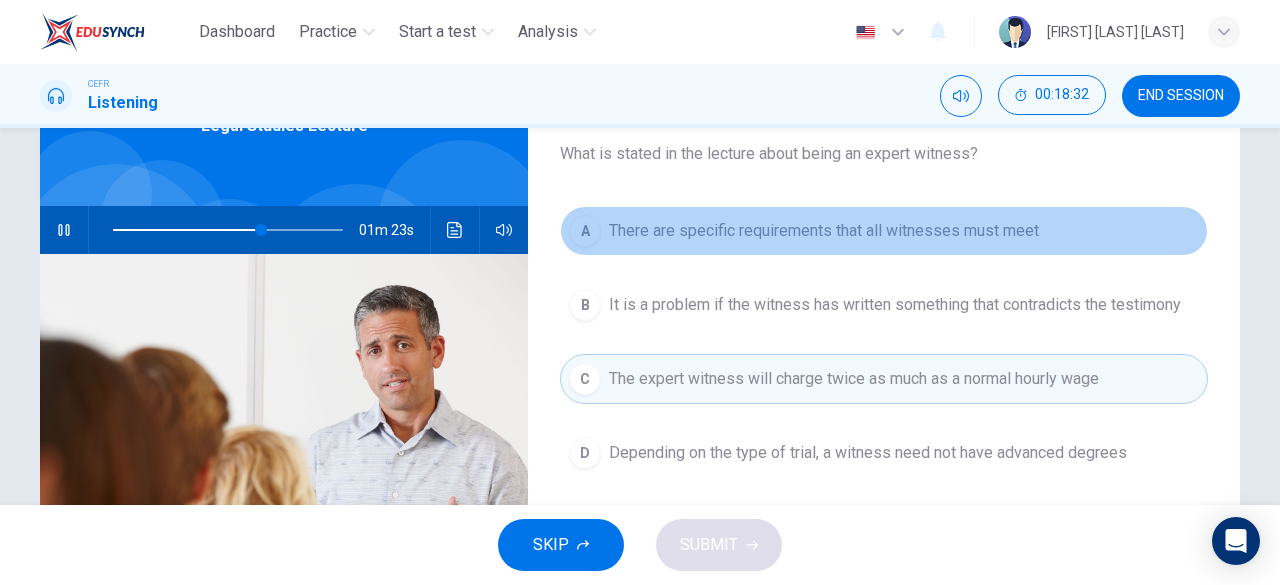 click on "A There are specific requirements that all witnesses must meet" at bounding box center (884, 231) 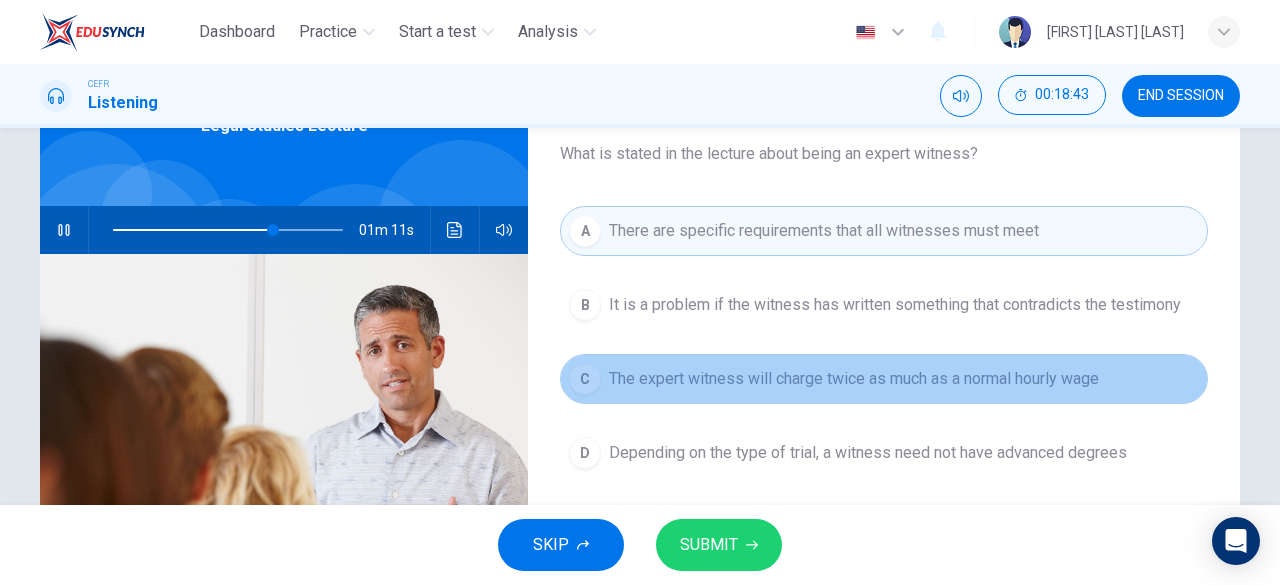 click on "The expert witness will charge twice as much as a normal hourly wage" at bounding box center [824, 231] 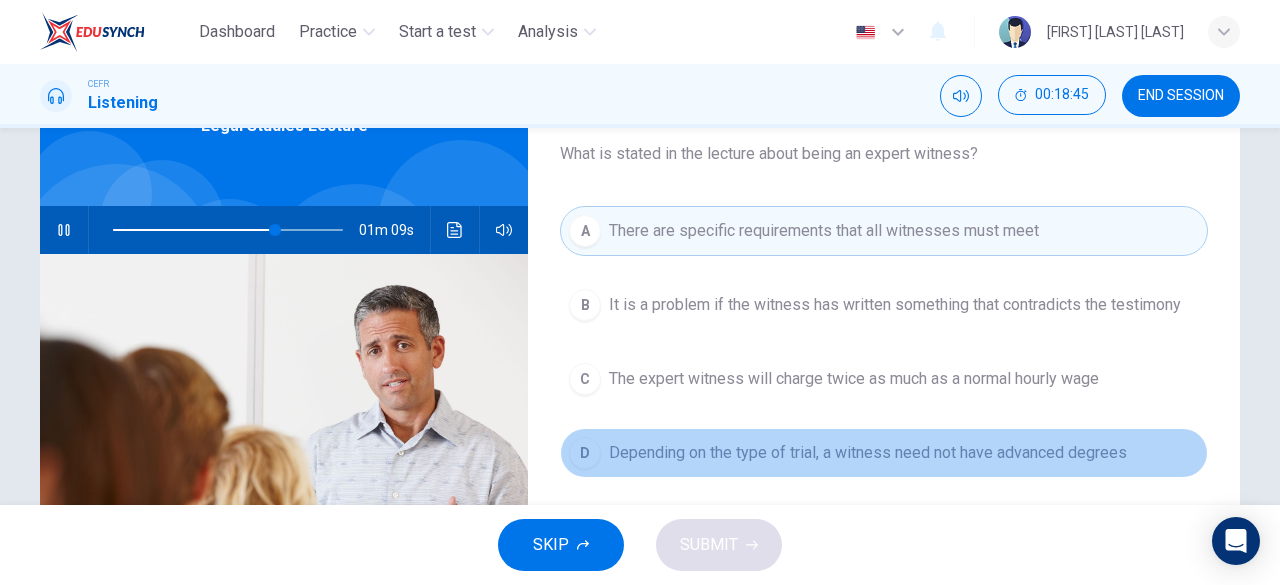 click on "Depending on the type of trial, a witness need not have advanced degrees" at bounding box center [895, 305] 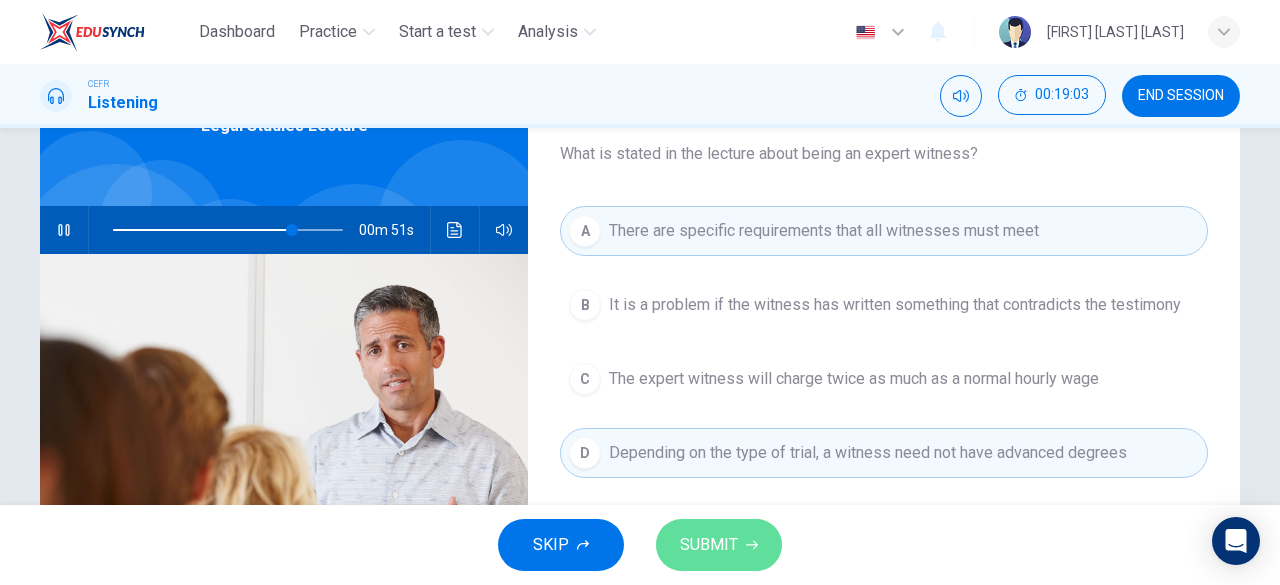 click on "SUBMIT" at bounding box center (709, 545) 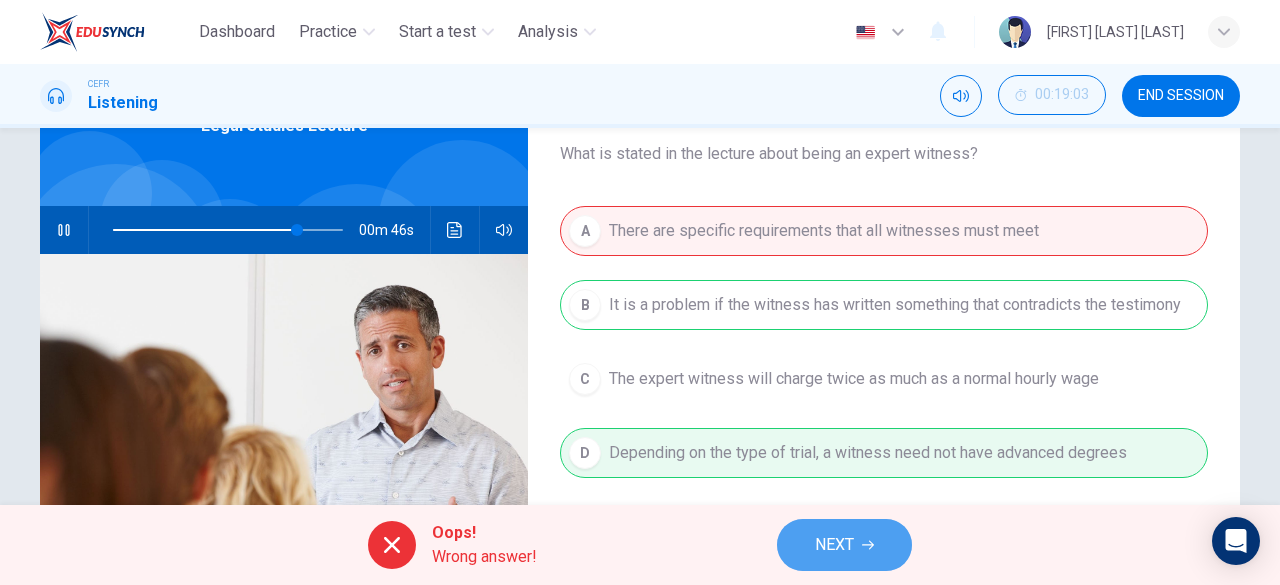 click on "NEXT" at bounding box center (834, 545) 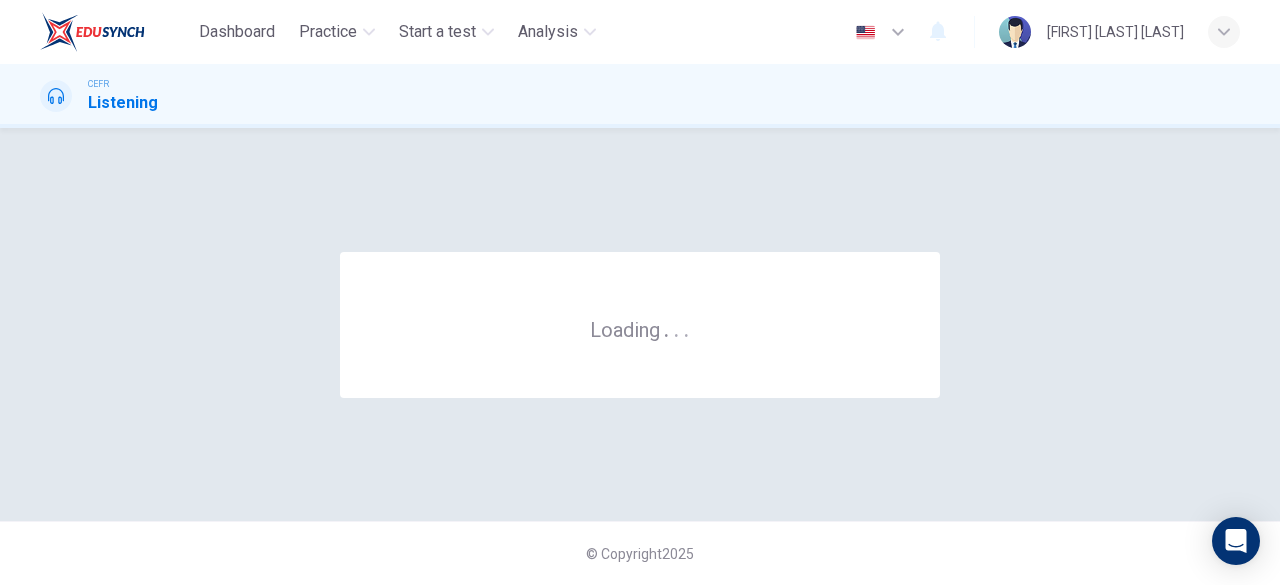 scroll, scrollTop: 0, scrollLeft: 0, axis: both 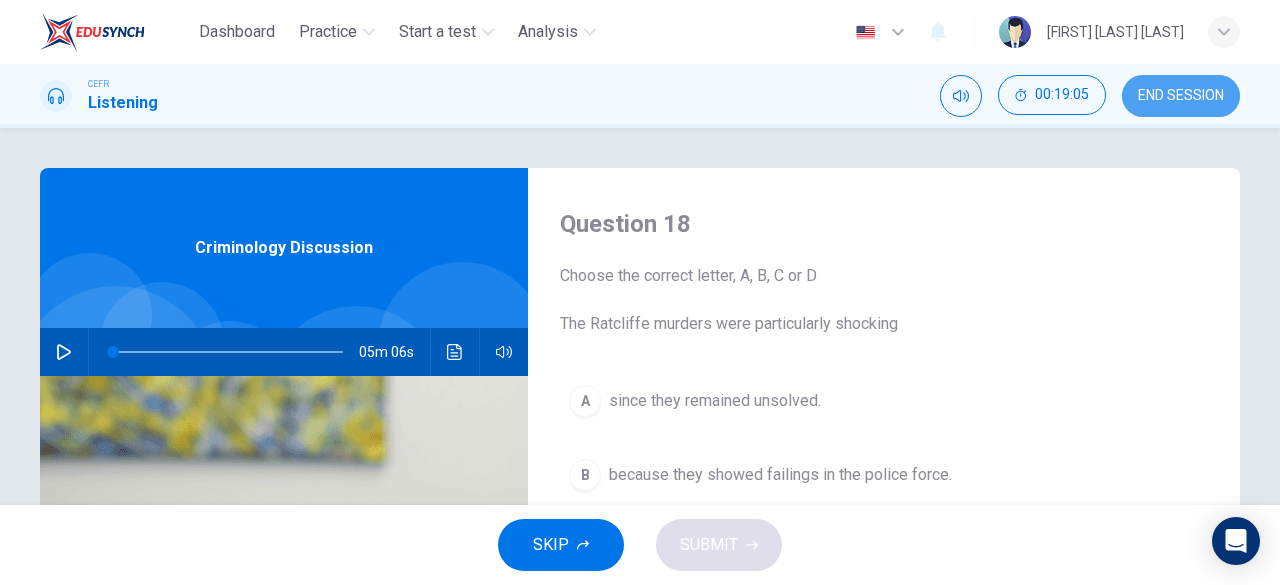click on "END SESSION" at bounding box center [1181, 96] 